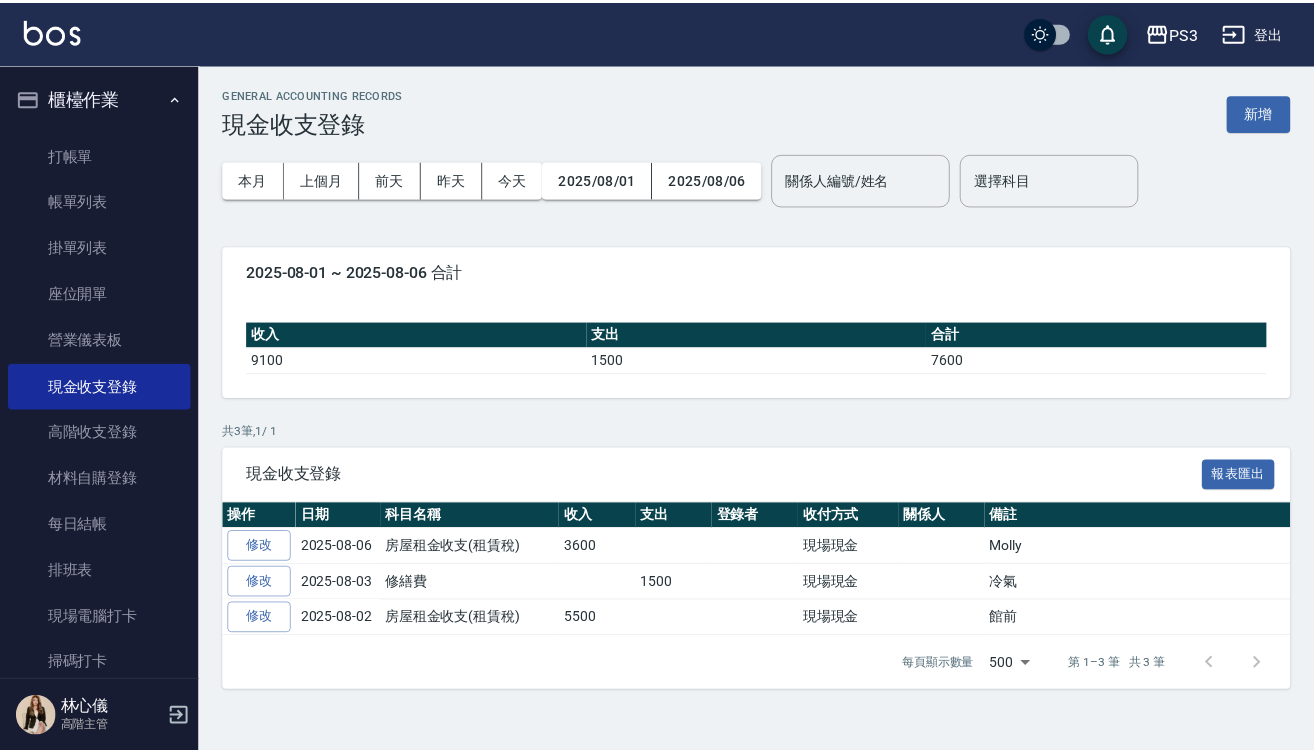 scroll, scrollTop: 0, scrollLeft: 0, axis: both 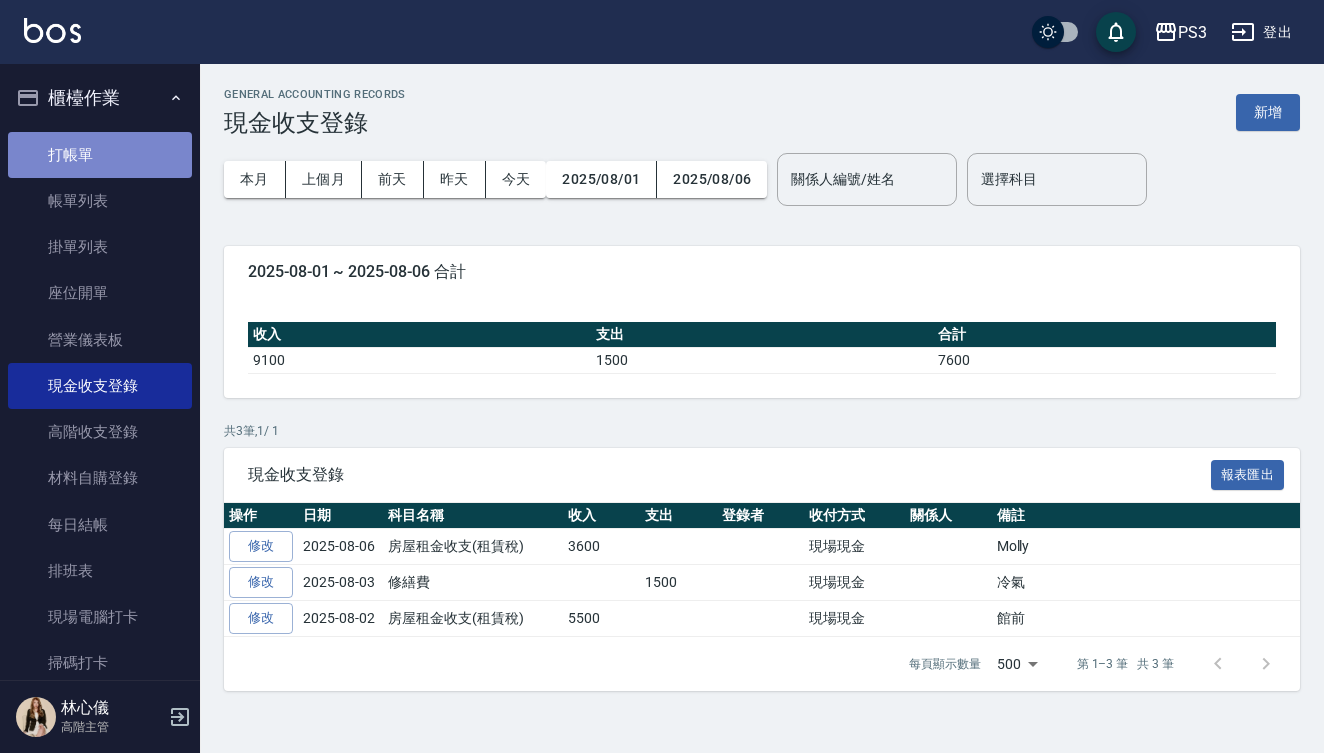 click on "打帳單" at bounding box center (100, 155) 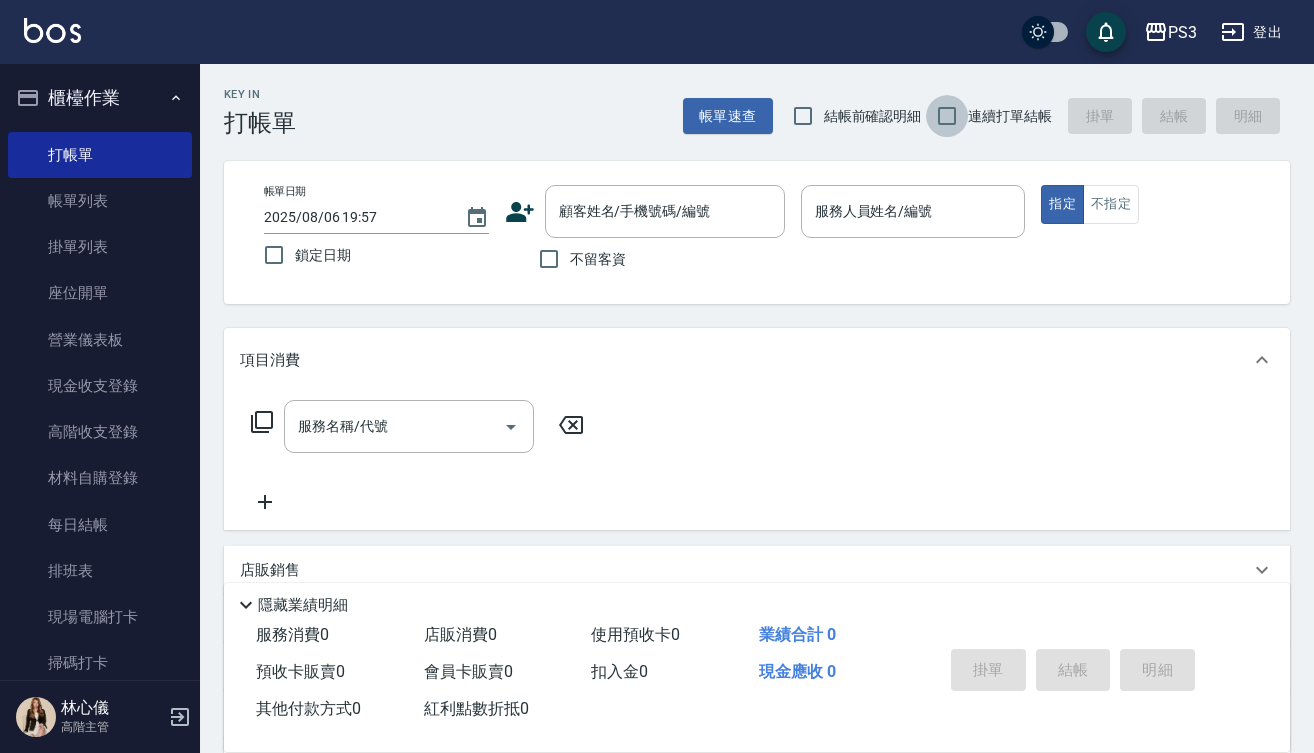 click on "連續打單結帳" at bounding box center (947, 116) 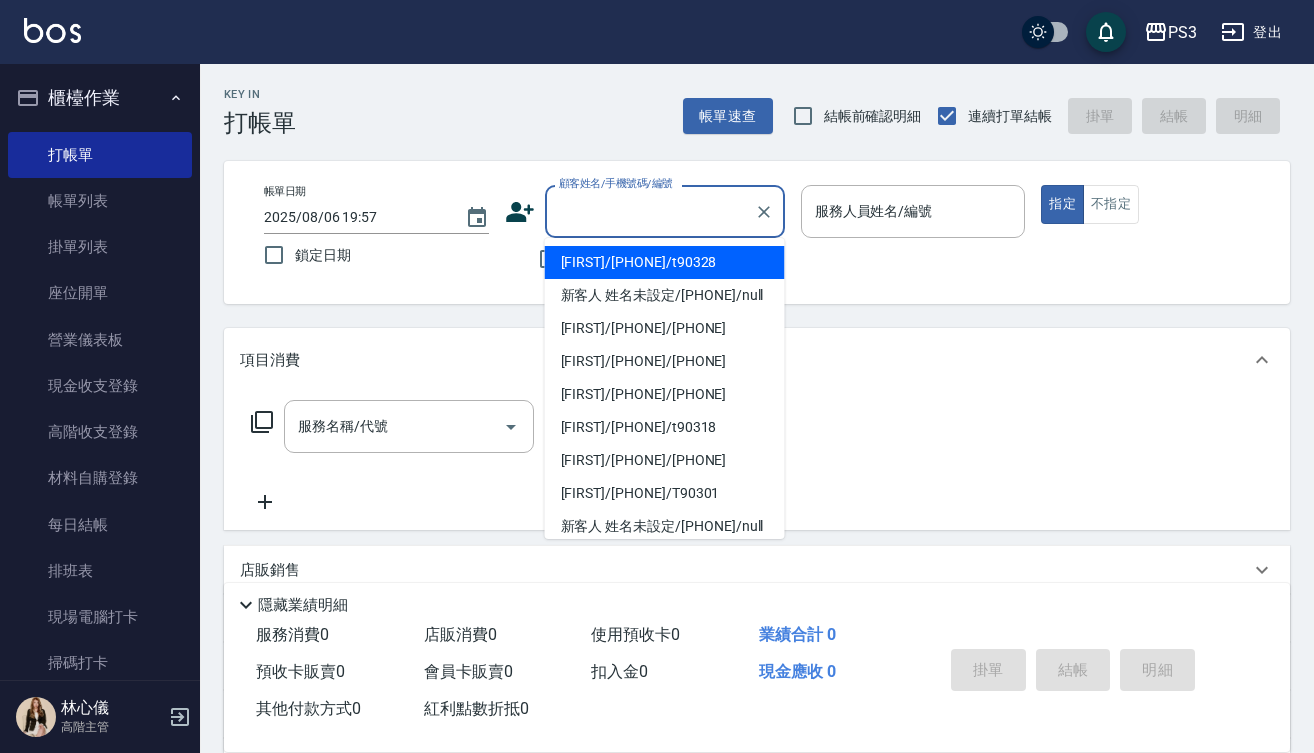 click on "顧客姓名/手機號碼/編號" at bounding box center (650, 211) 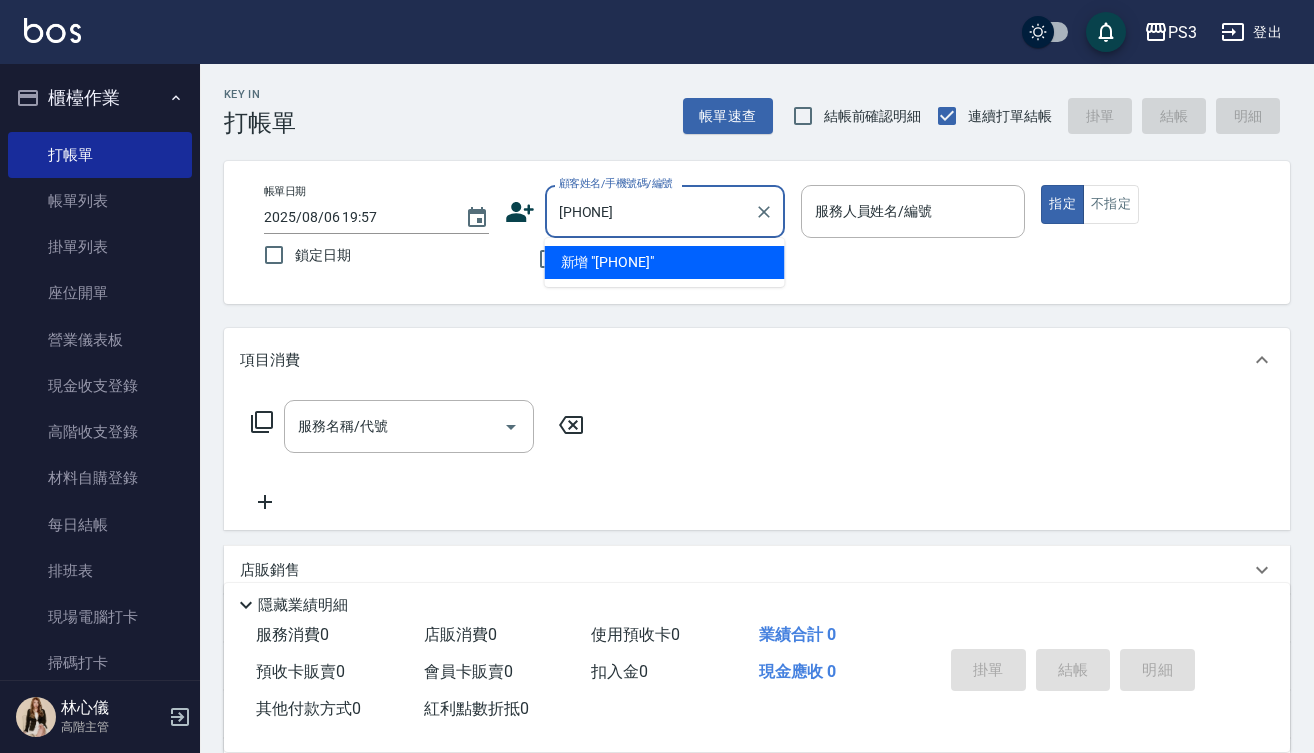 click on "[PHONE]" at bounding box center (650, 211) 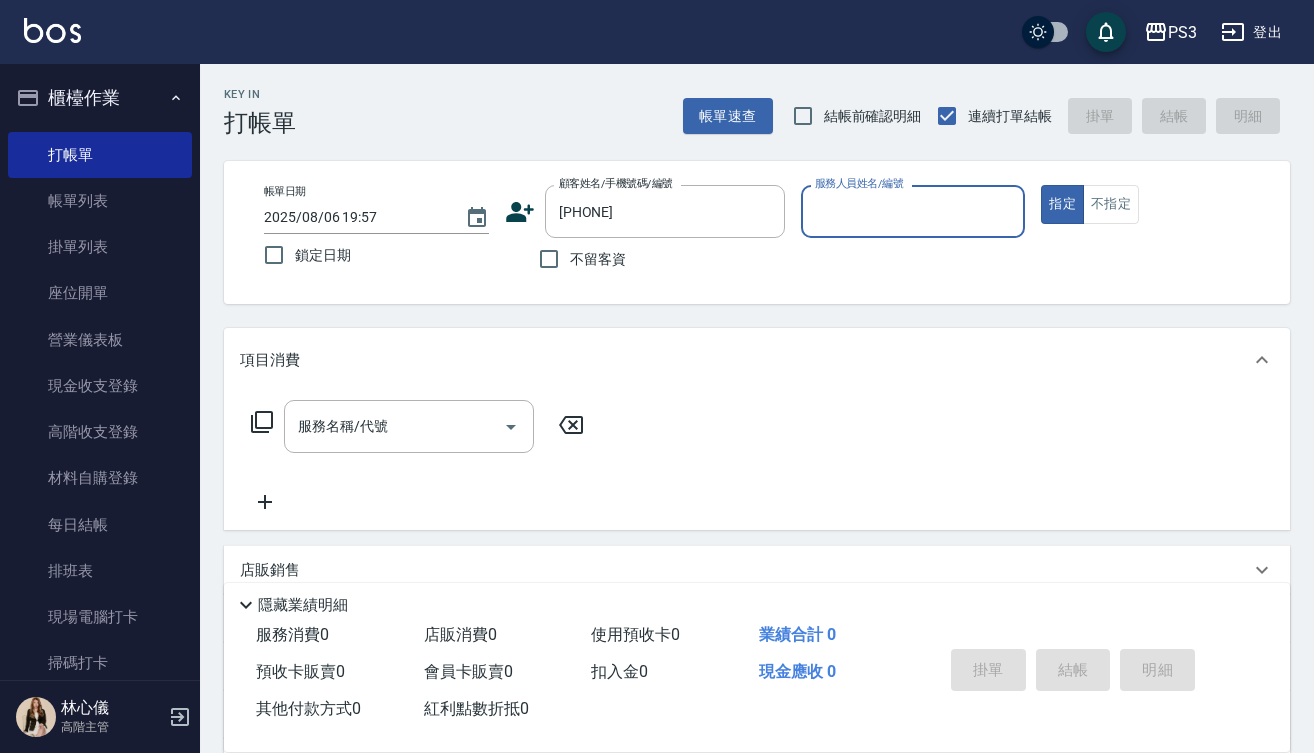 click 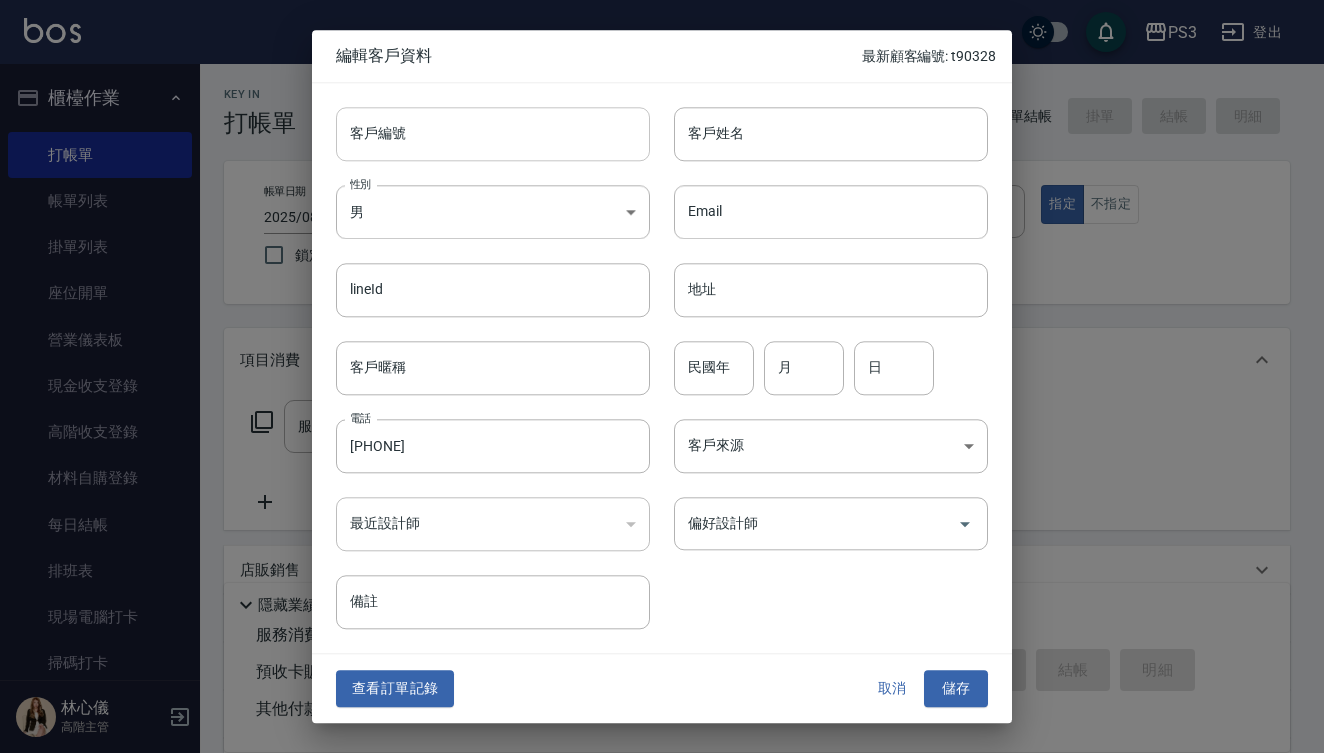 type on "[PHONE]" 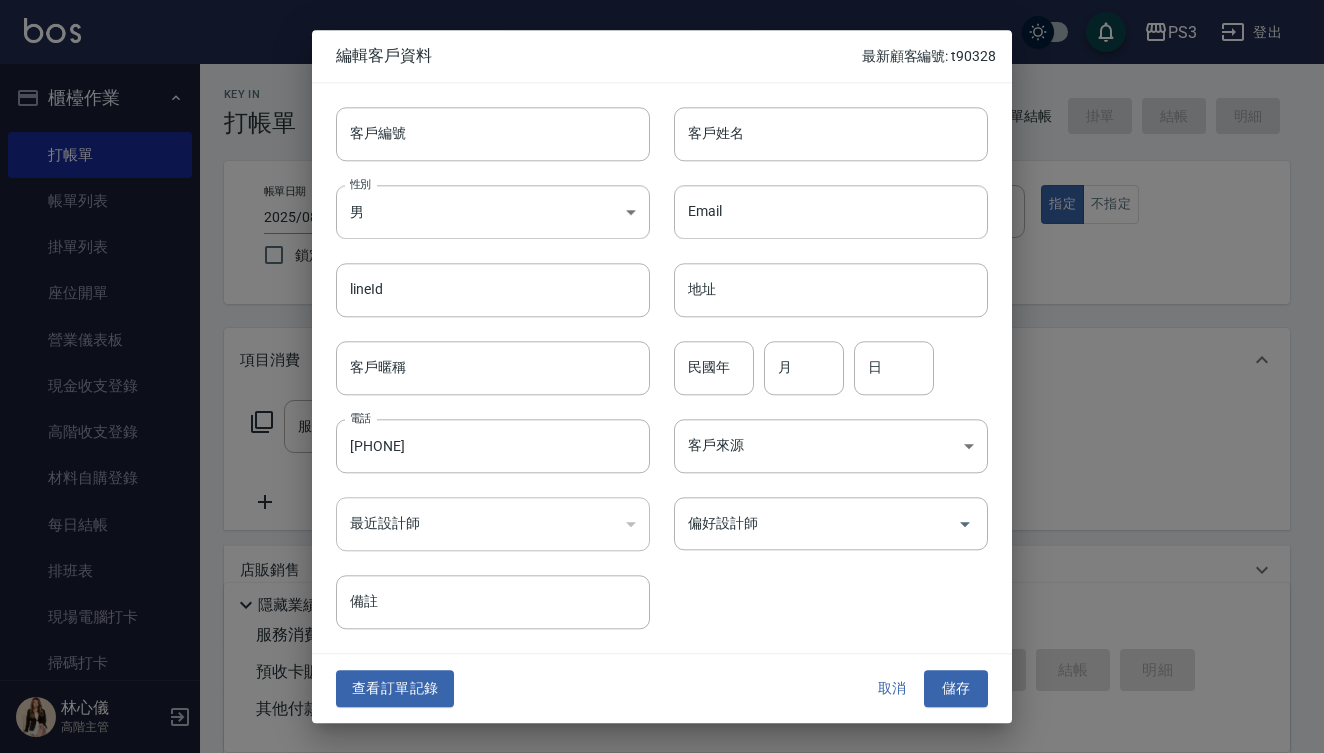 click on "客戶編號" at bounding box center (493, 134) 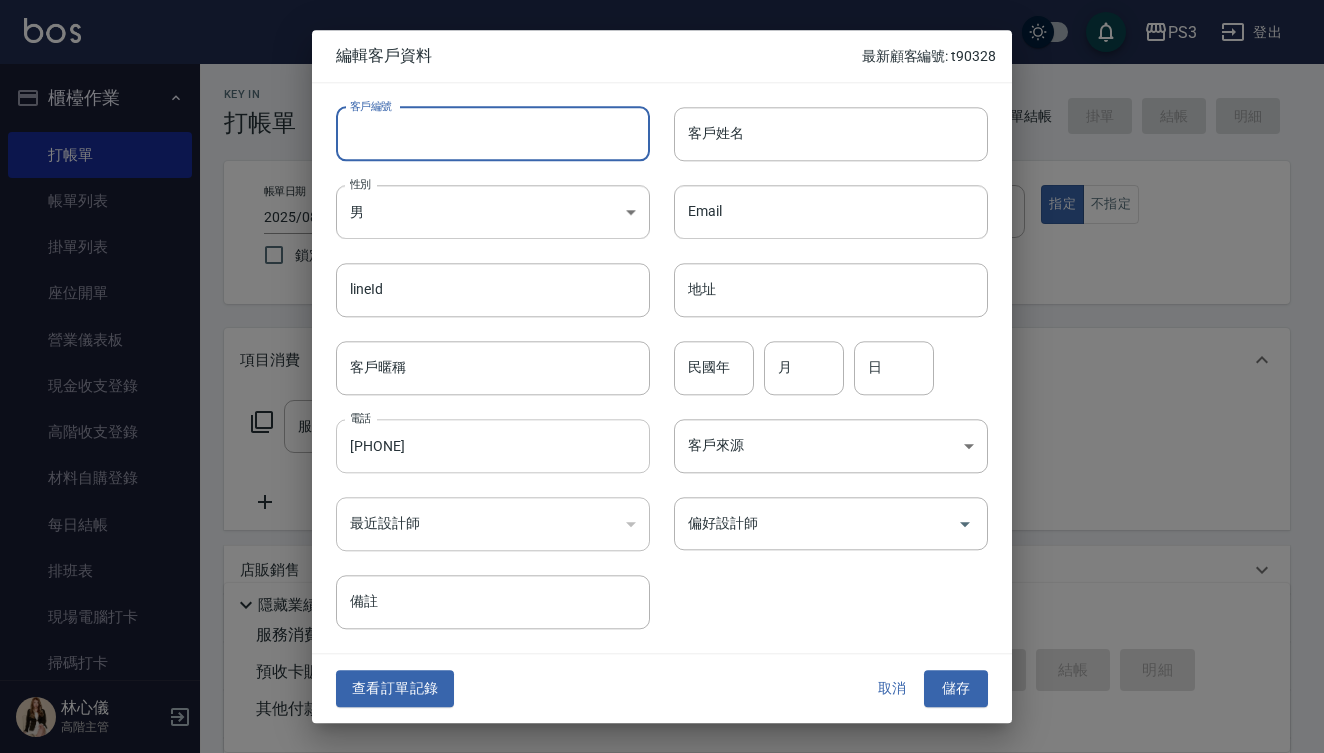 click on "[PHONE]" at bounding box center [493, 446] 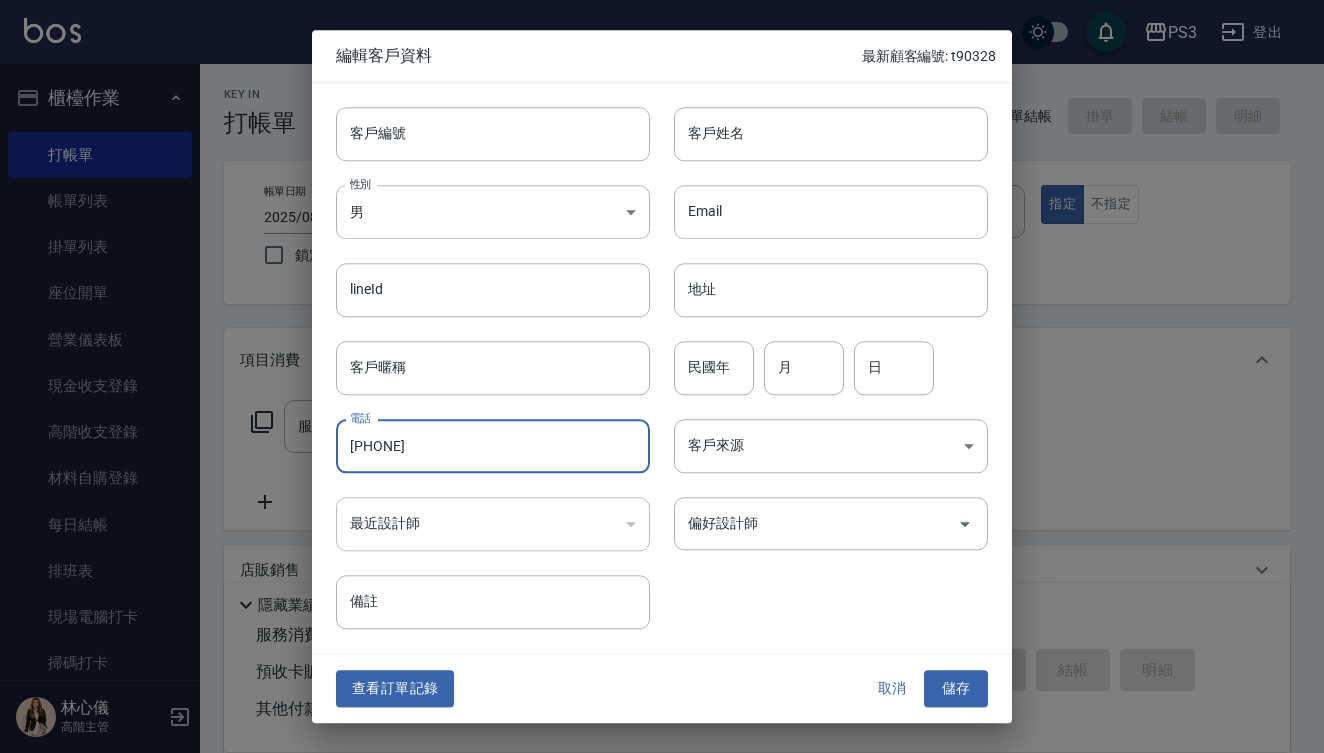 click on "[PHONE]" at bounding box center [493, 446] 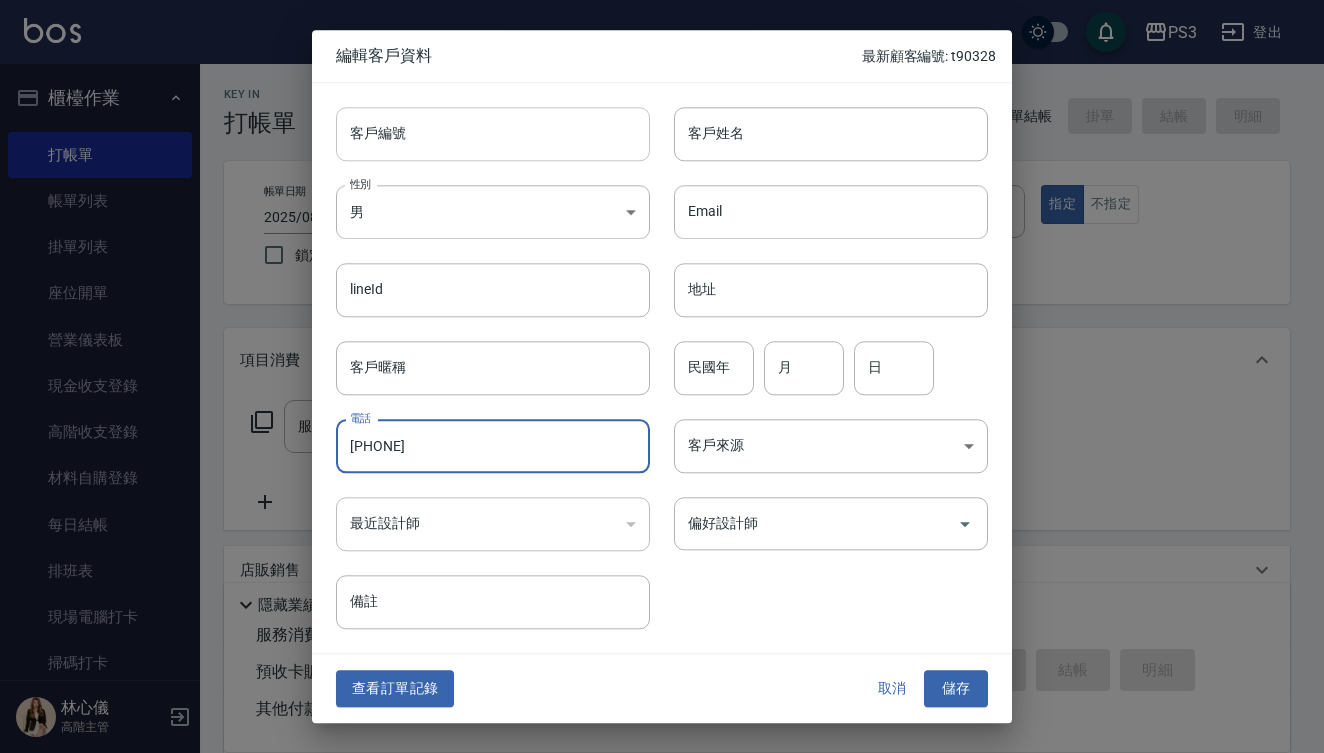 click on "客戶編號" at bounding box center (493, 134) 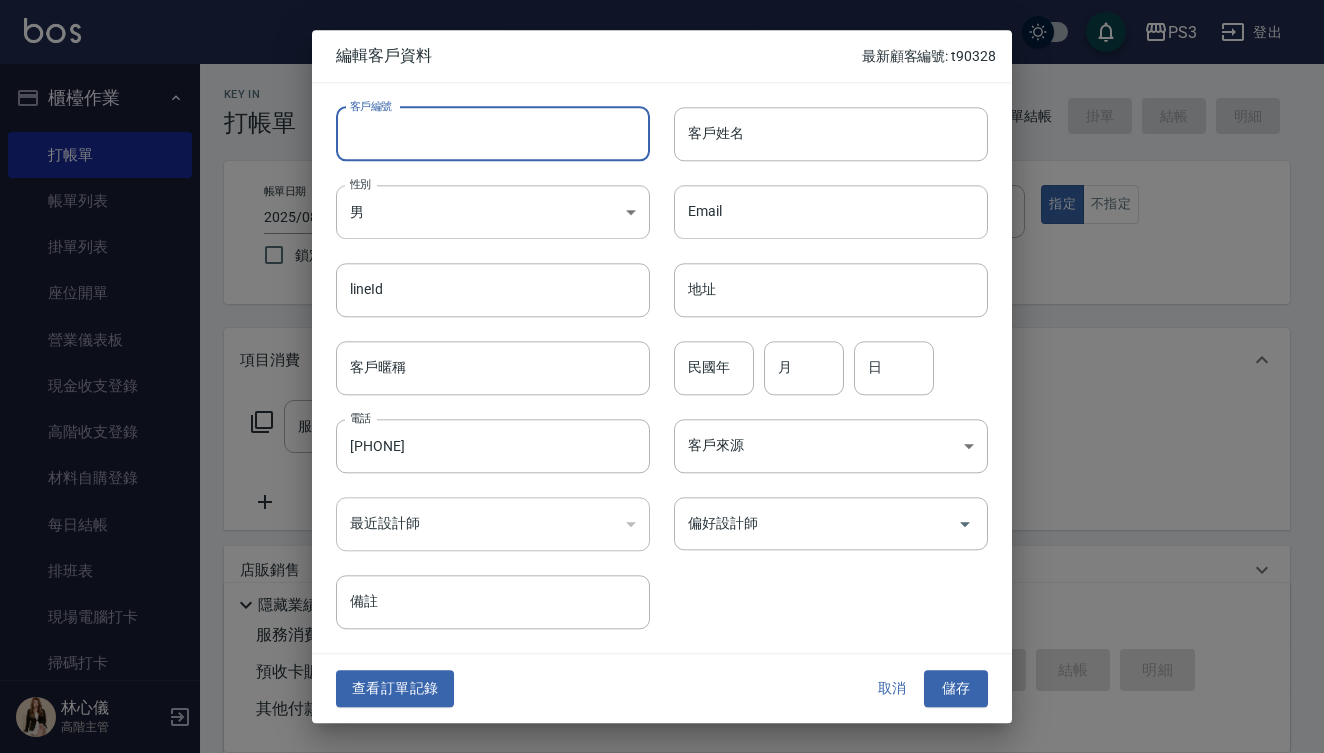 paste on "[PHONE]" 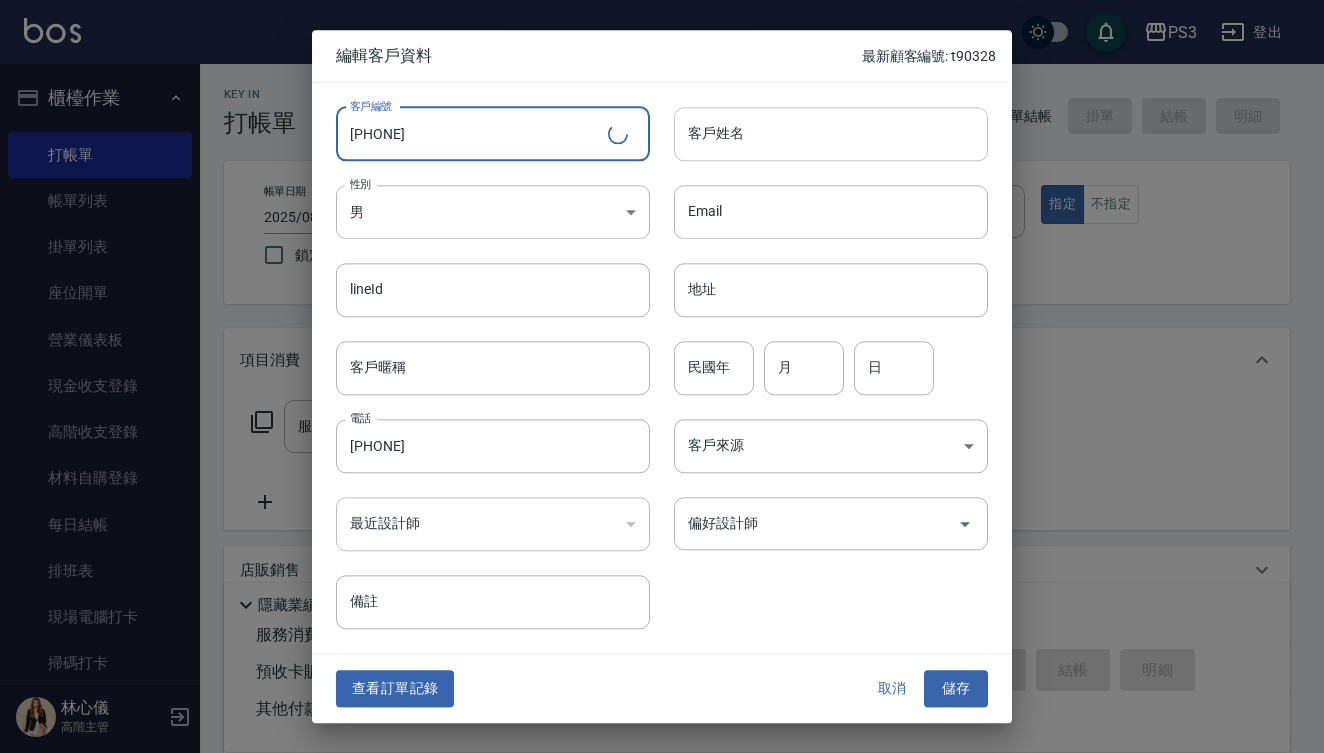 type on "[PHONE]" 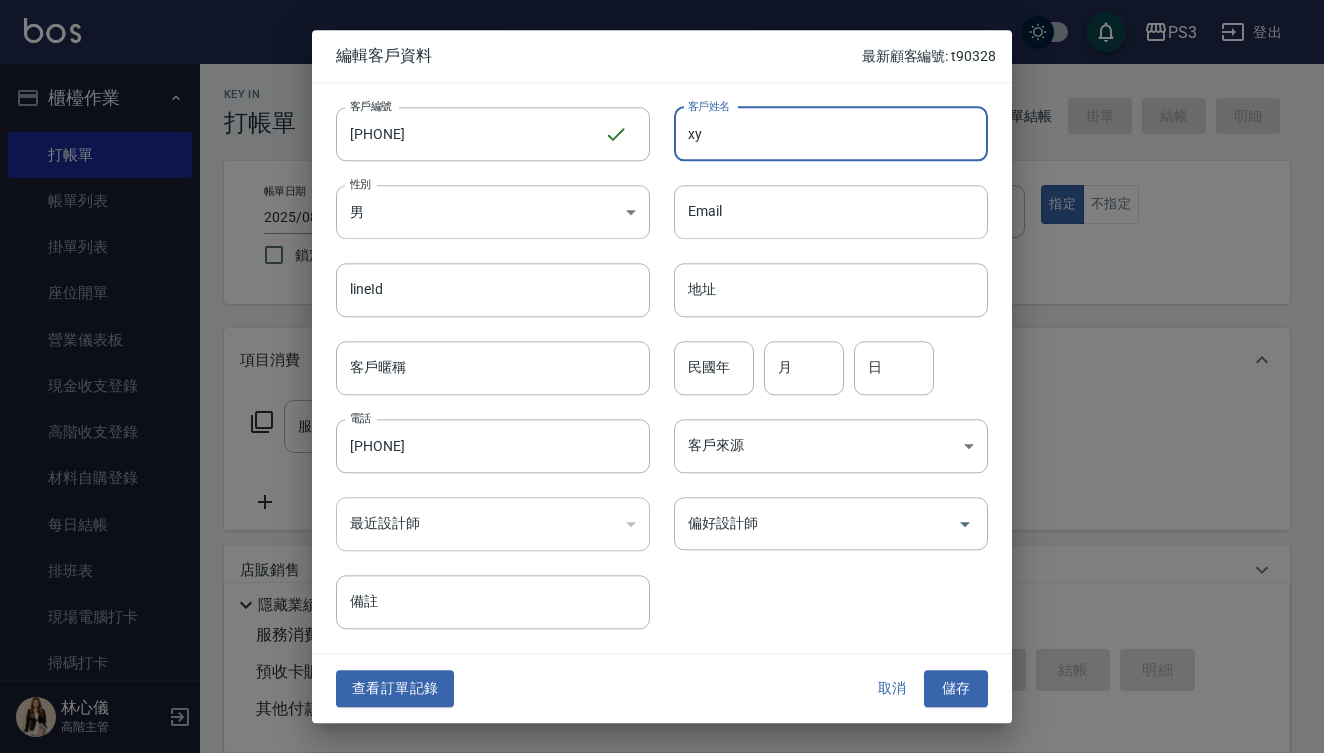 type on "x" 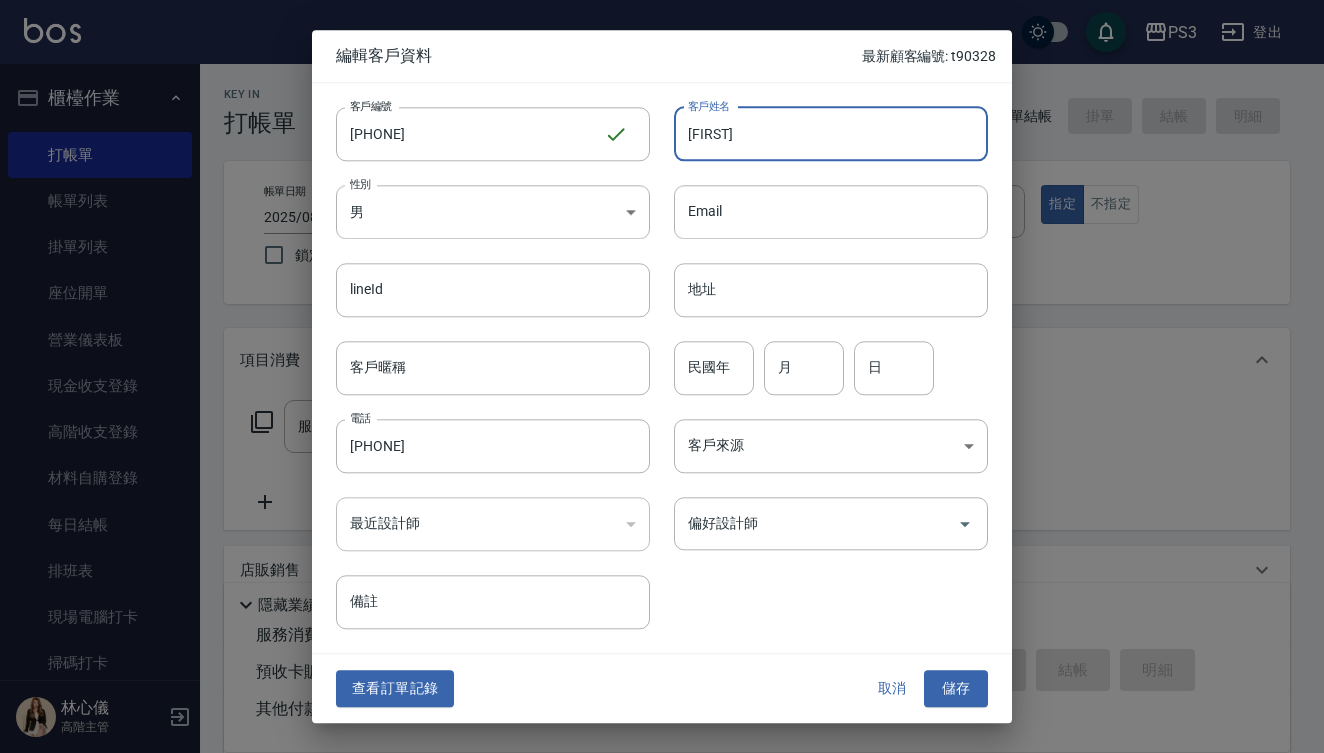 type on "[FIRST]" 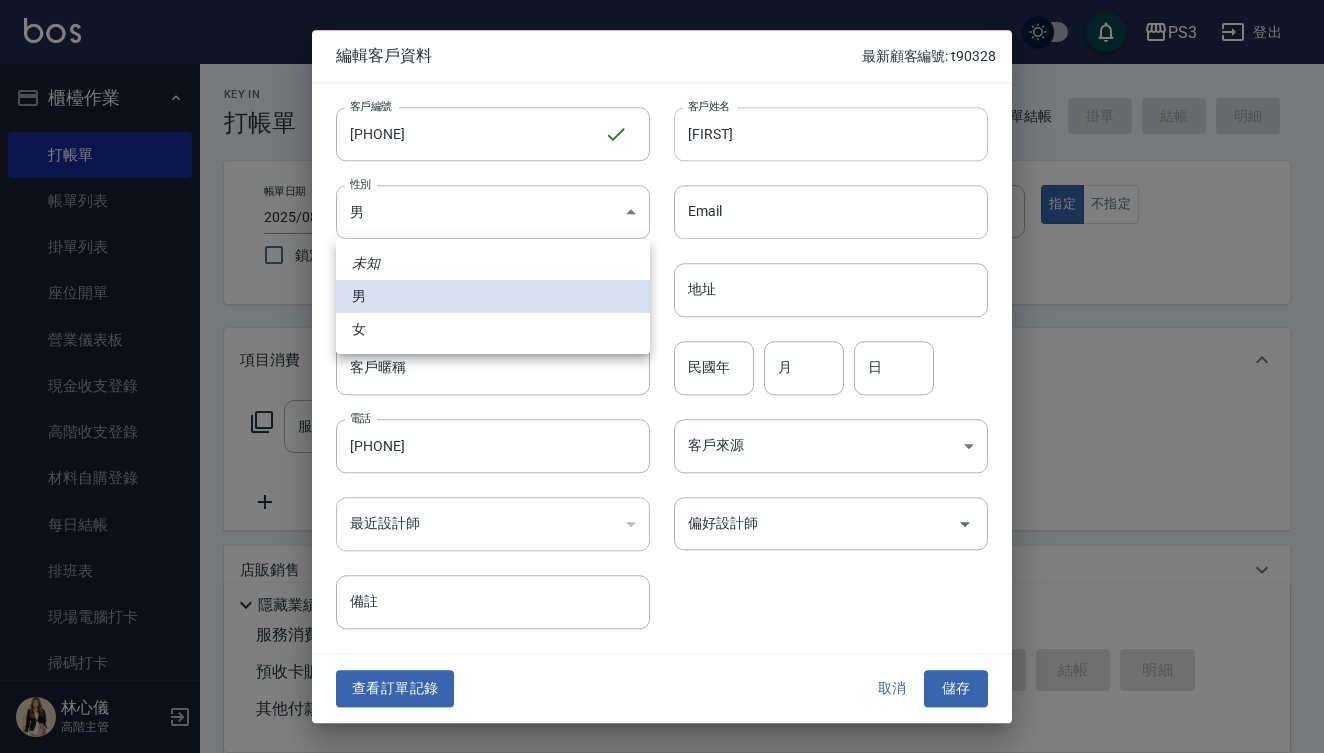 type 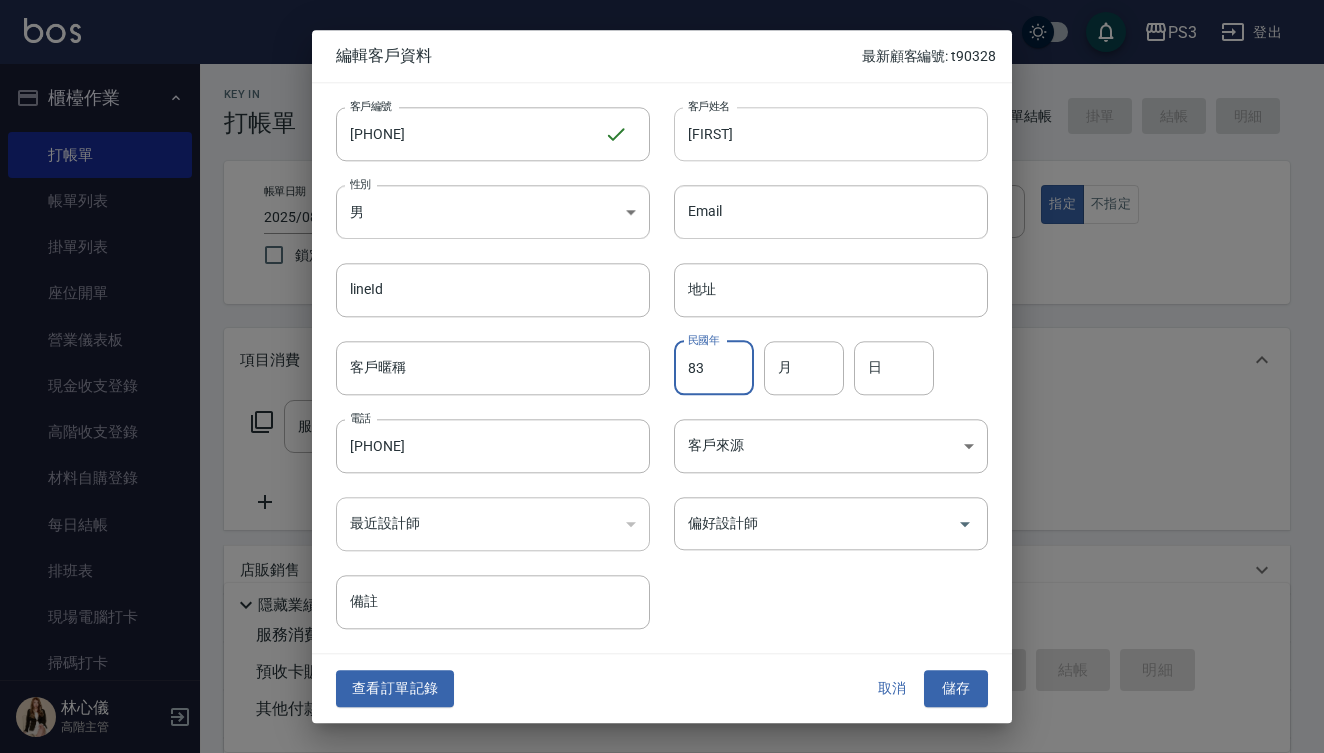 type on "83" 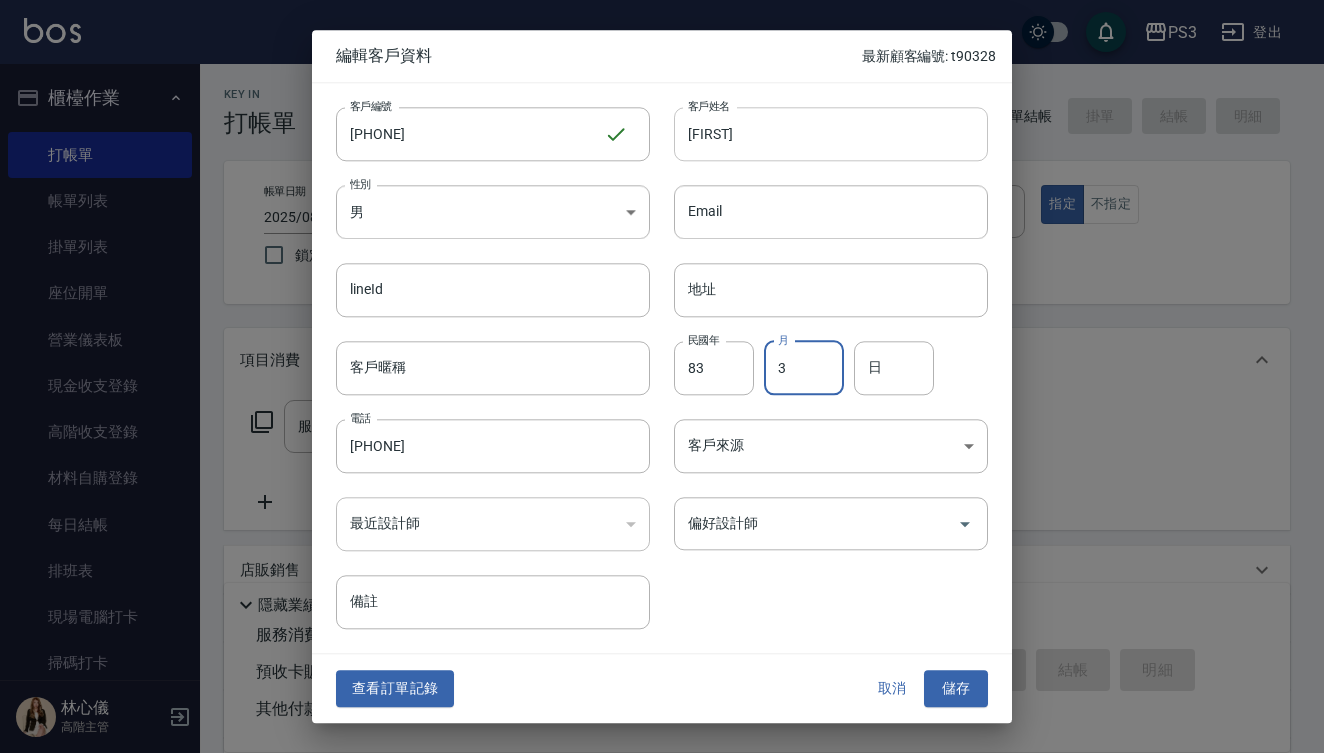 type on "3" 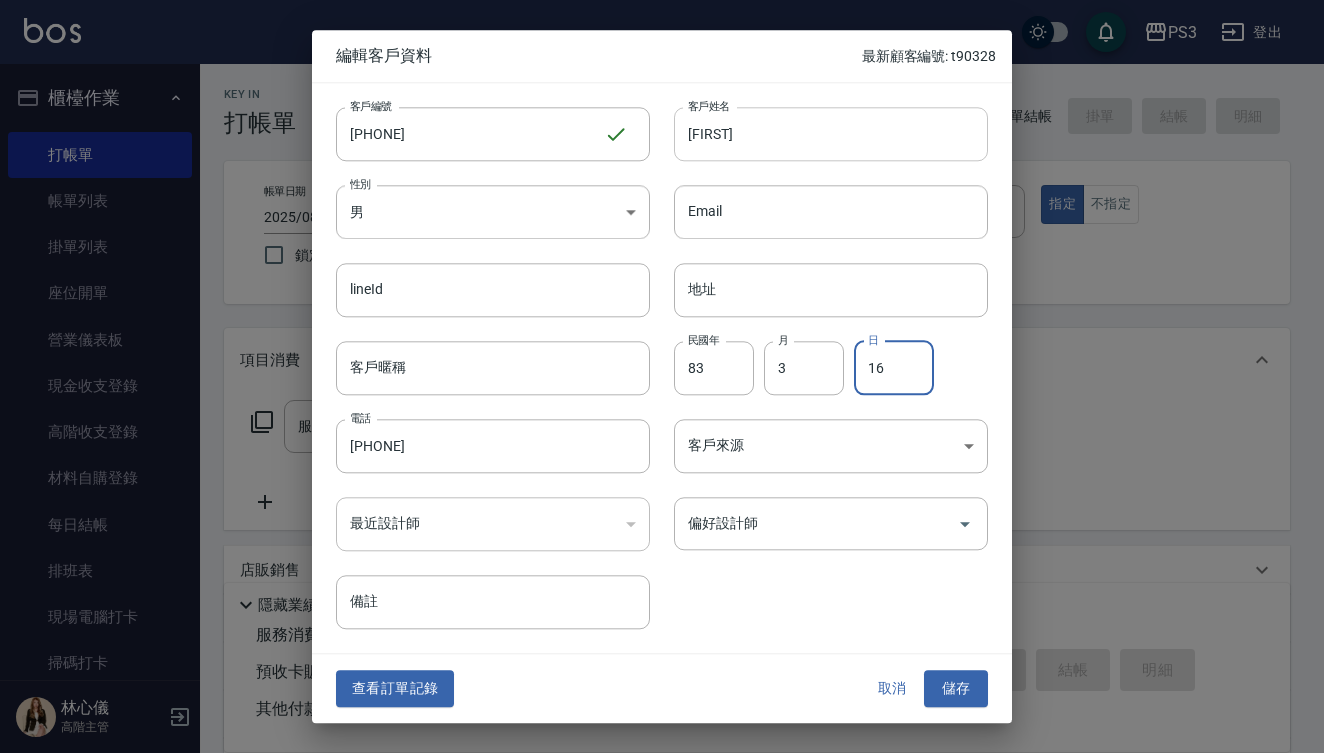 type on "16" 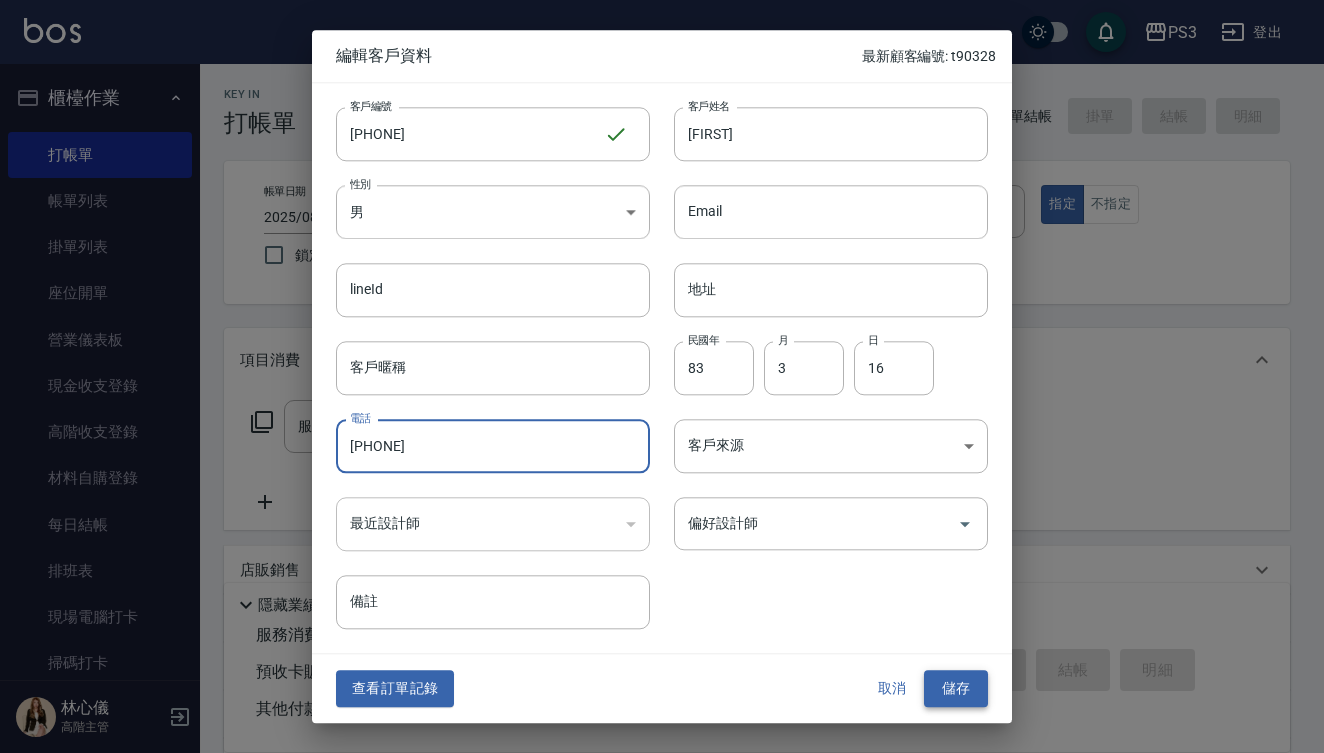 click on "儲存" at bounding box center [956, 689] 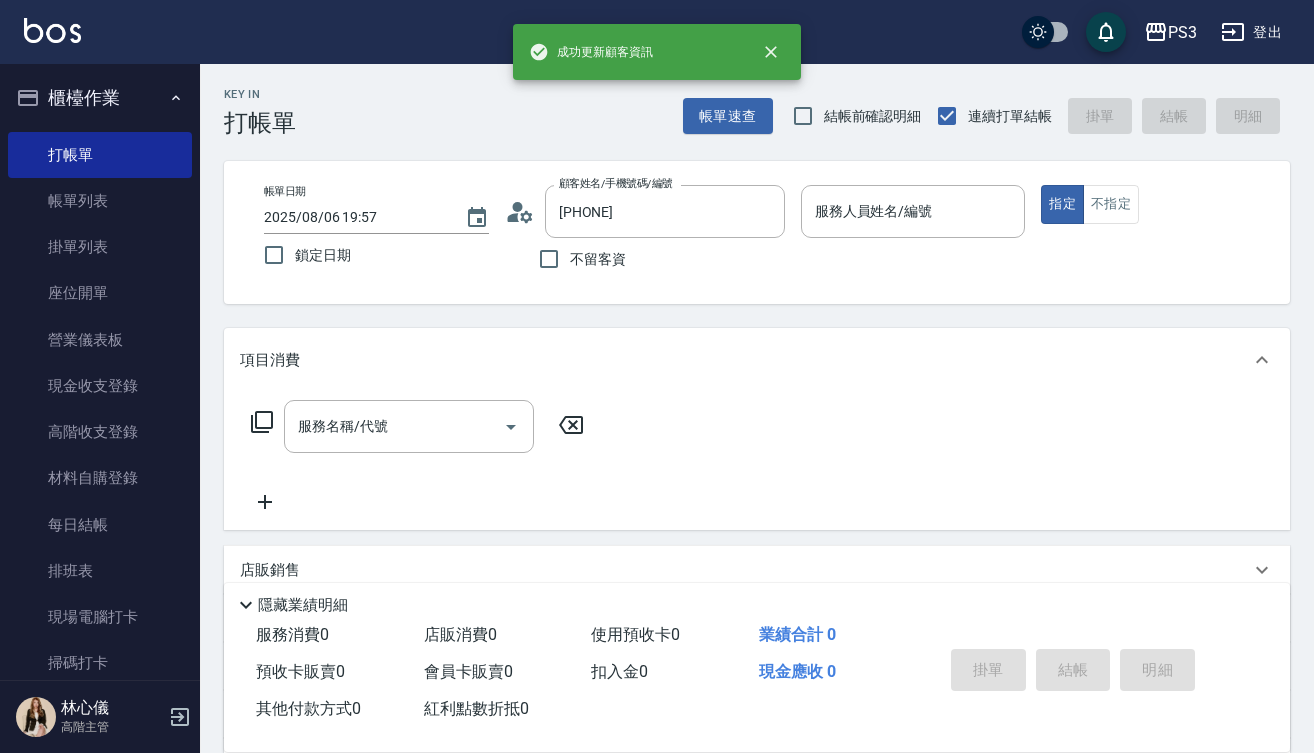 click on "服務人員姓名/編號" at bounding box center [913, 211] 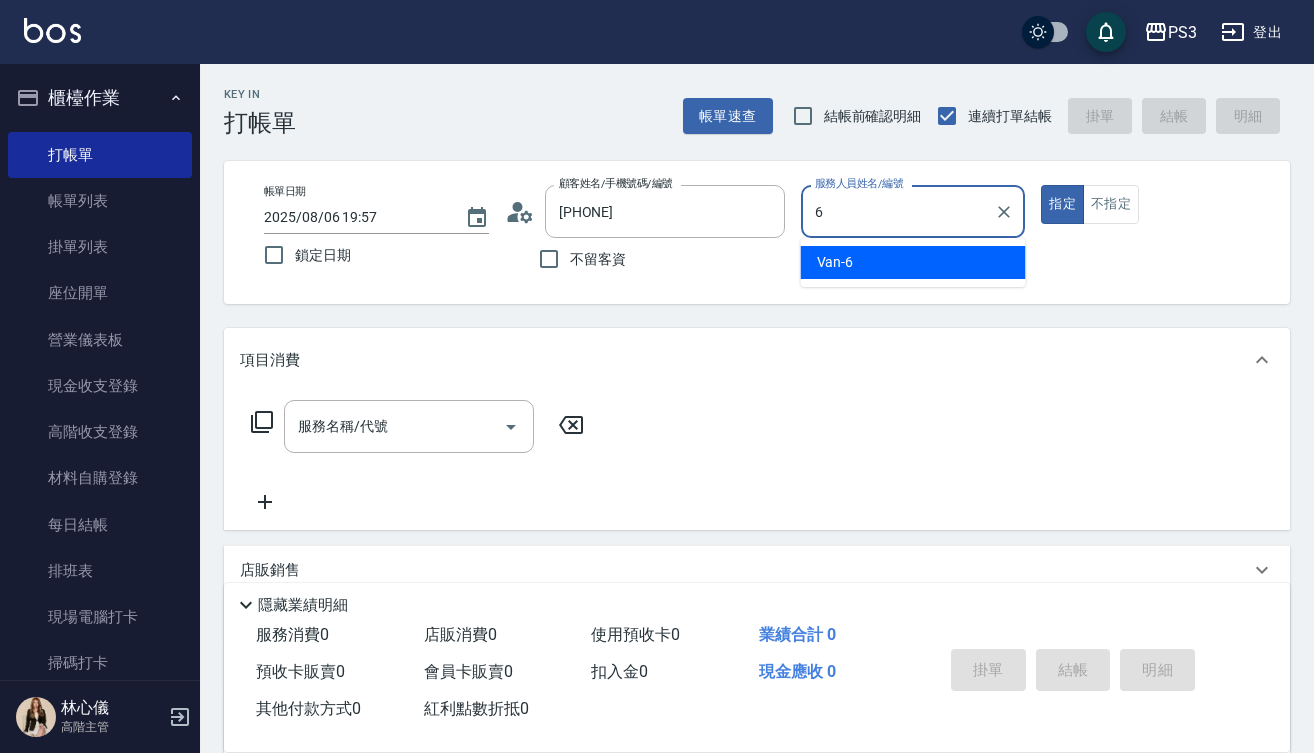 type on "Van-6" 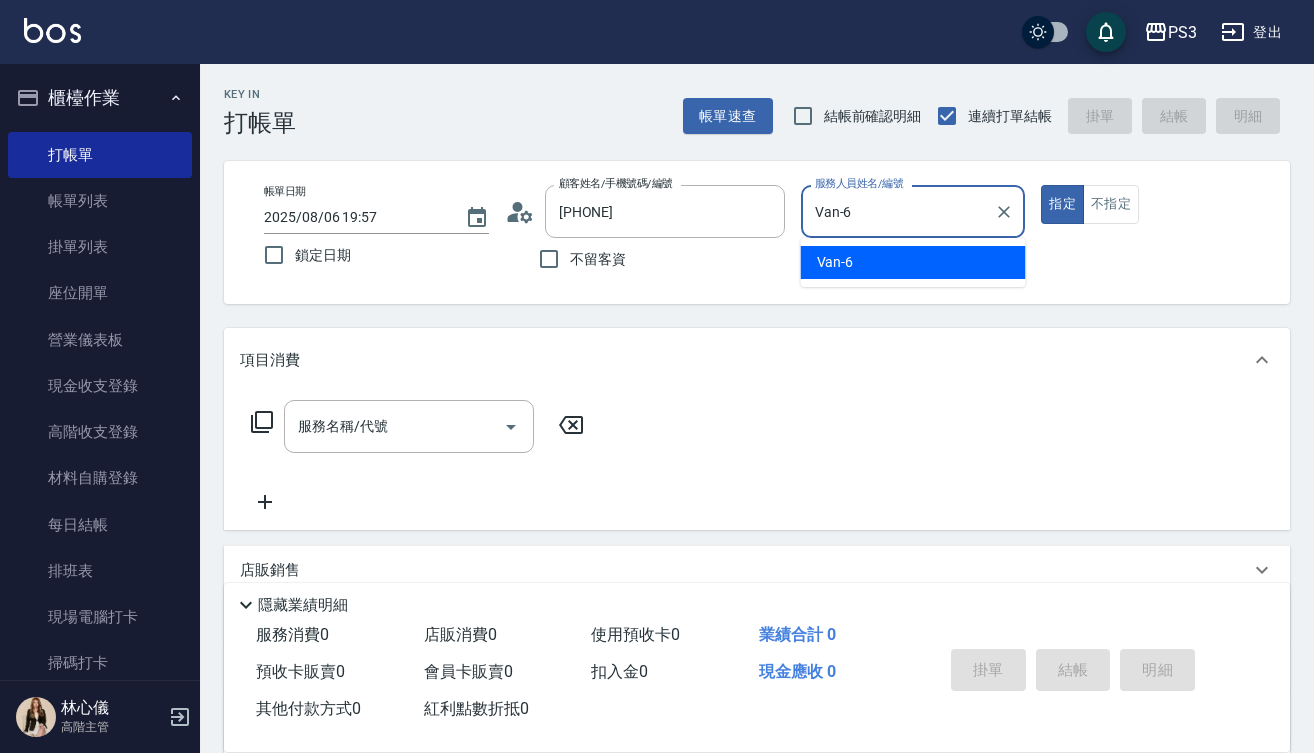 type on "true" 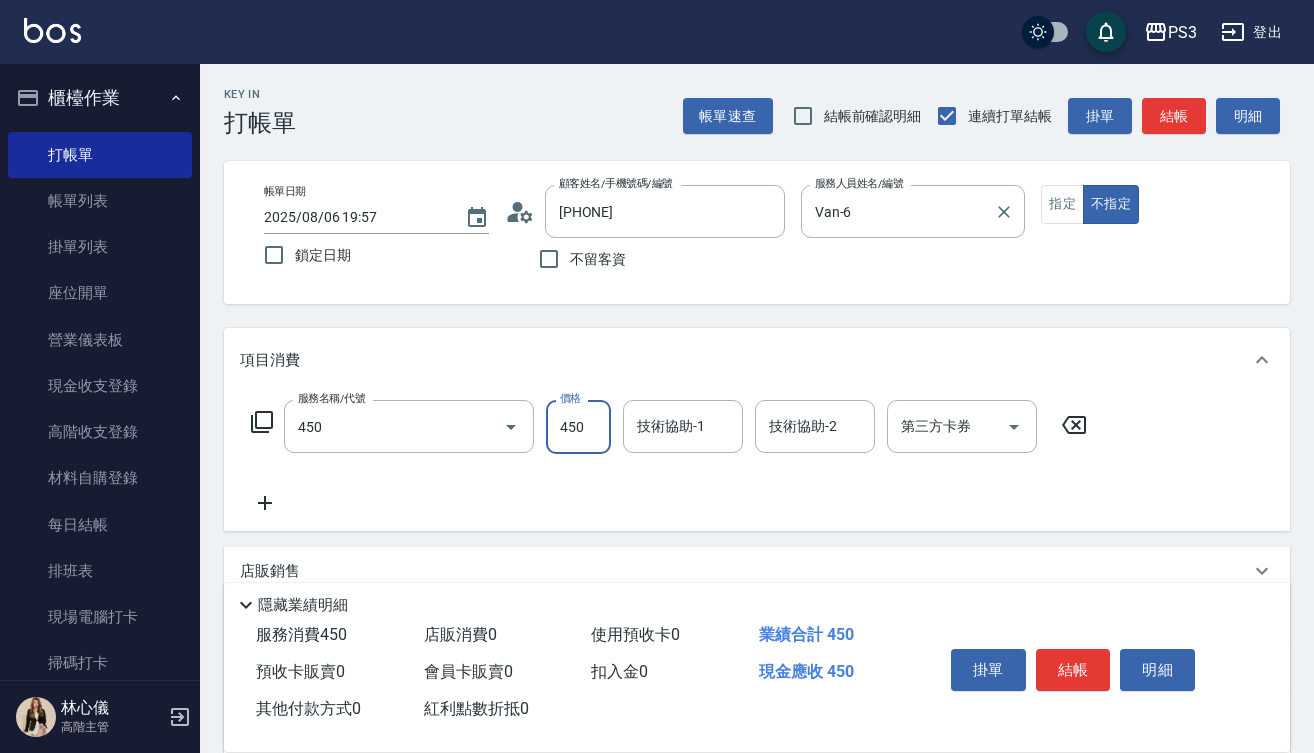 type on "有機洗髮(450)" 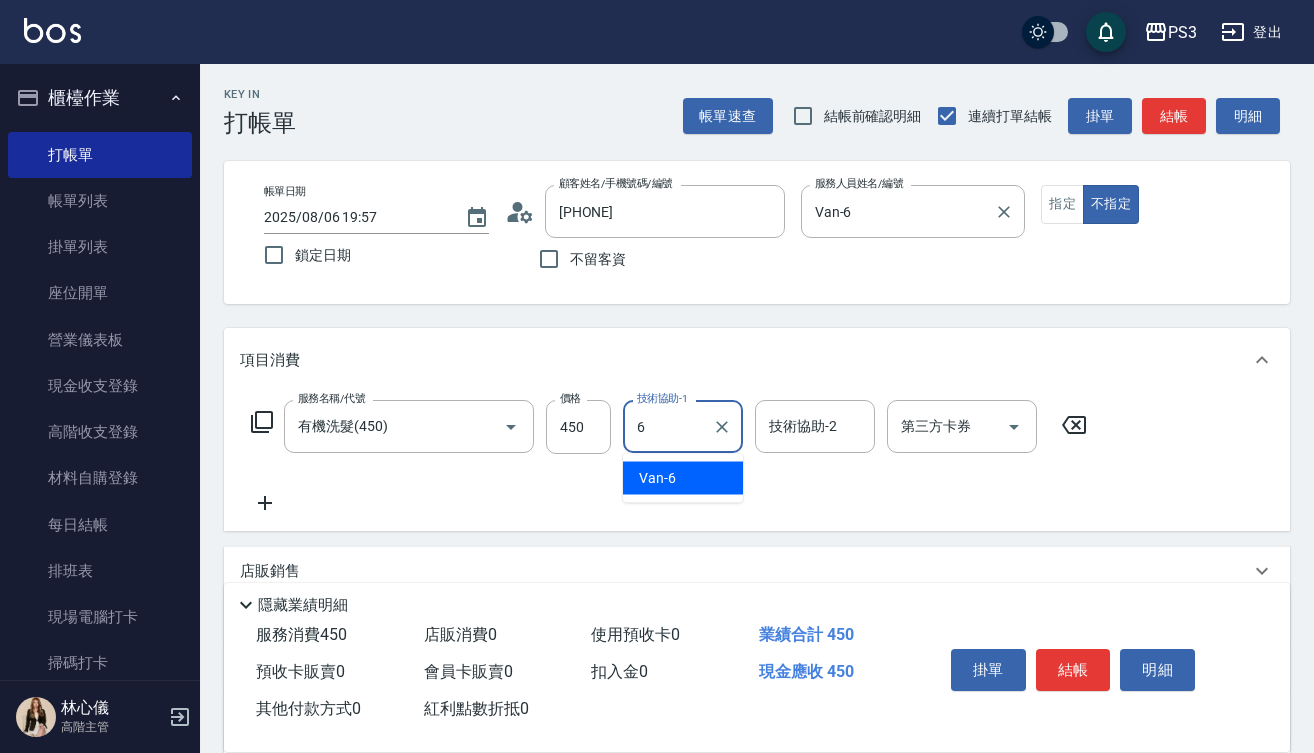 type on "Van-6" 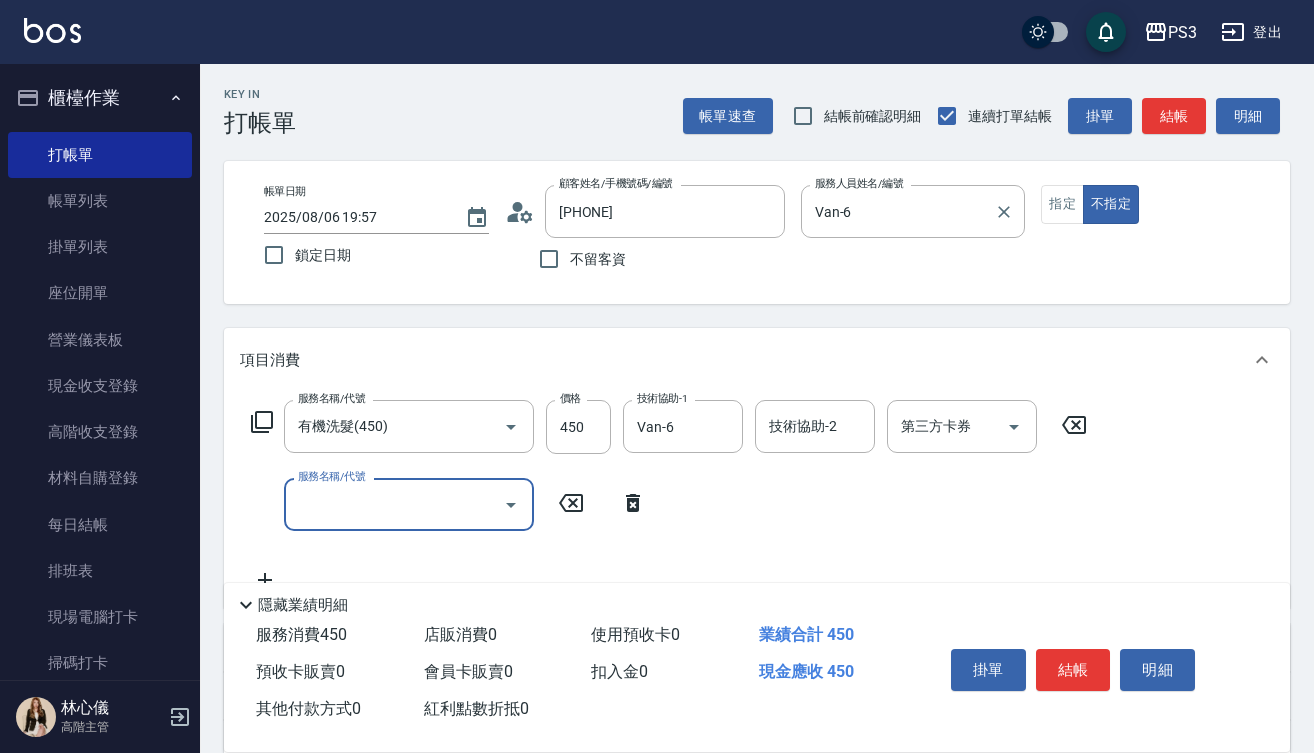 type on "5" 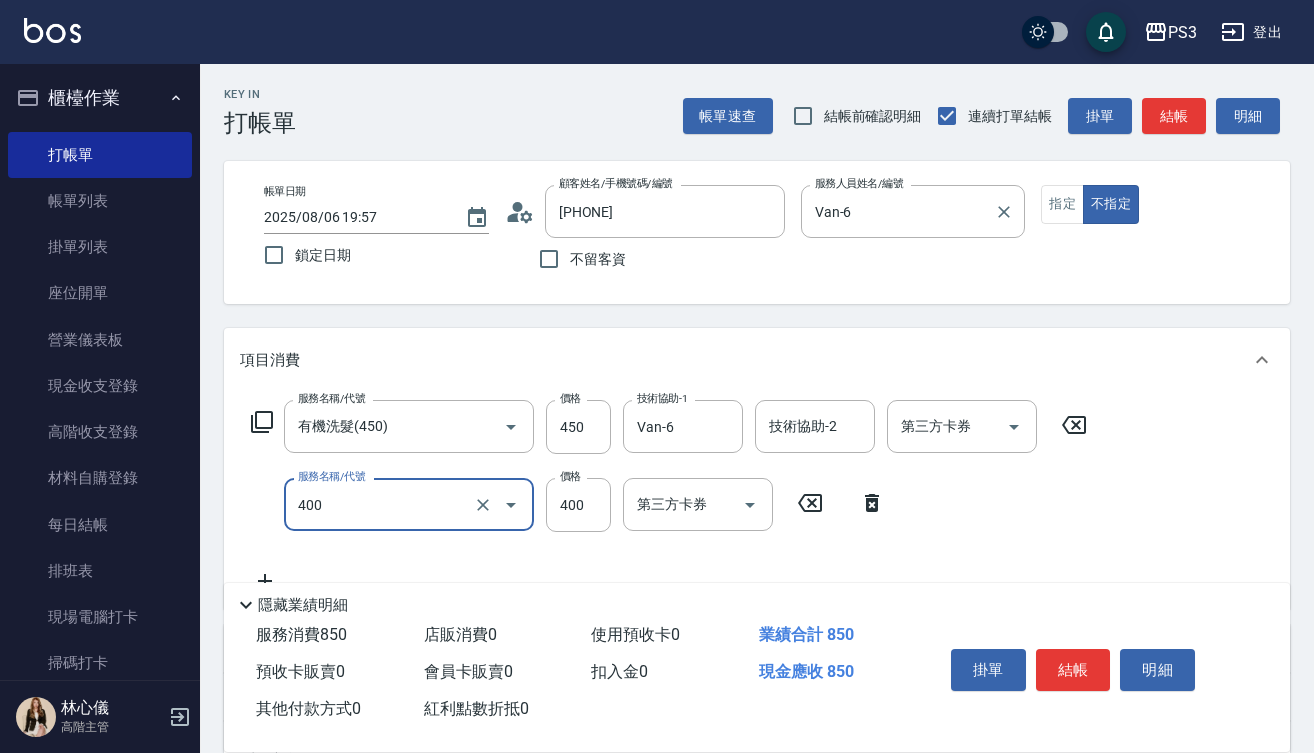 type on "剪(400)" 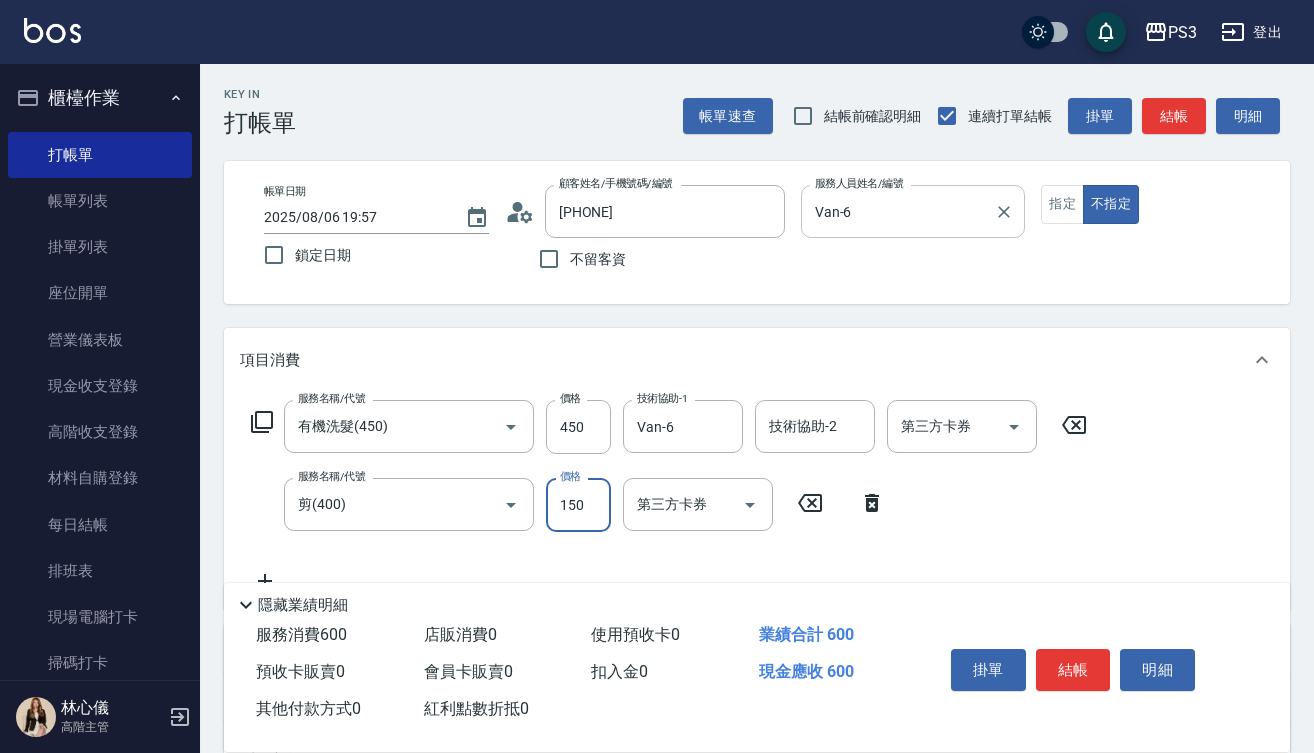 type on "150" 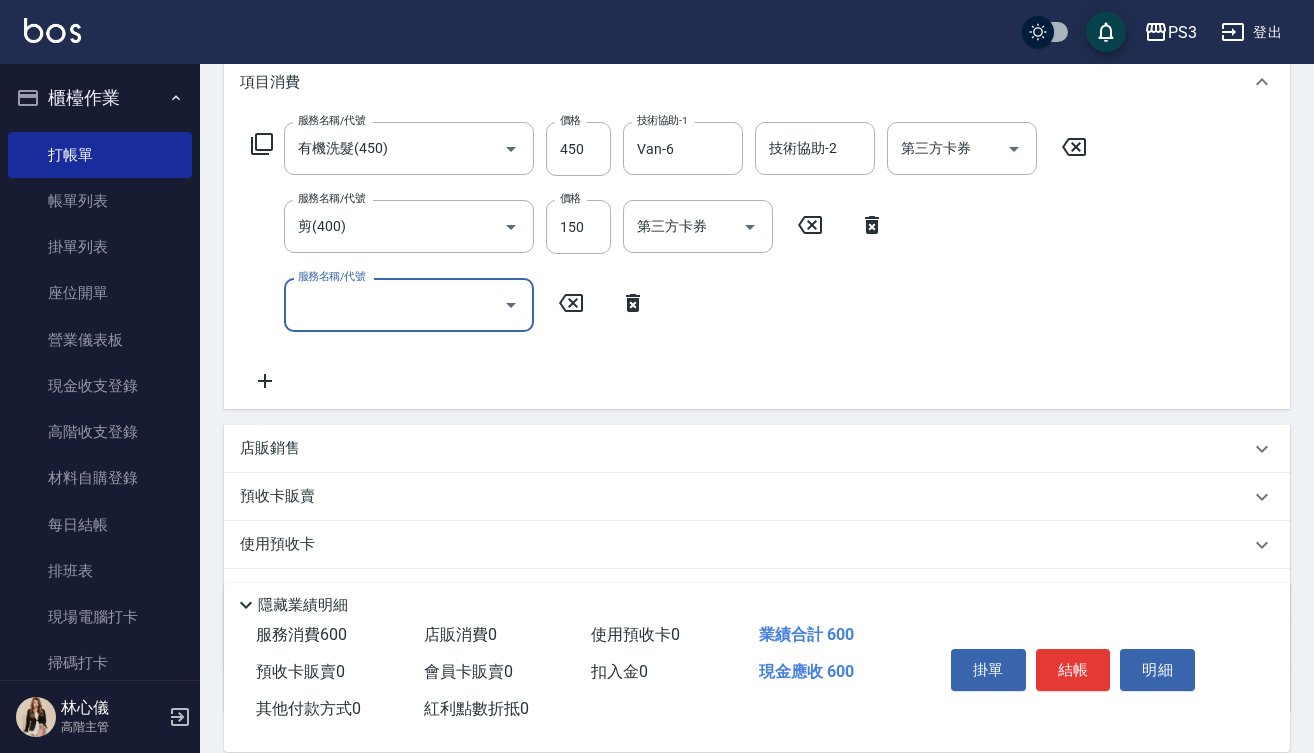 scroll, scrollTop: 284, scrollLeft: 0, axis: vertical 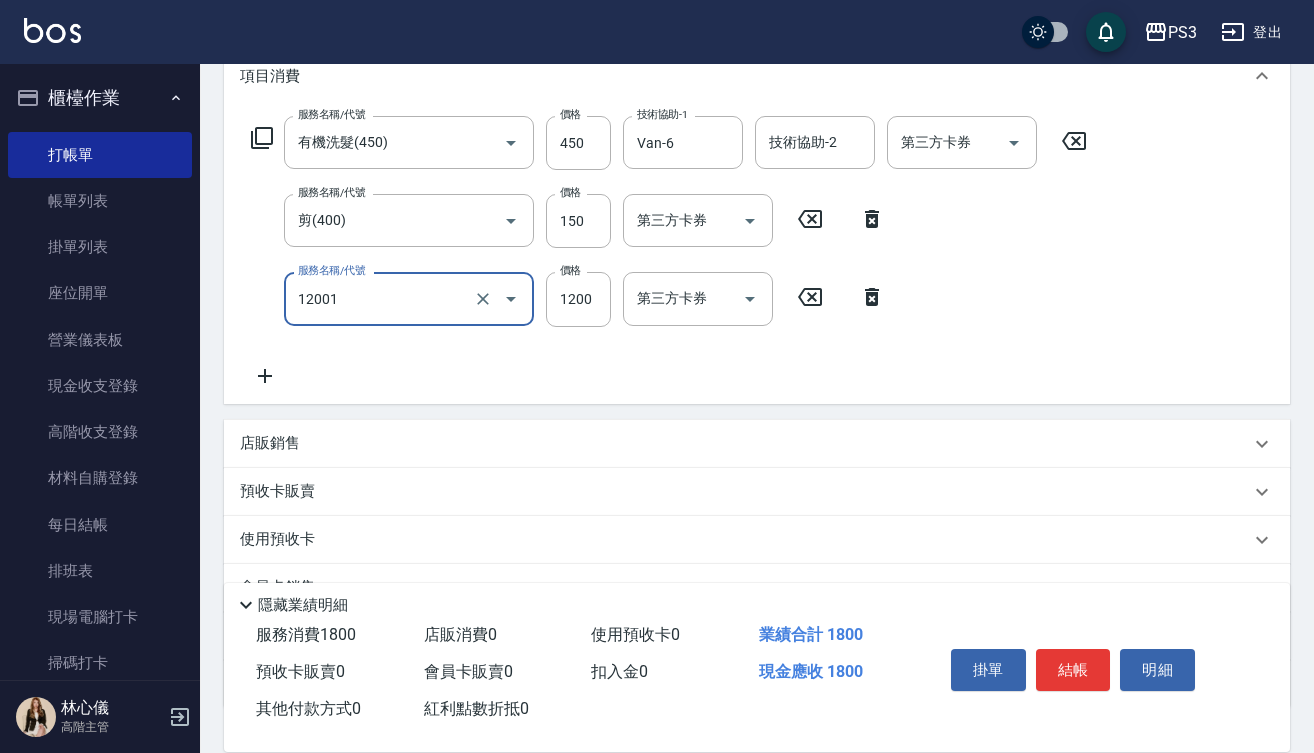 type on "燙s(12001)" 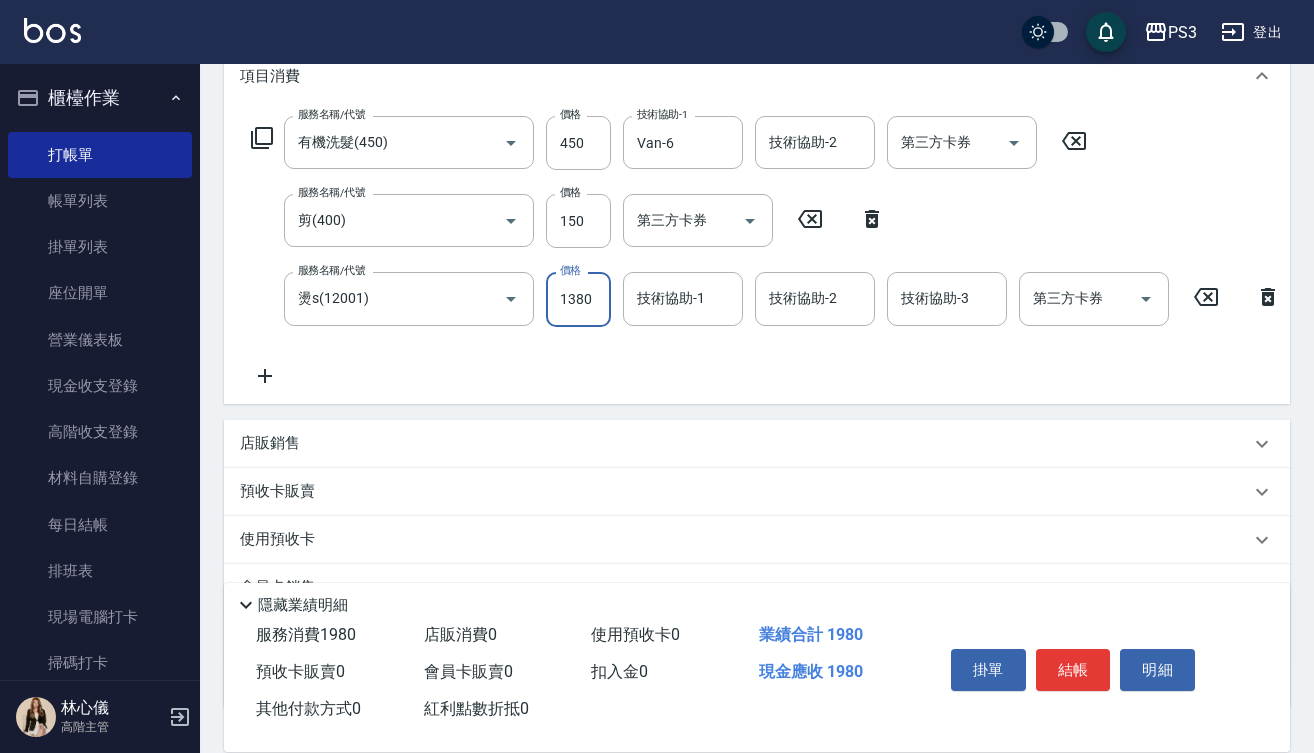 type on "1380" 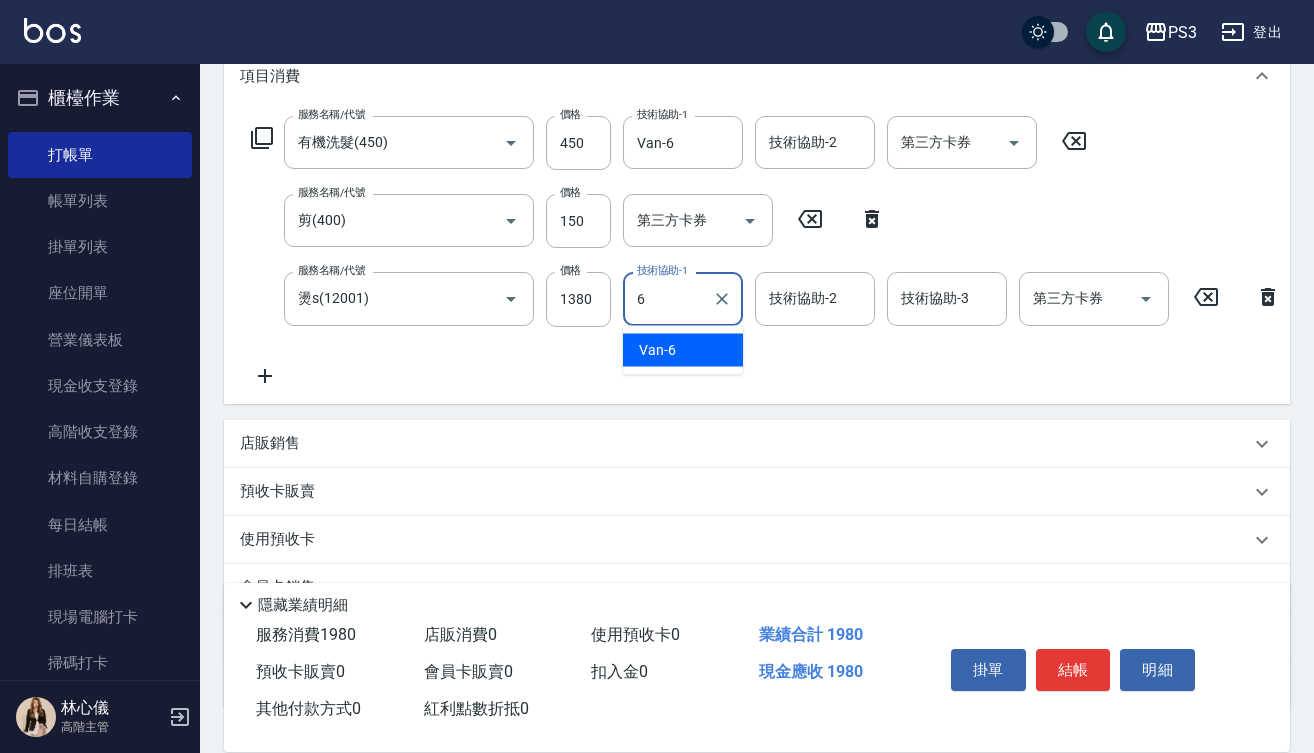 type on "Van-6" 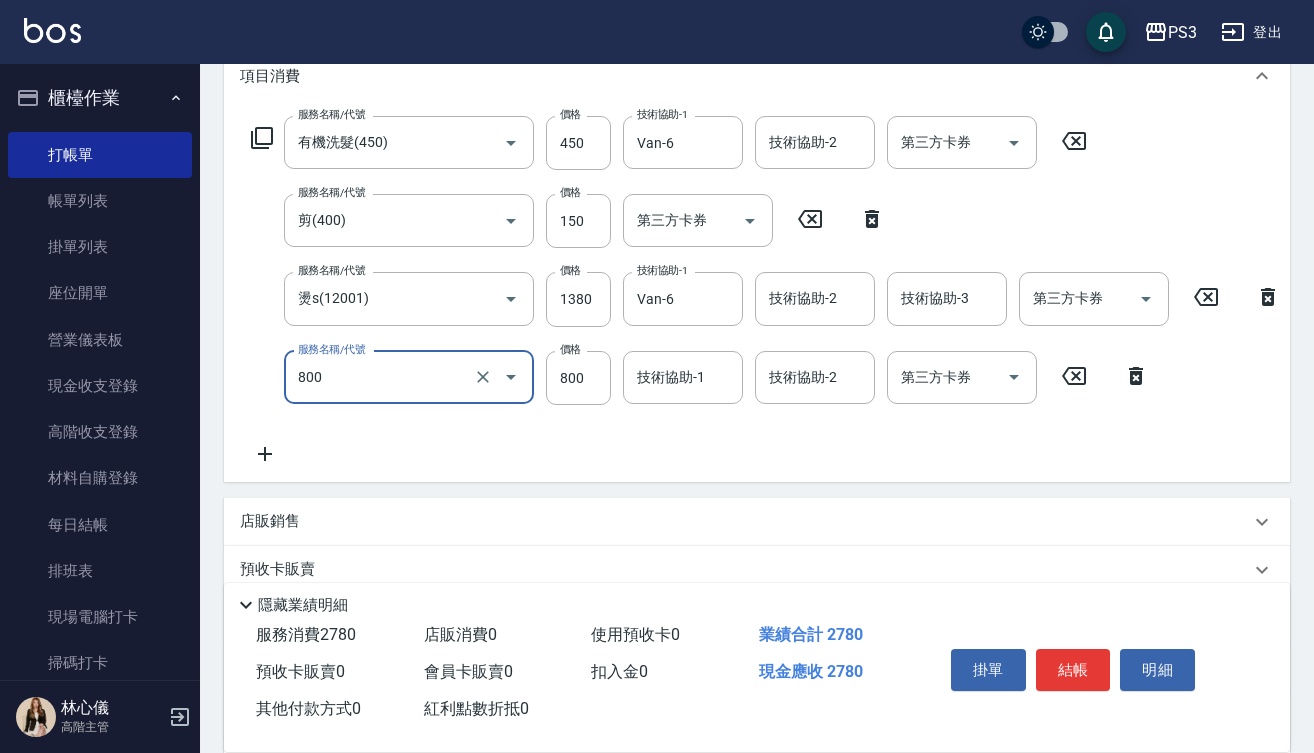 type on "深層短(800)" 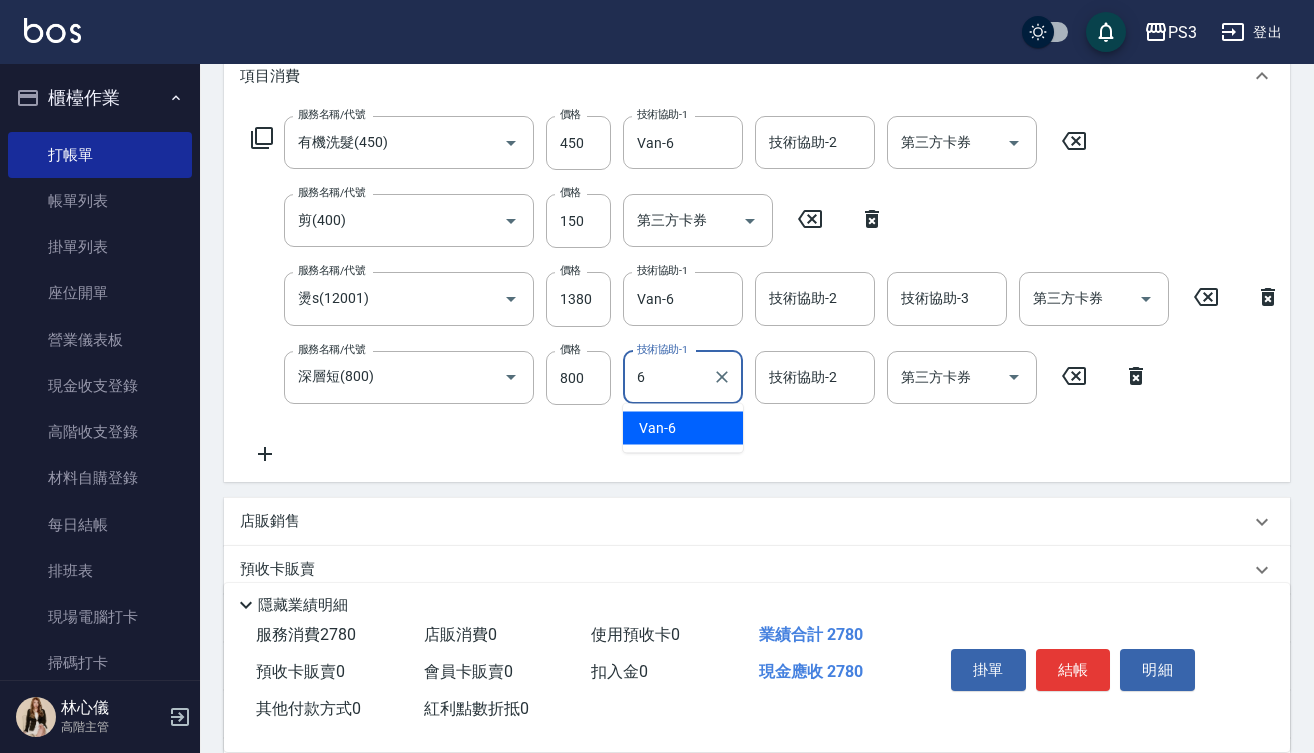 type on "Van-6" 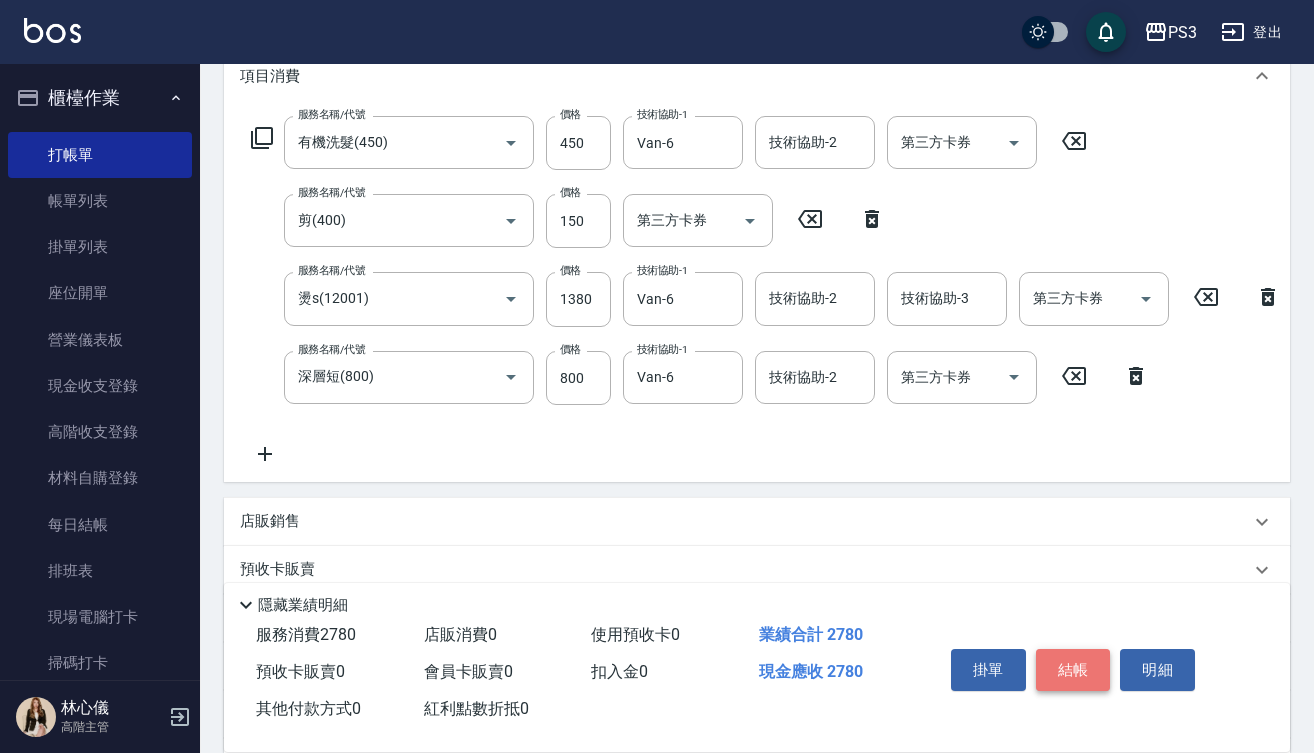click on "結帳" at bounding box center [1073, 670] 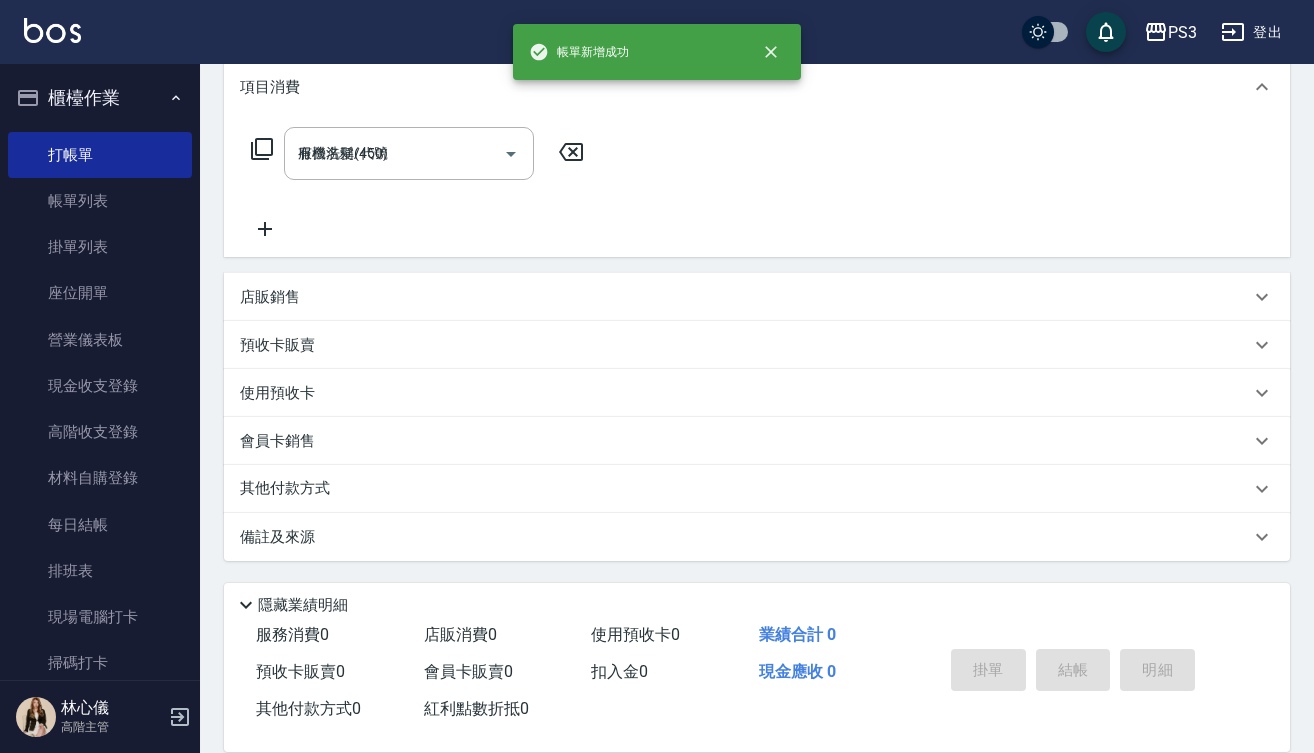 type on "2025/08/06 19:59" 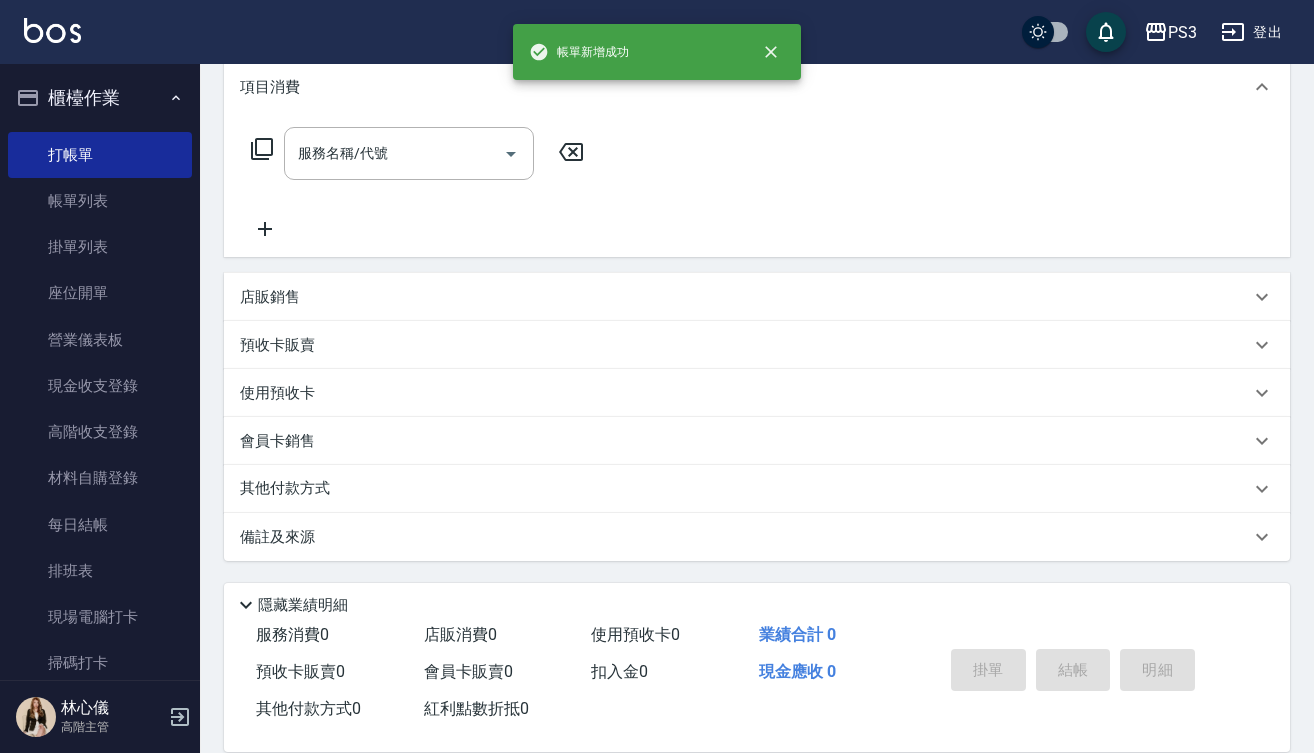 scroll, scrollTop: 0, scrollLeft: 0, axis: both 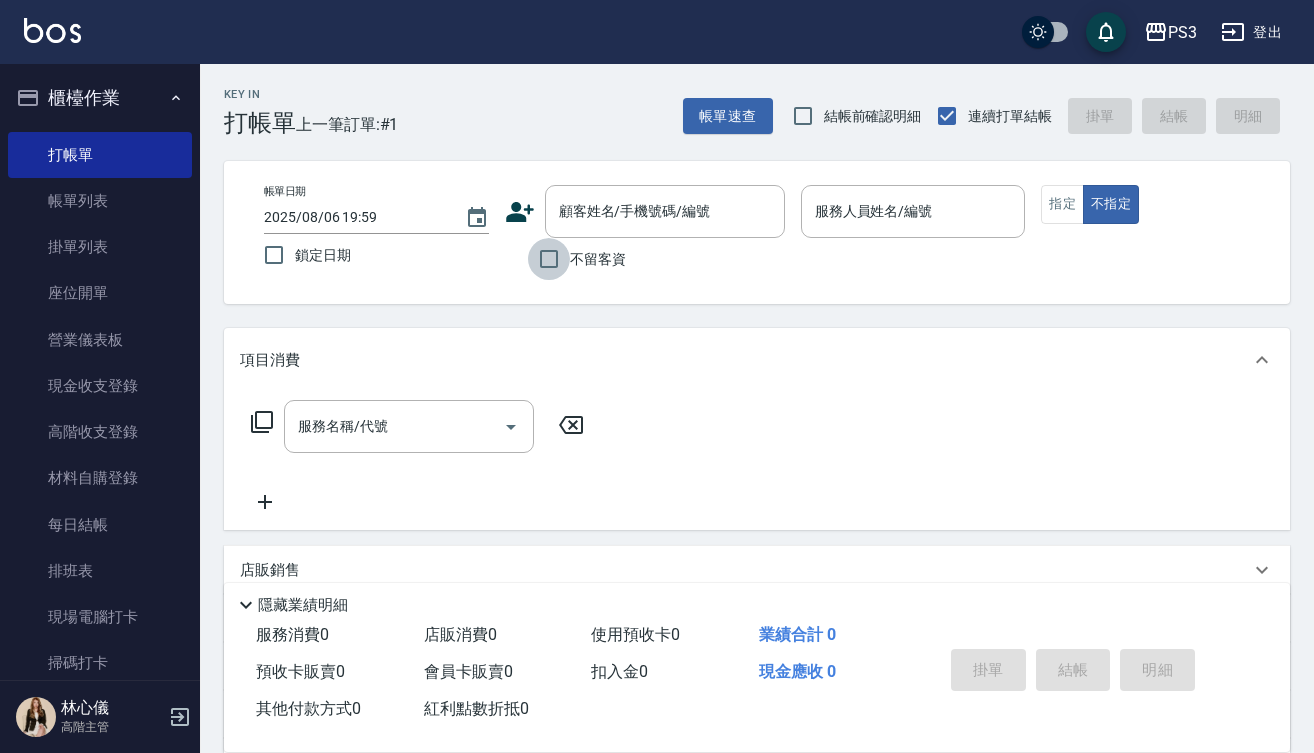 click on "不留客資" at bounding box center (549, 259) 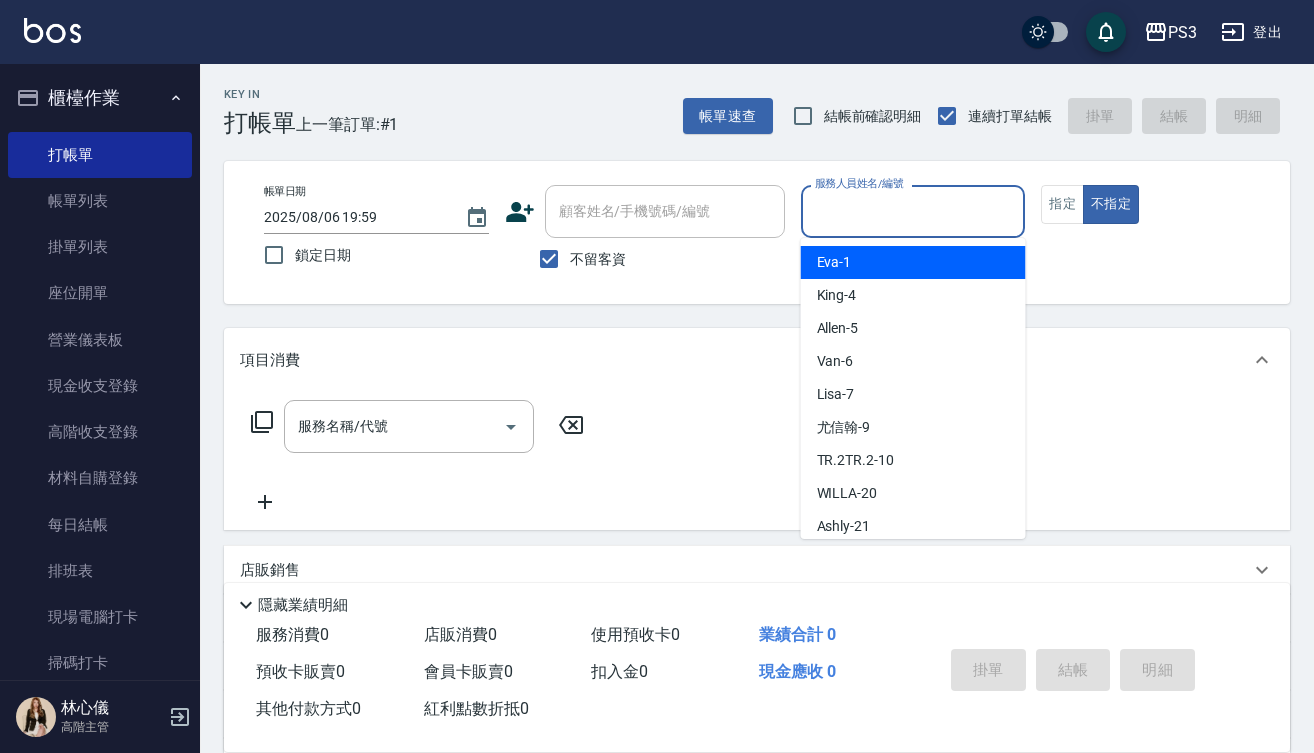 click on "服務人員姓名/編號" at bounding box center [913, 211] 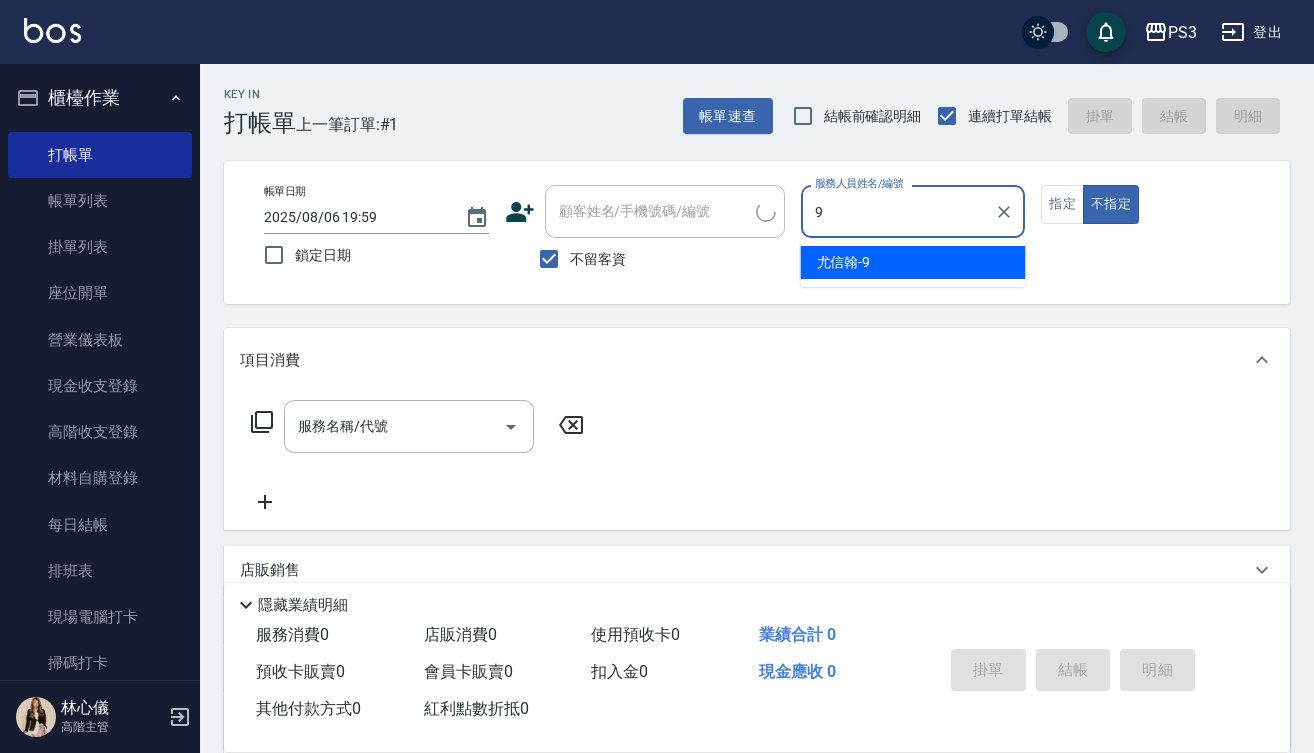 type on "9" 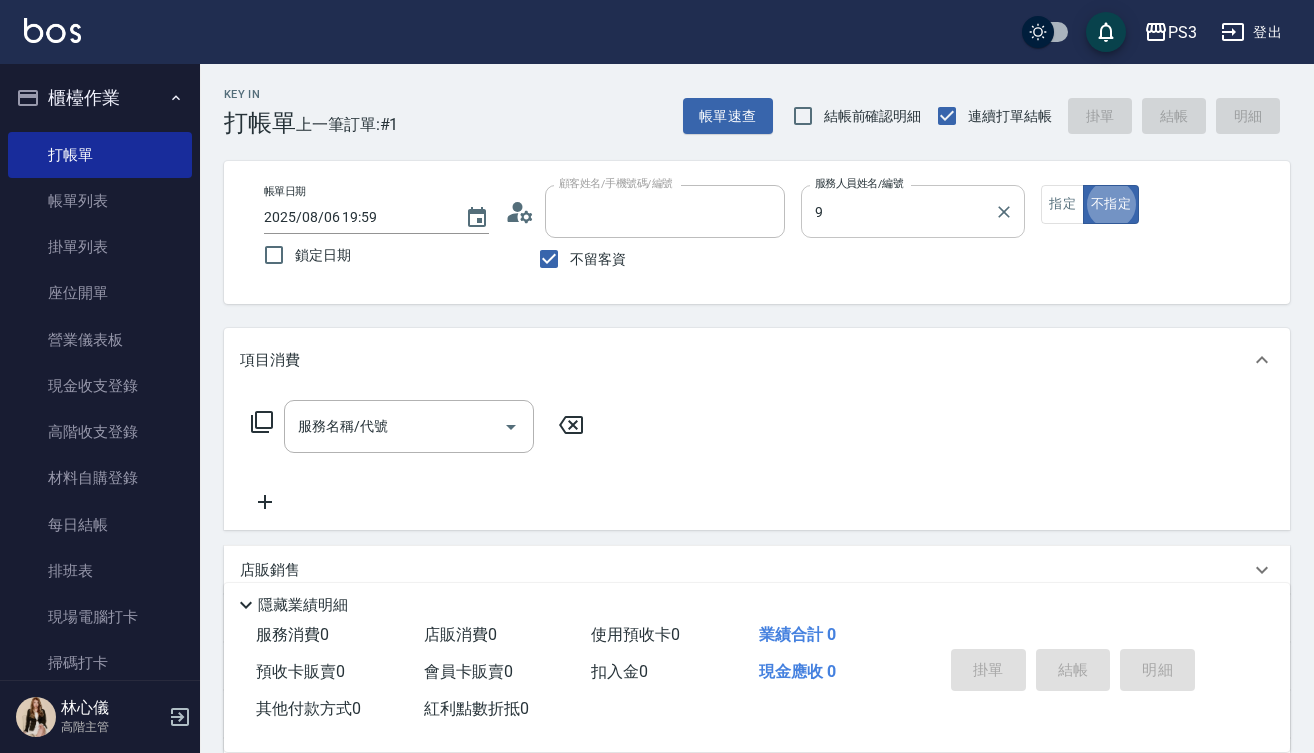type on "[FIRST]/[PHONE]/" 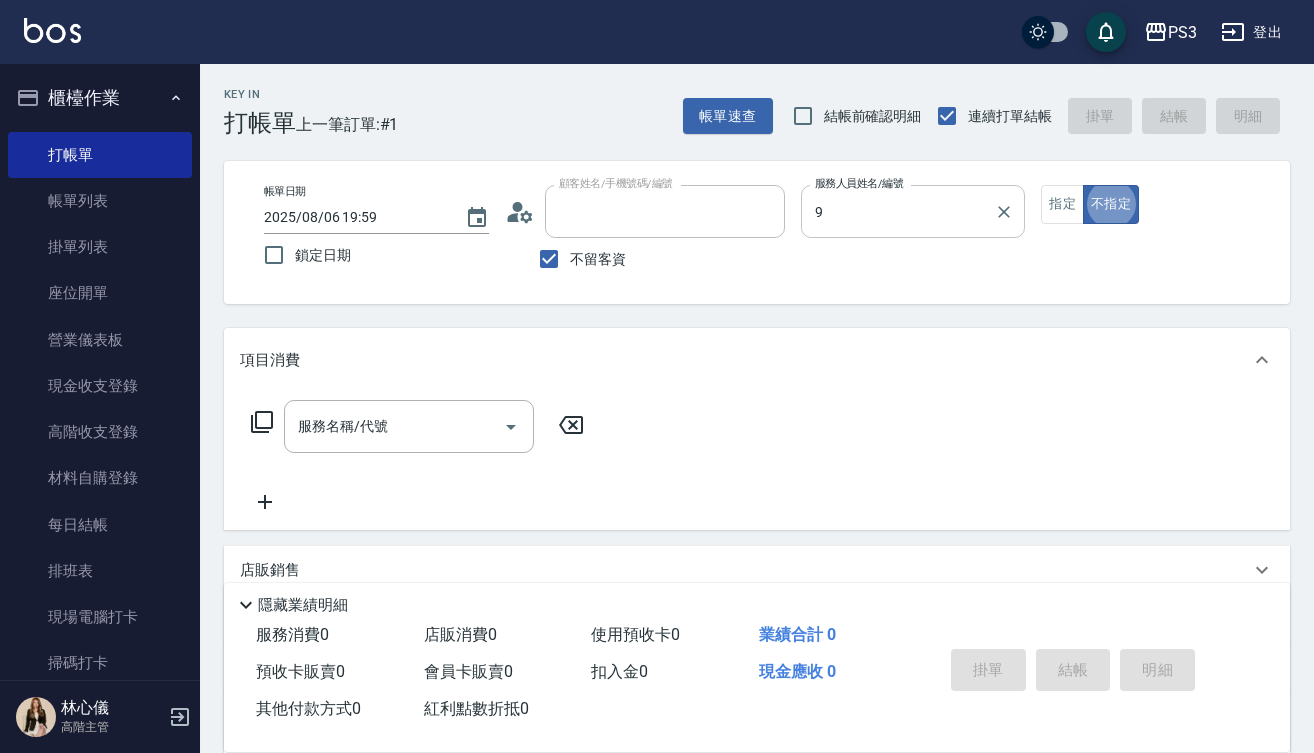 type on "[FIRST] -9" 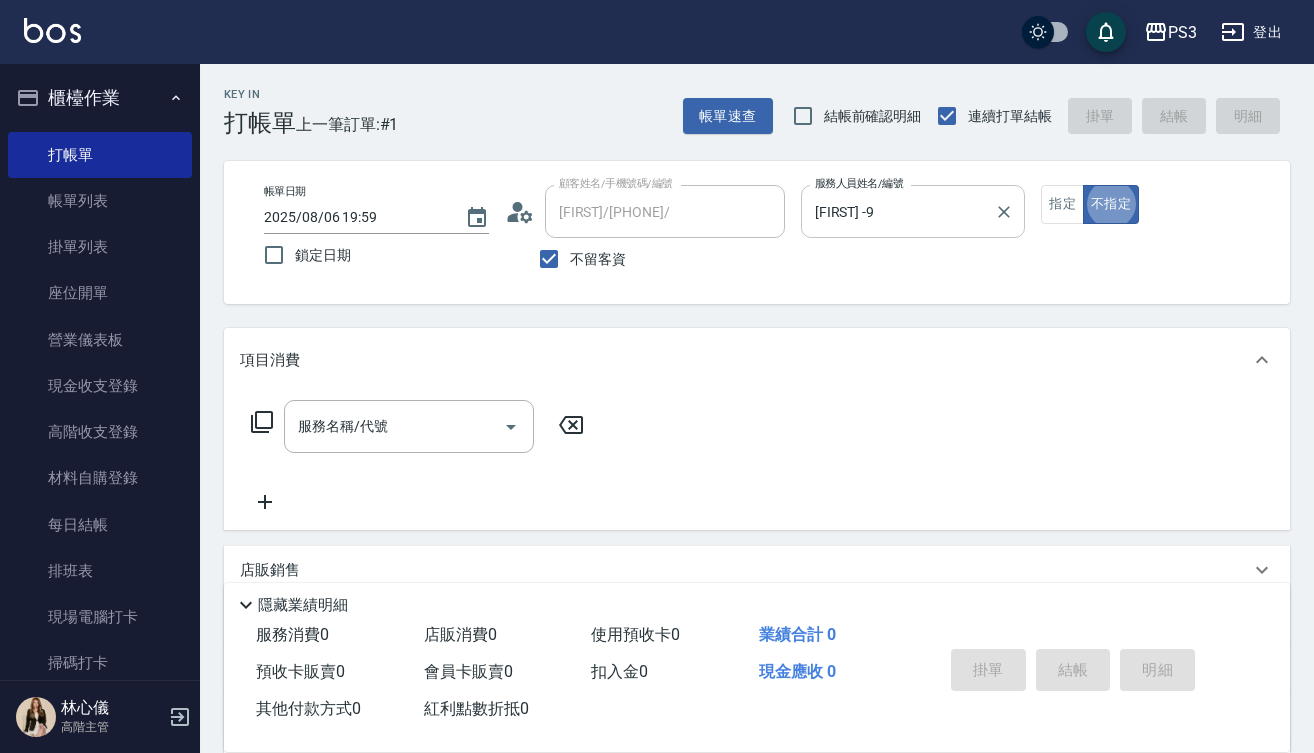 type on "false" 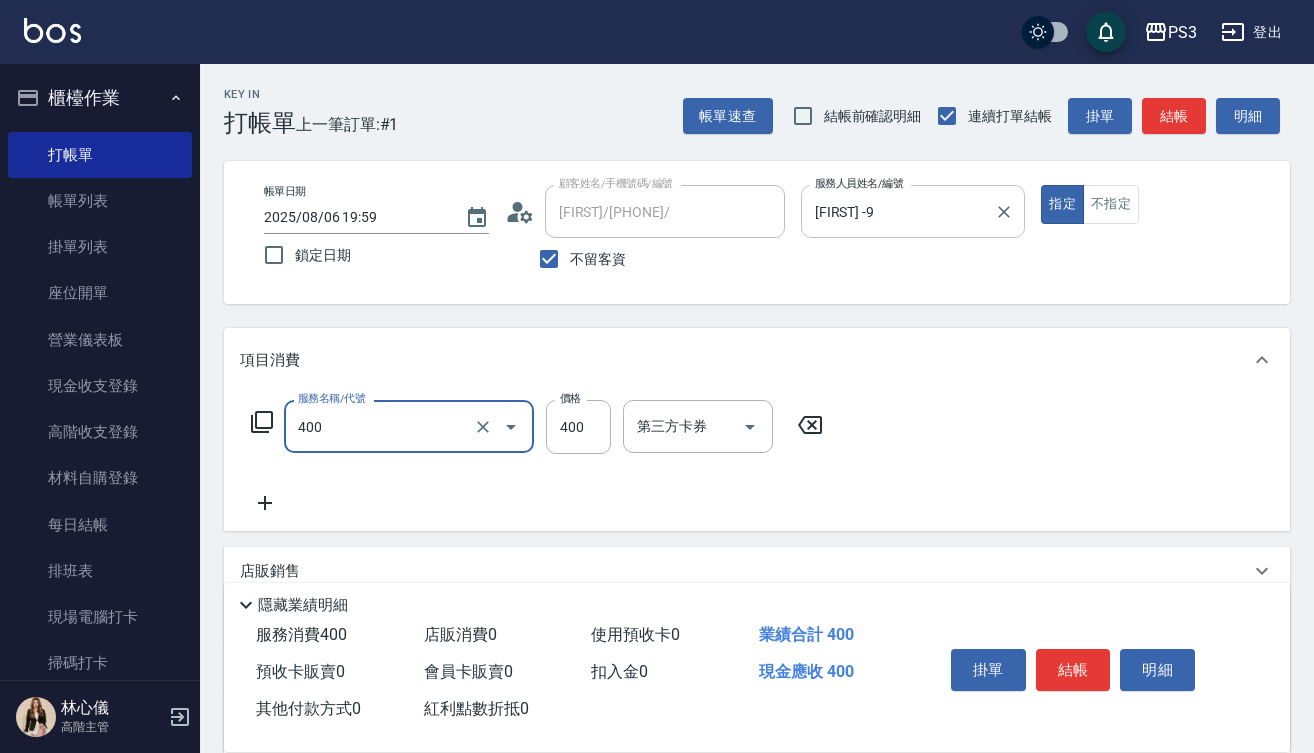 type on "剪(400)" 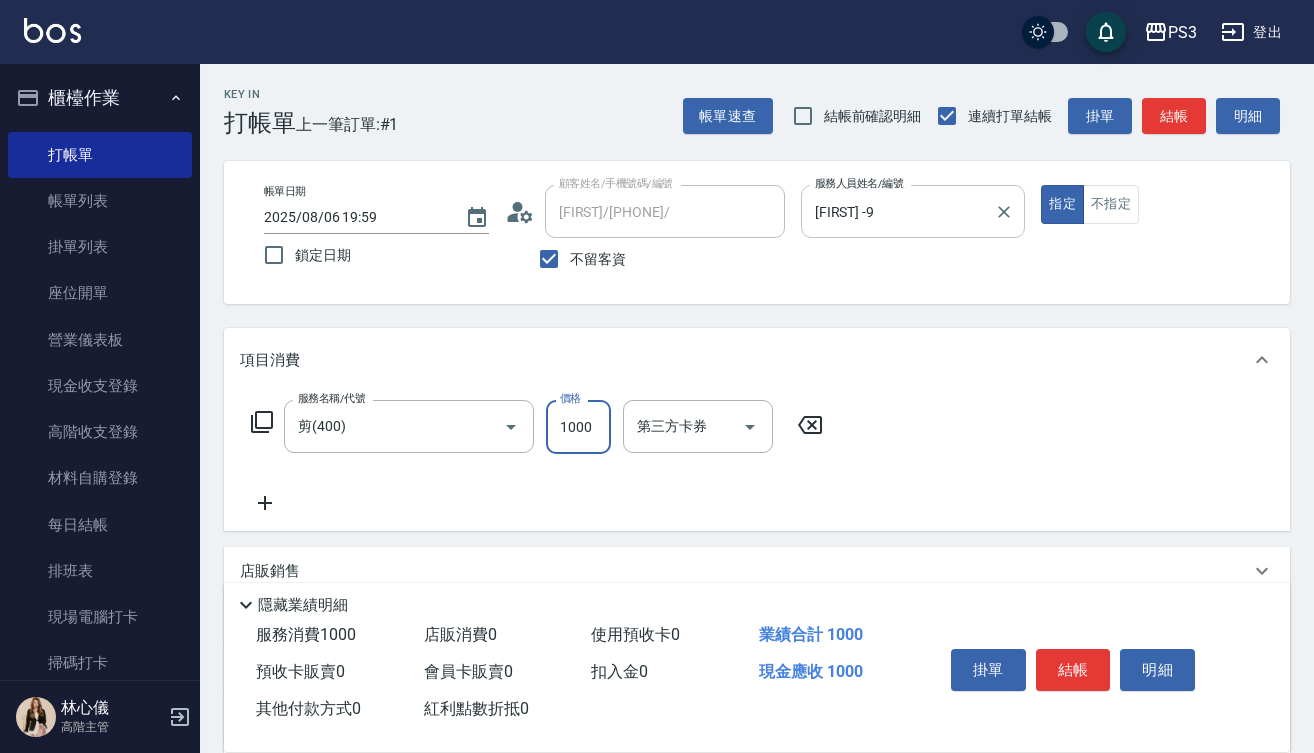 type on "1000" 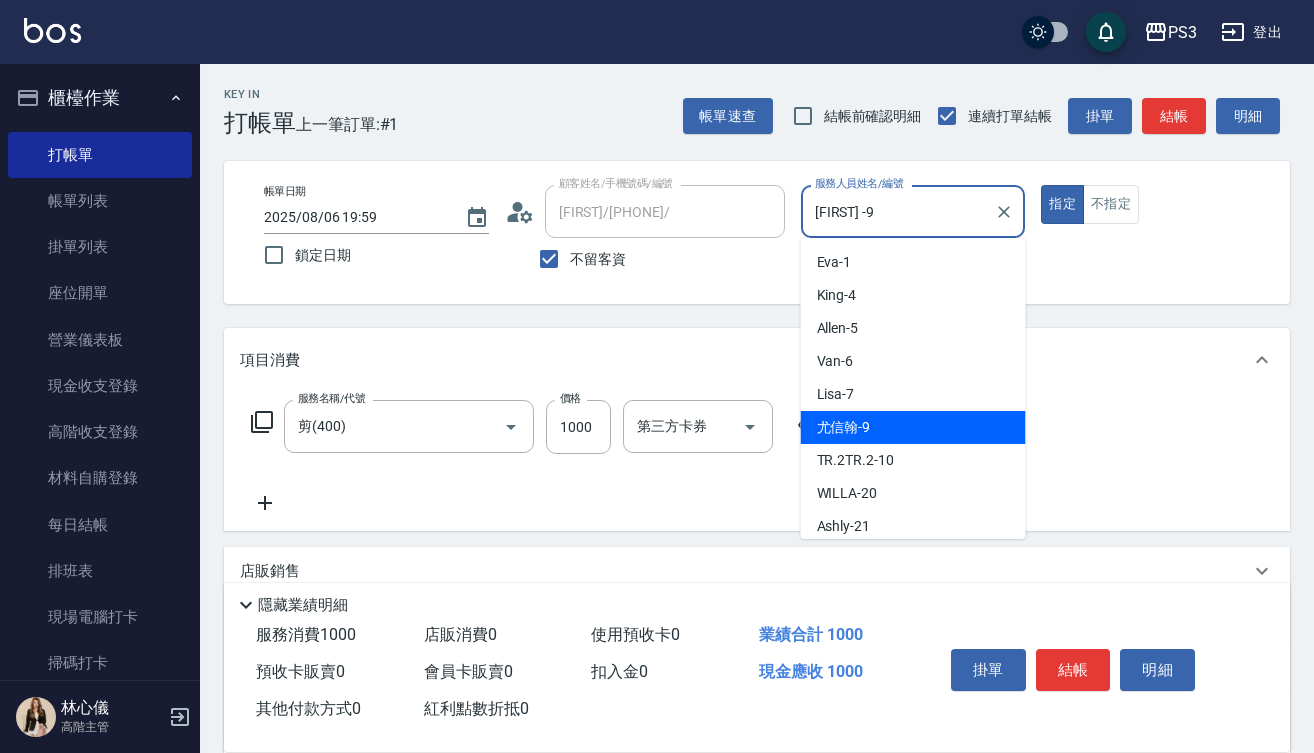 click on "[FIRST] -9" at bounding box center (898, 211) 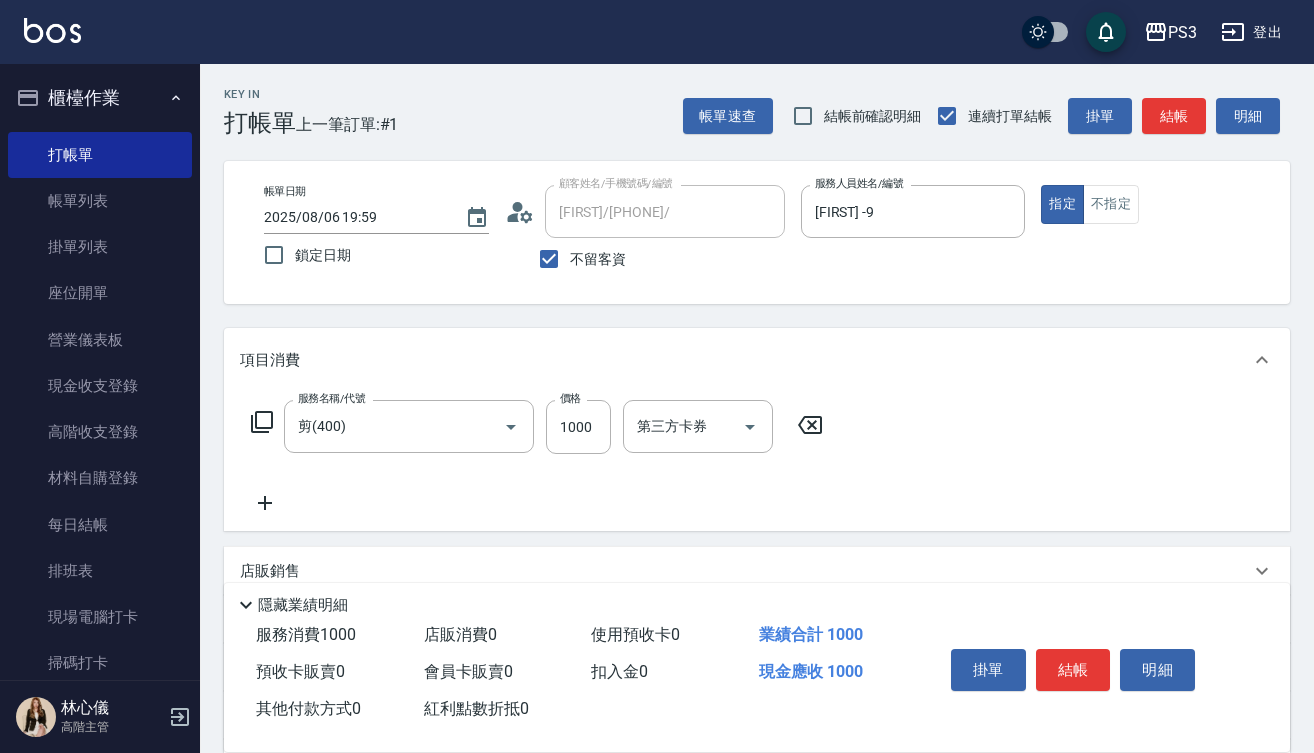 click on "項目消費" at bounding box center [757, 360] 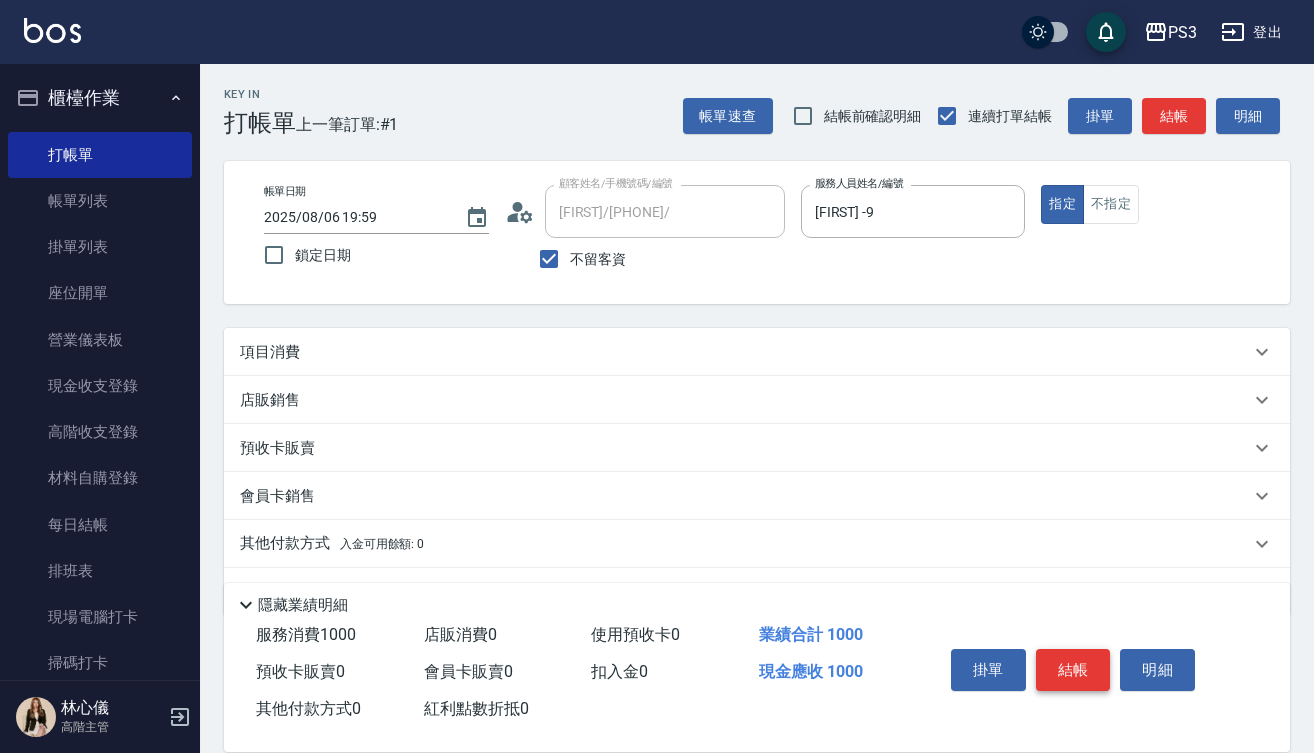 click on "結帳" at bounding box center (1073, 670) 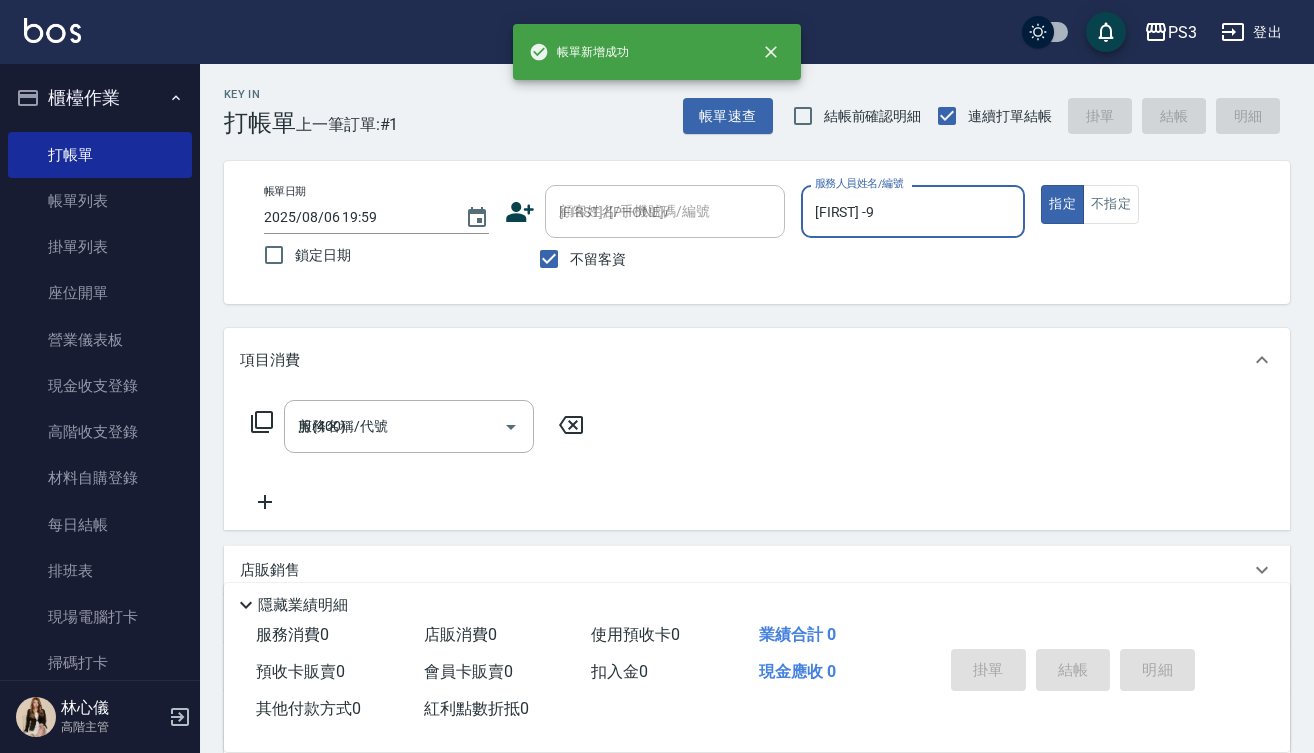 type 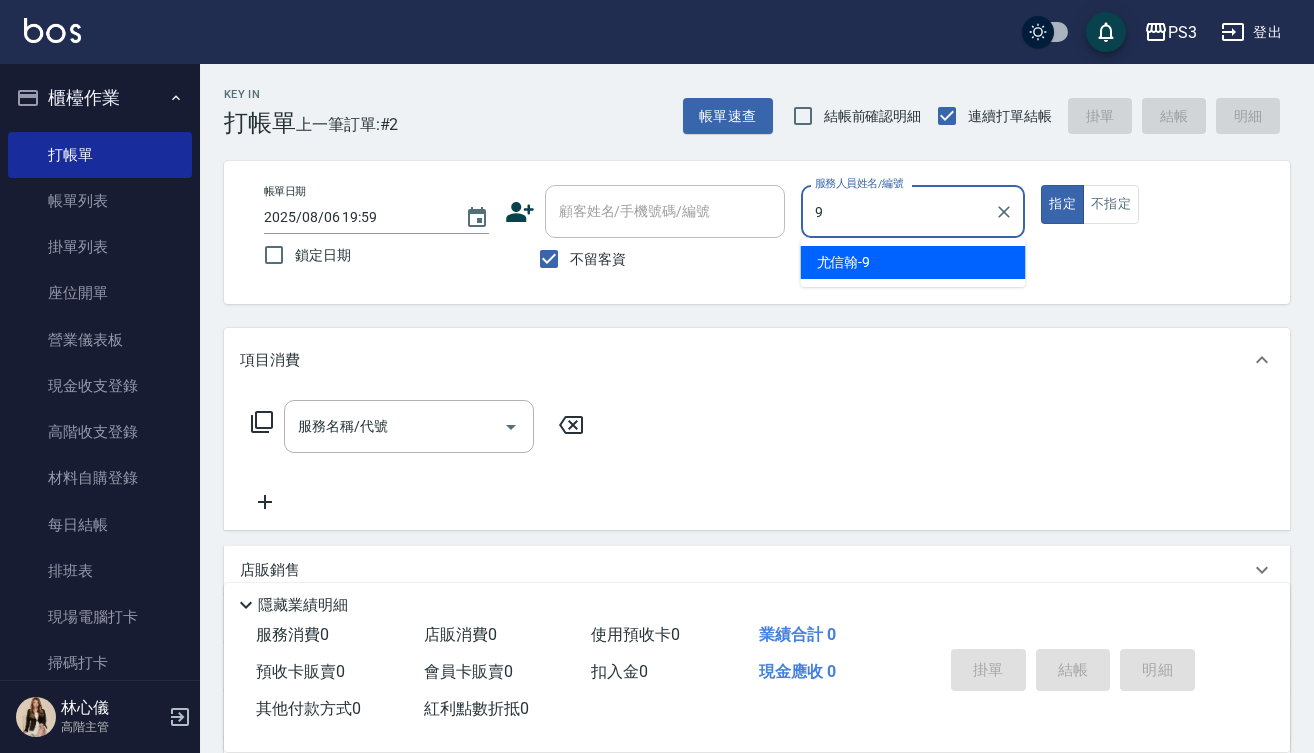 type on "[FIRST] -9" 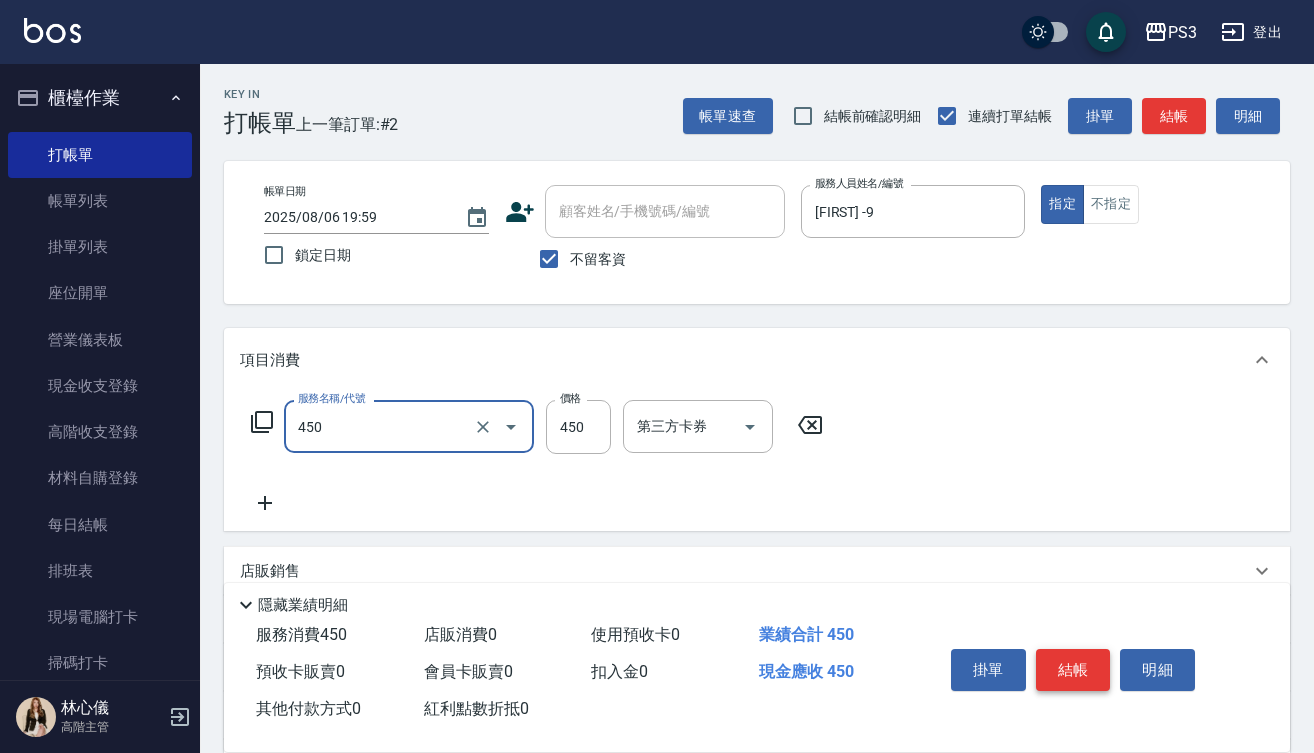type on "有機洗髮(450)" 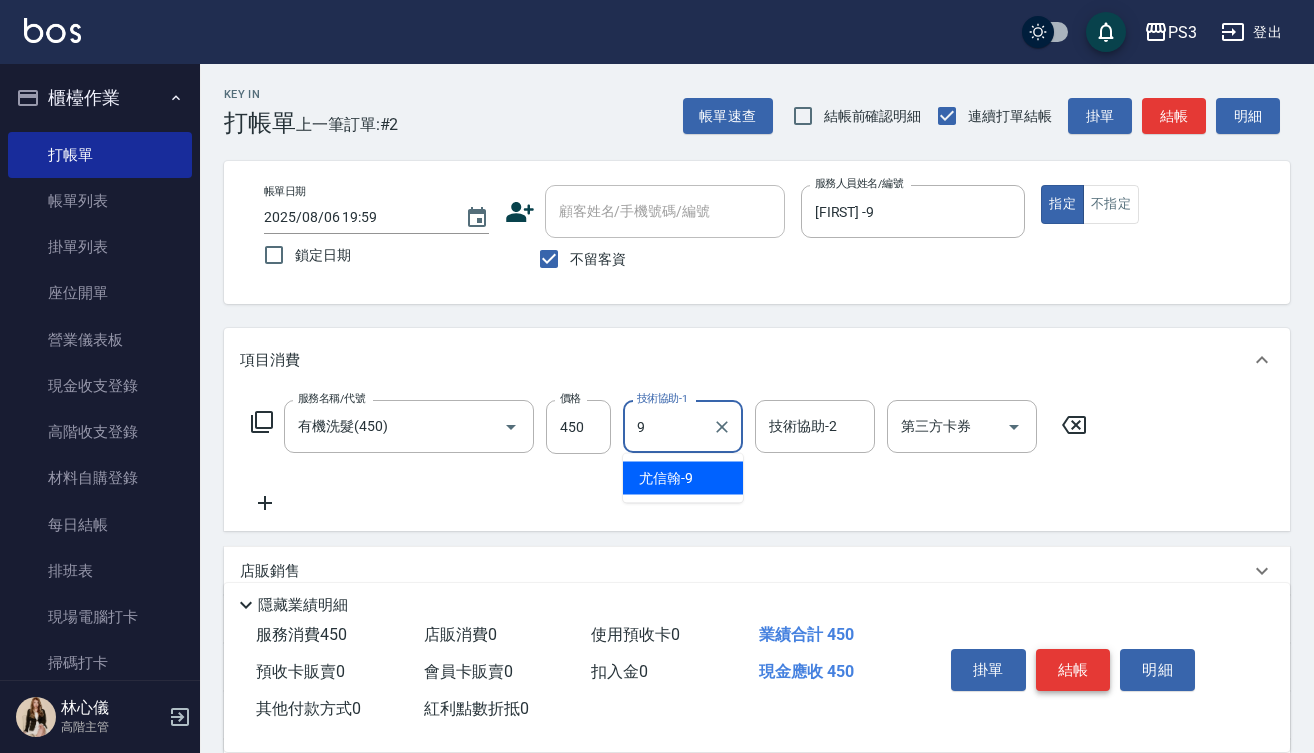 type on "[FIRST] -9" 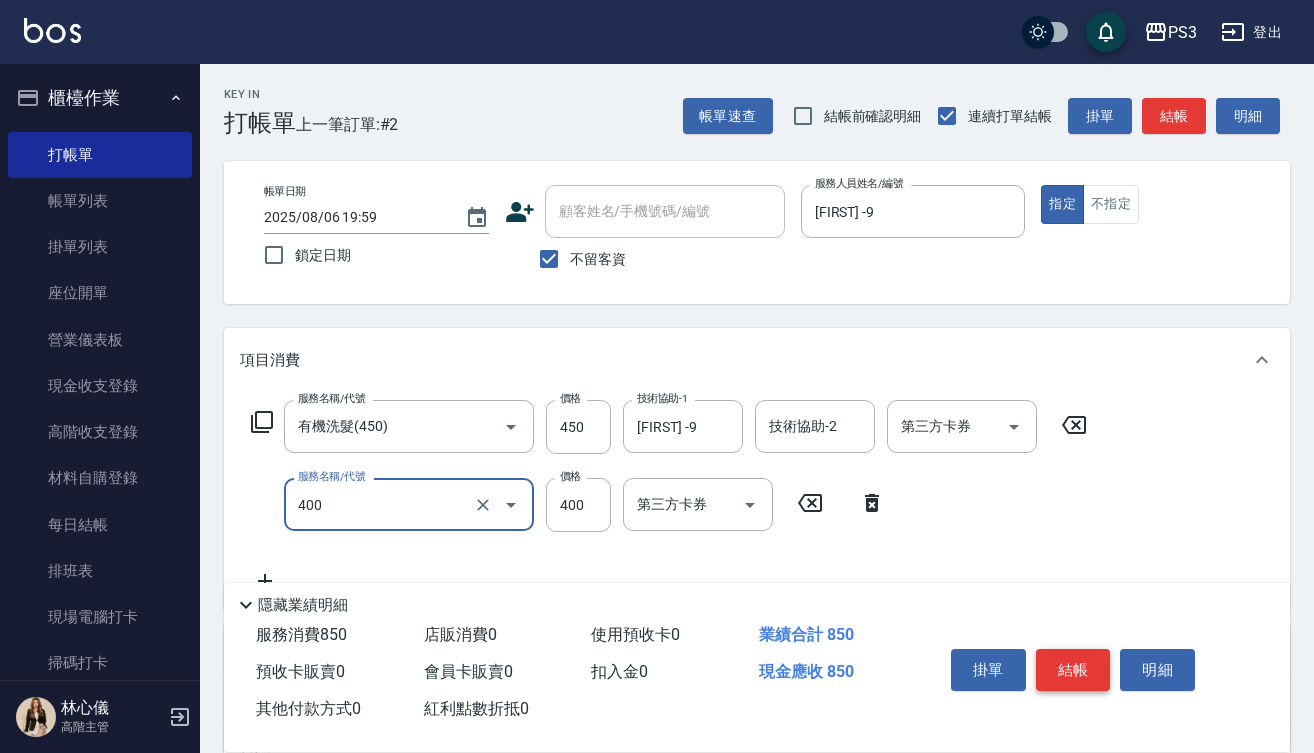 type on "剪(400)" 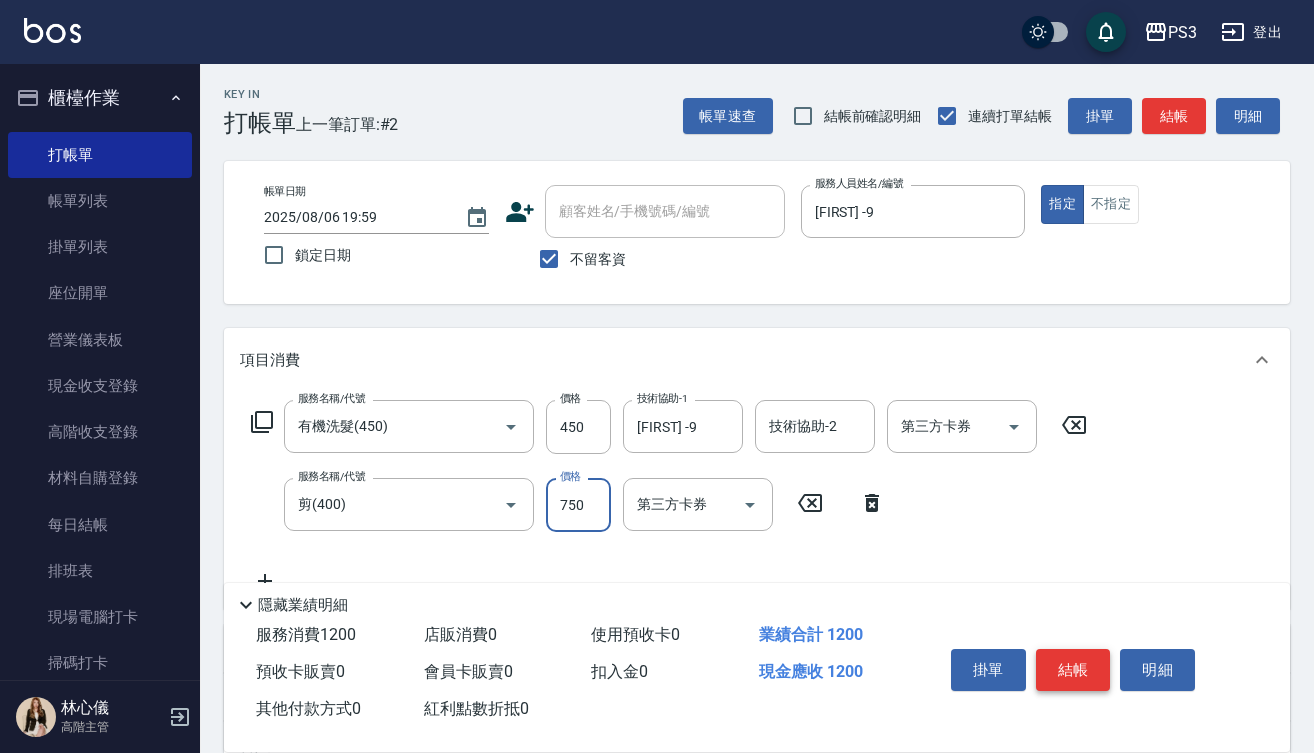 type on "750" 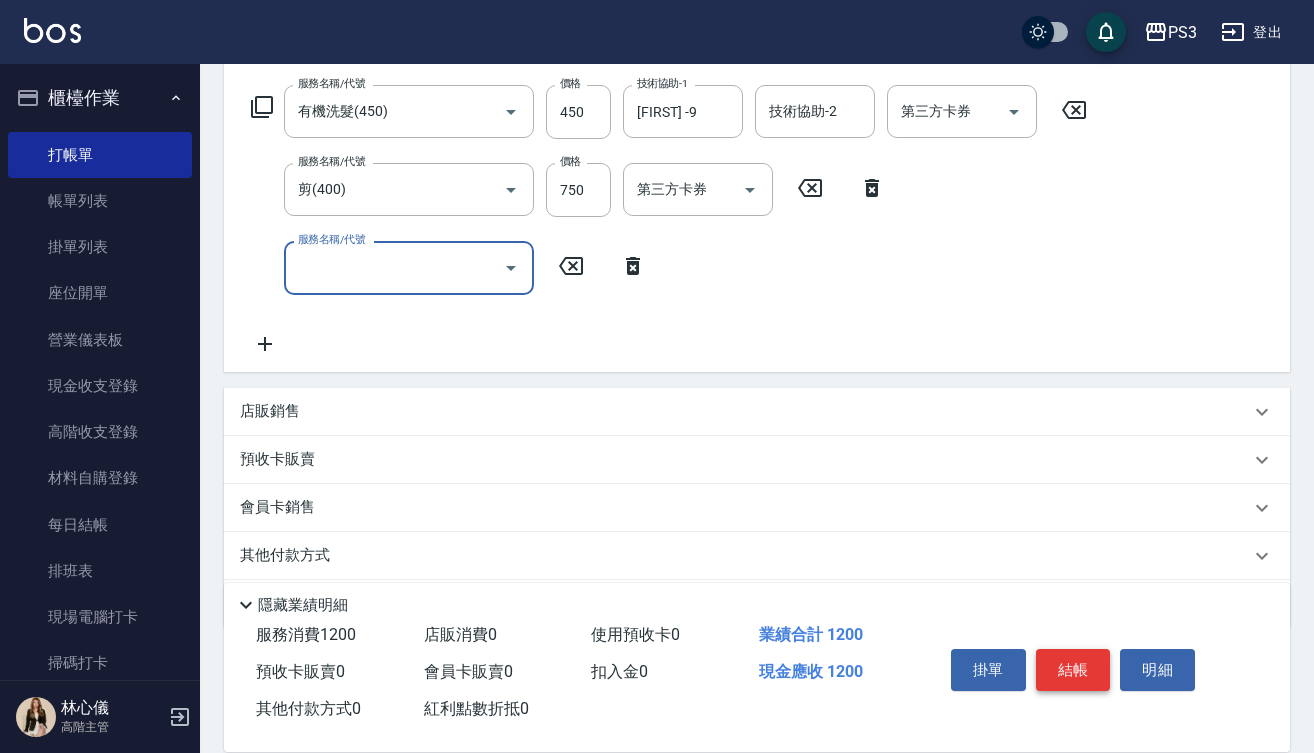 scroll, scrollTop: 319, scrollLeft: 0, axis: vertical 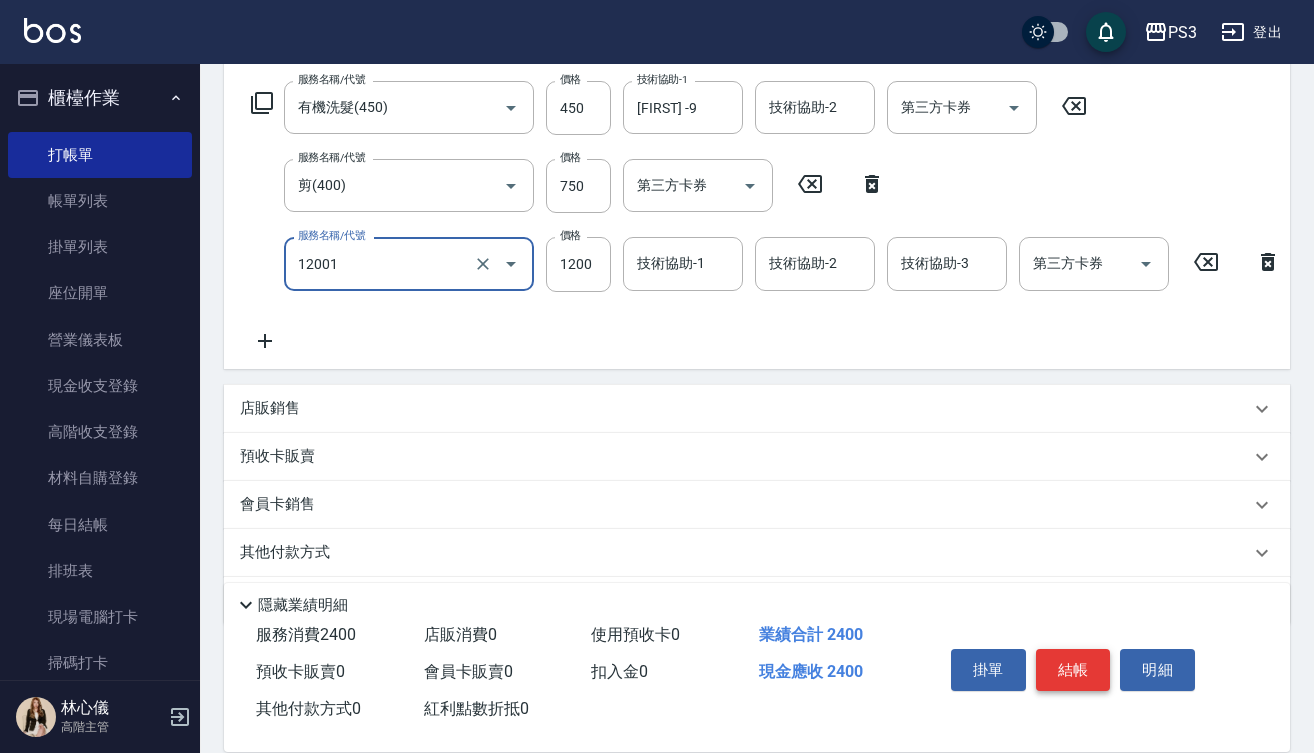 type on "燙s(12001)" 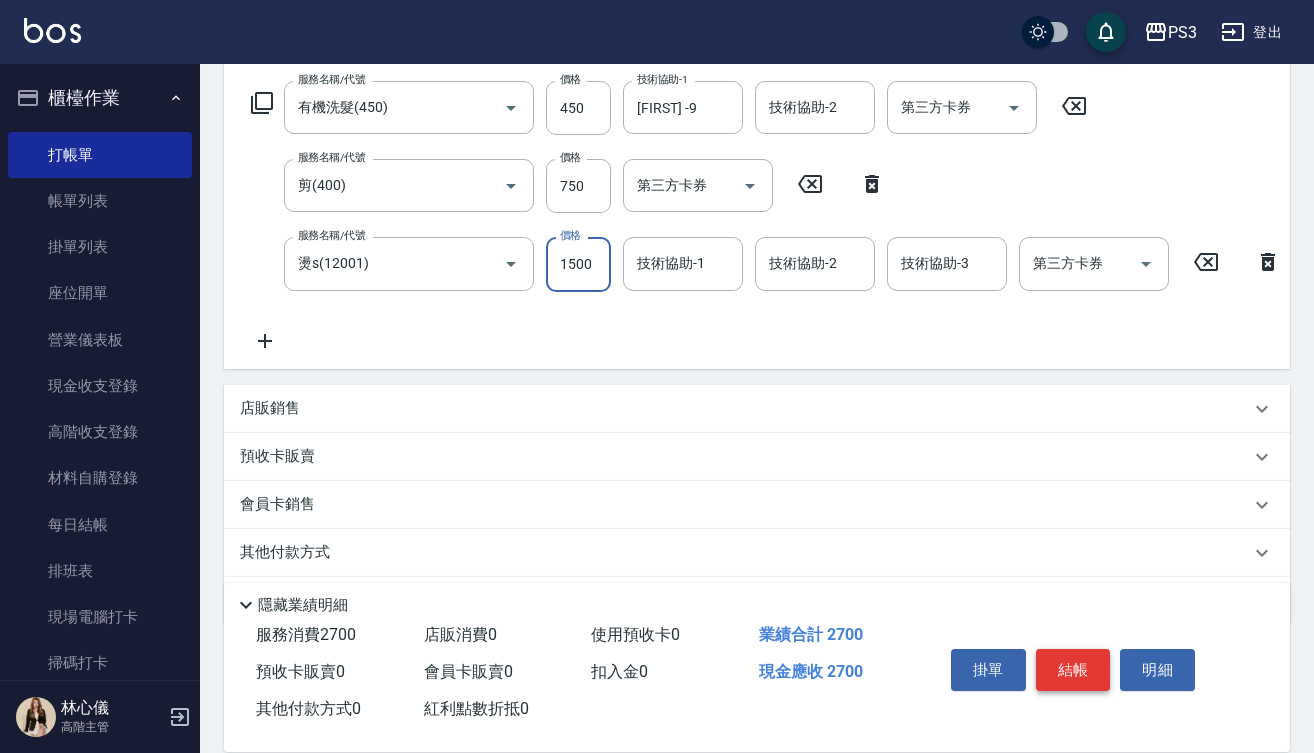type on "1500" 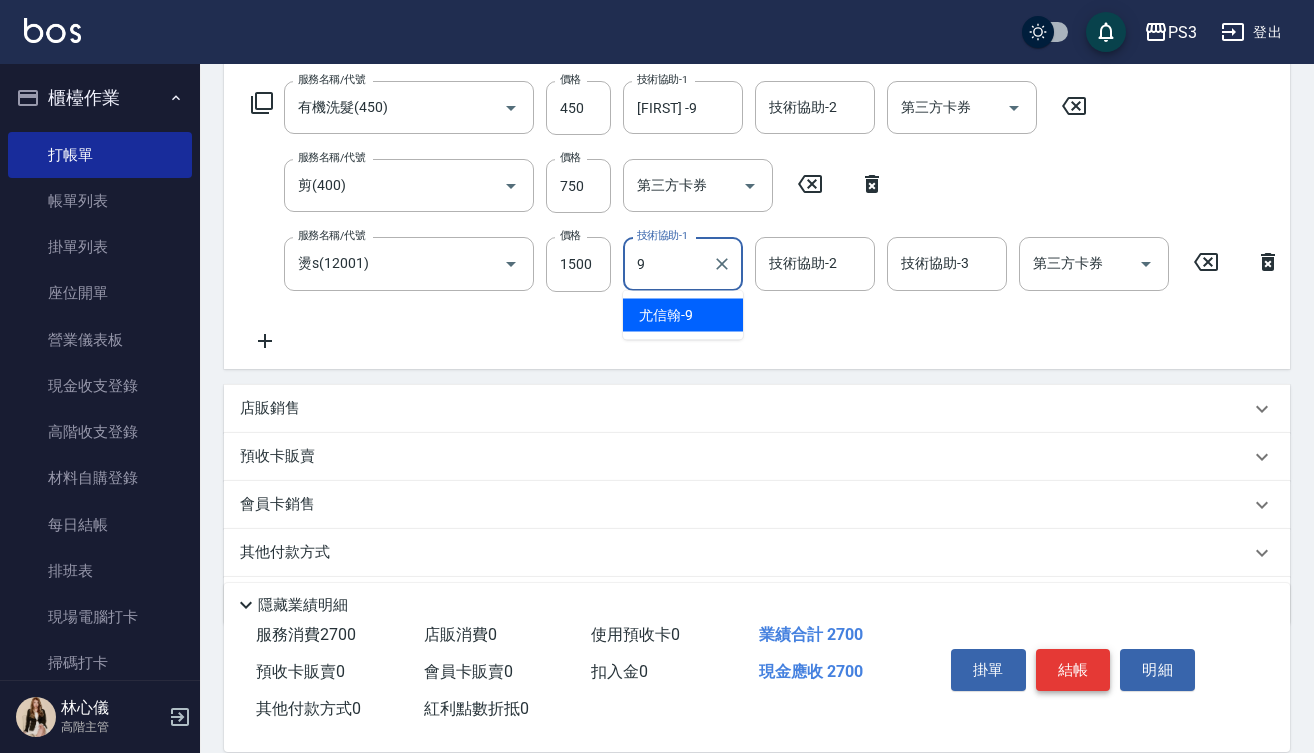 type on "[FIRST] -9" 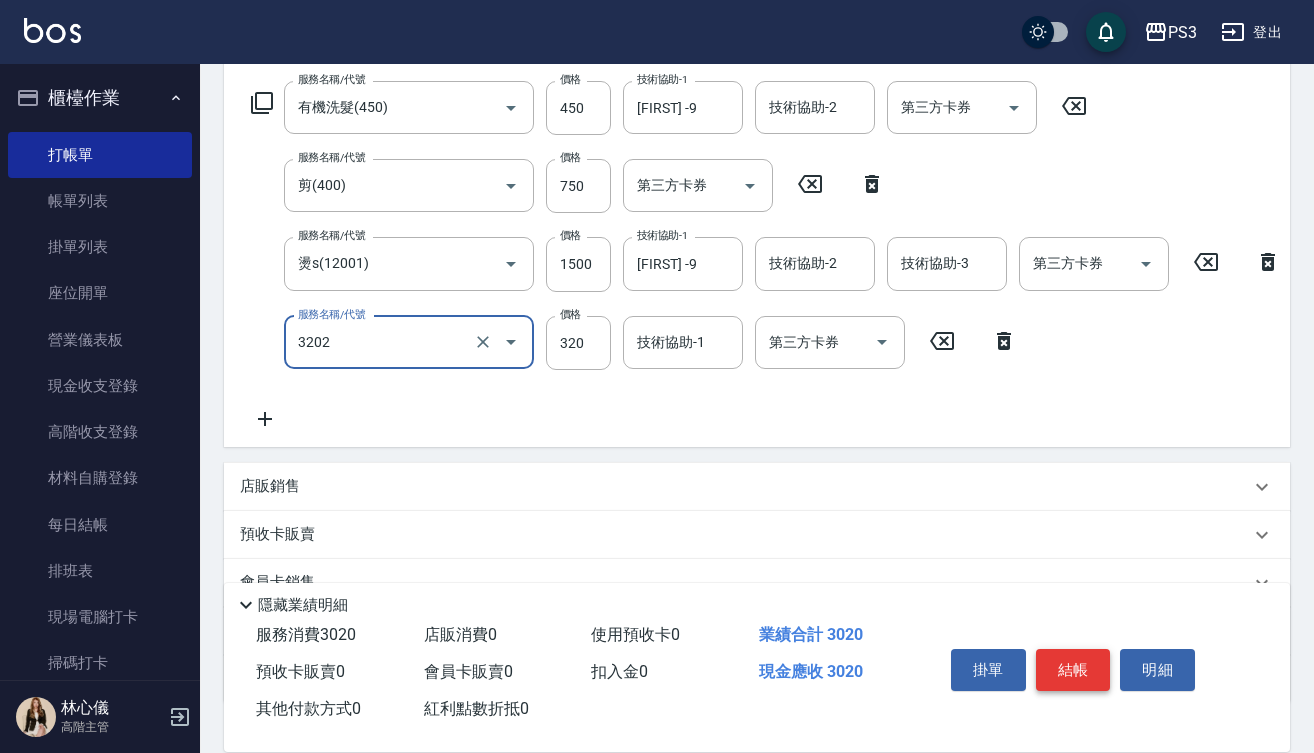 type on "頭皮隔離(3202)" 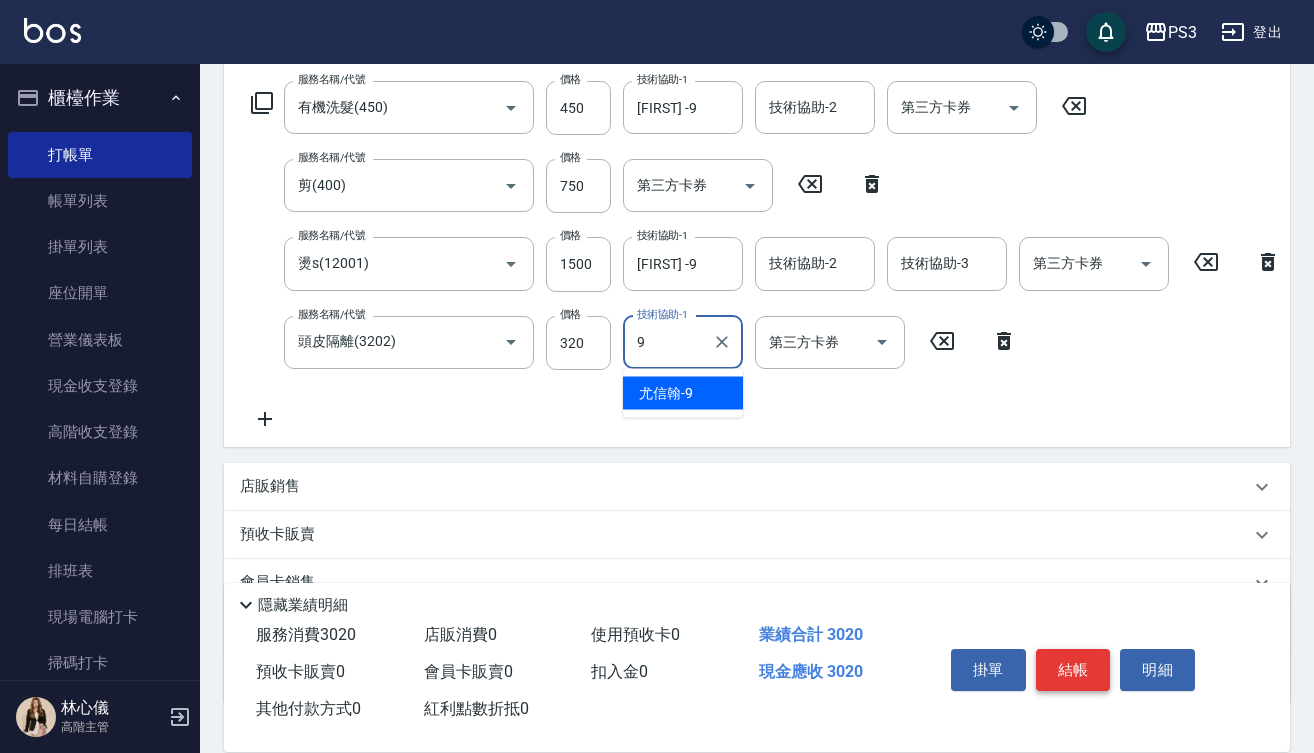 type on "[FIRST] -9" 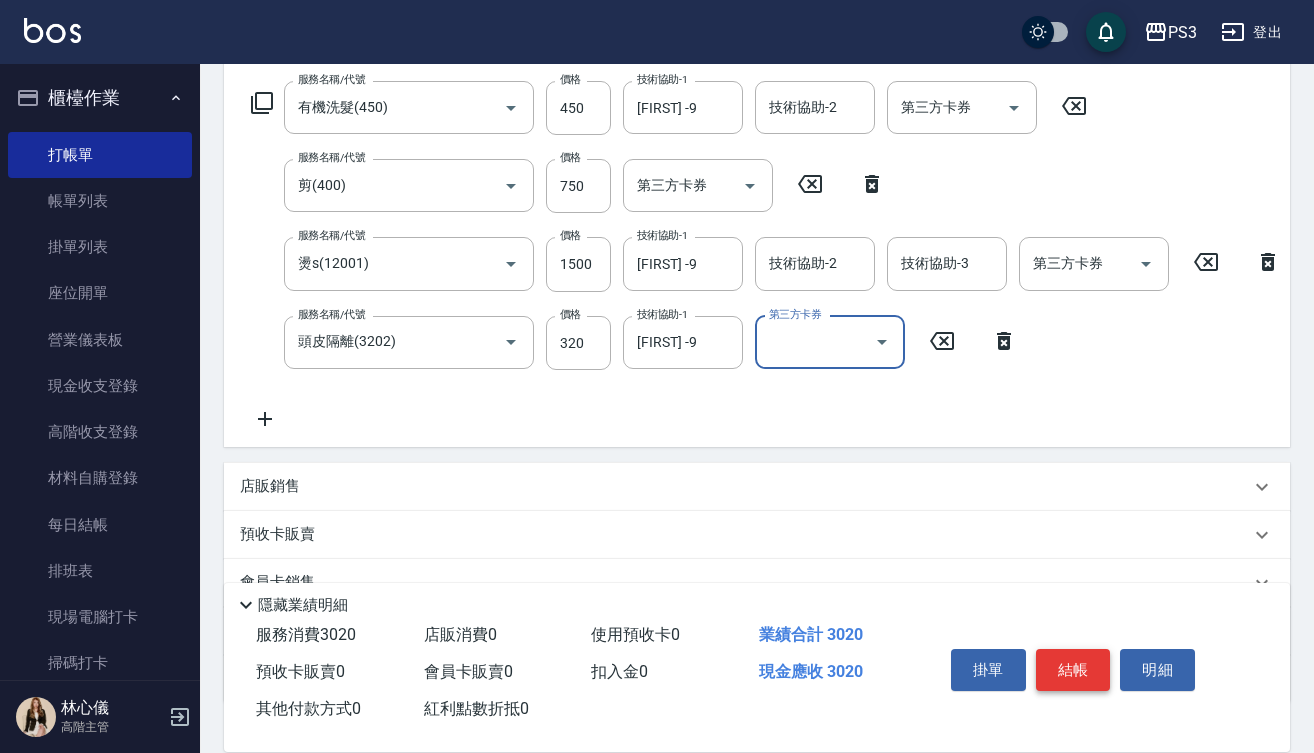click on "結帳" at bounding box center (1073, 670) 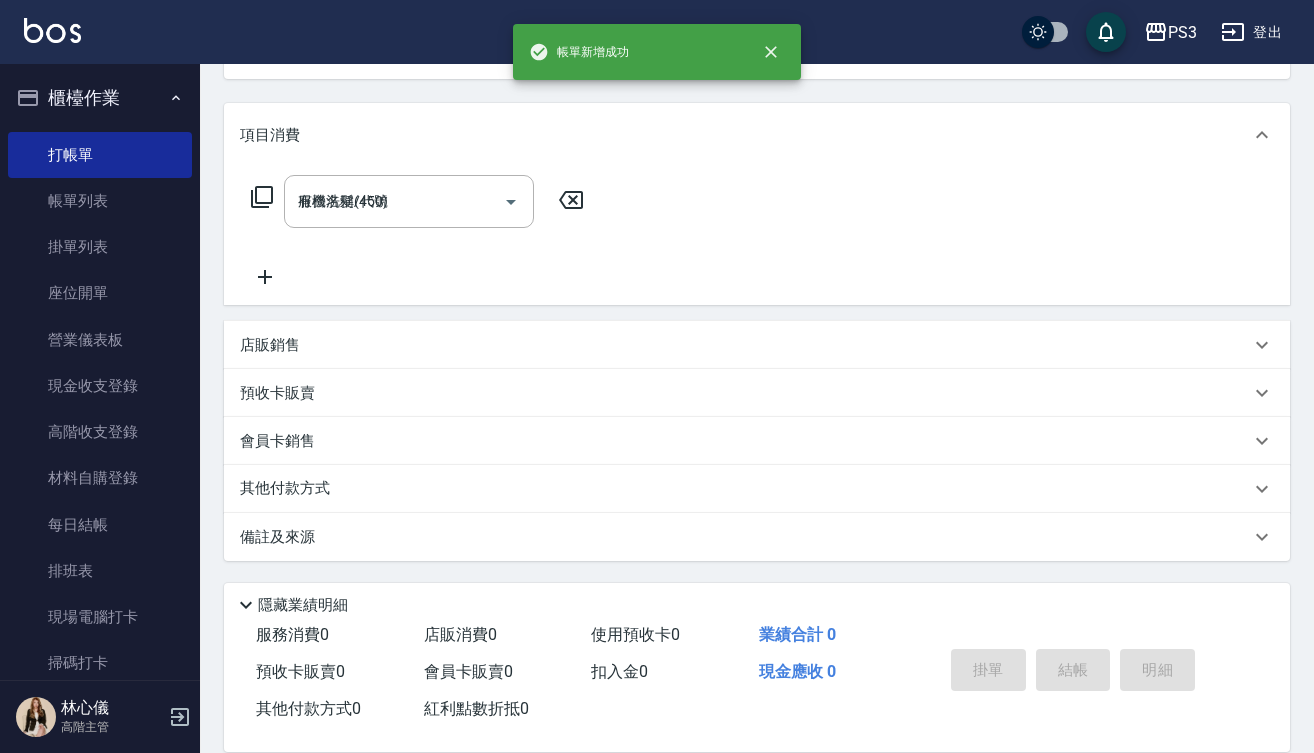 type on "2025/08/06 20:00" 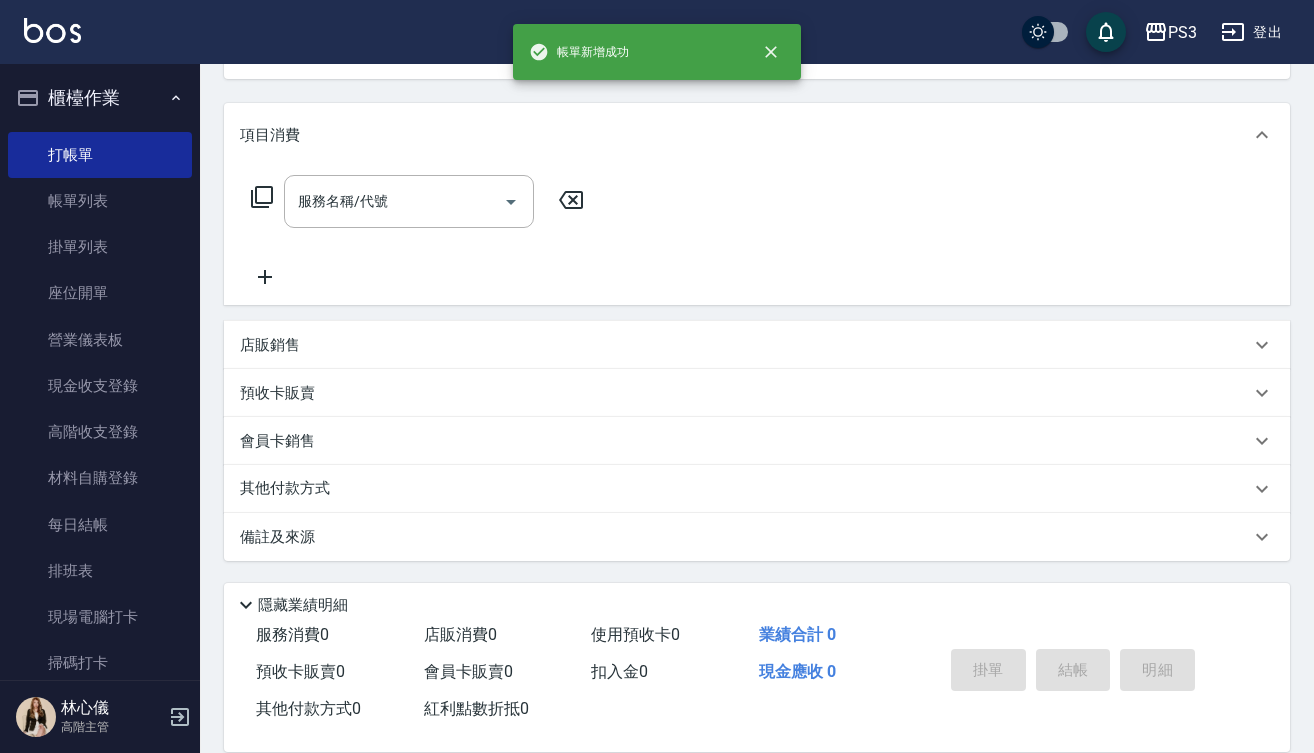 scroll, scrollTop: 0, scrollLeft: 0, axis: both 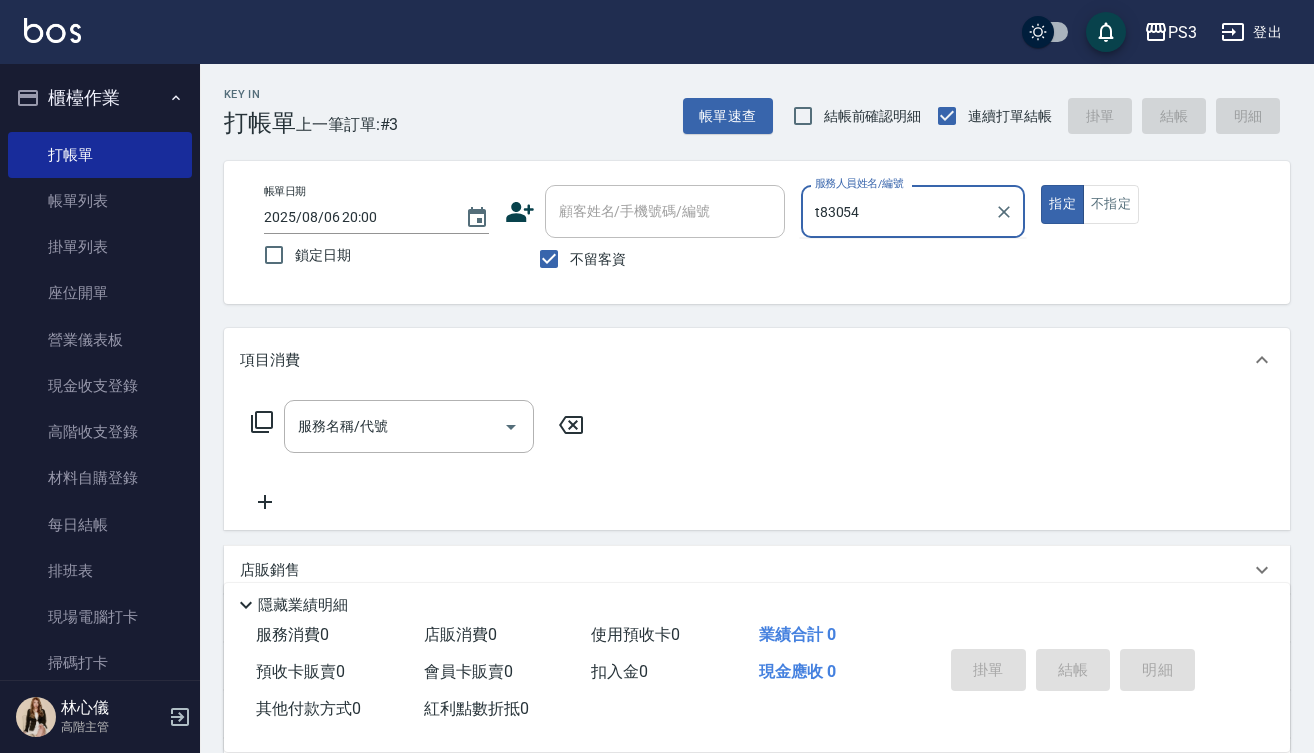 type on "t83054" 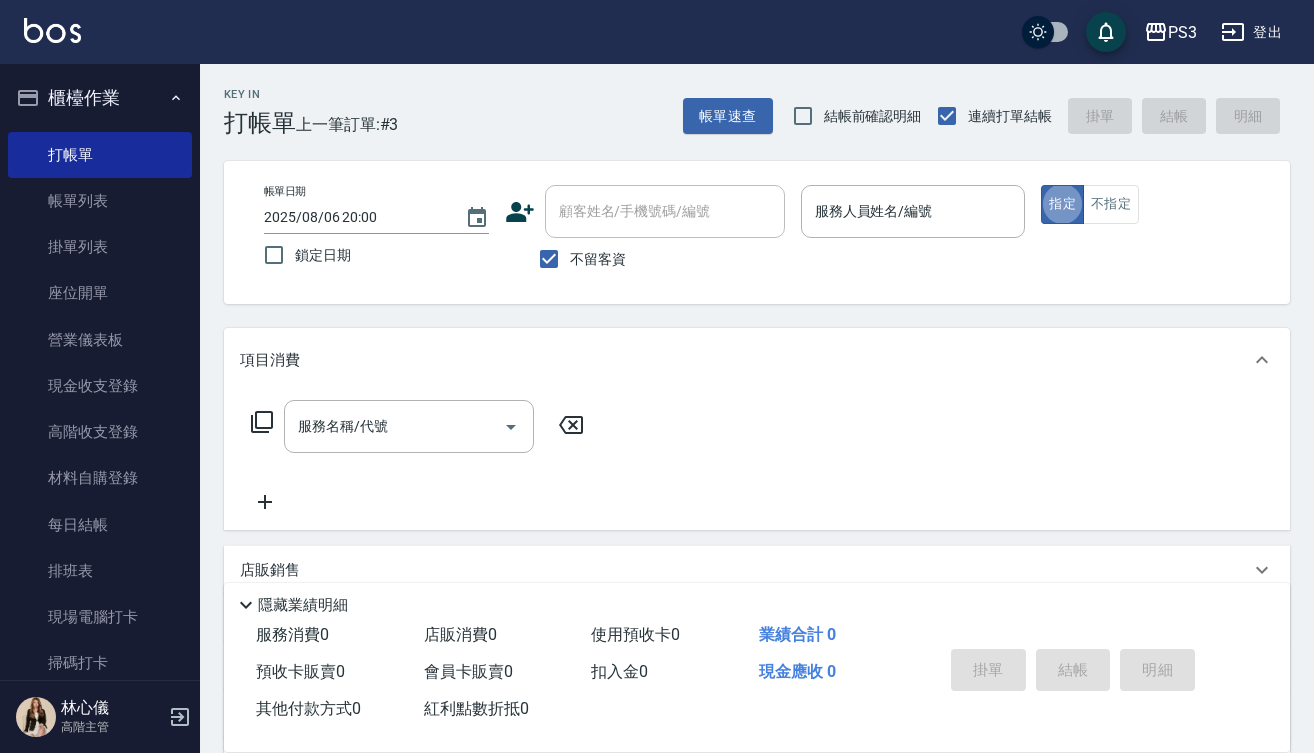 click on "顧客姓名/手機號碼/編號" at bounding box center (665, 211) 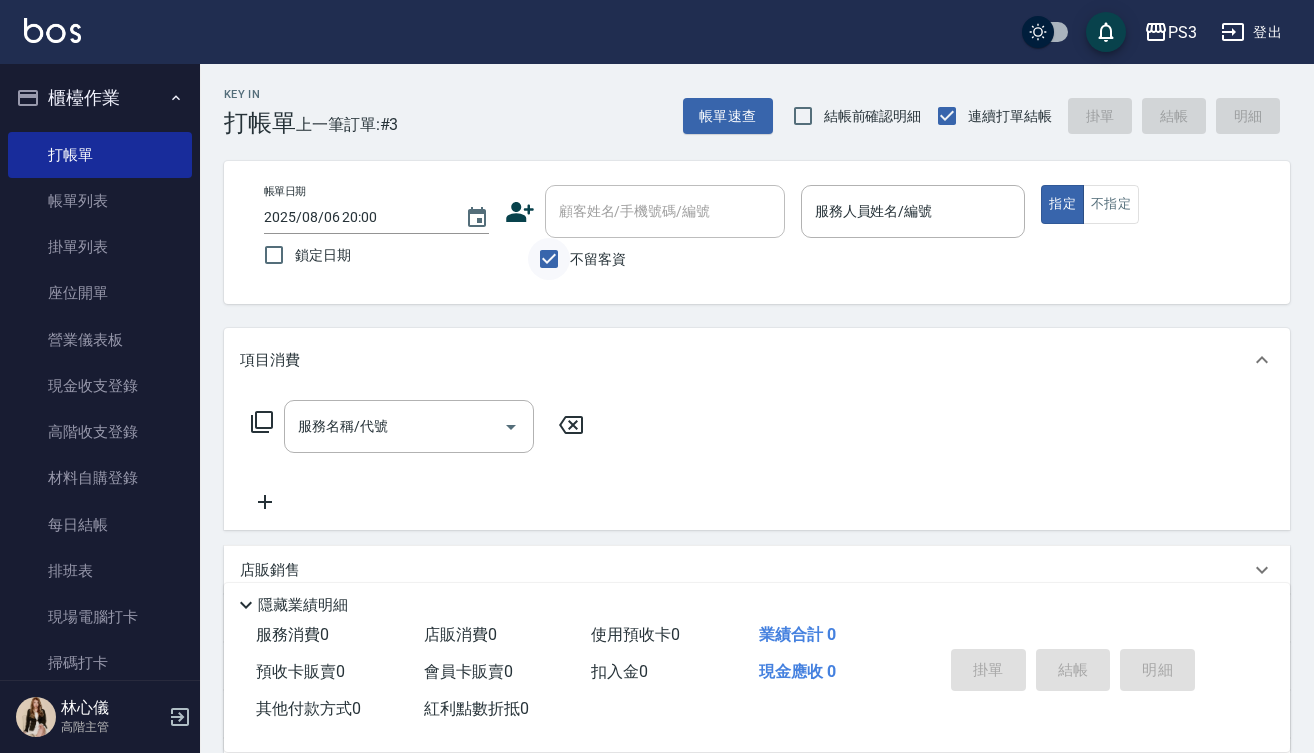click on "不留客資" at bounding box center [549, 259] 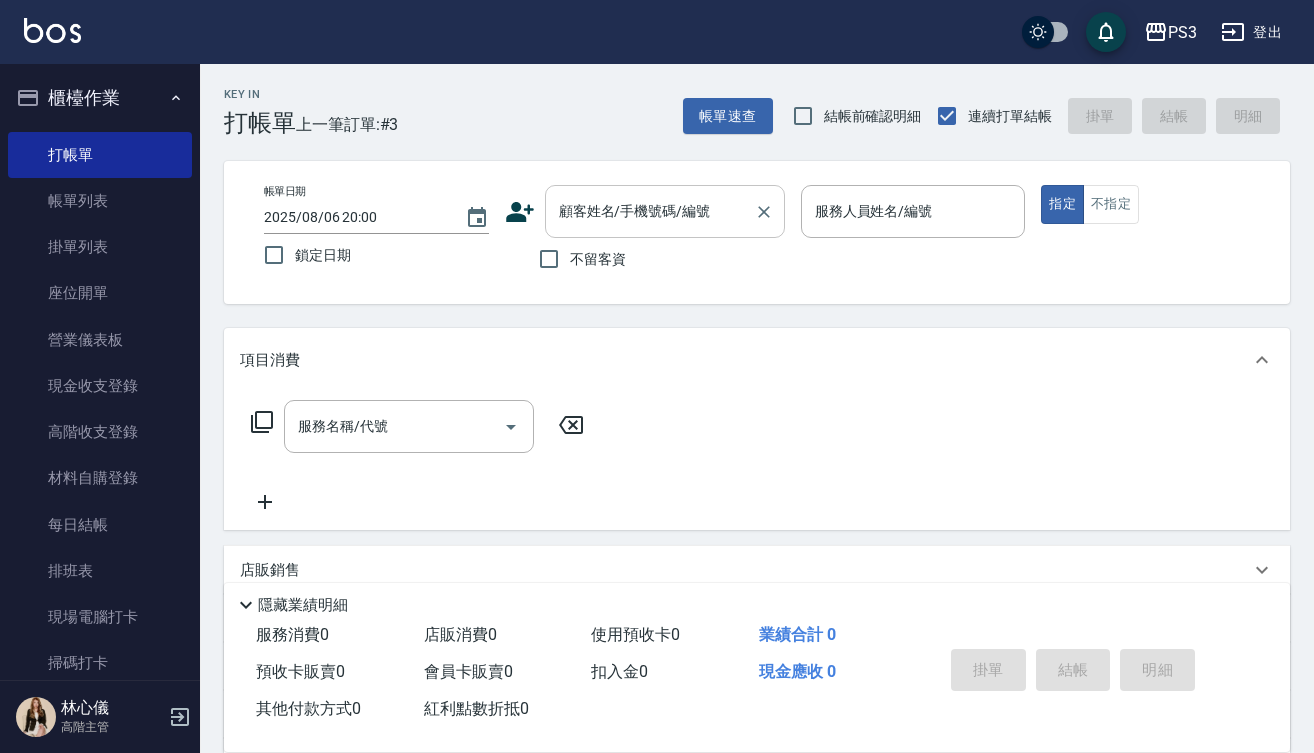 click on "顧客姓名/手機號碼/編號" at bounding box center (665, 211) 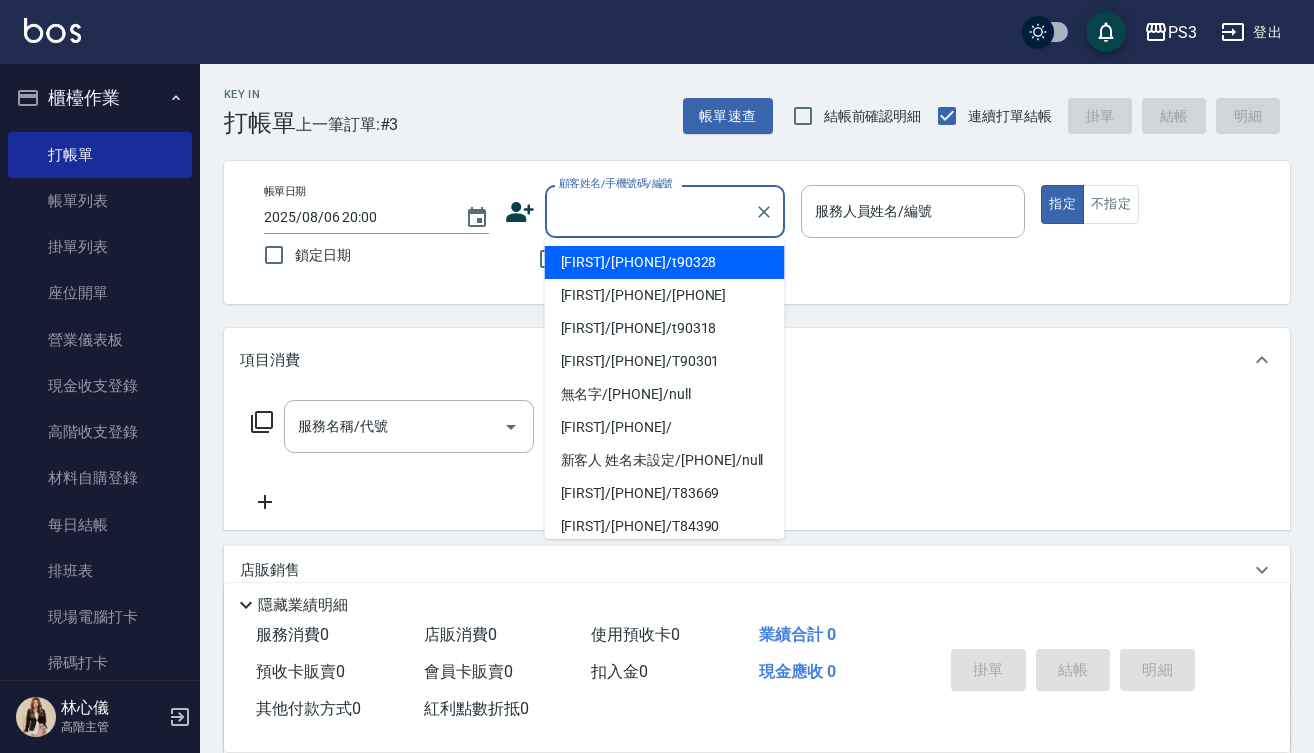 type on "6" 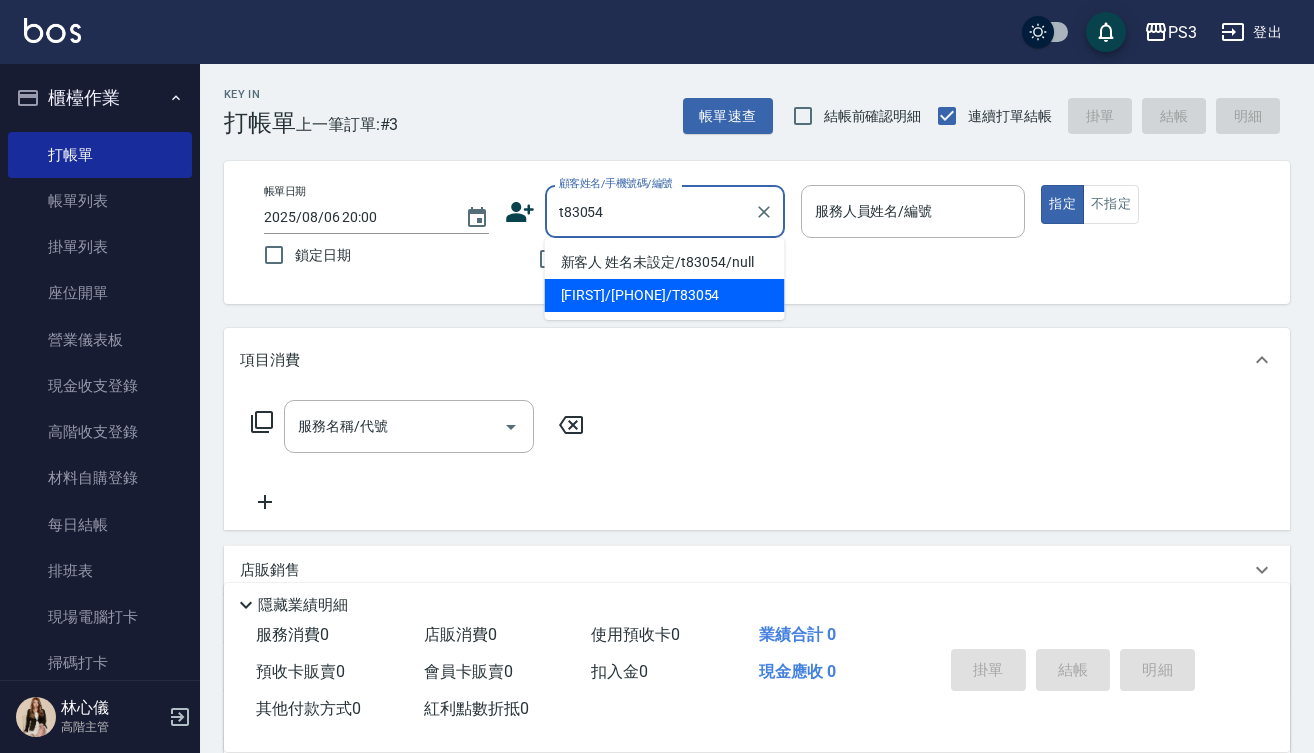 type on "[FIRST]/[PHONE]/T83054" 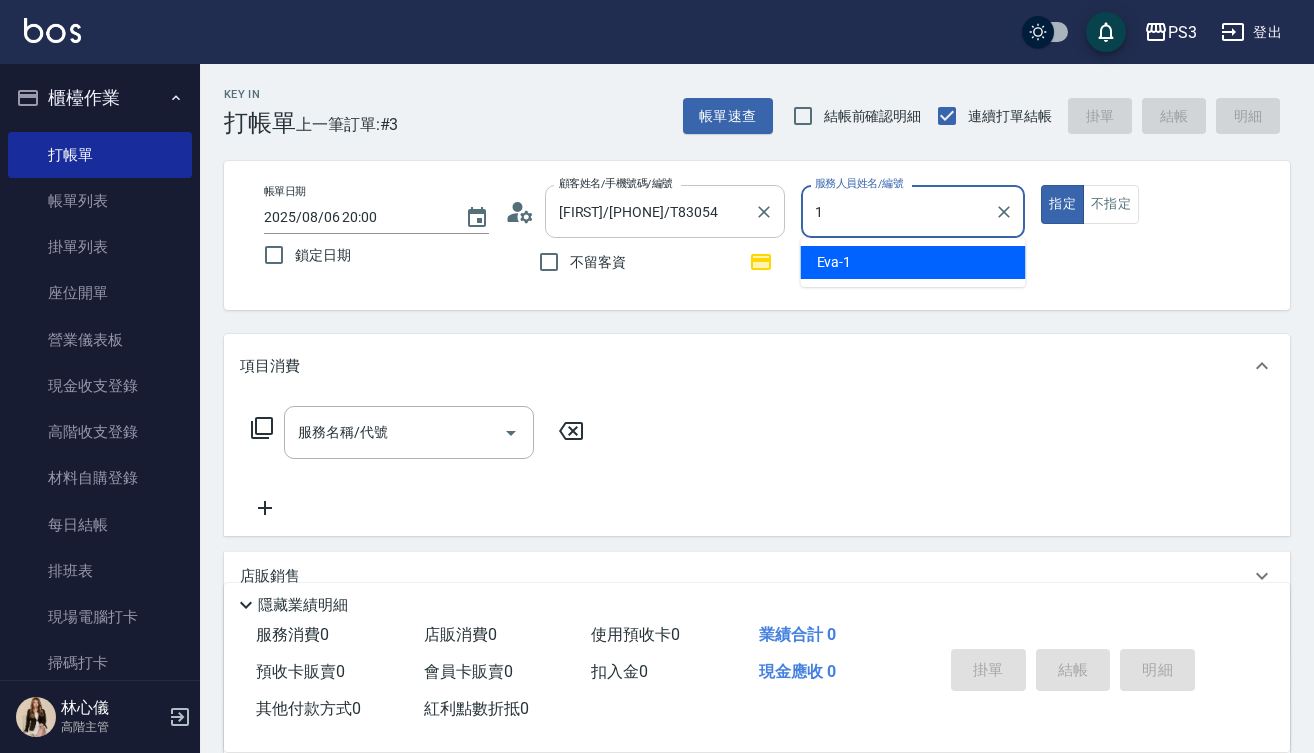 type on "Eva-1" 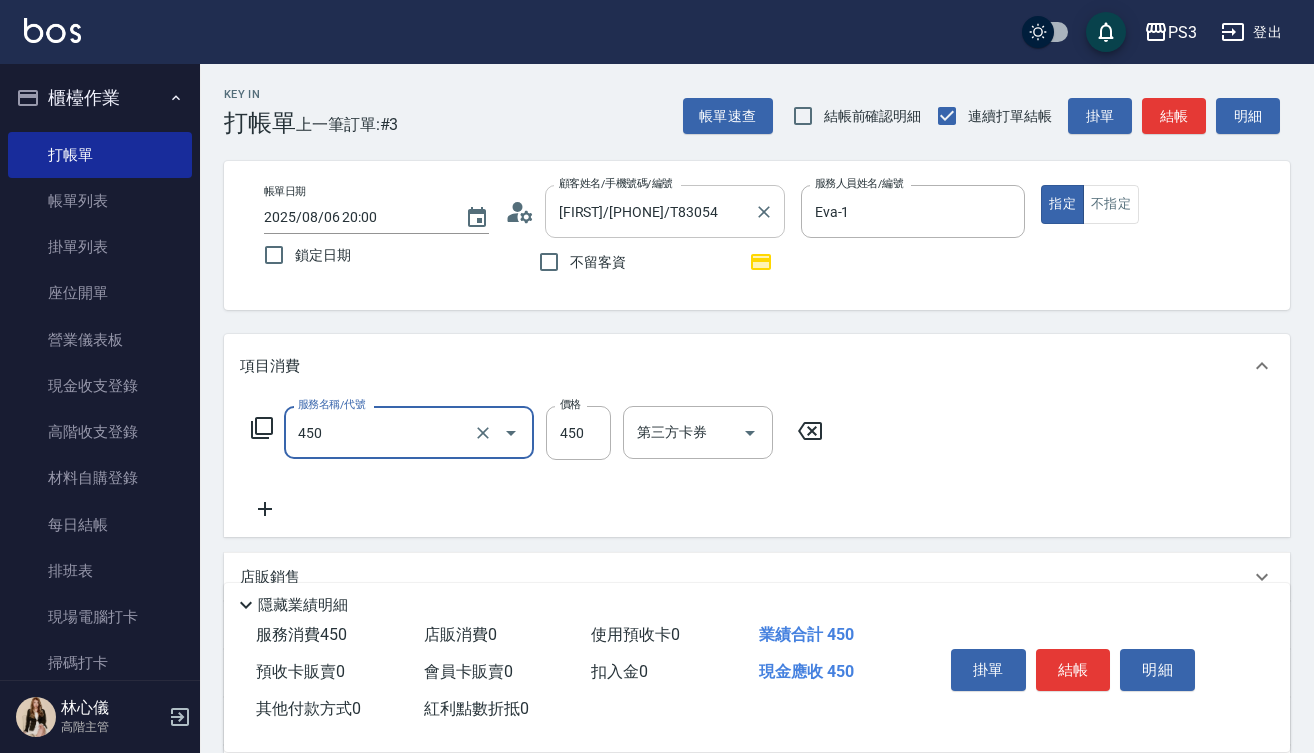 type on "有機洗髮(450)" 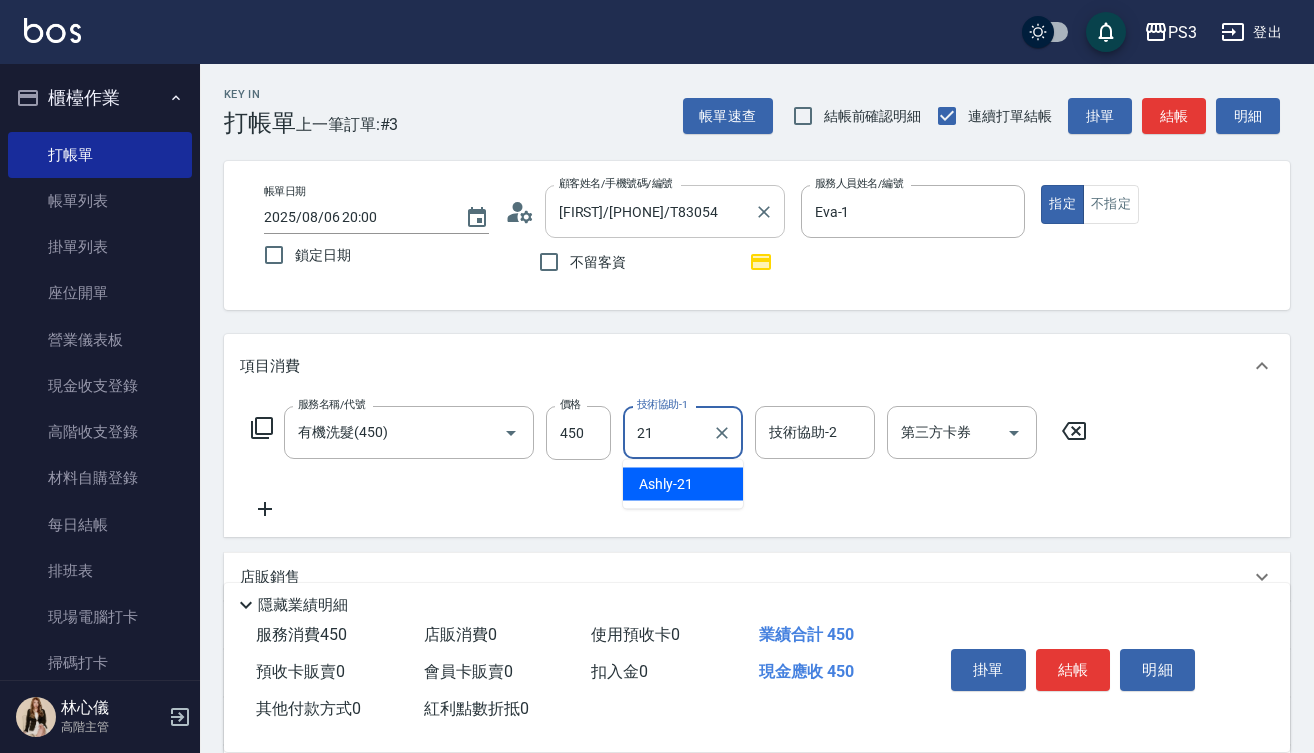 type on "Ashly-21" 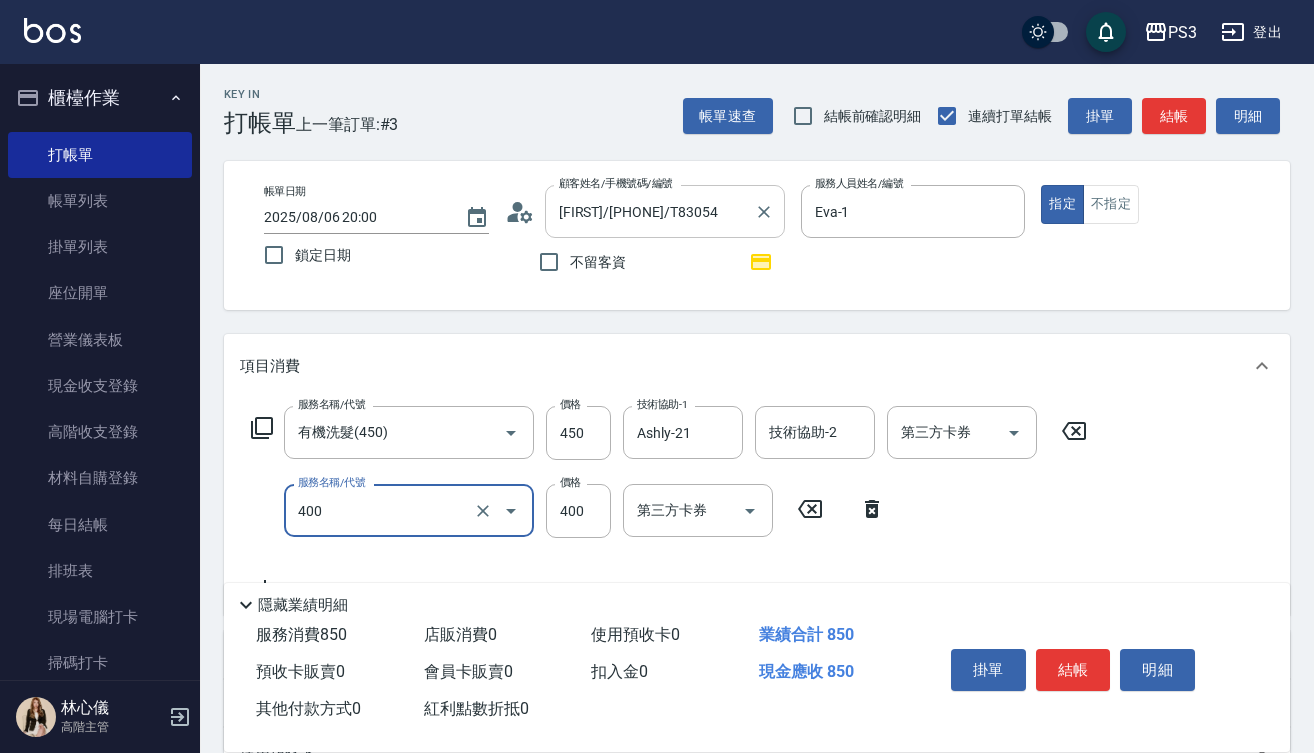 type on "剪(400)" 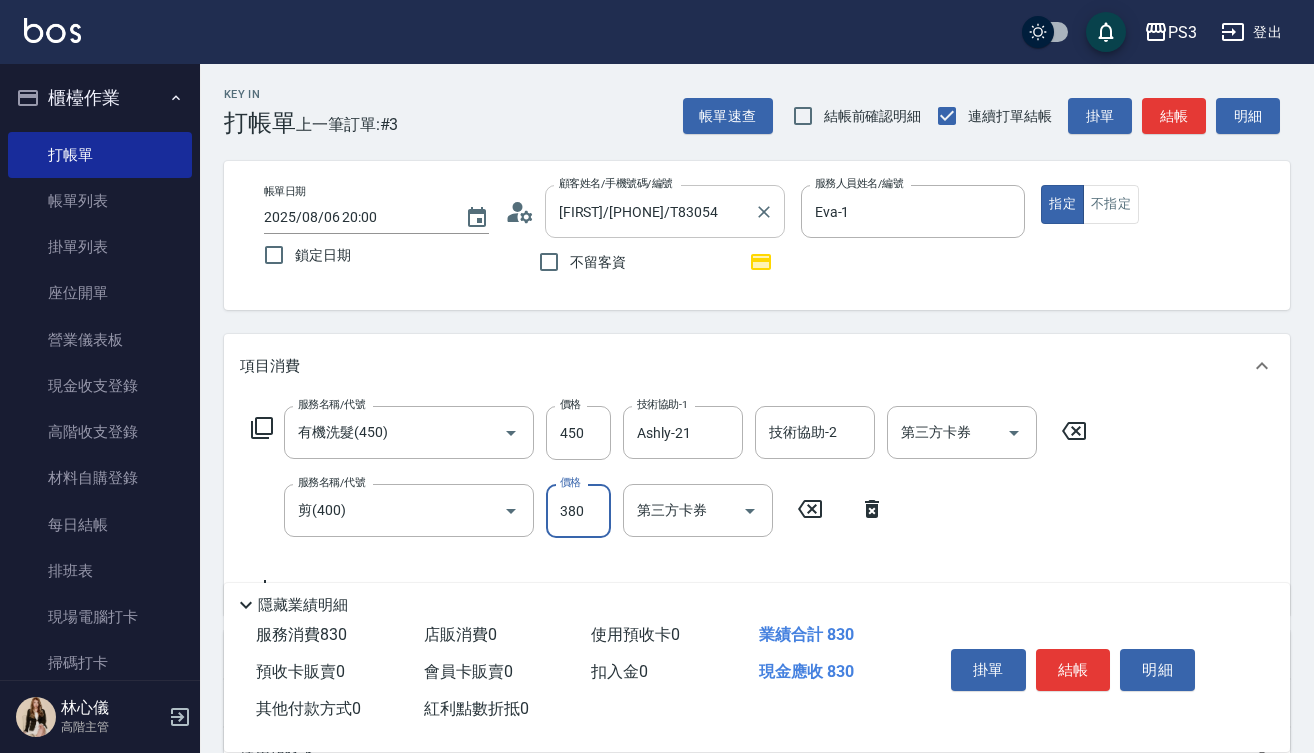 type on "380" 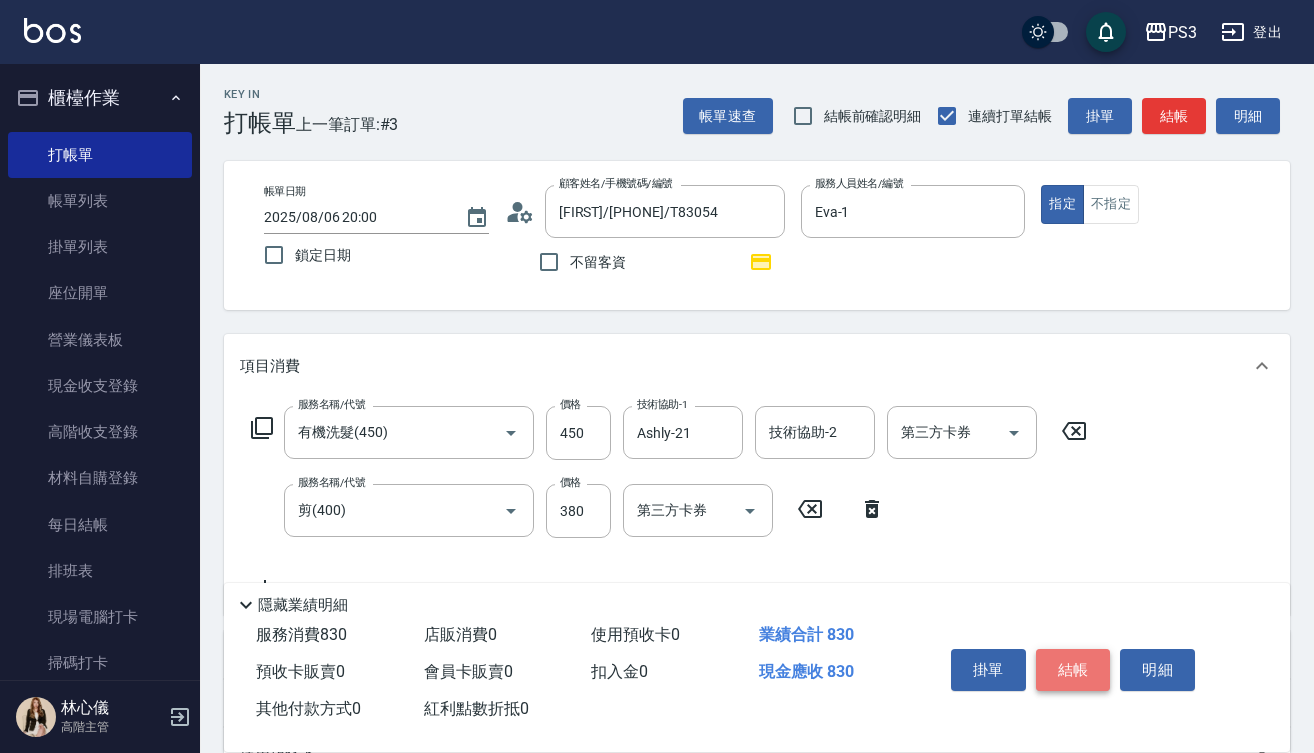 click on "結帳" at bounding box center (1073, 670) 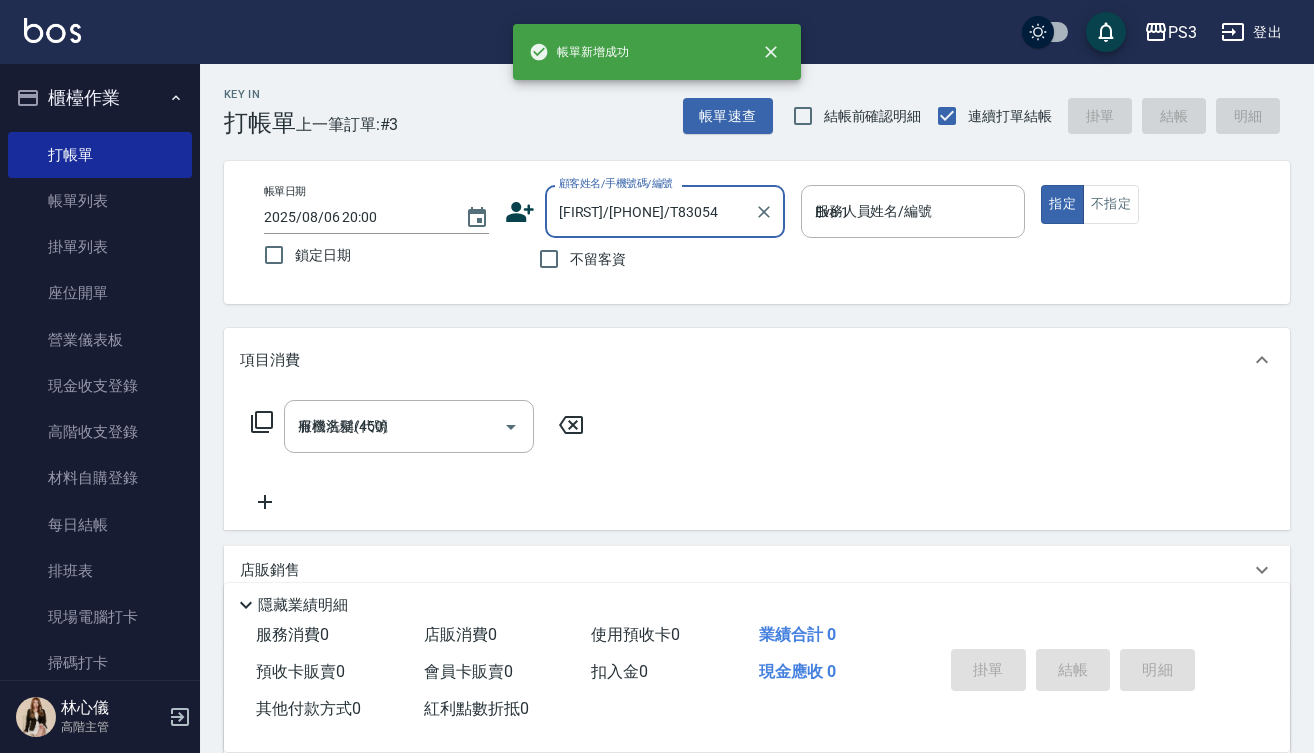 type on "2025/08/06 20:01" 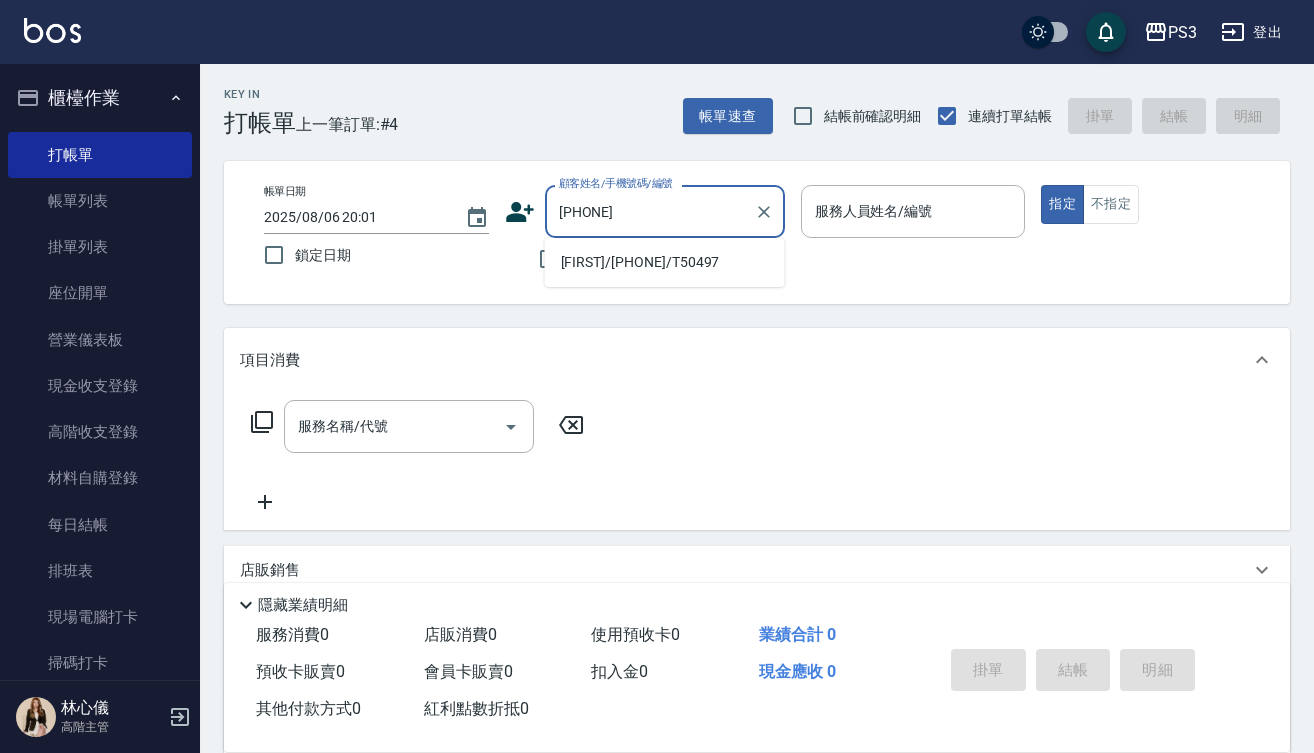 type on "[FIRST]/[PHONE]/T50497" 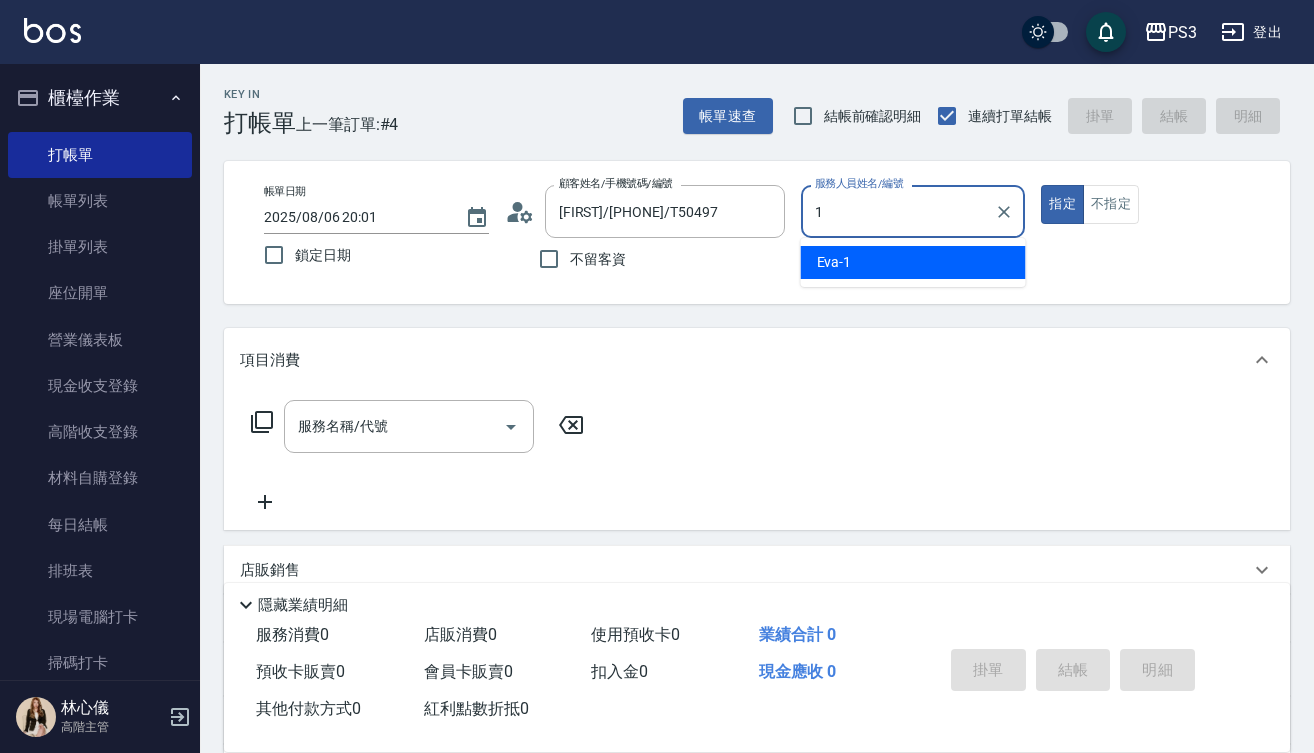 type on "Eva-1" 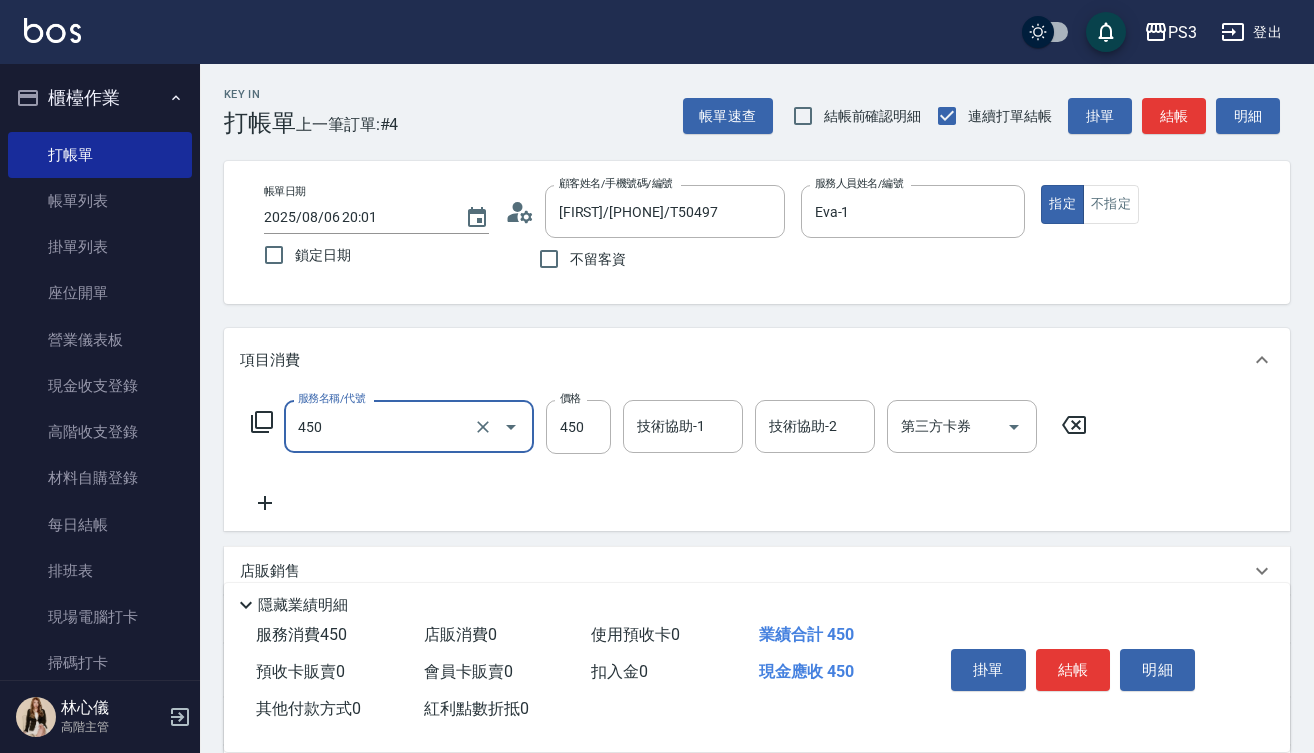 type on "有機洗髮(450)" 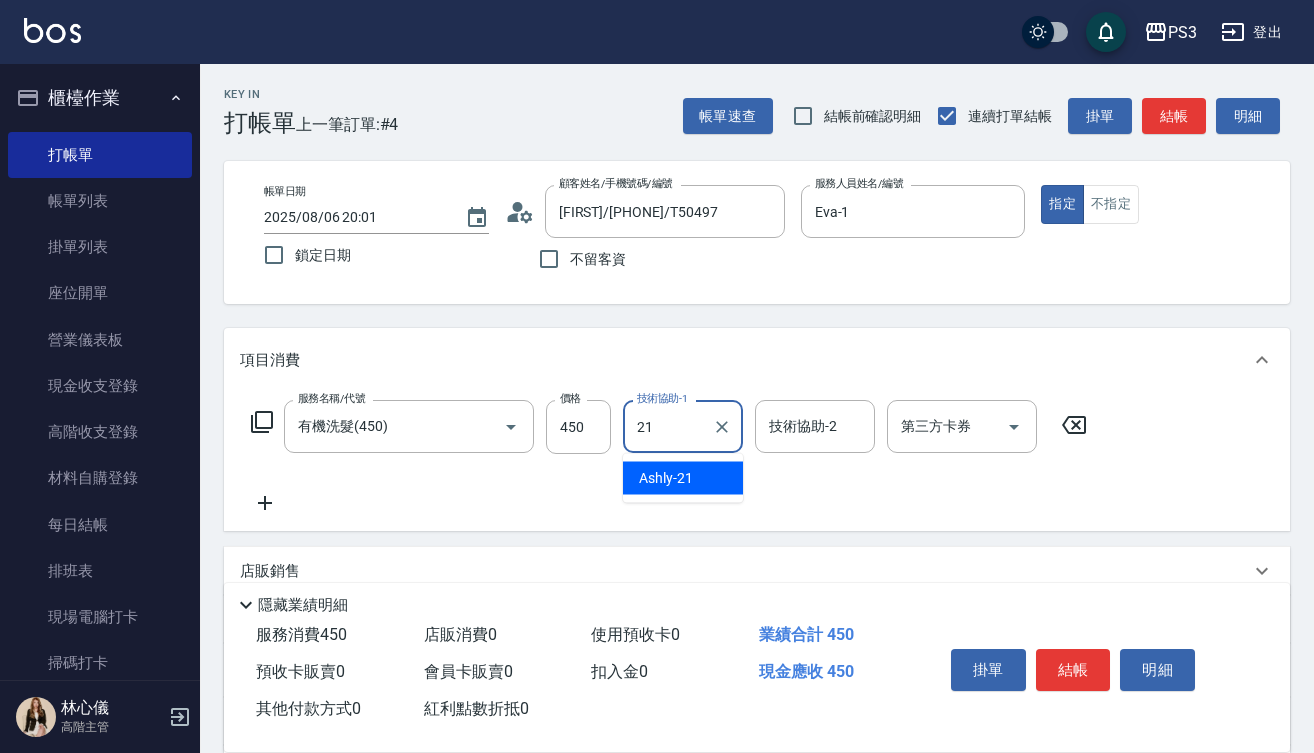type on "Ashly-21" 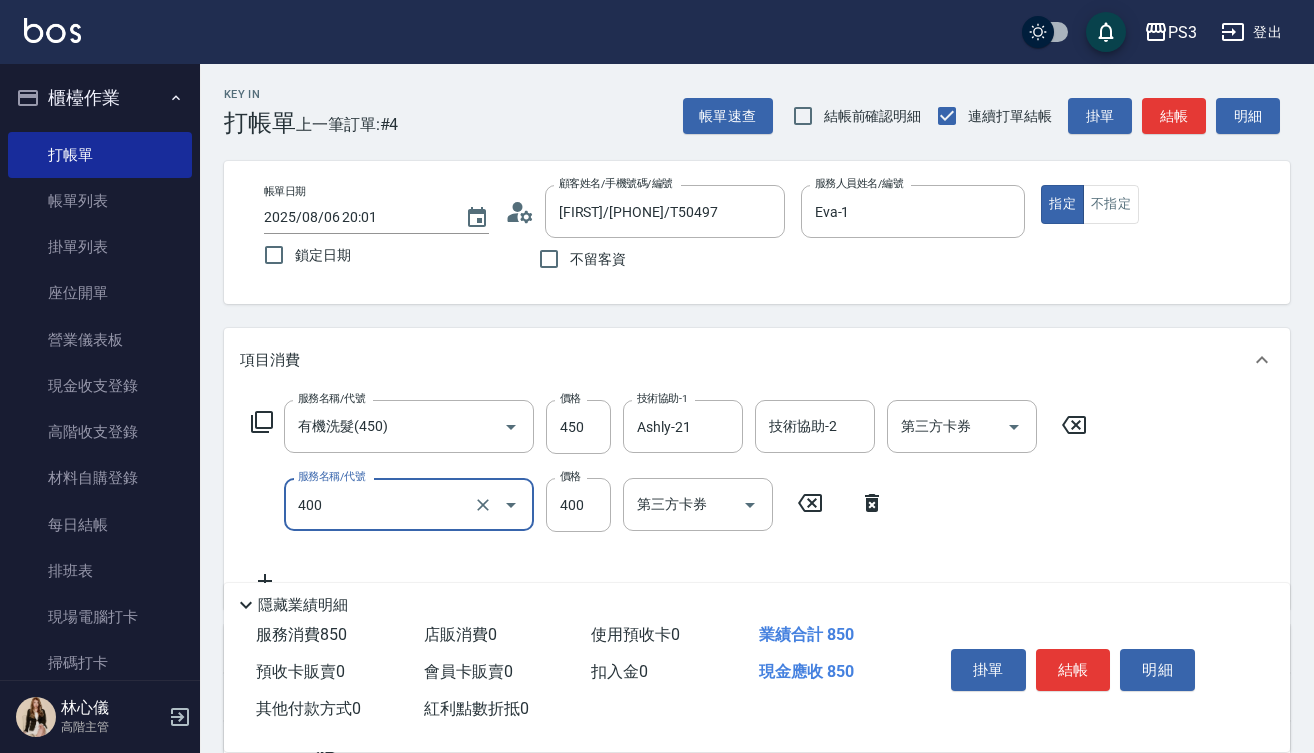 type on "剪(400)" 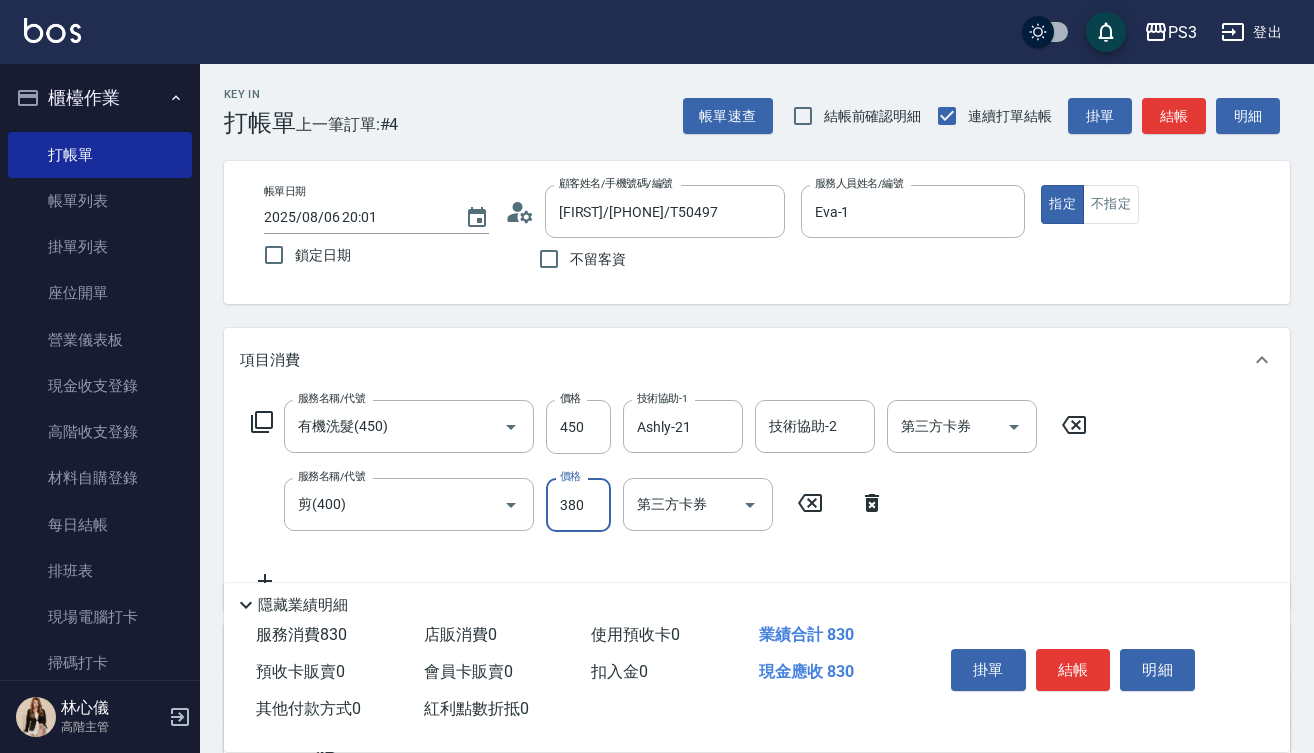 type on "380" 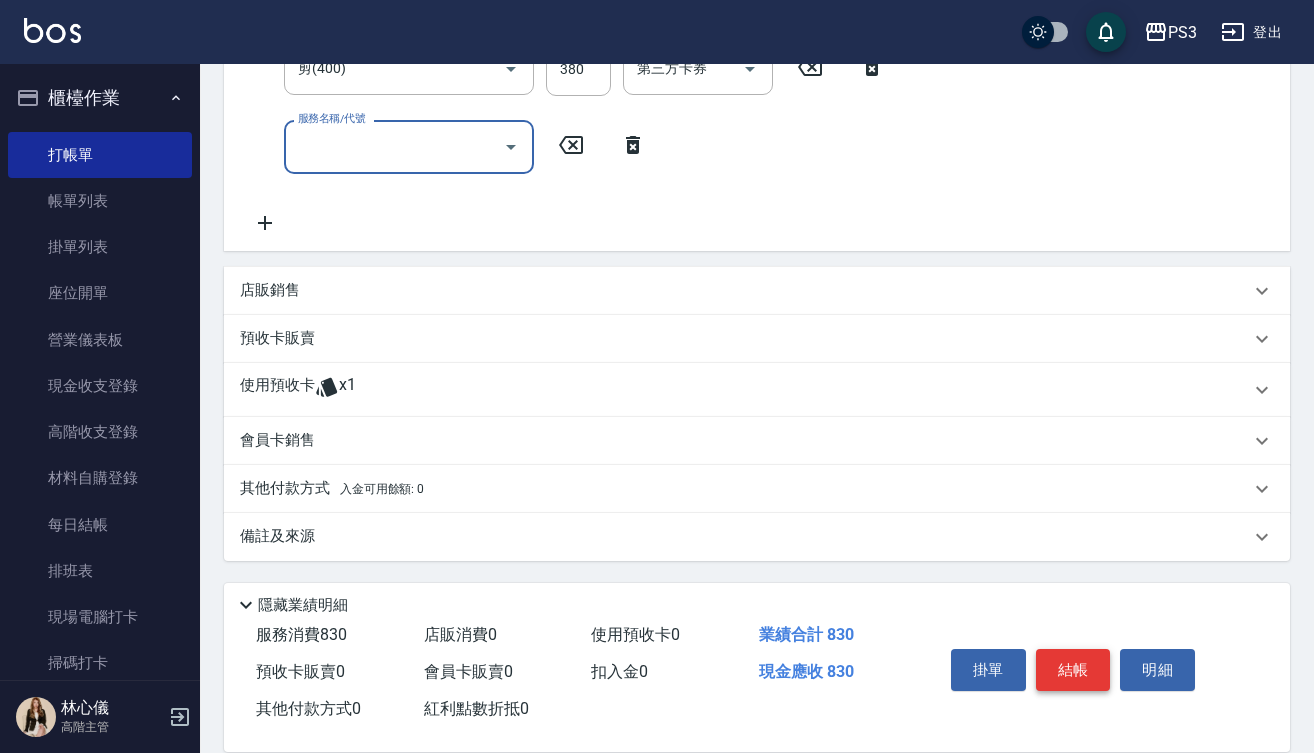scroll, scrollTop: 436, scrollLeft: 0, axis: vertical 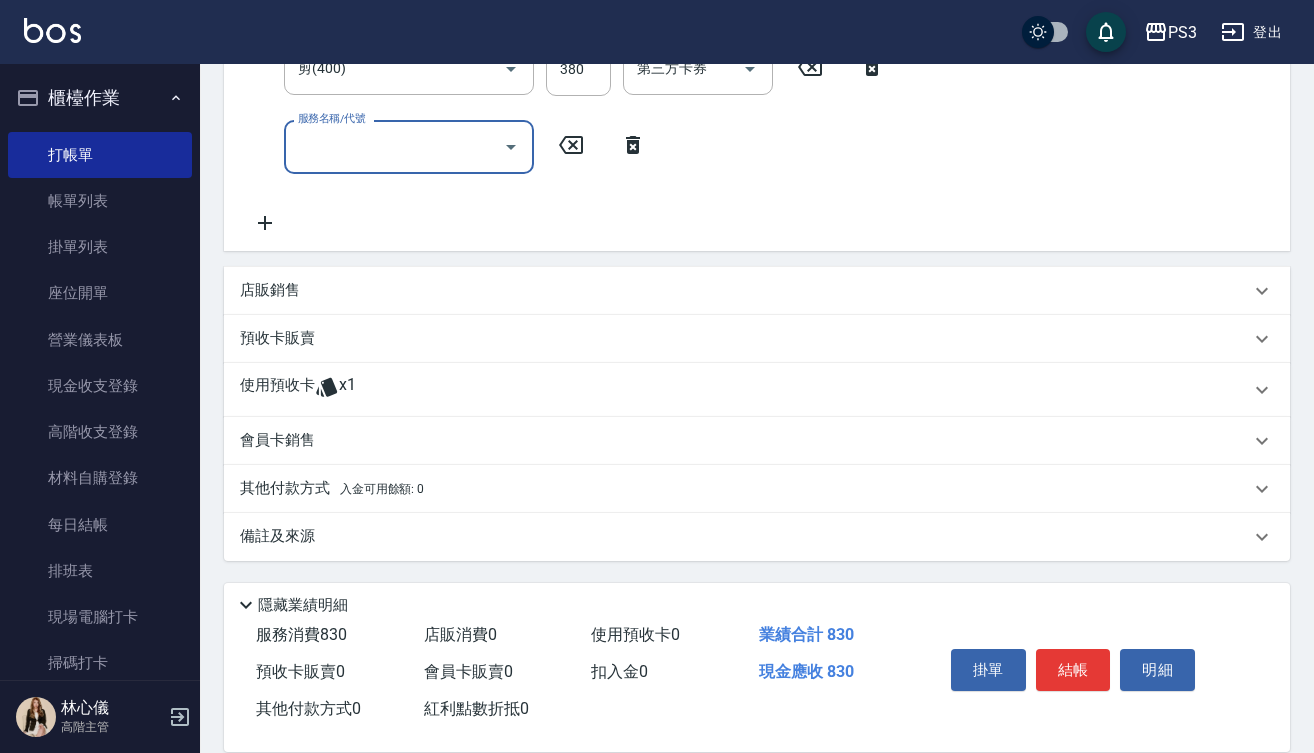 click on "預收卡販賣" at bounding box center [277, 338] 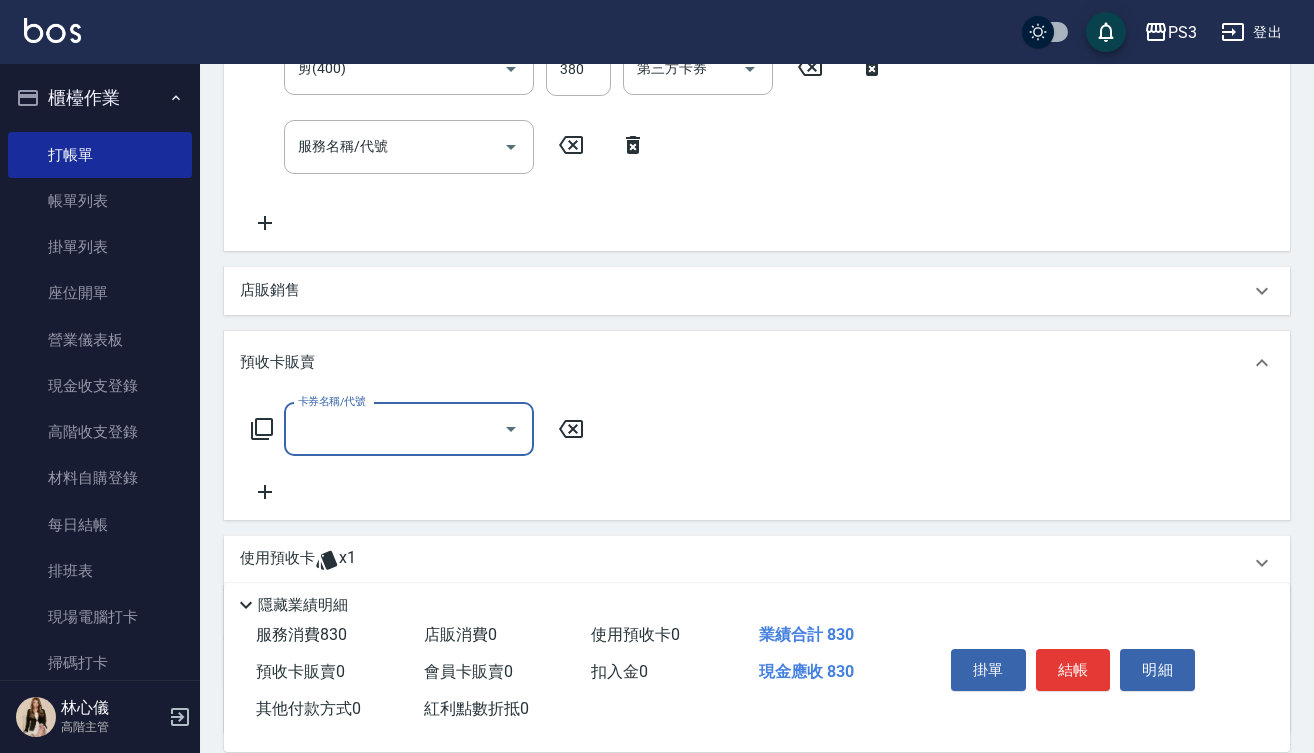 click on "卡券名稱/代號" at bounding box center [394, 429] 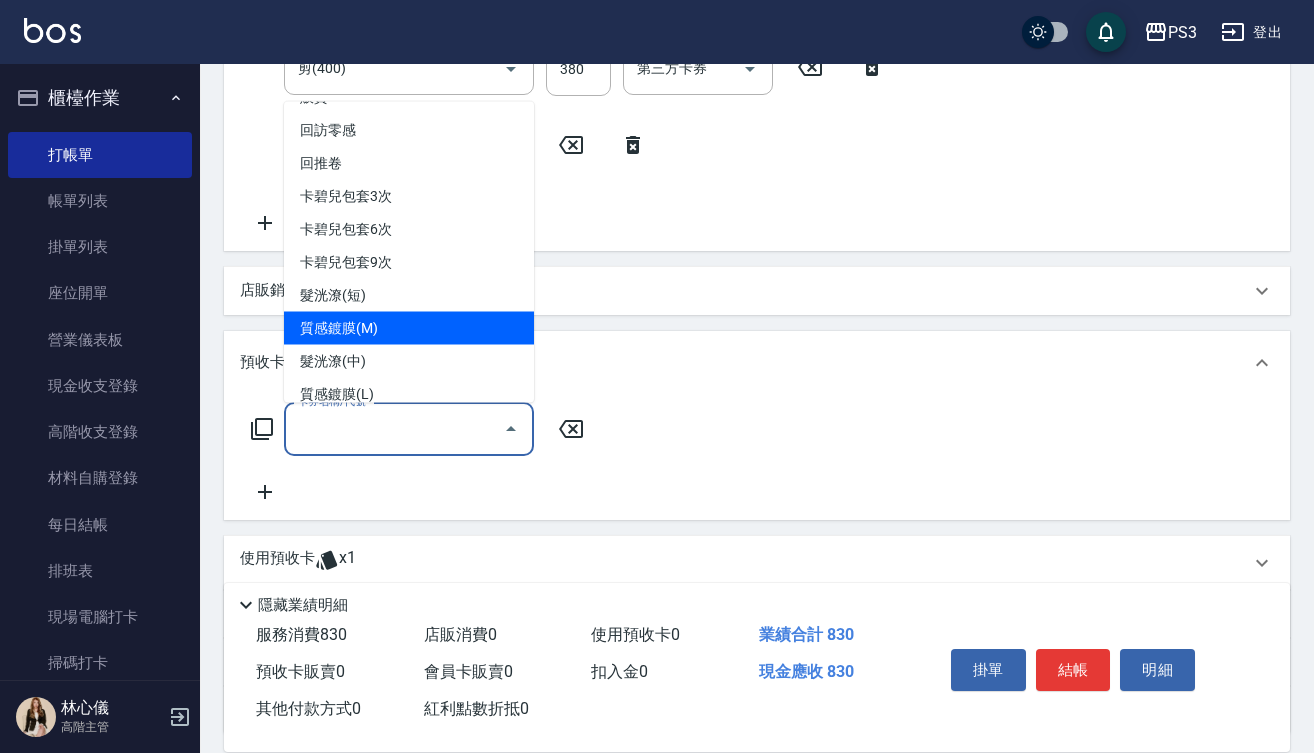 scroll, scrollTop: 25, scrollLeft: 0, axis: vertical 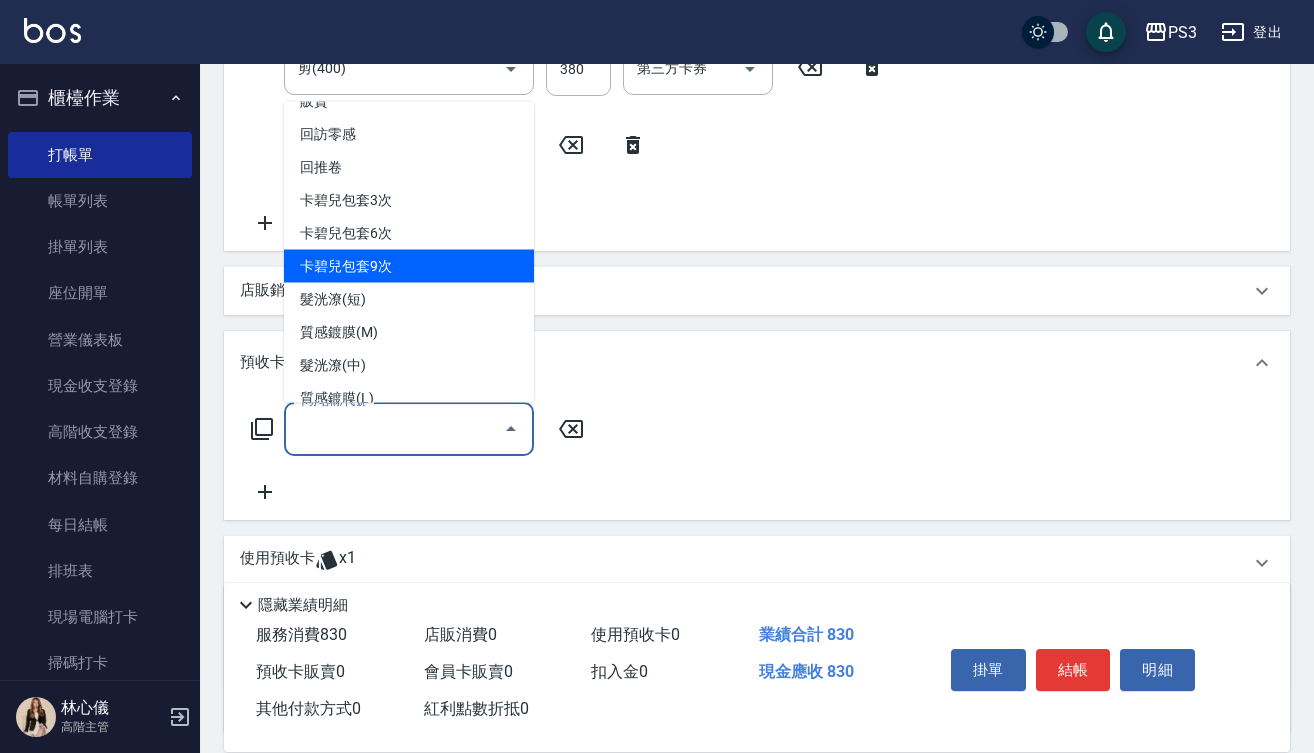 click on "卡碧兒包套9次" at bounding box center (409, 265) 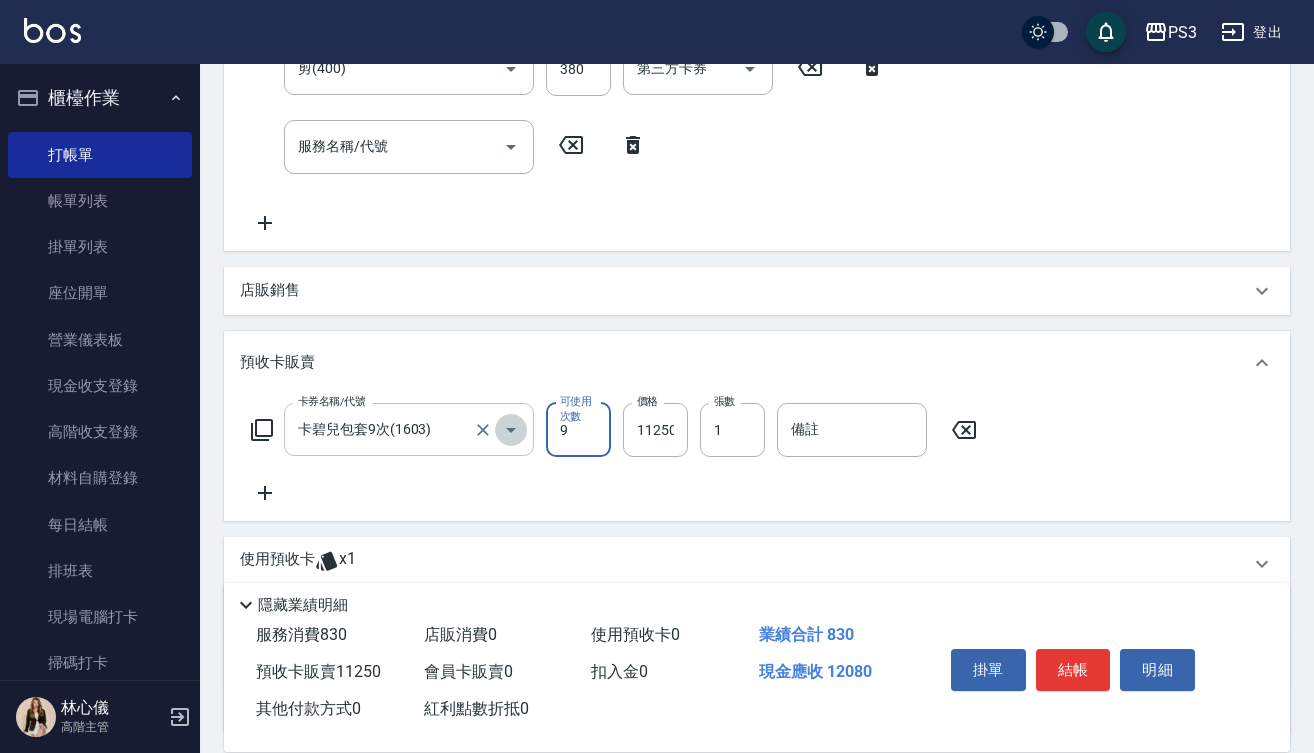 click 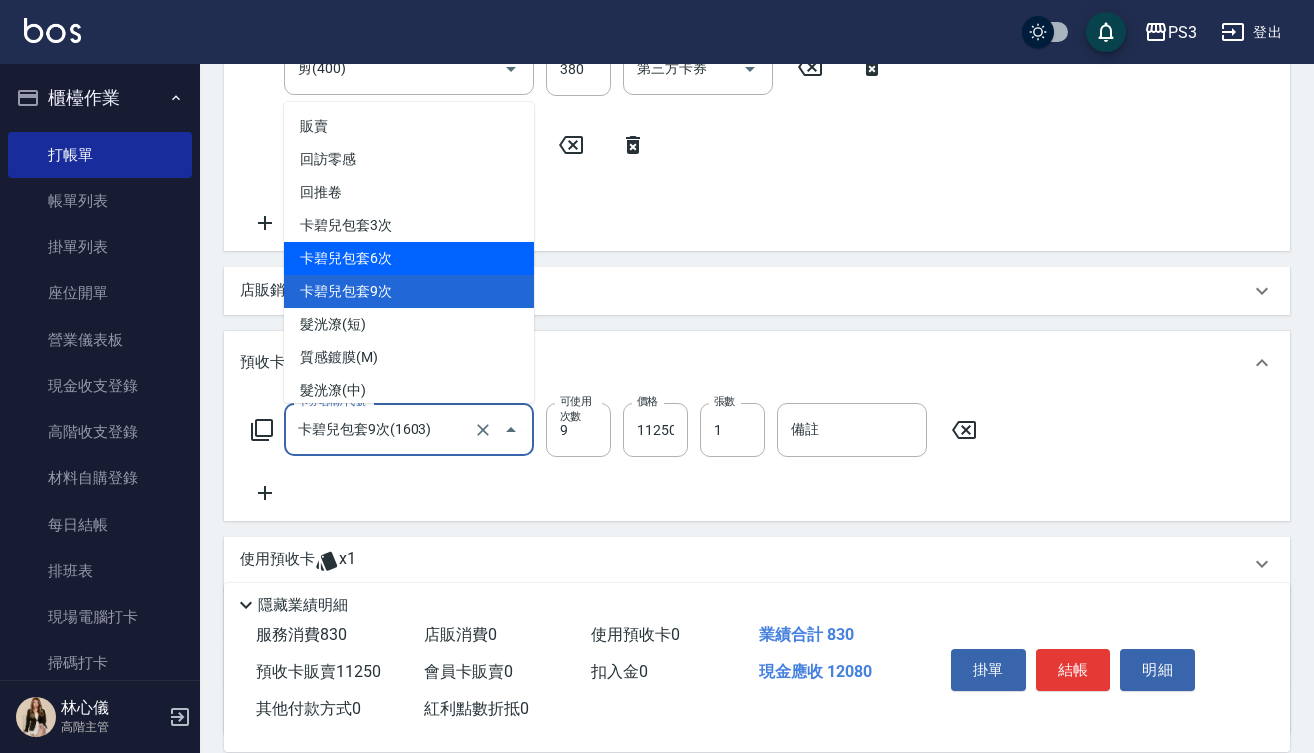 click on "卡碧兒包套6次" at bounding box center [409, 258] 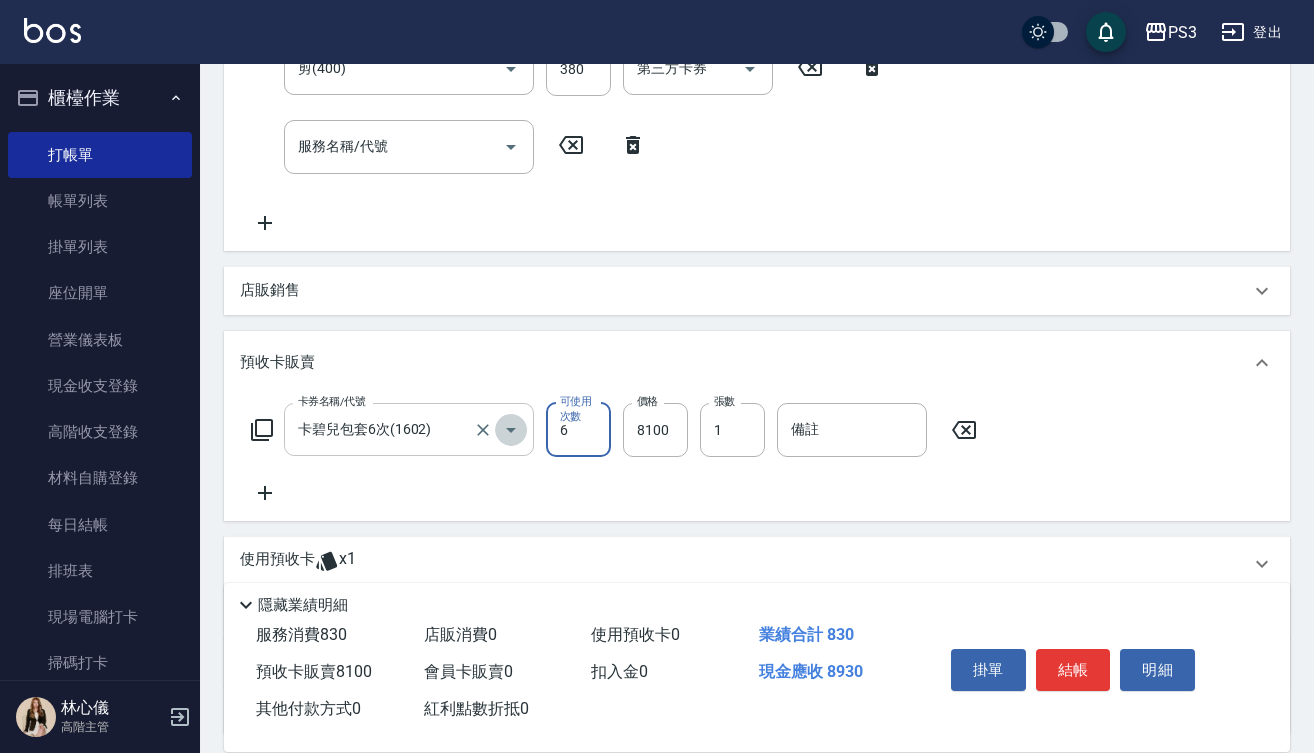 click 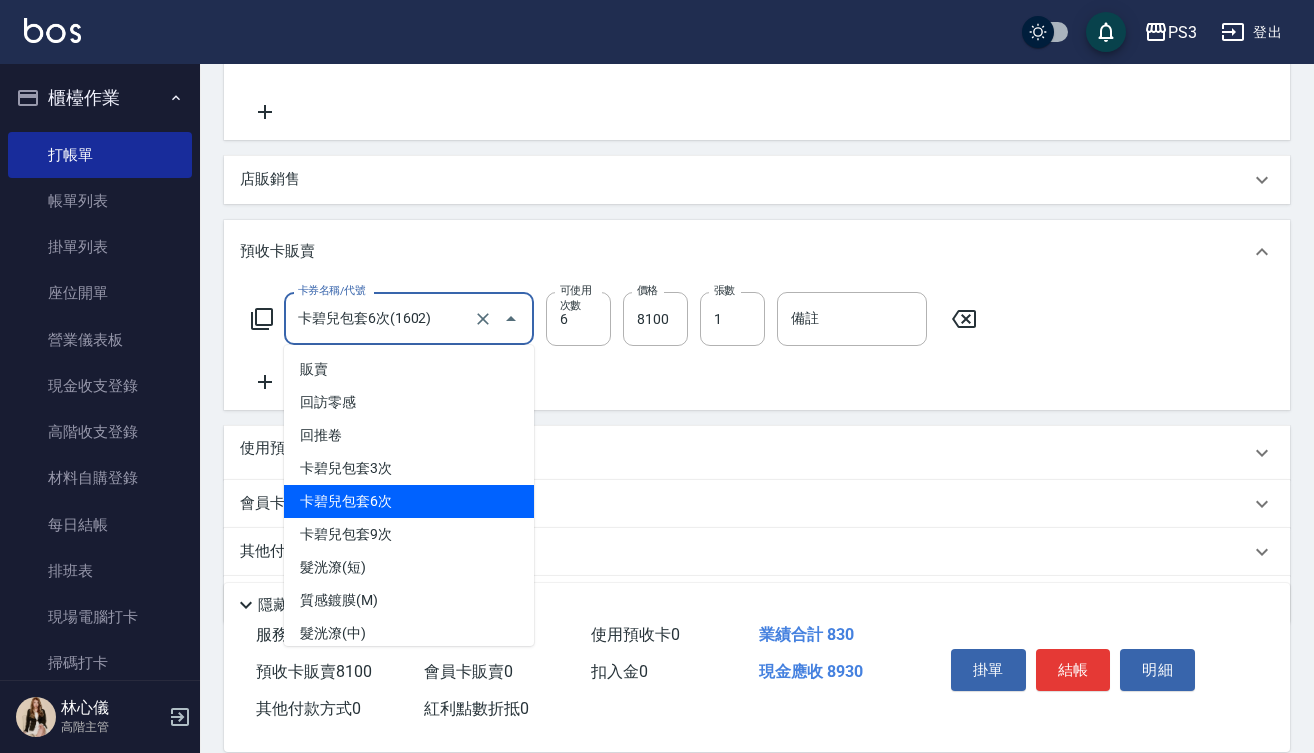 scroll, scrollTop: 541, scrollLeft: 0, axis: vertical 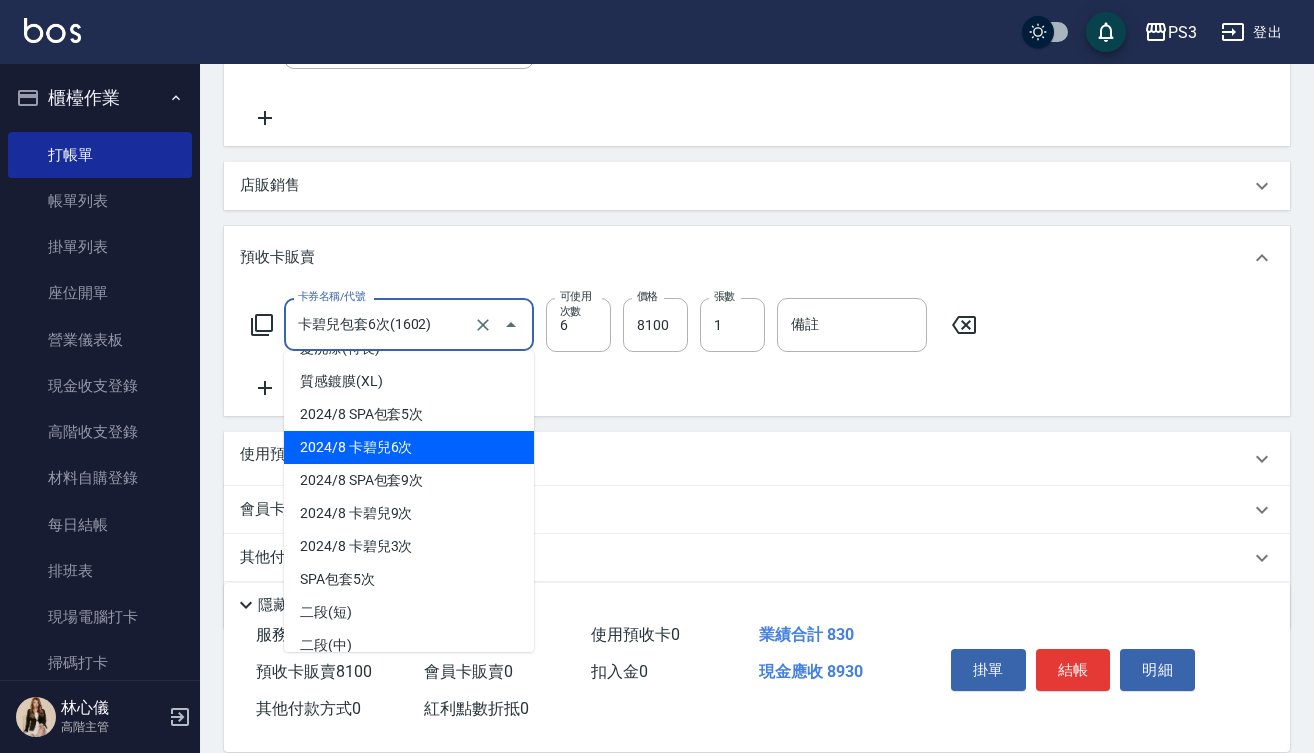 click on "2024/8 卡碧兒6次" at bounding box center (409, 447) 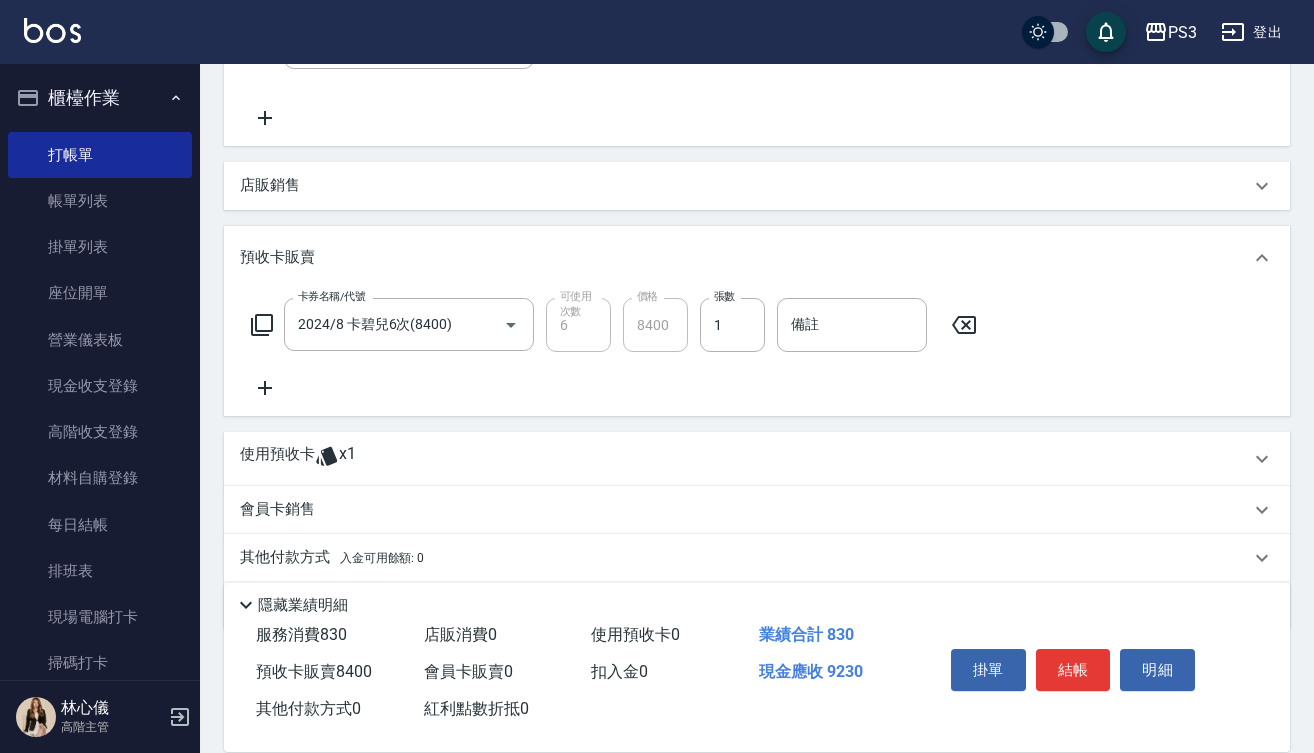 click on "使用預收卡 x1" at bounding box center [745, 459] 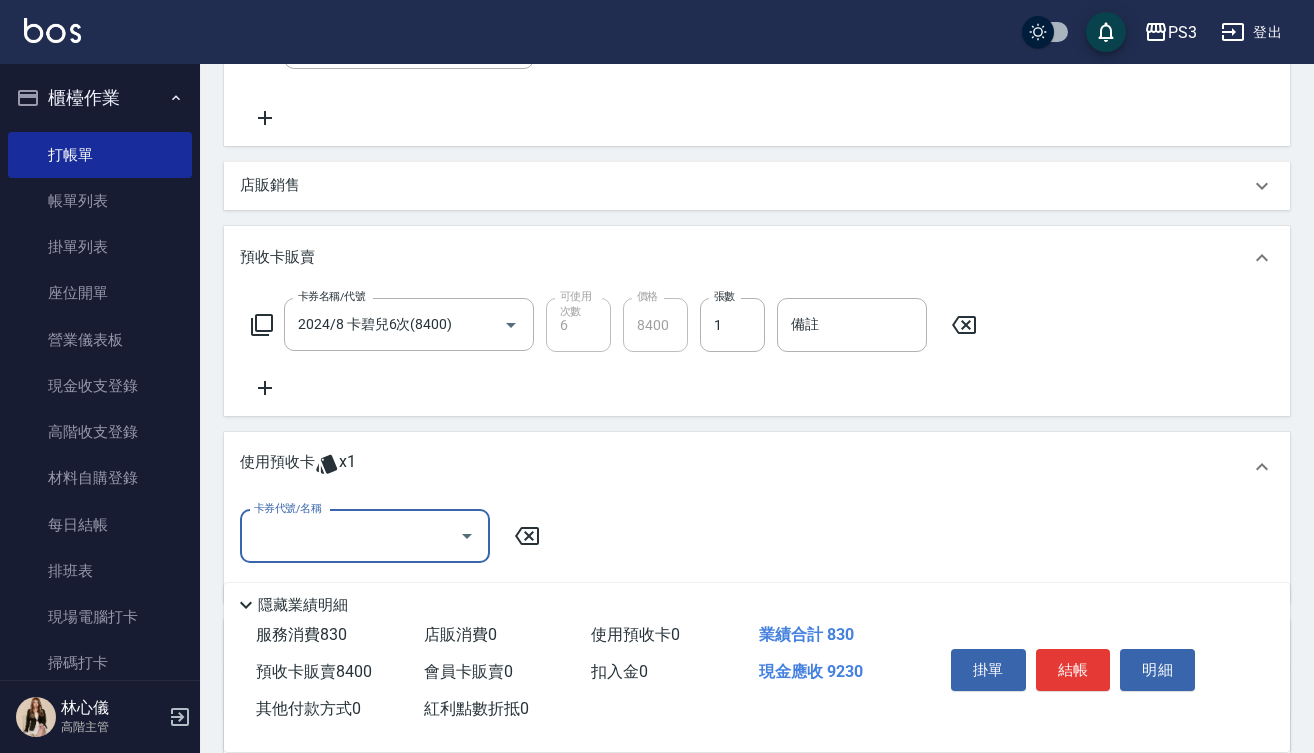 click on "卡券代號/名稱" at bounding box center [350, 536] 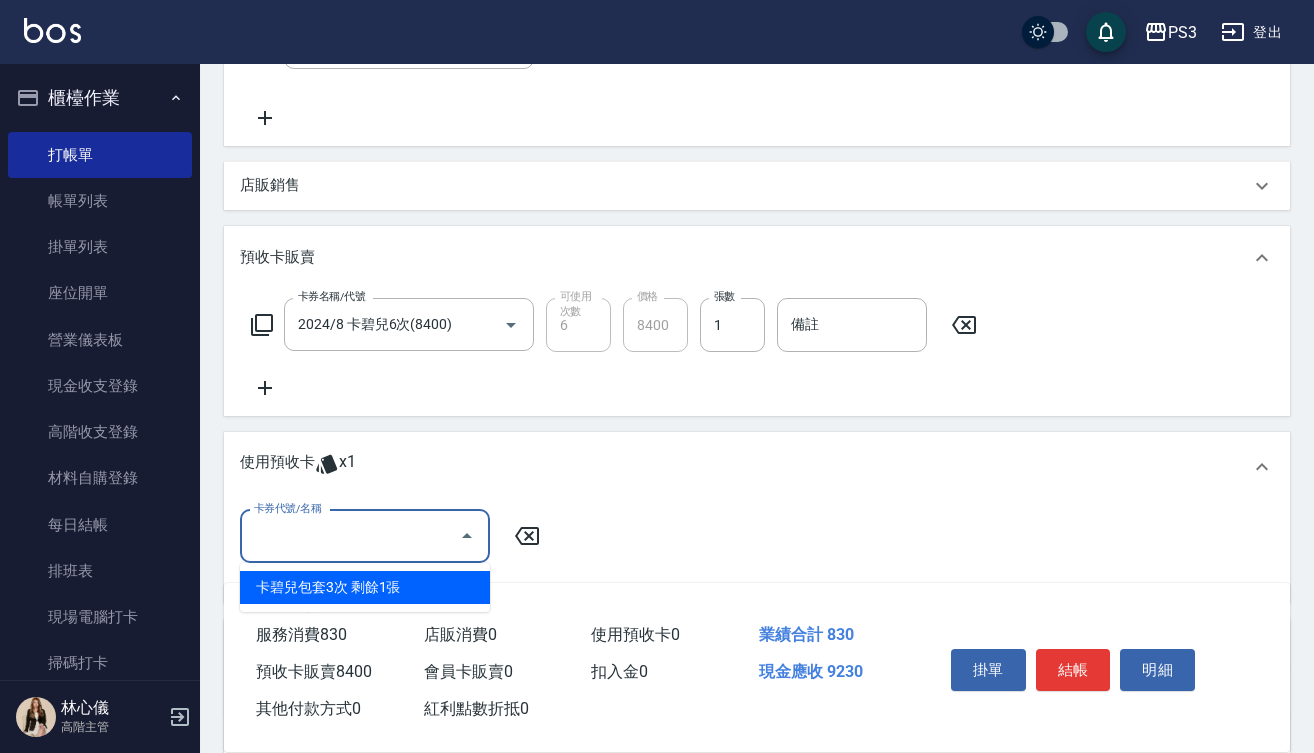 click on "卡碧兒包套3次 剩餘1張" at bounding box center (365, 587) 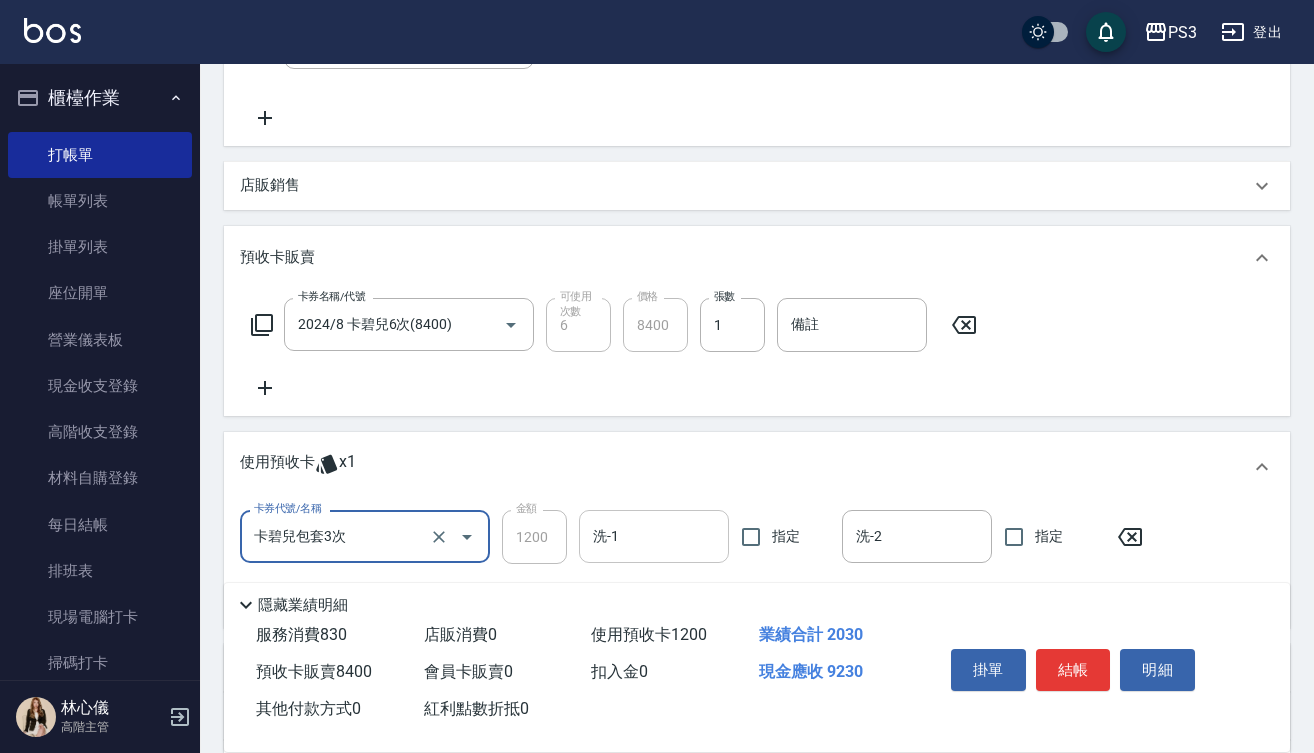 click on "洗-1" at bounding box center [654, 536] 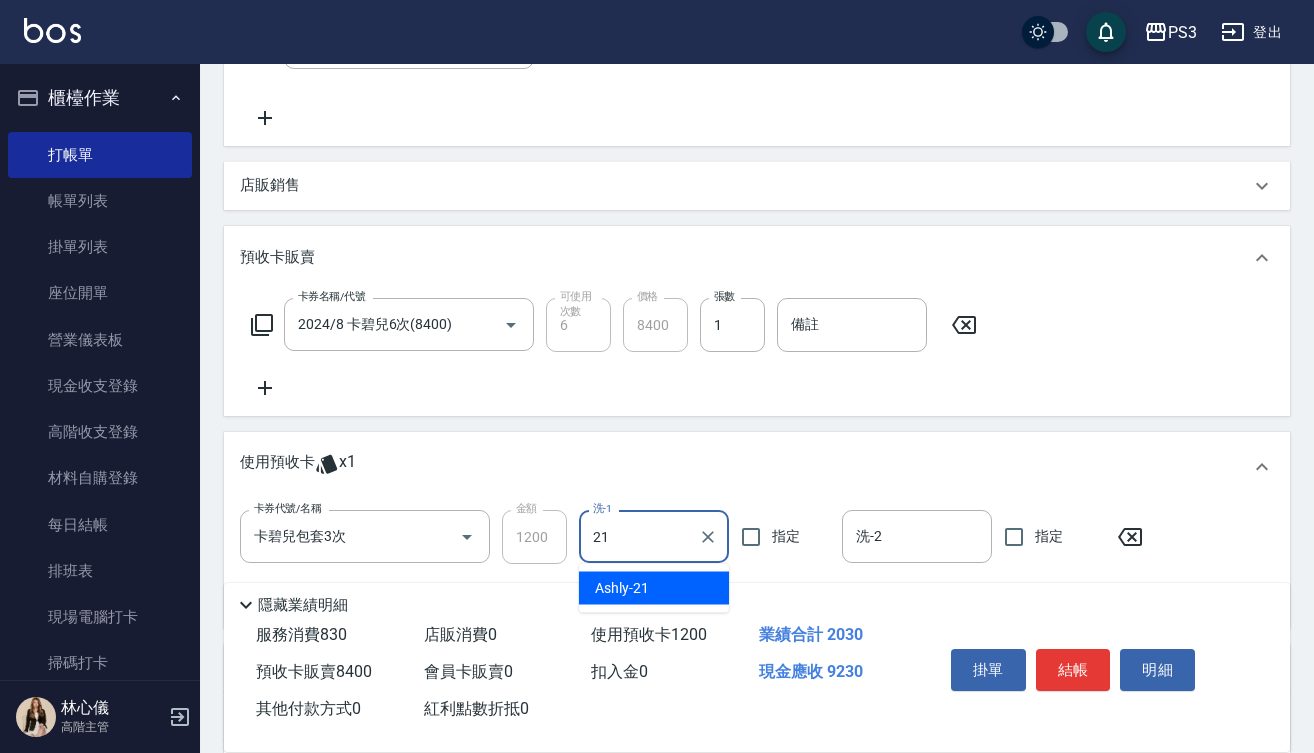 type on "Ashly-21" 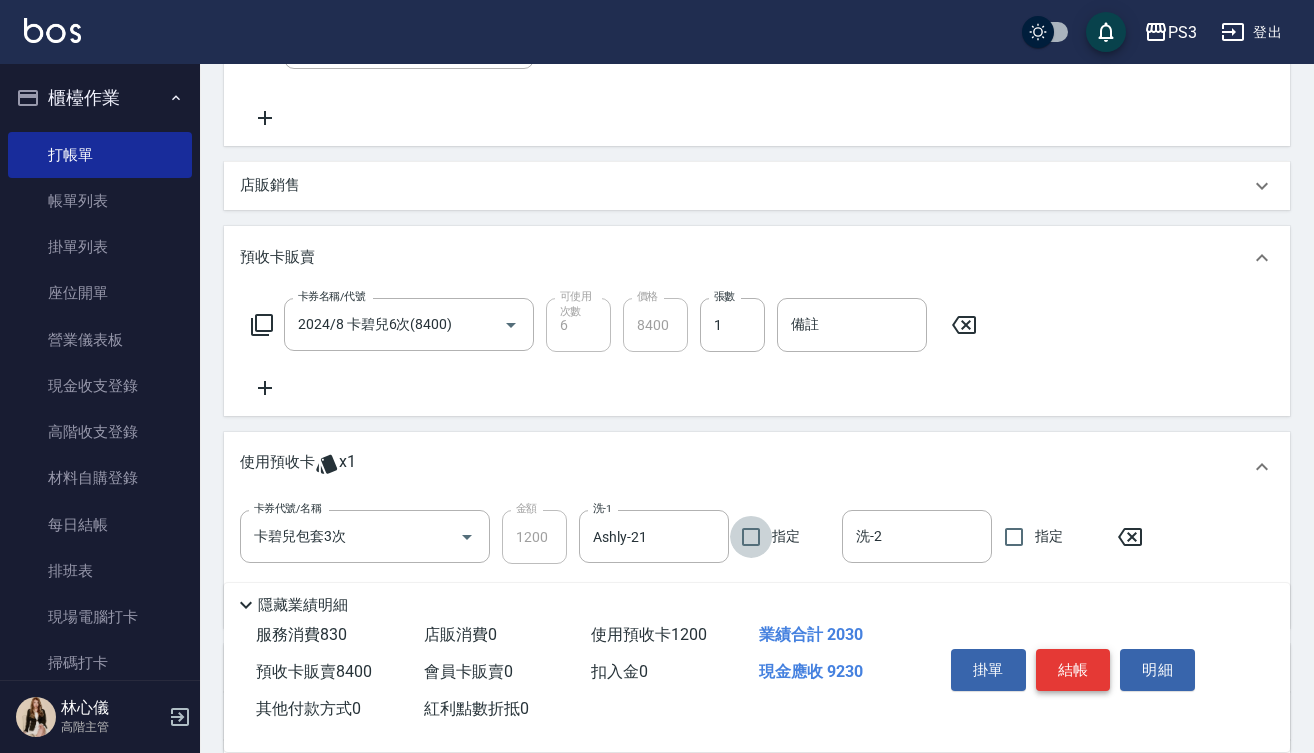 click on "結帳" at bounding box center [1073, 670] 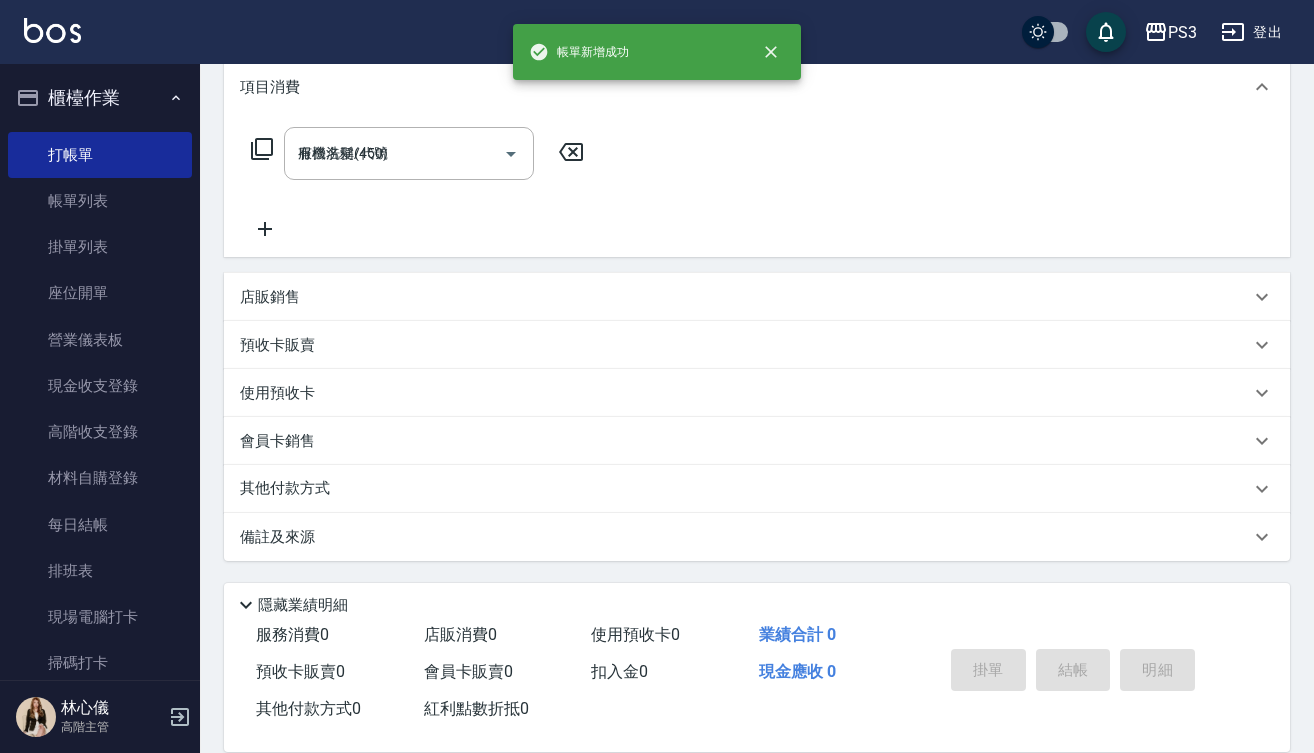 type on "2025/08/06 20:06" 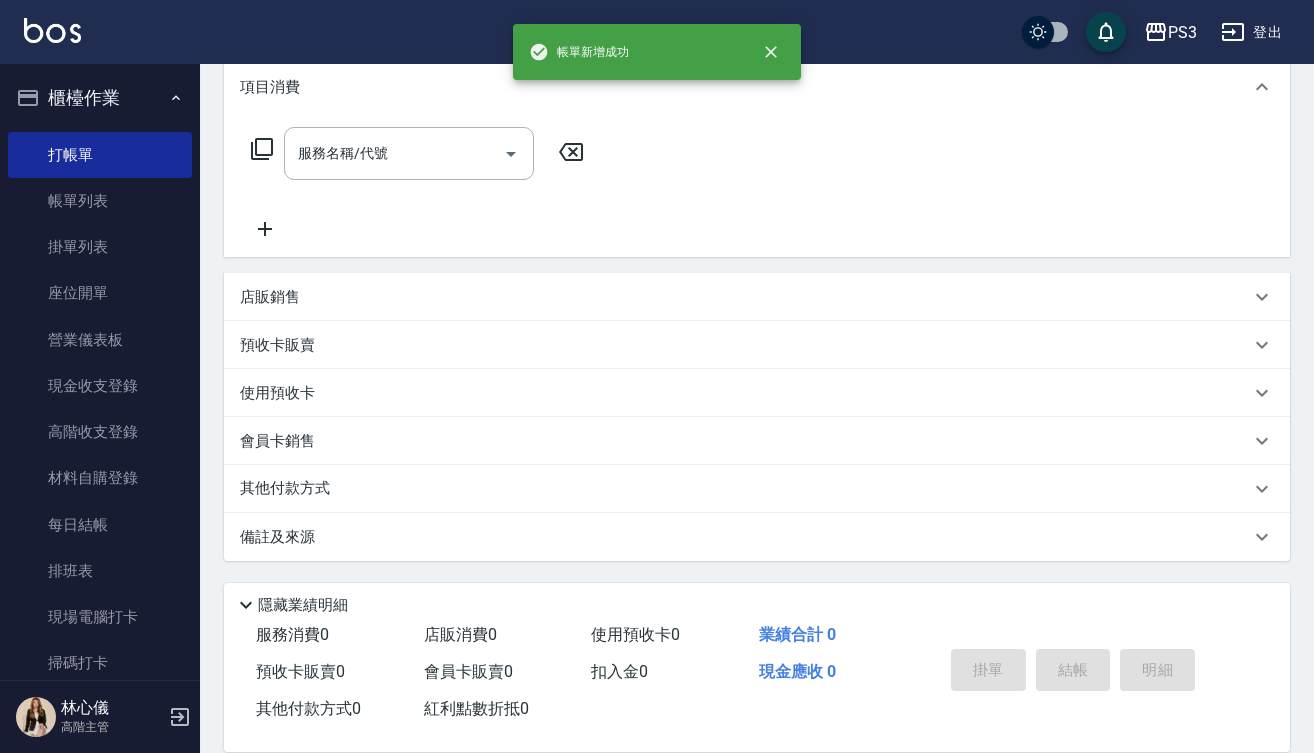 scroll, scrollTop: 0, scrollLeft: 0, axis: both 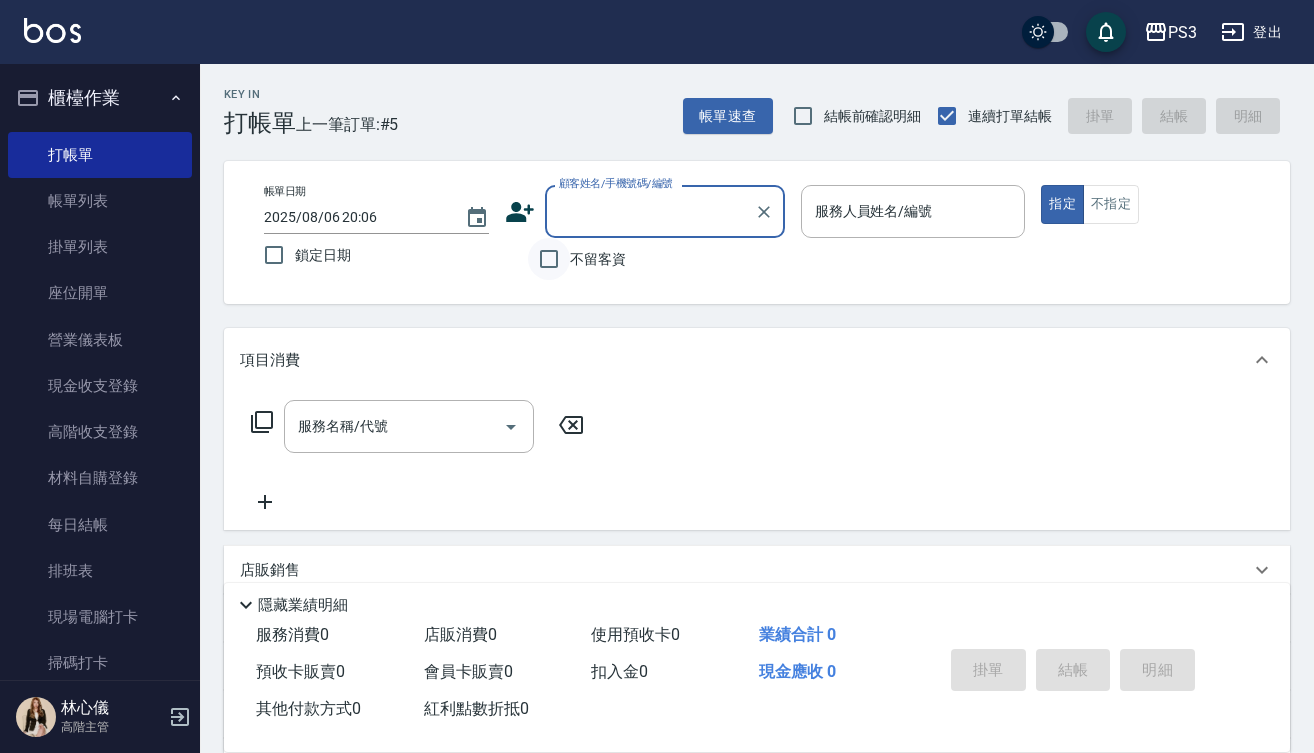 click on "不留客資" at bounding box center [549, 259] 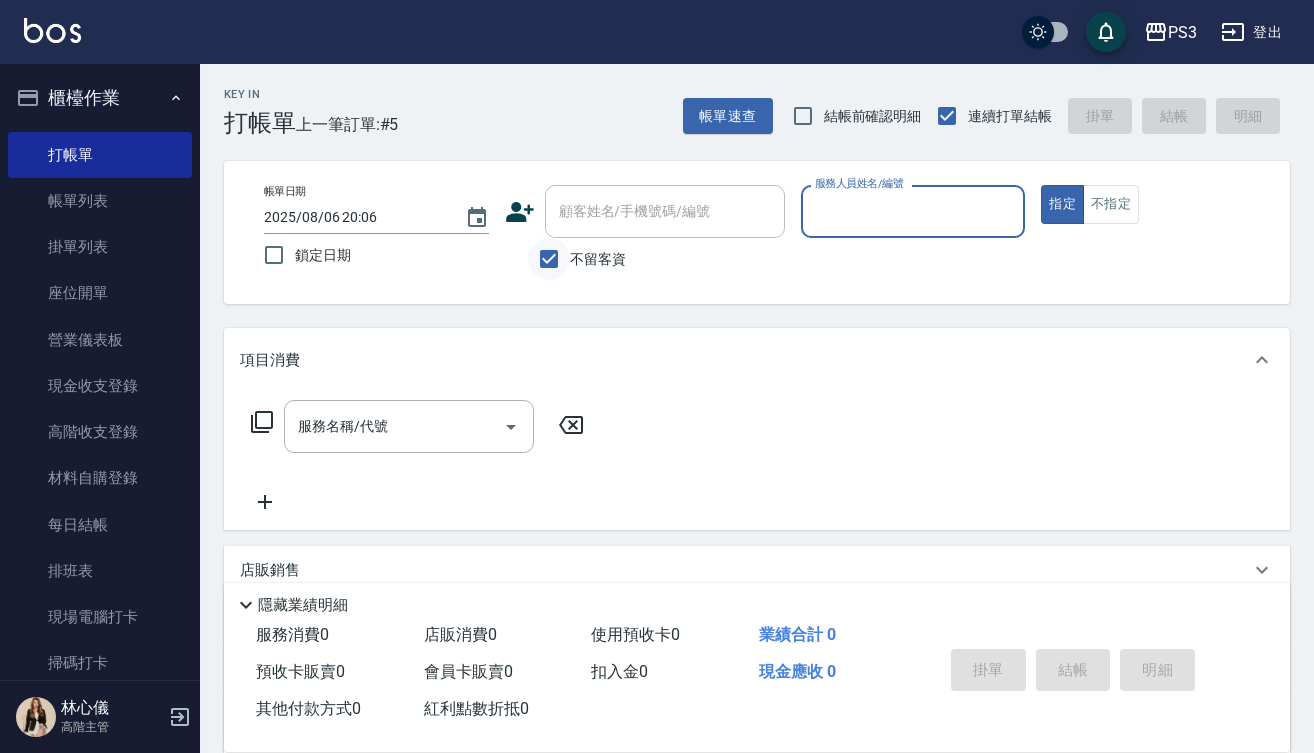click on "指定" at bounding box center [1062, 204] 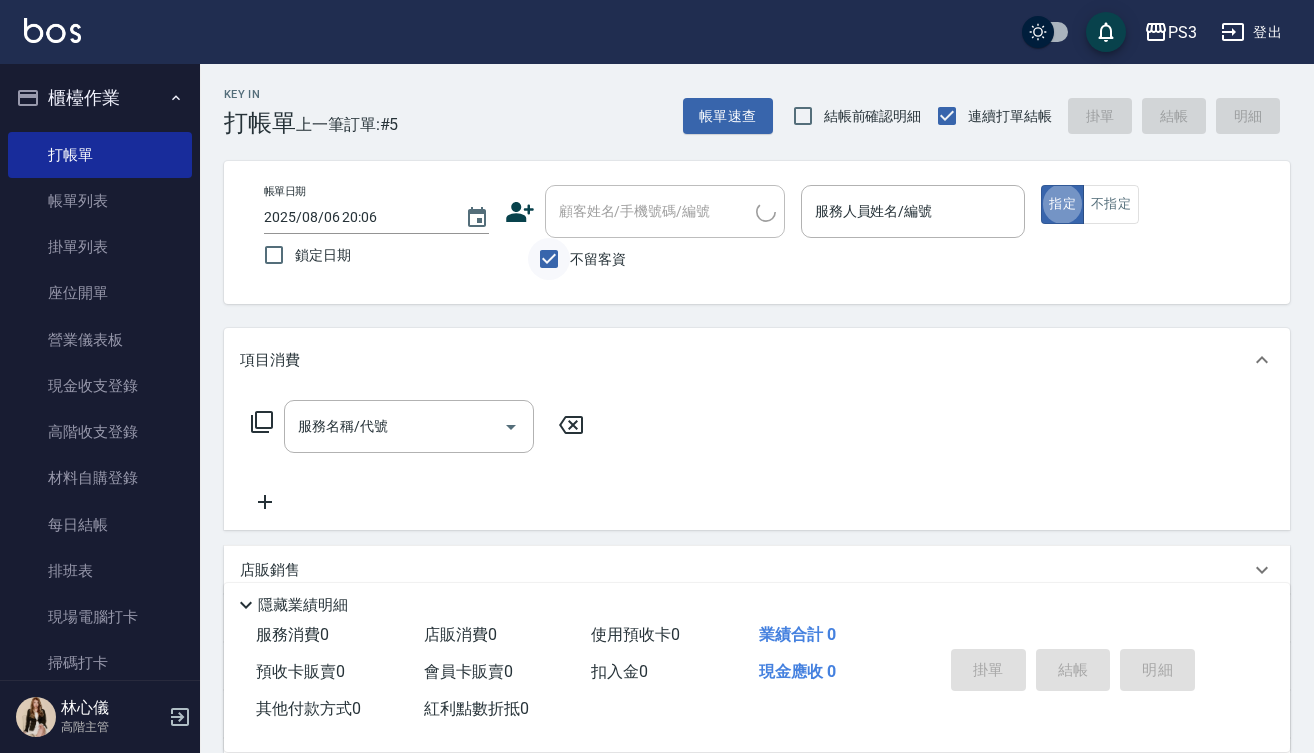 type on "7" 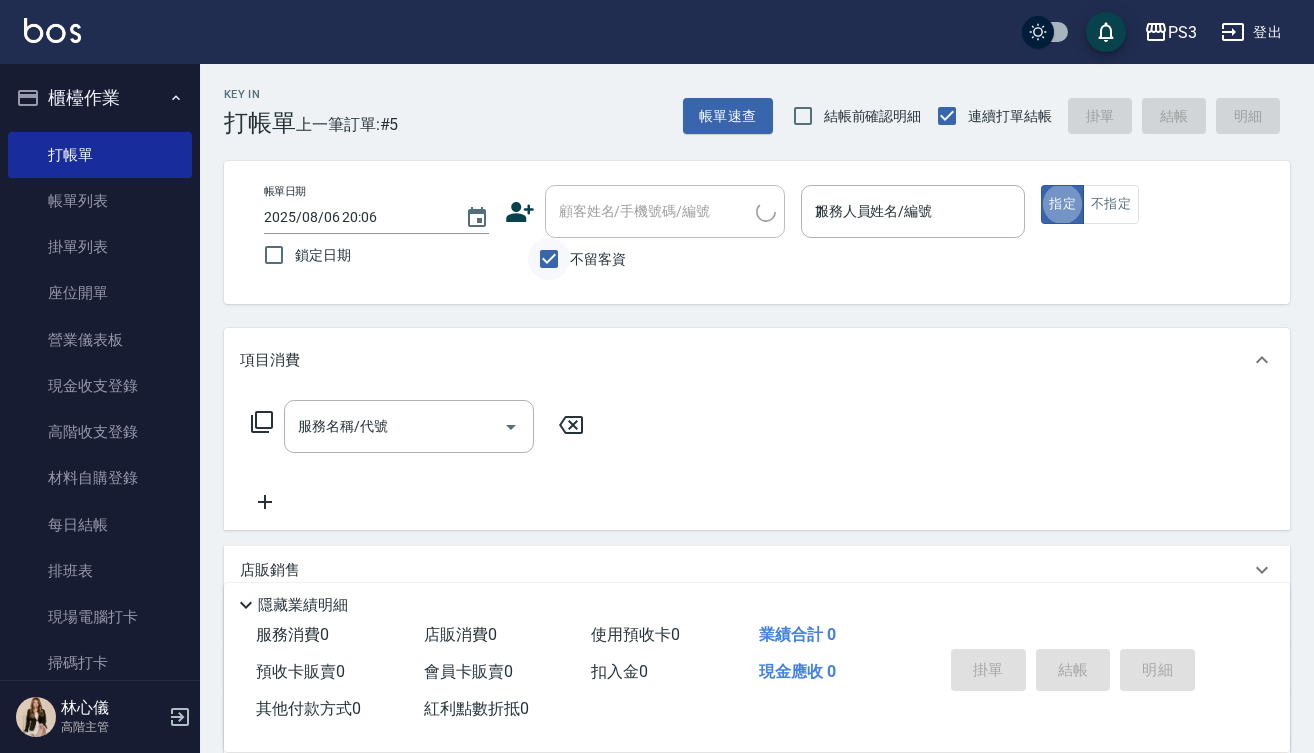 type on "[FIRST]/[PHONE]/" 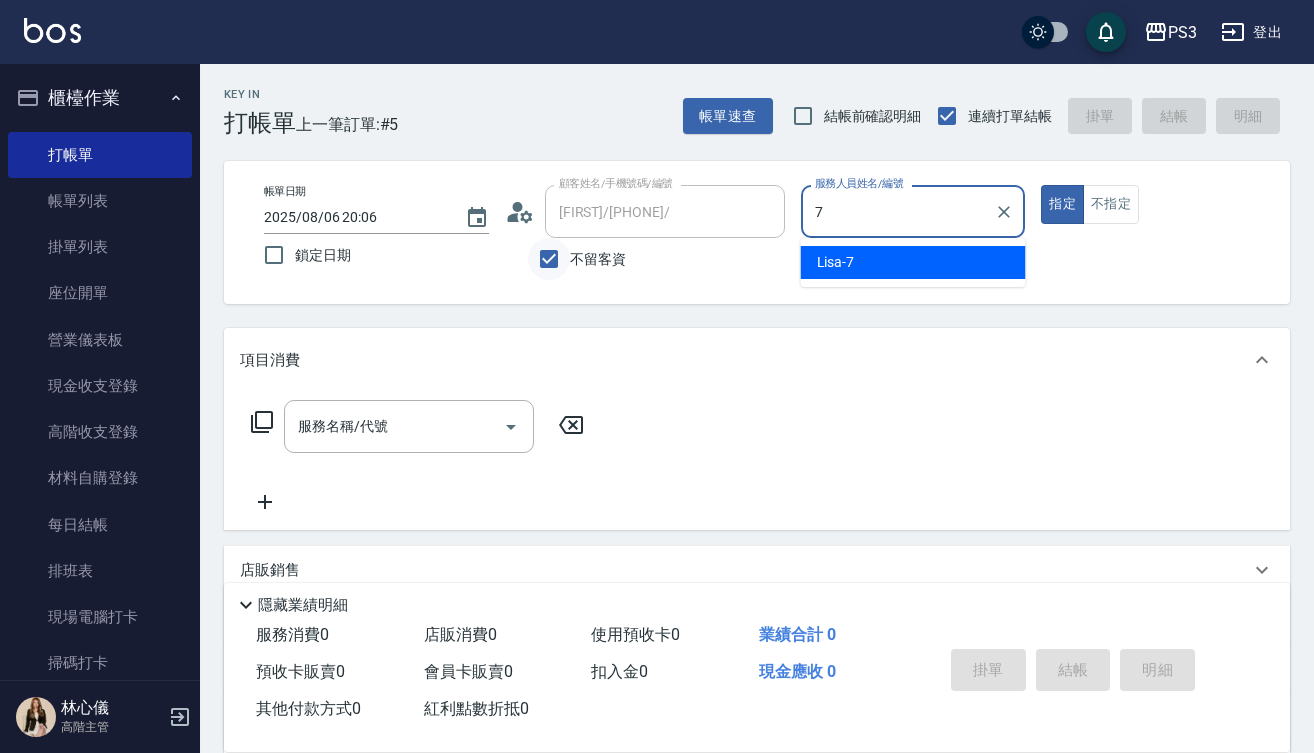 type on "Lisa-7" 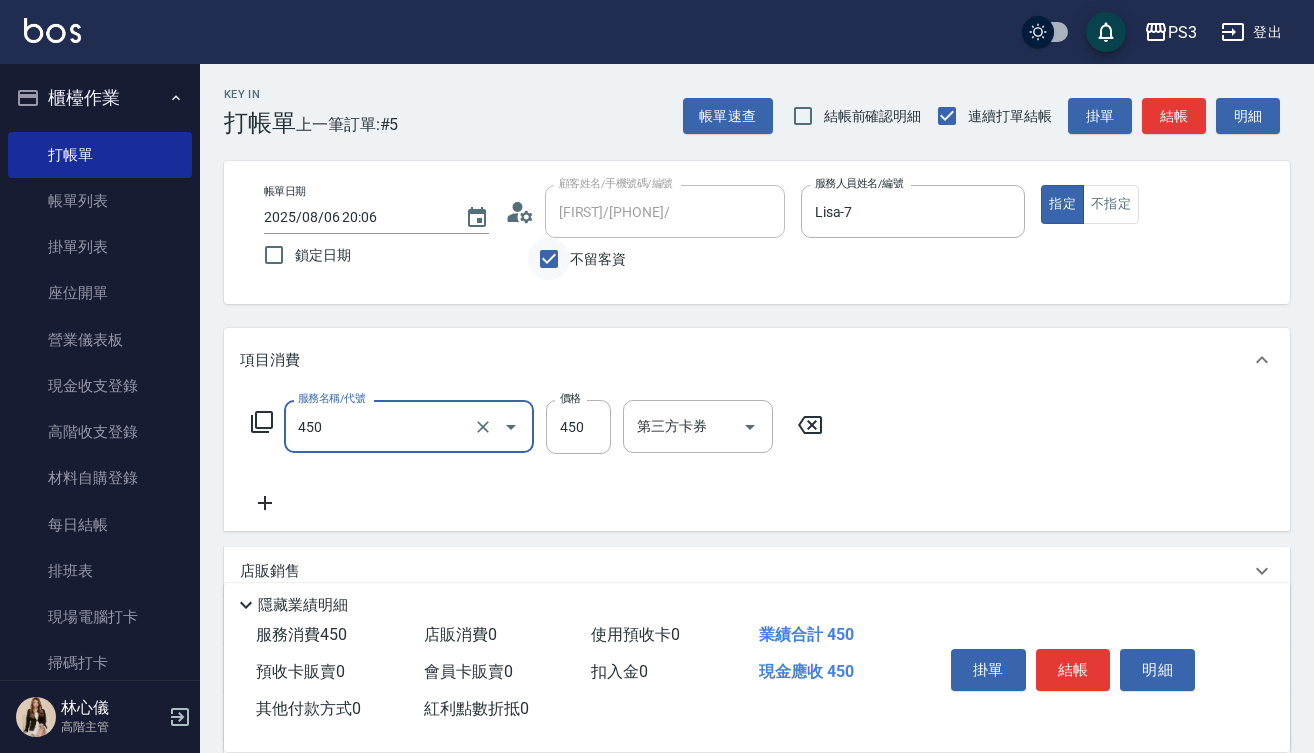 type on "有機洗髮(450)" 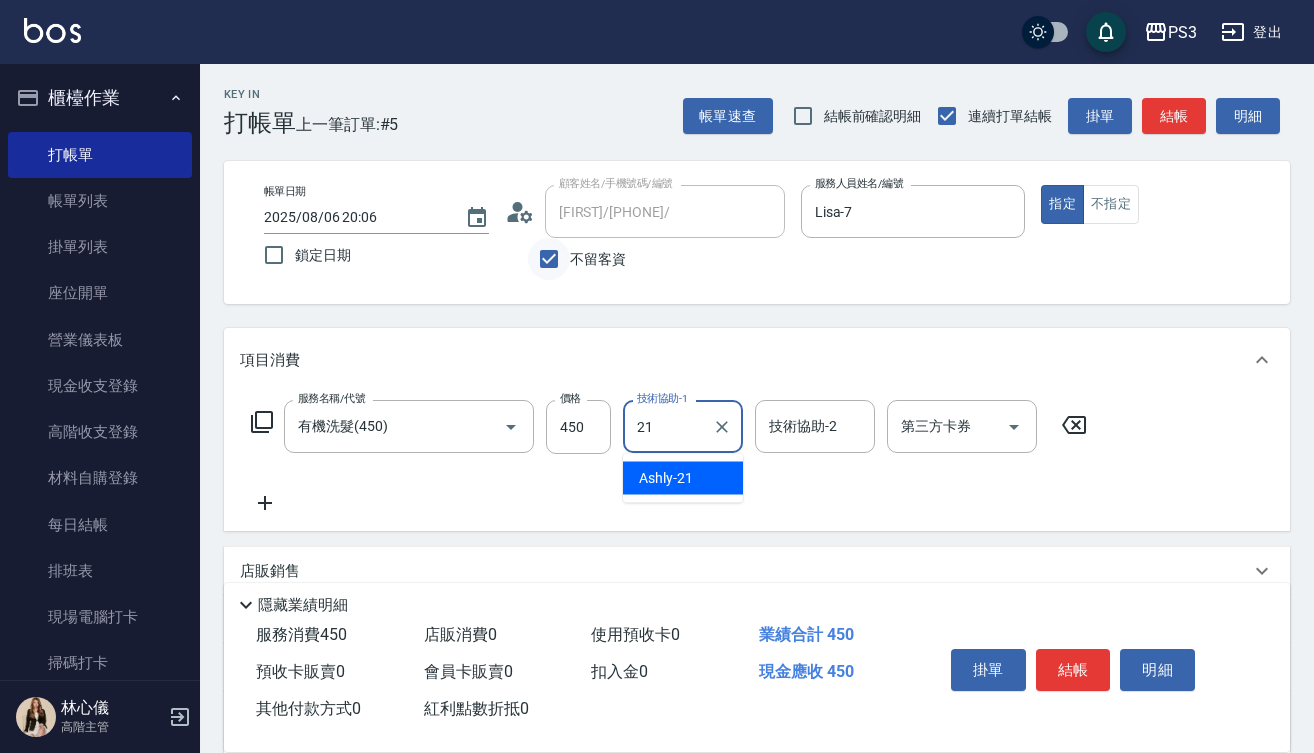 type on "Ashly-21" 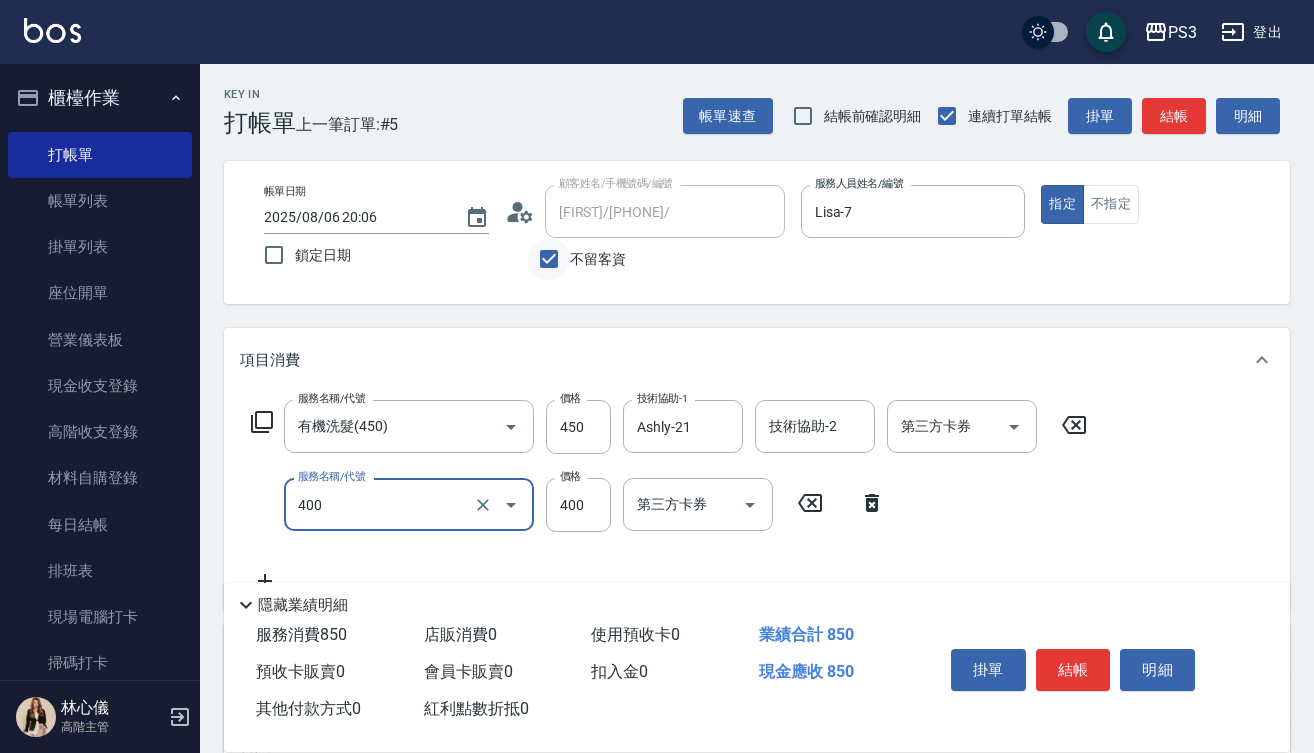 type on "剪(400)" 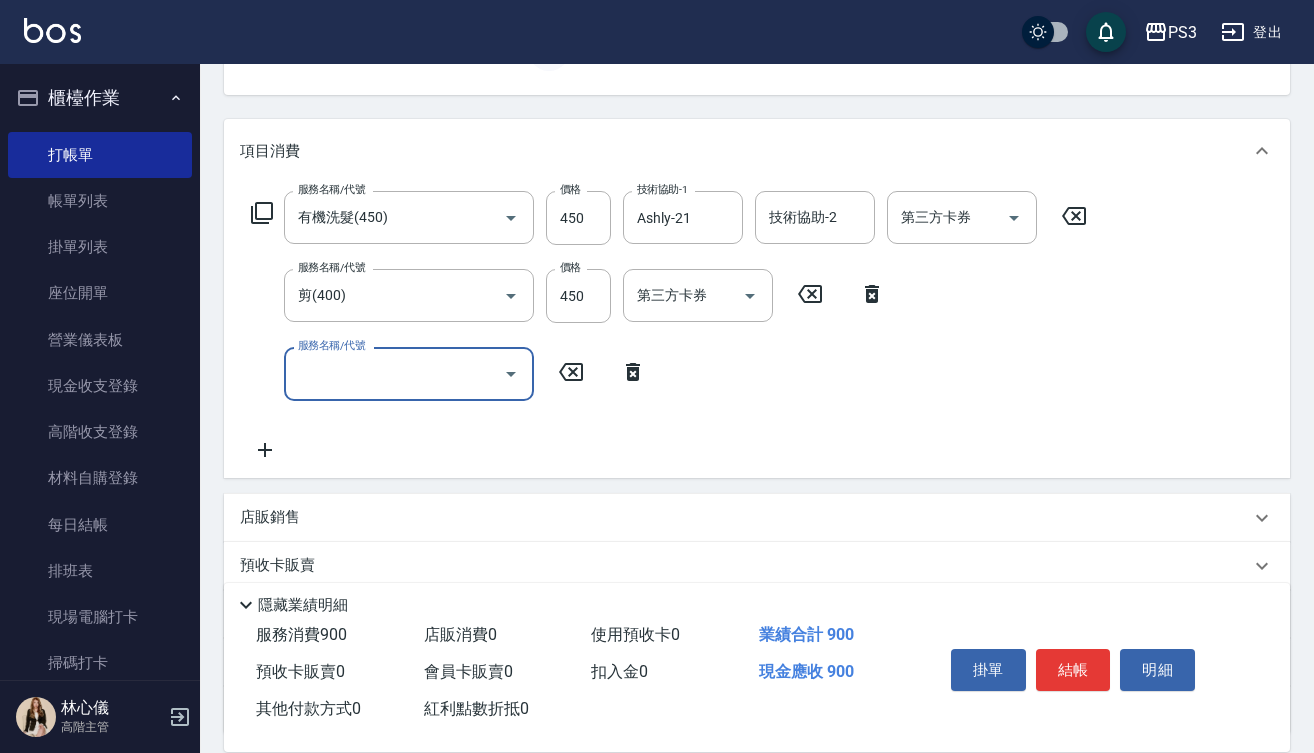 scroll, scrollTop: 211, scrollLeft: 0, axis: vertical 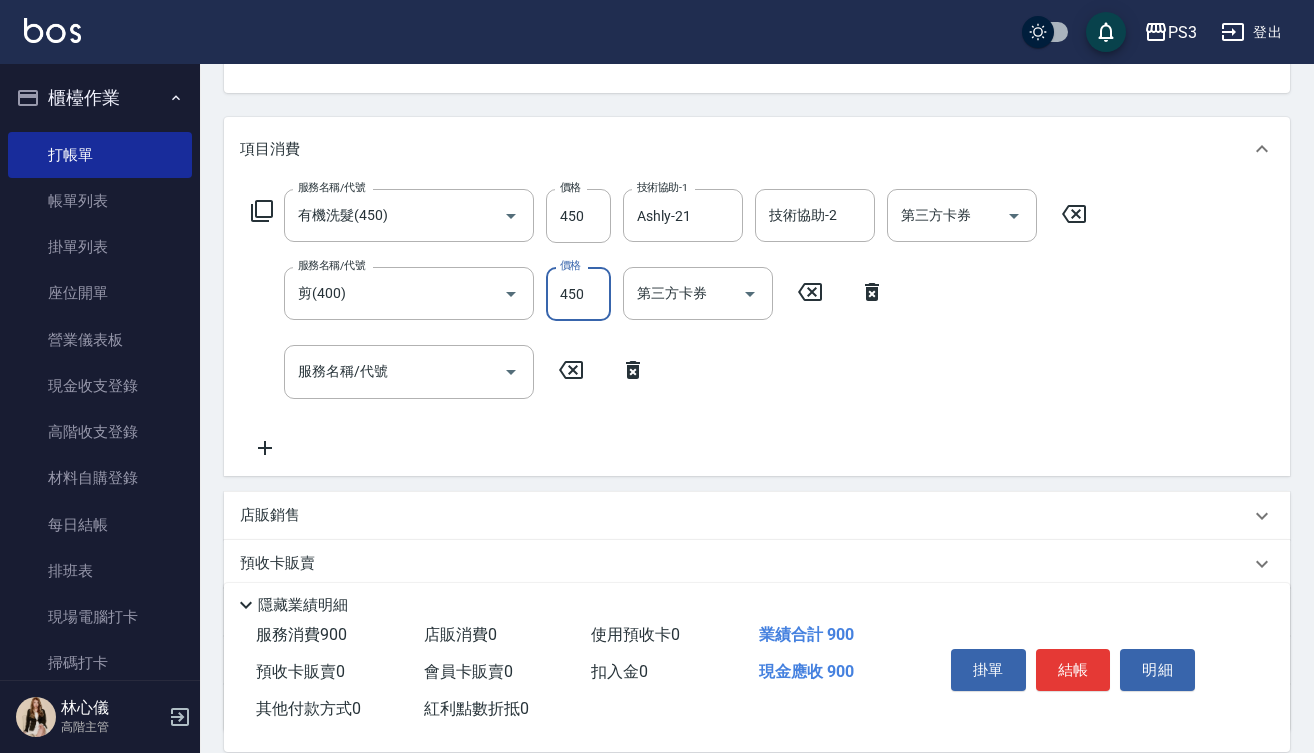 click on "450" at bounding box center (578, 294) 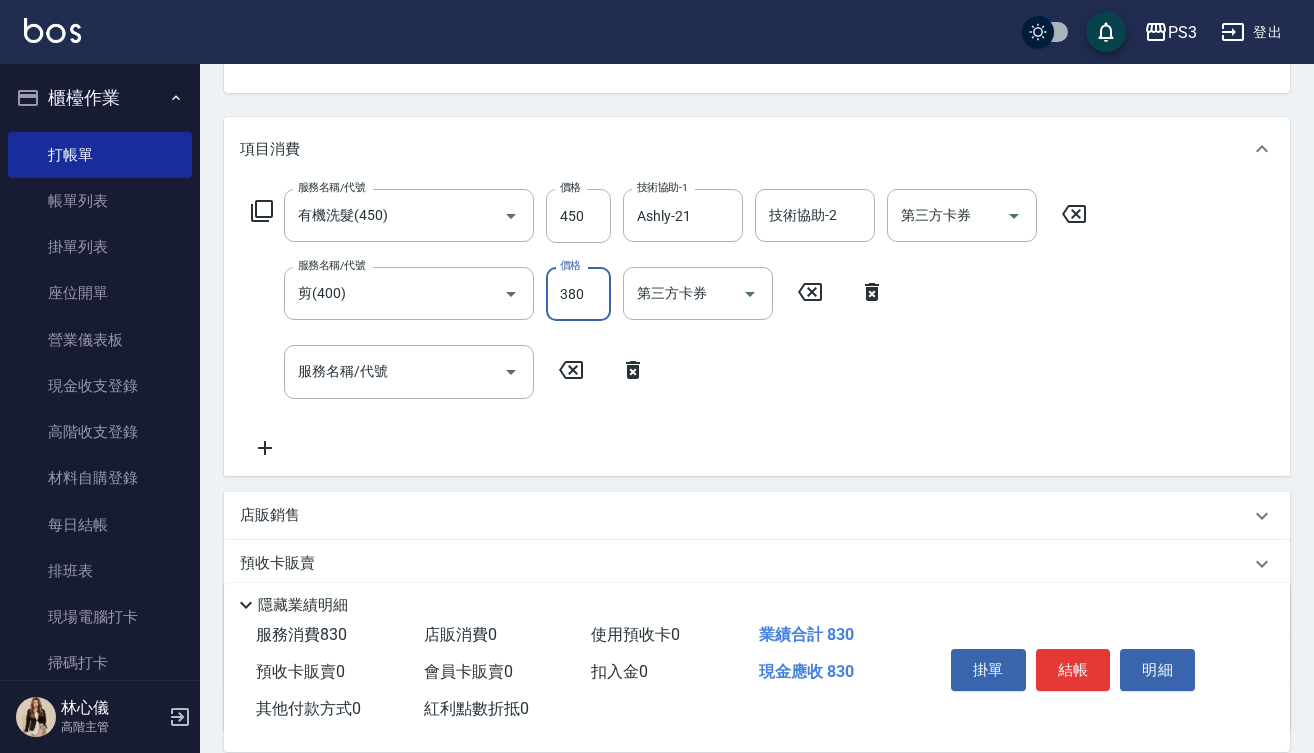 type on "380" 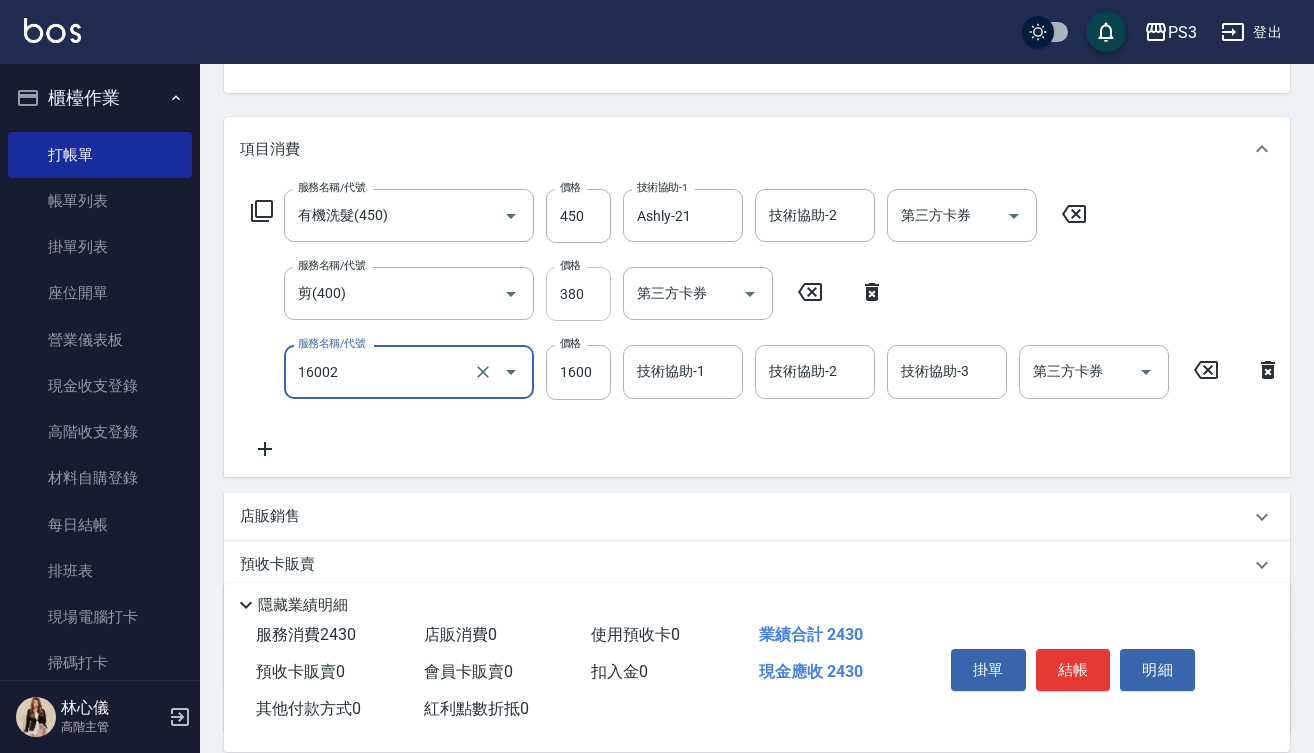 type on "染L(16002)" 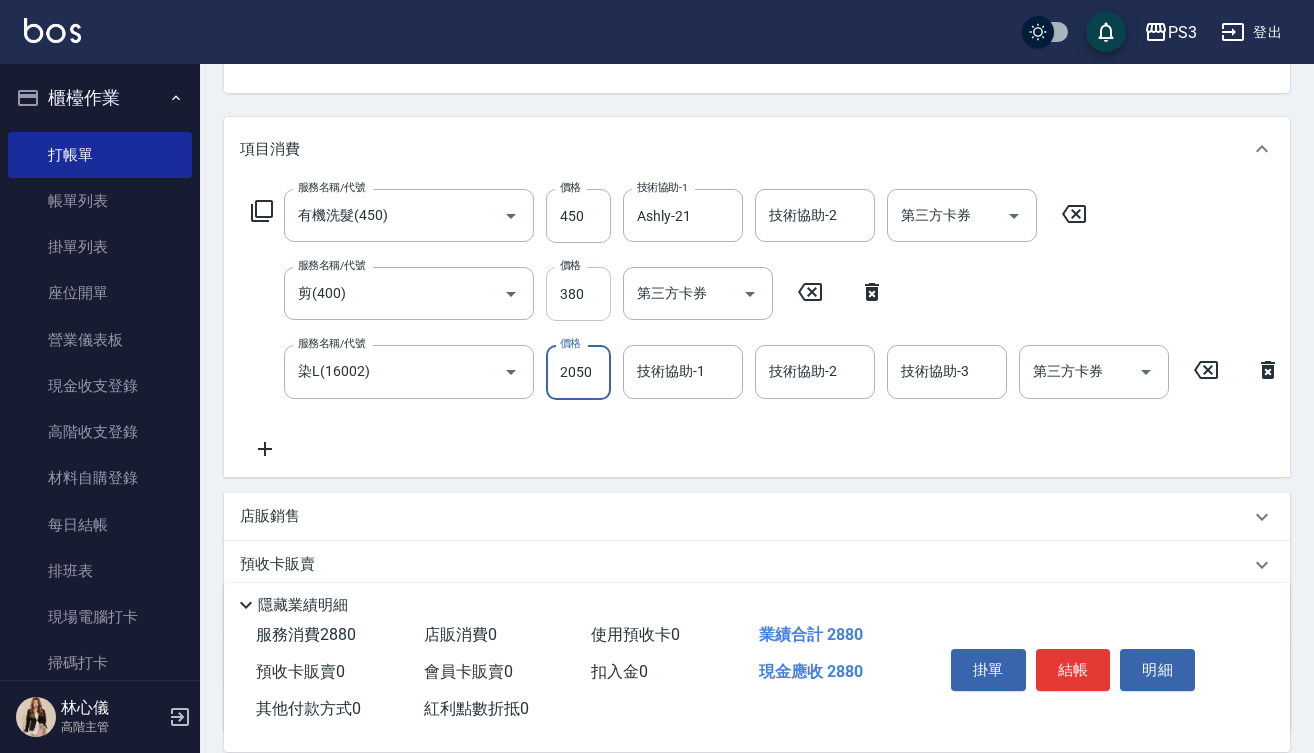 type on "2050" 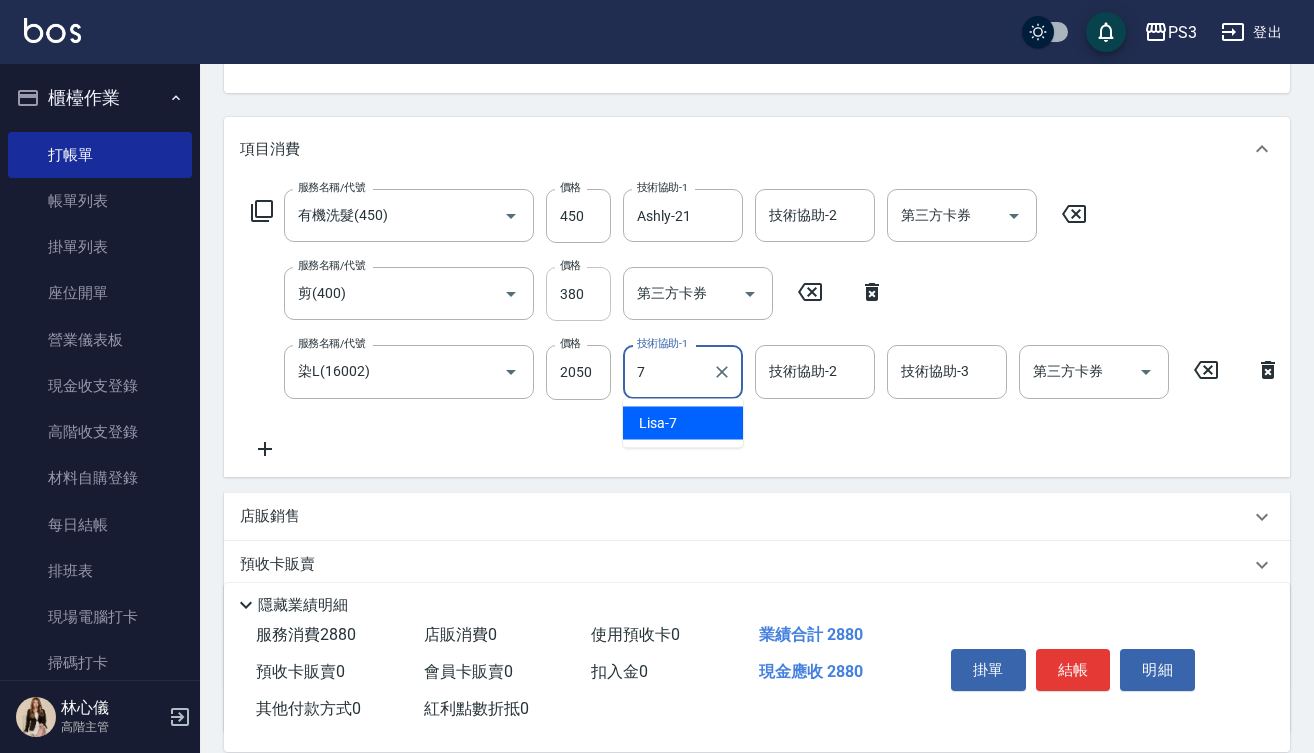 type on "Lisa-7" 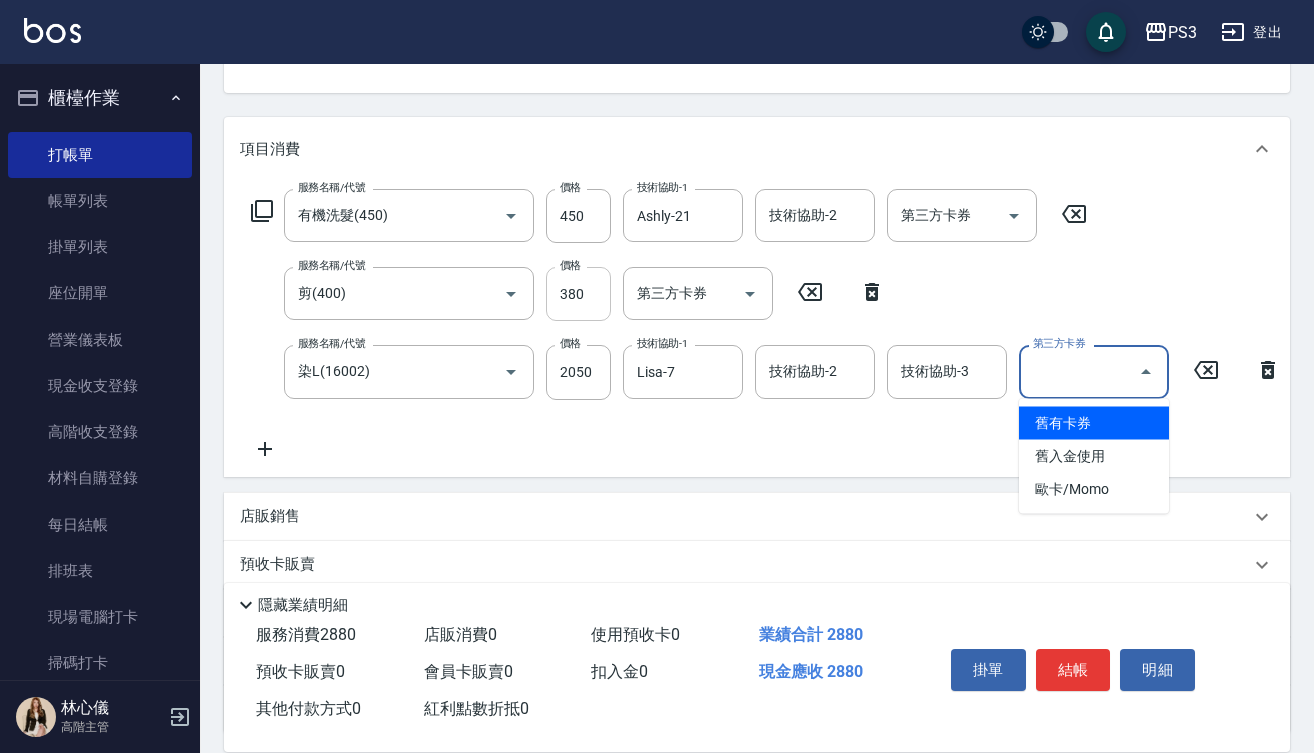 type on "舊有卡券" 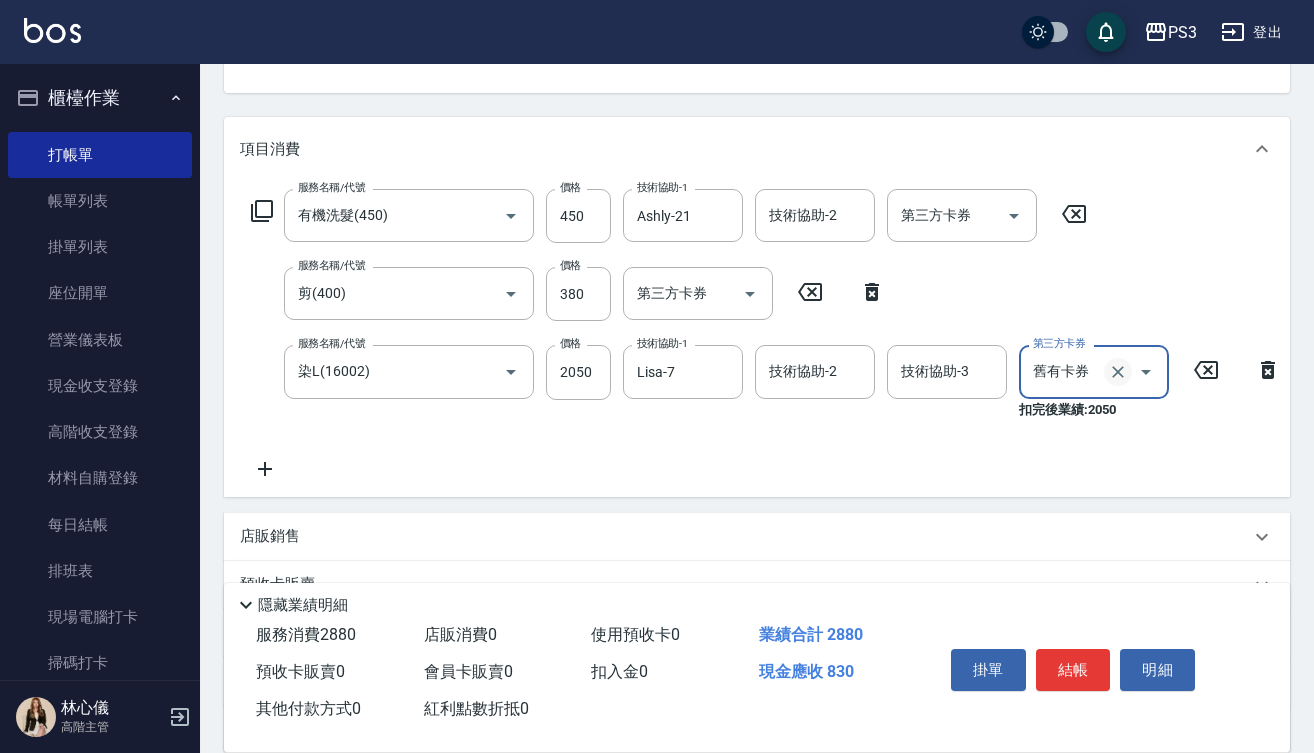 click 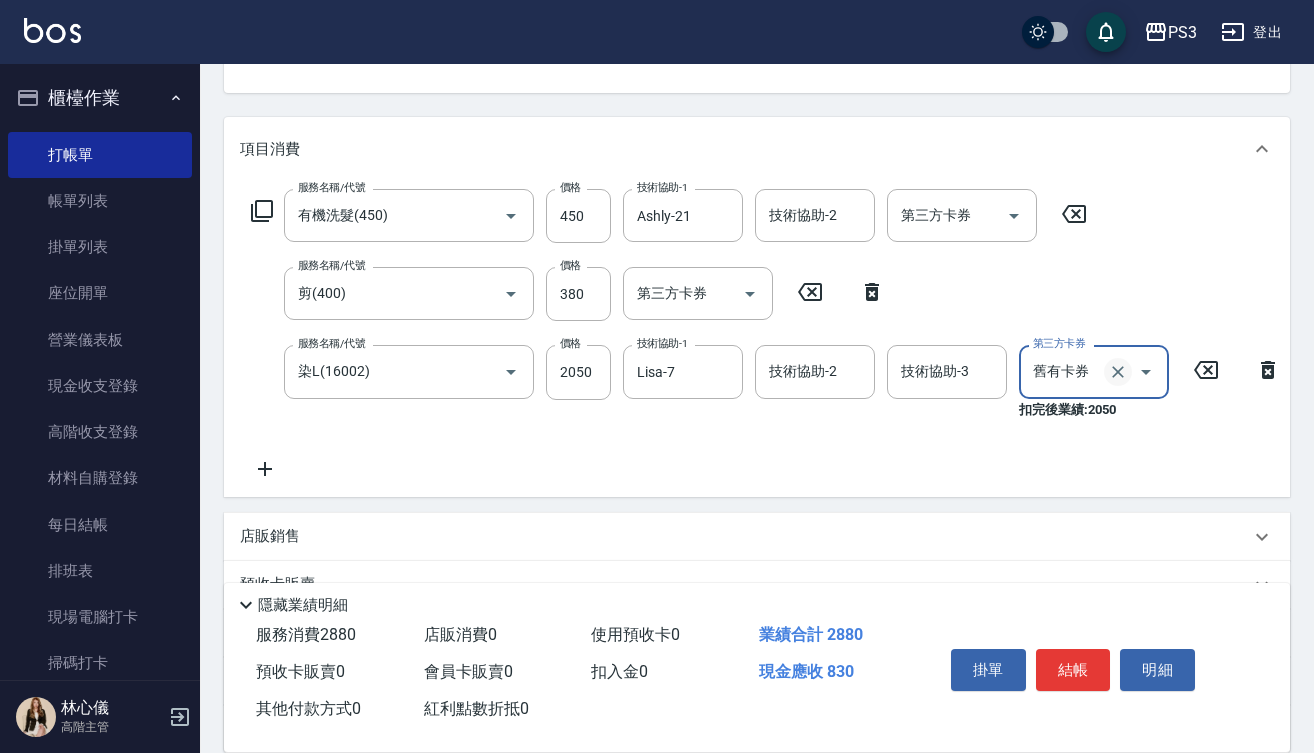 type 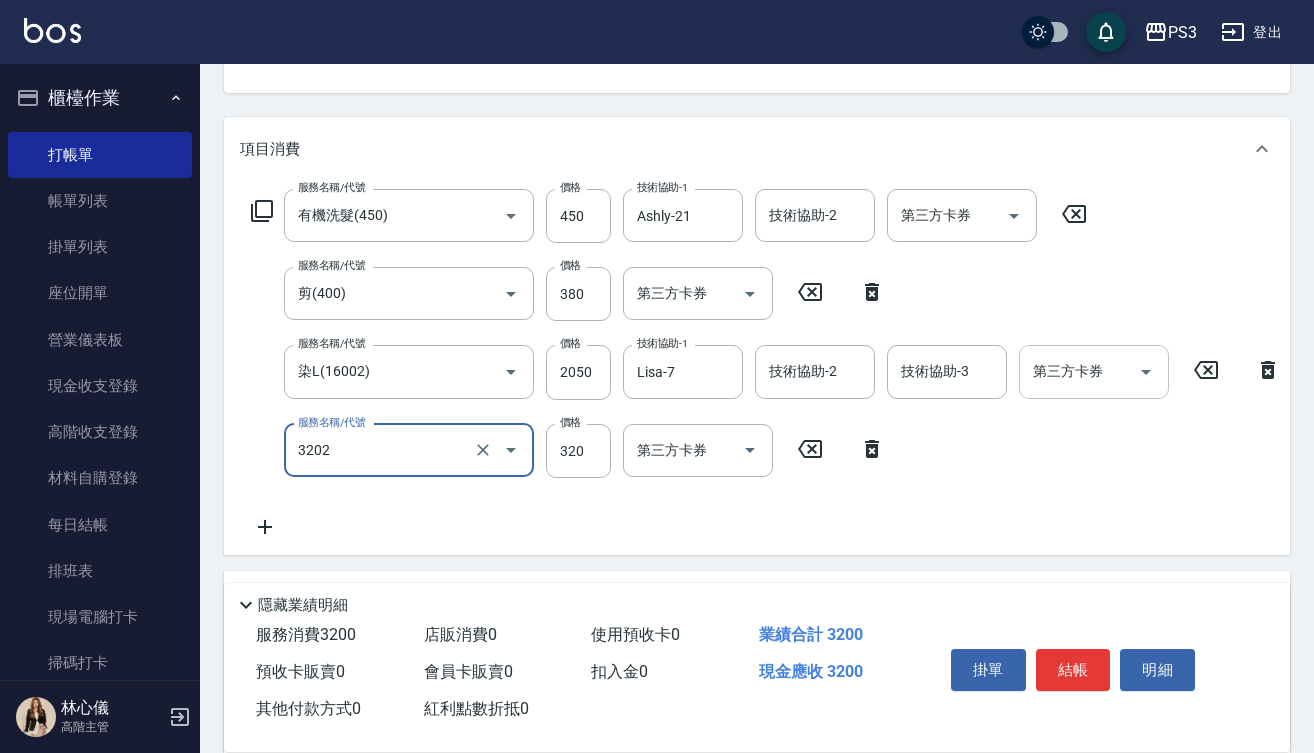 type on "頭皮隔離(3202)" 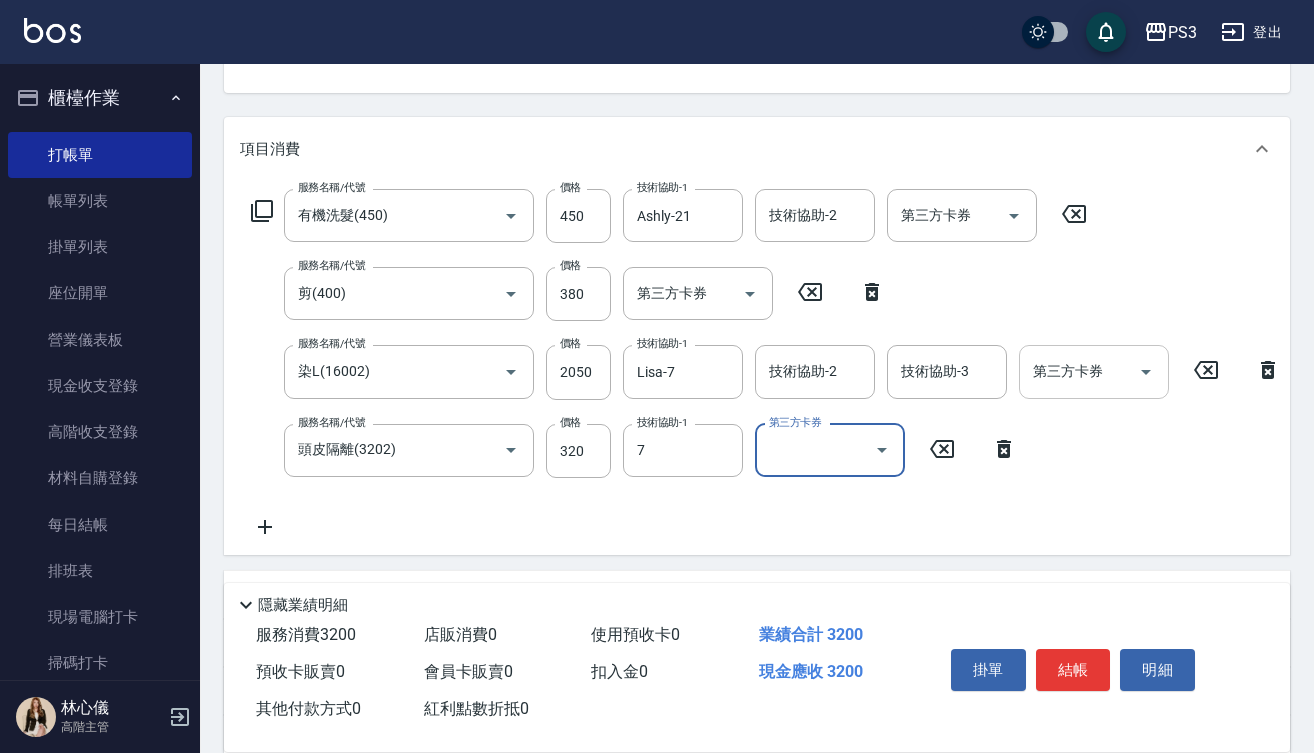 type on "Lisa-7" 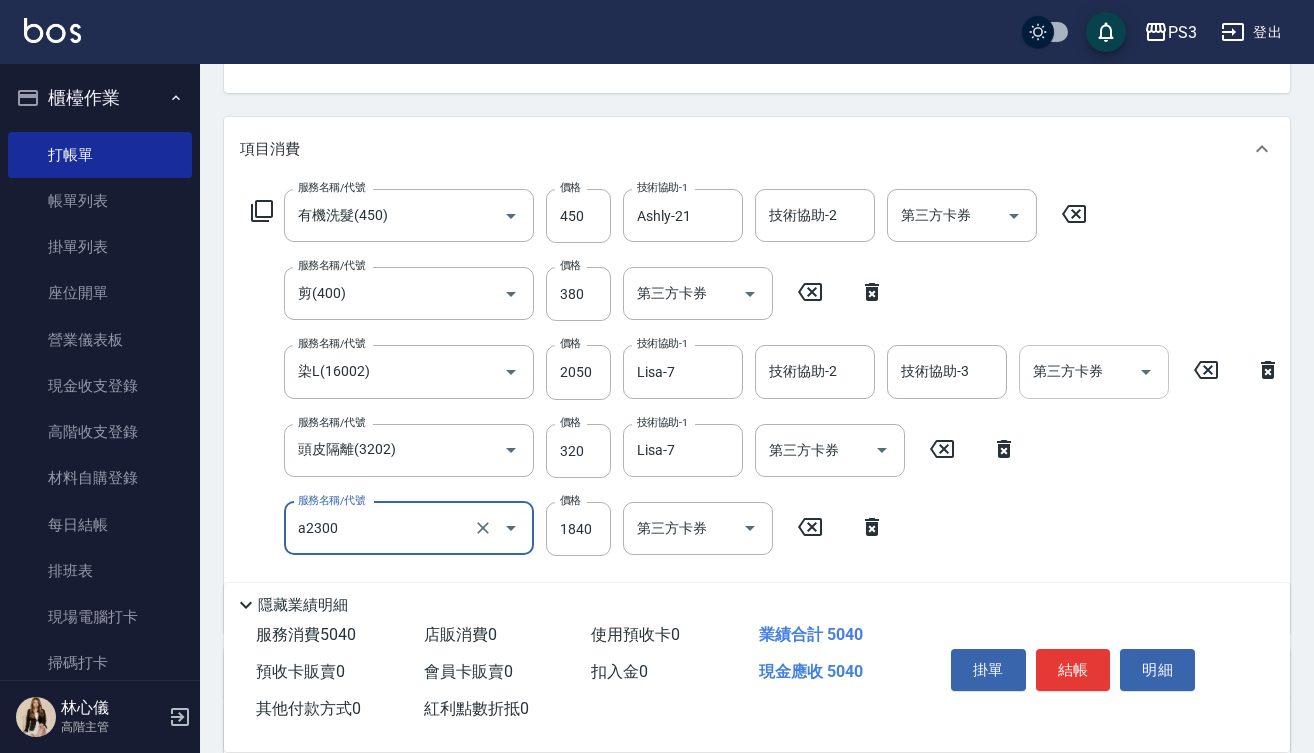 type on "結構式三段中(a2300)" 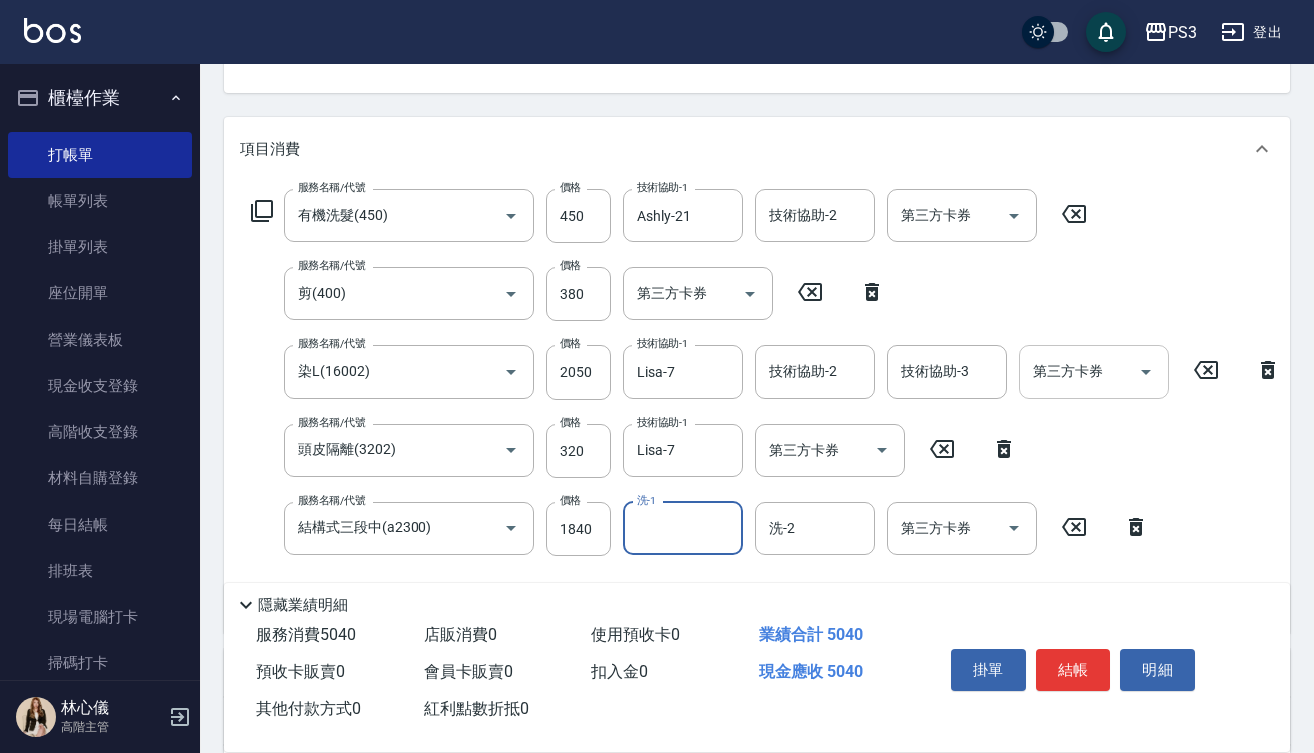 type on "3" 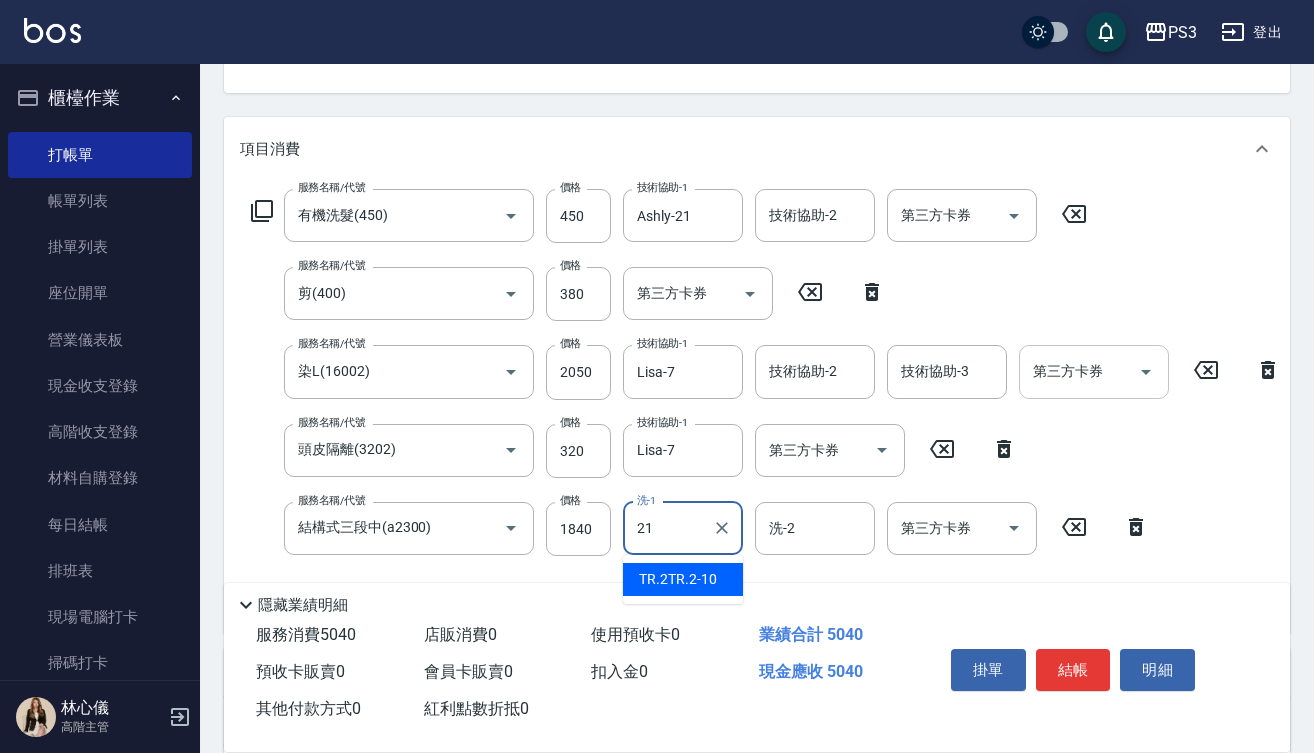 type on "Ashly-21" 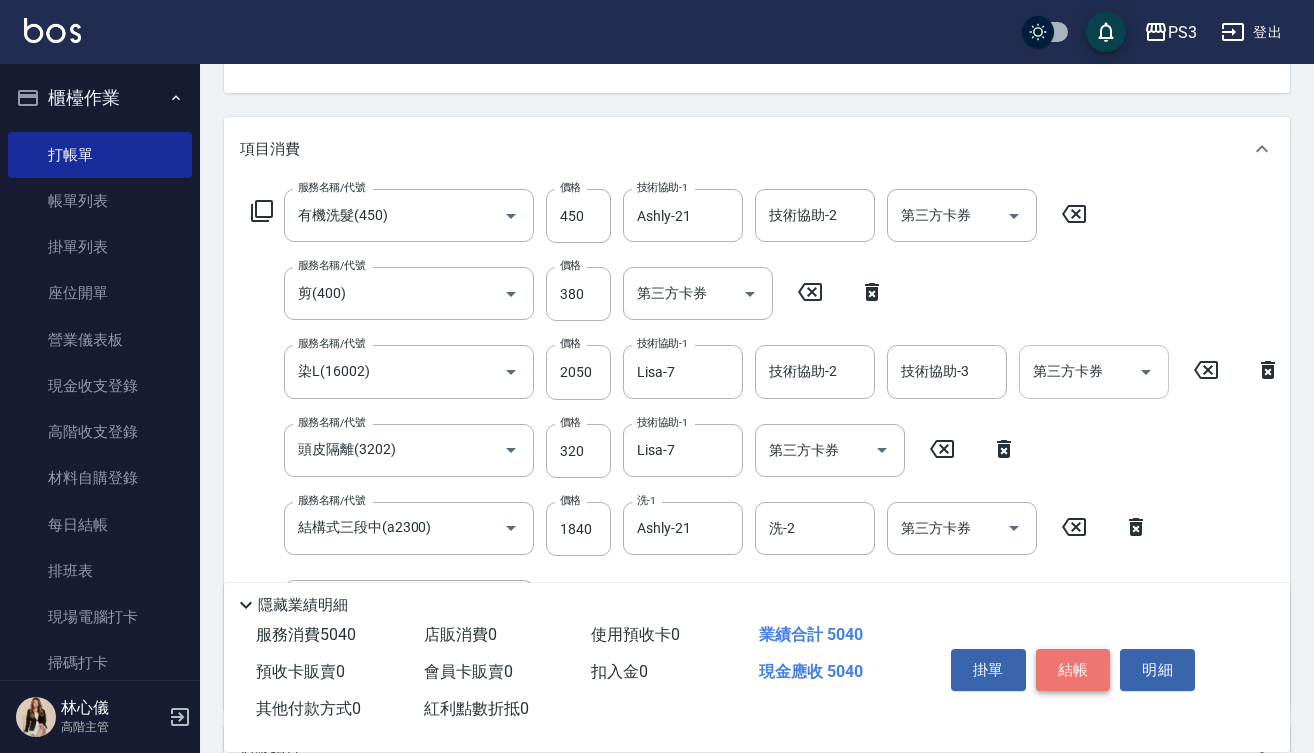 click on "結帳" at bounding box center (1073, 670) 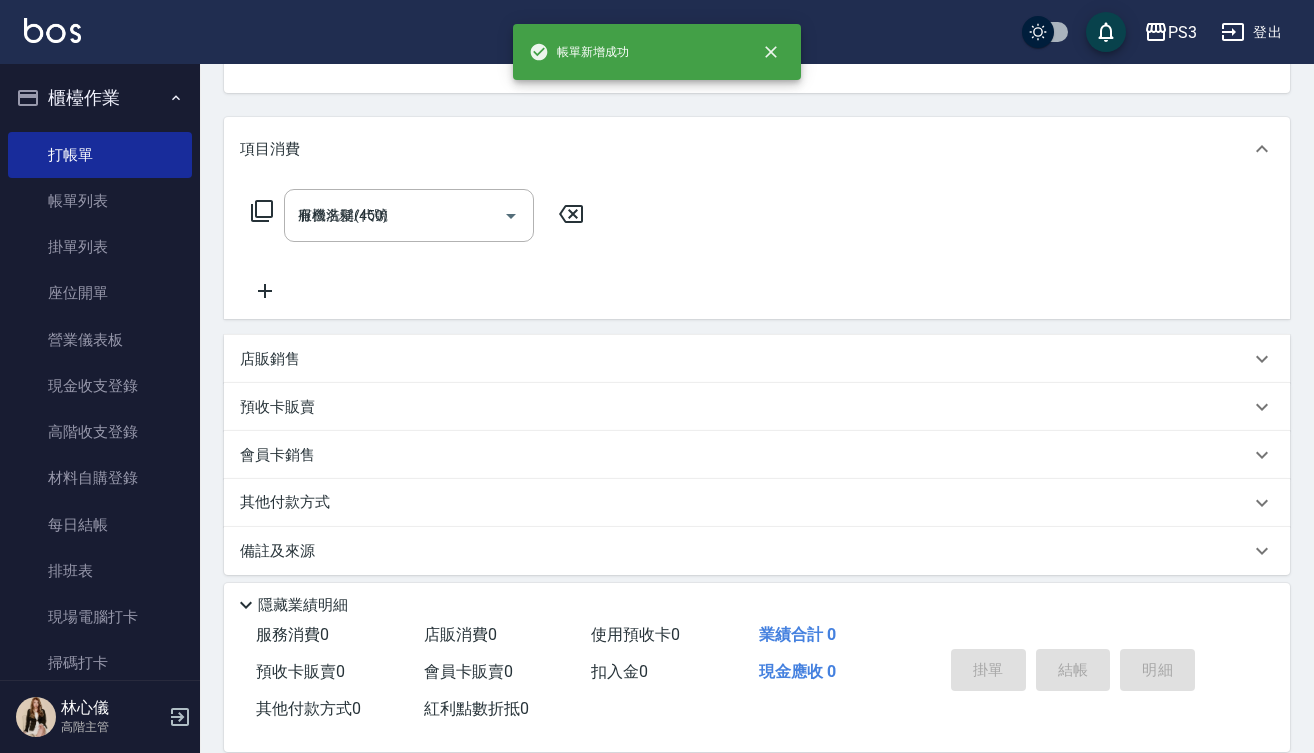 type on "[DATE] [TIME]" 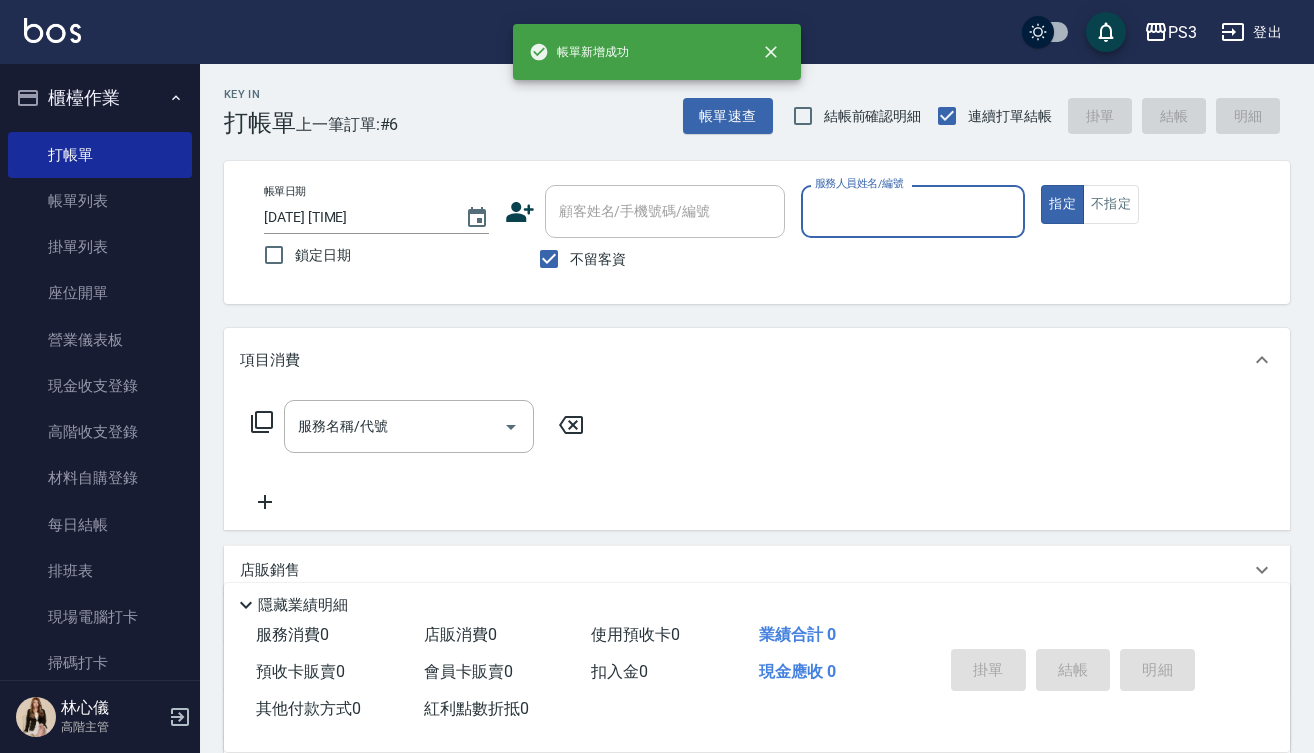 scroll, scrollTop: 0, scrollLeft: 0, axis: both 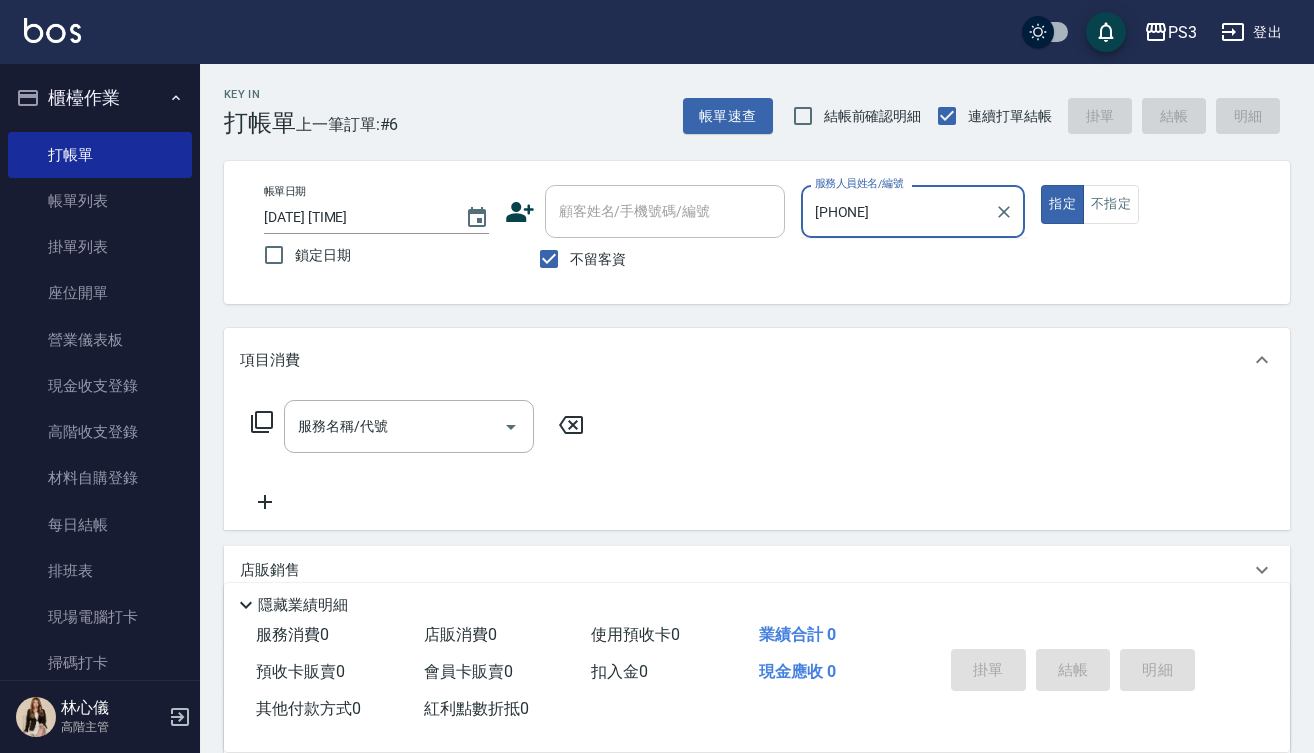 type on "[PHONE]" 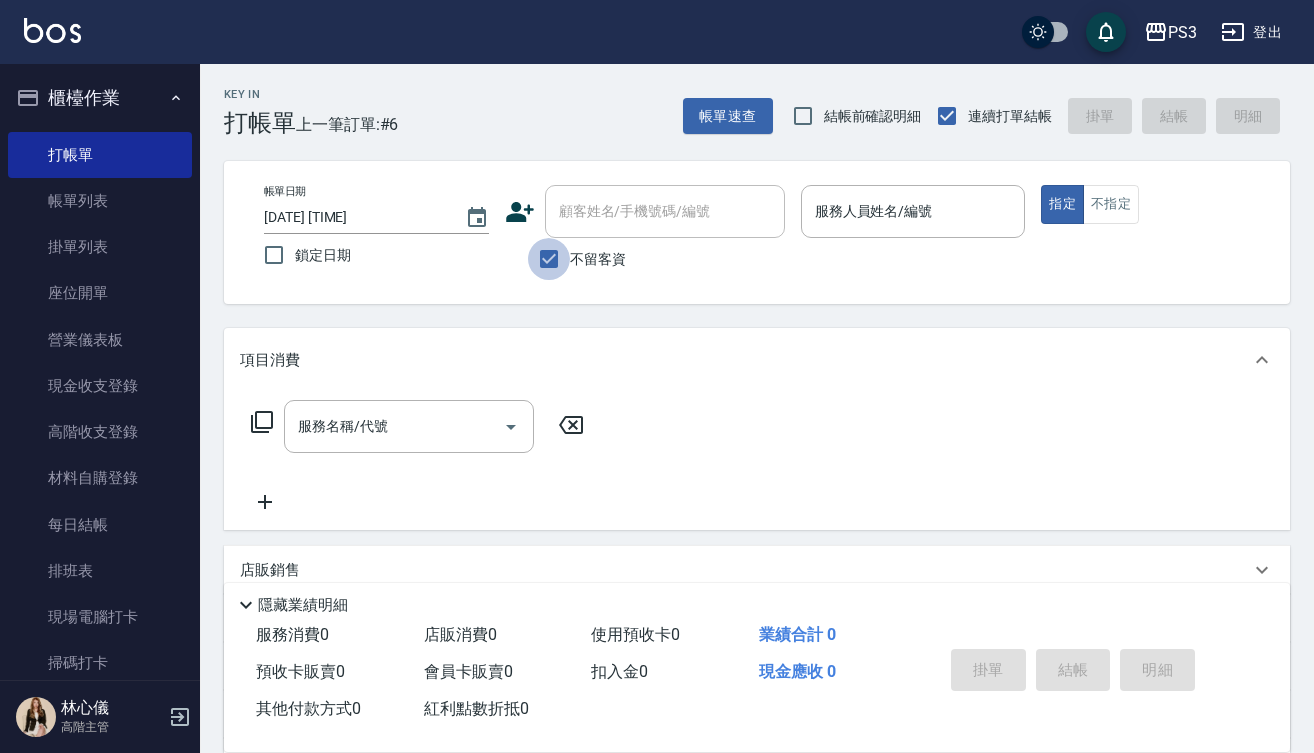 click on "不留客資" at bounding box center [549, 259] 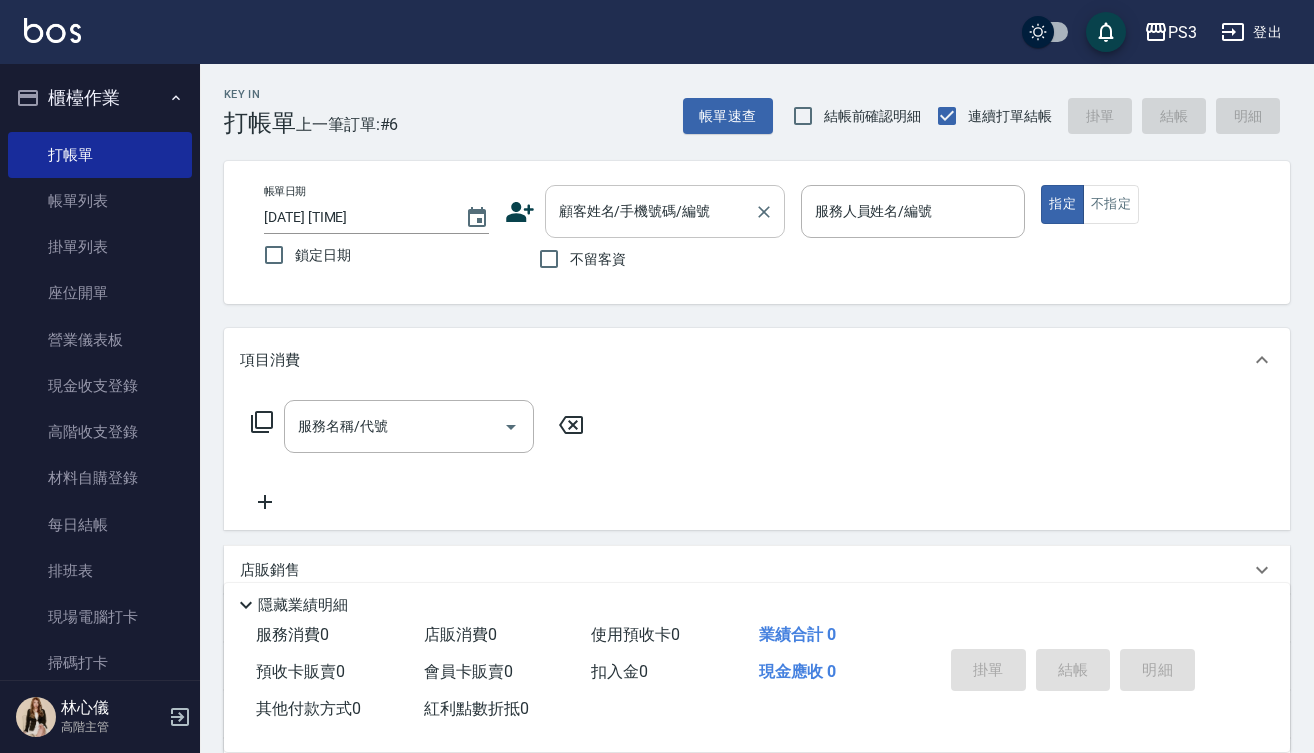 click on "顧客姓名/手機號碼/編號" at bounding box center [665, 211] 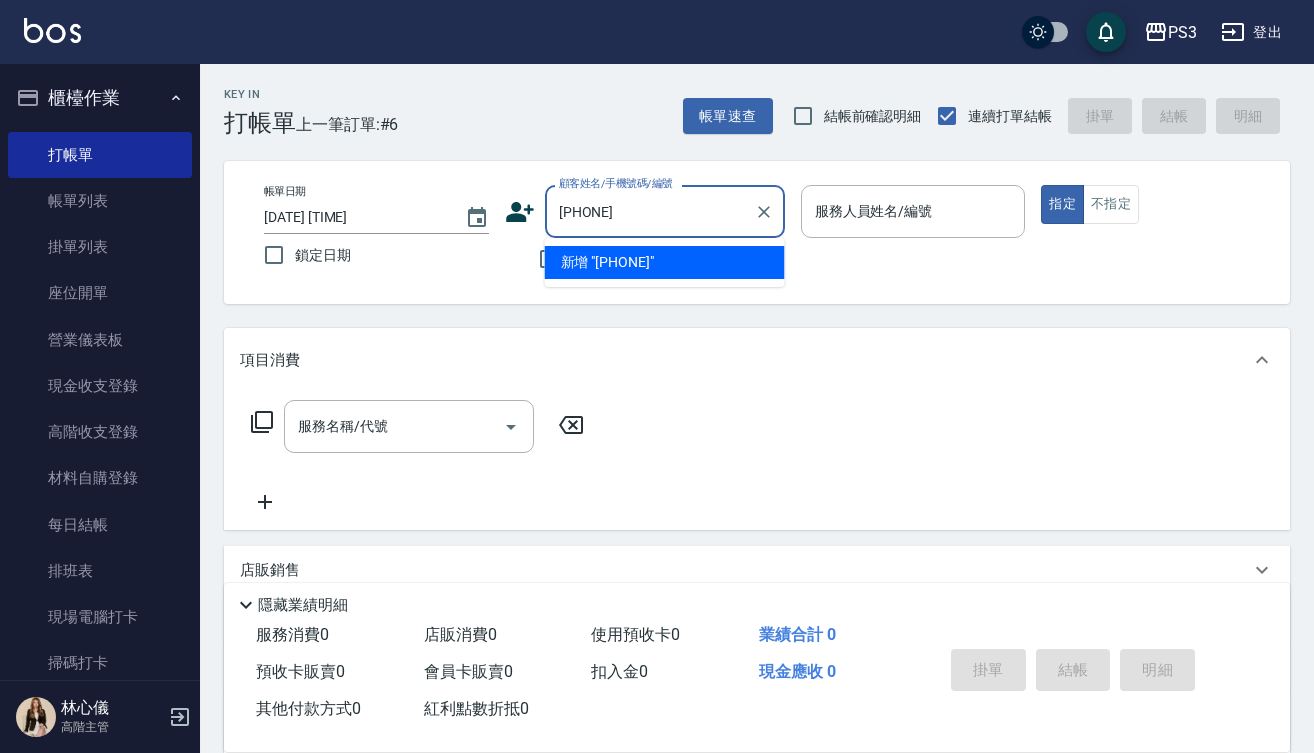 type on "[PHONE]" 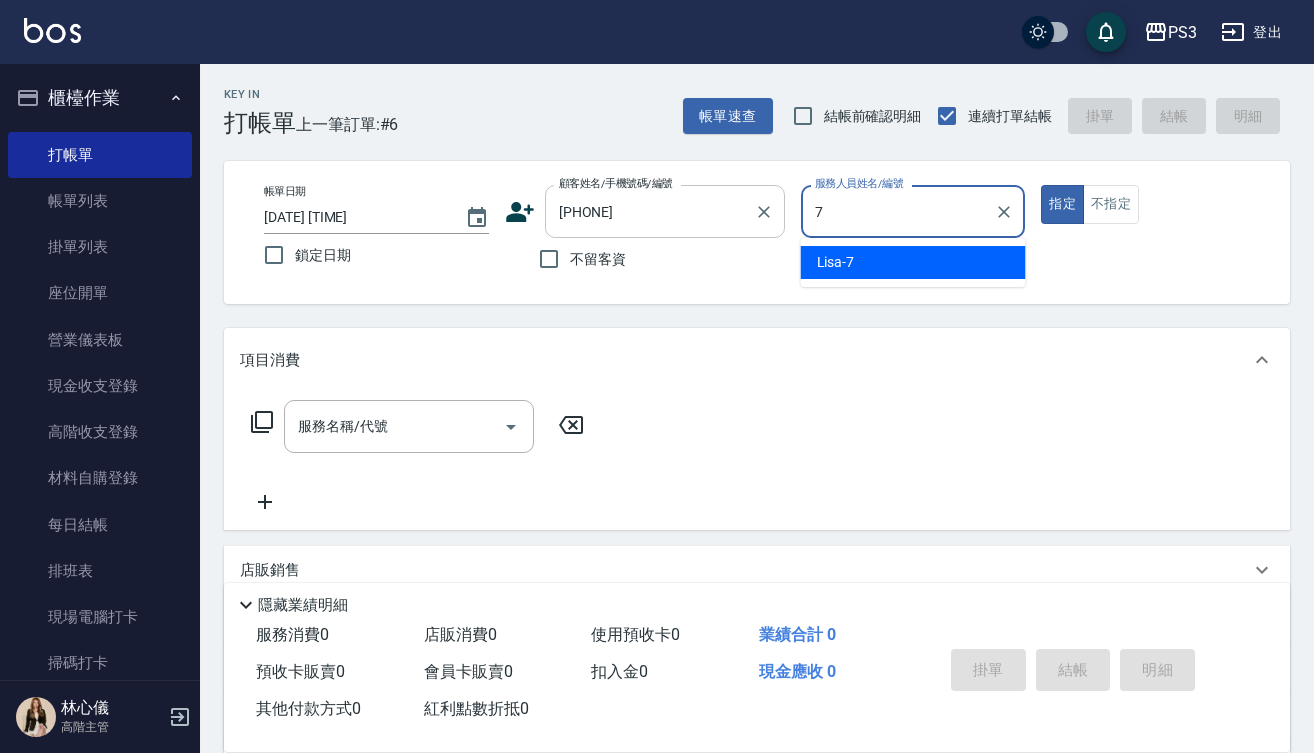type on "Lisa-7" 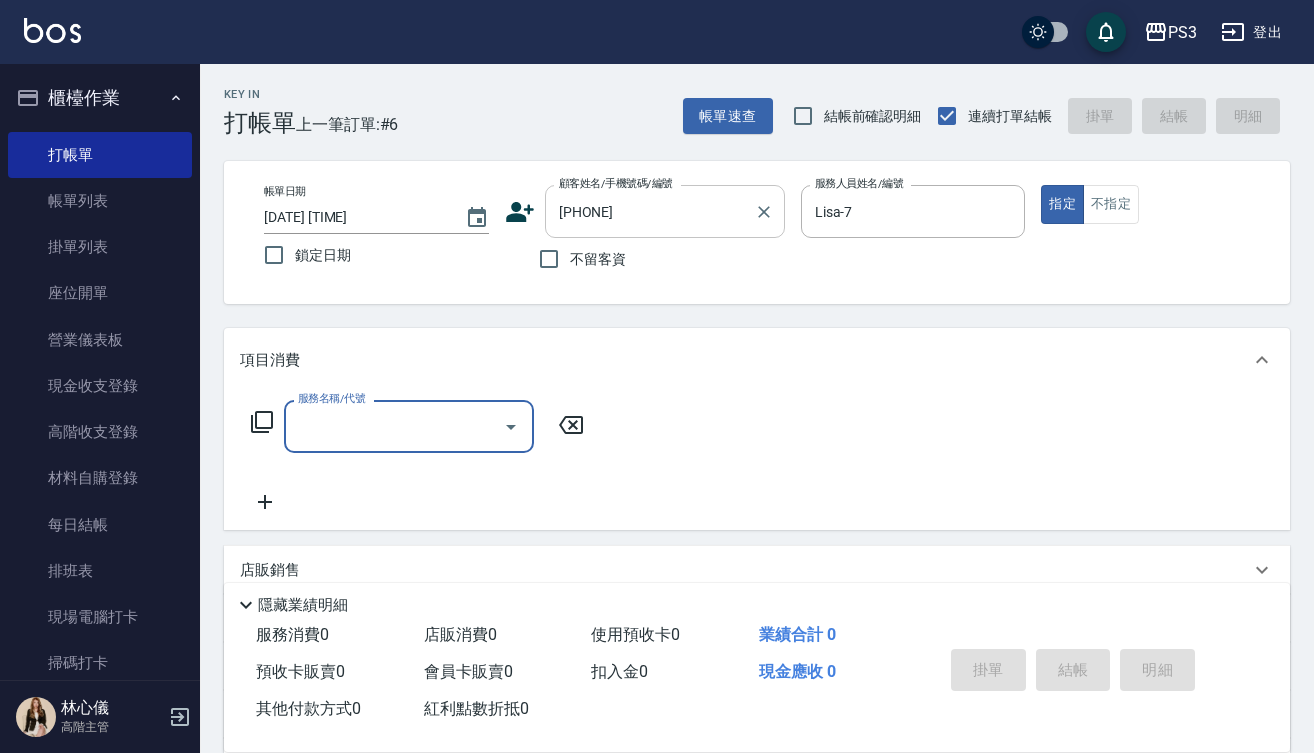 click on "[PHONE]" at bounding box center (650, 211) 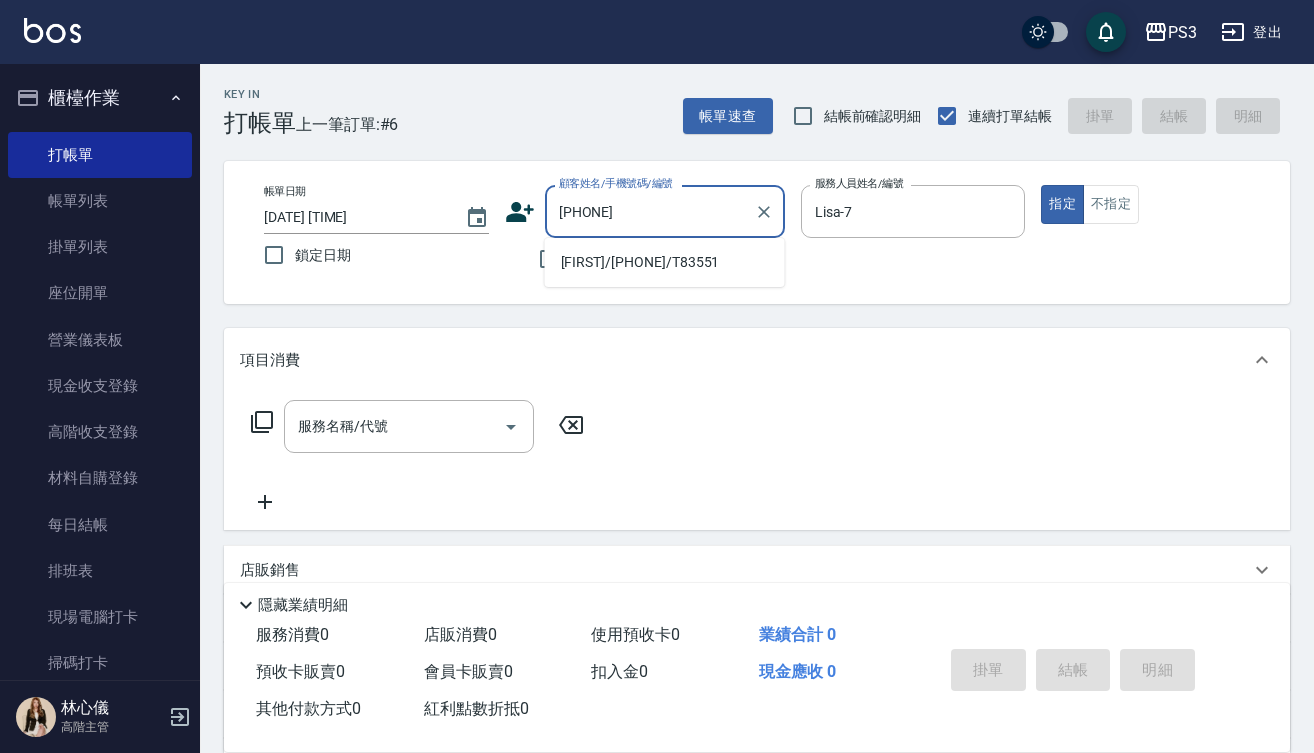 click on "[FIRST]/[PHONE]/T83551" at bounding box center [665, 262] 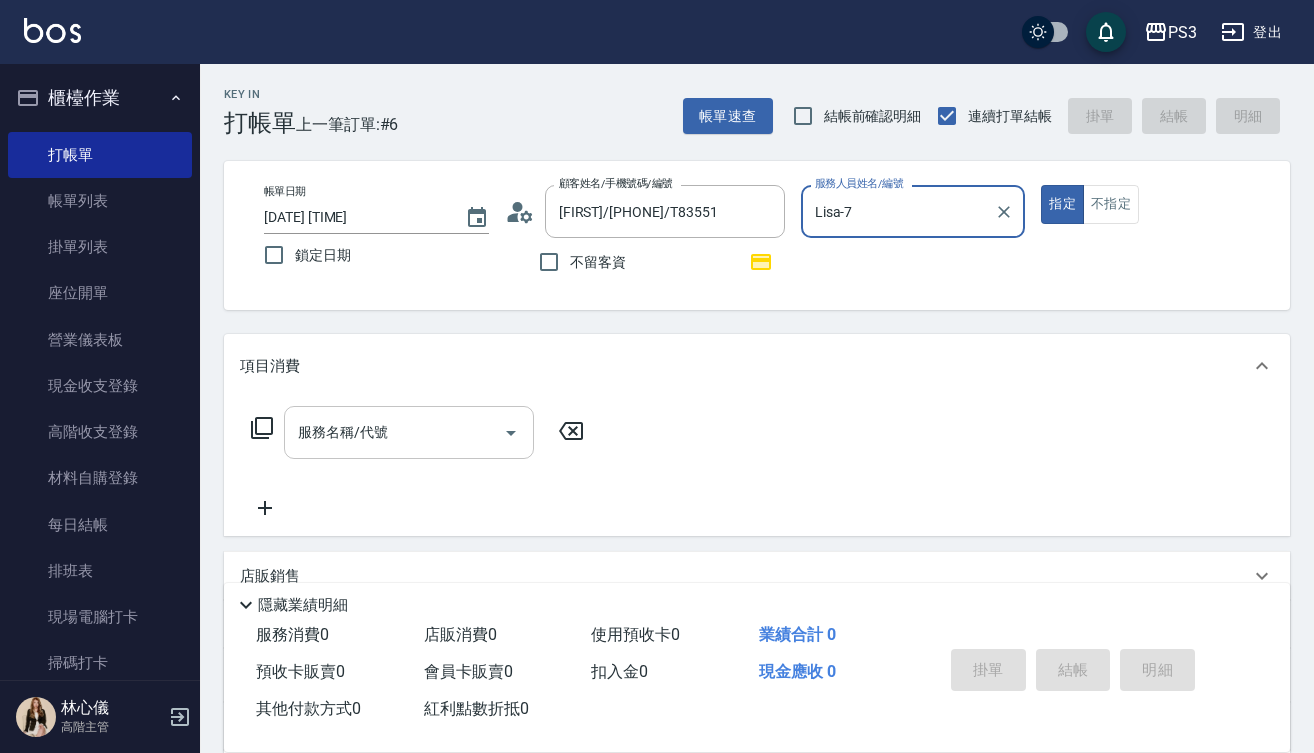 click on "服務名稱/代號" at bounding box center (394, 432) 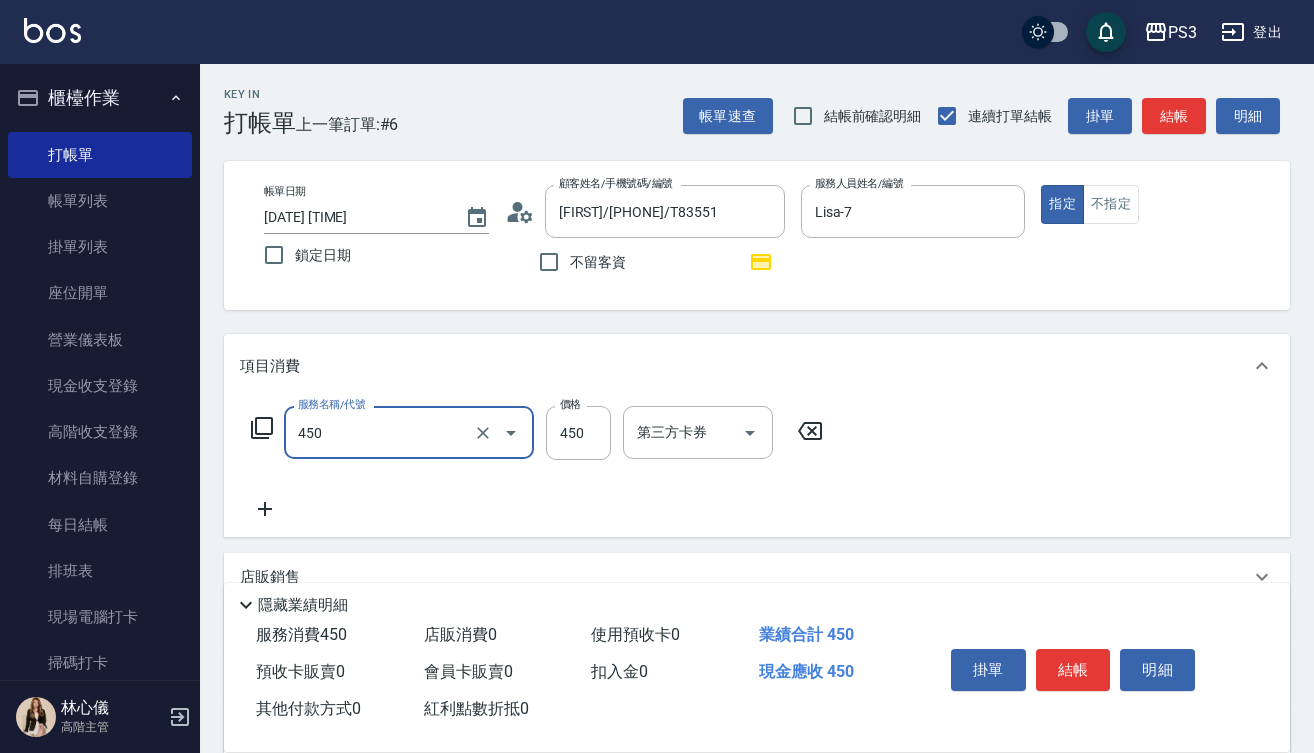 type on "有機洗髮(450)" 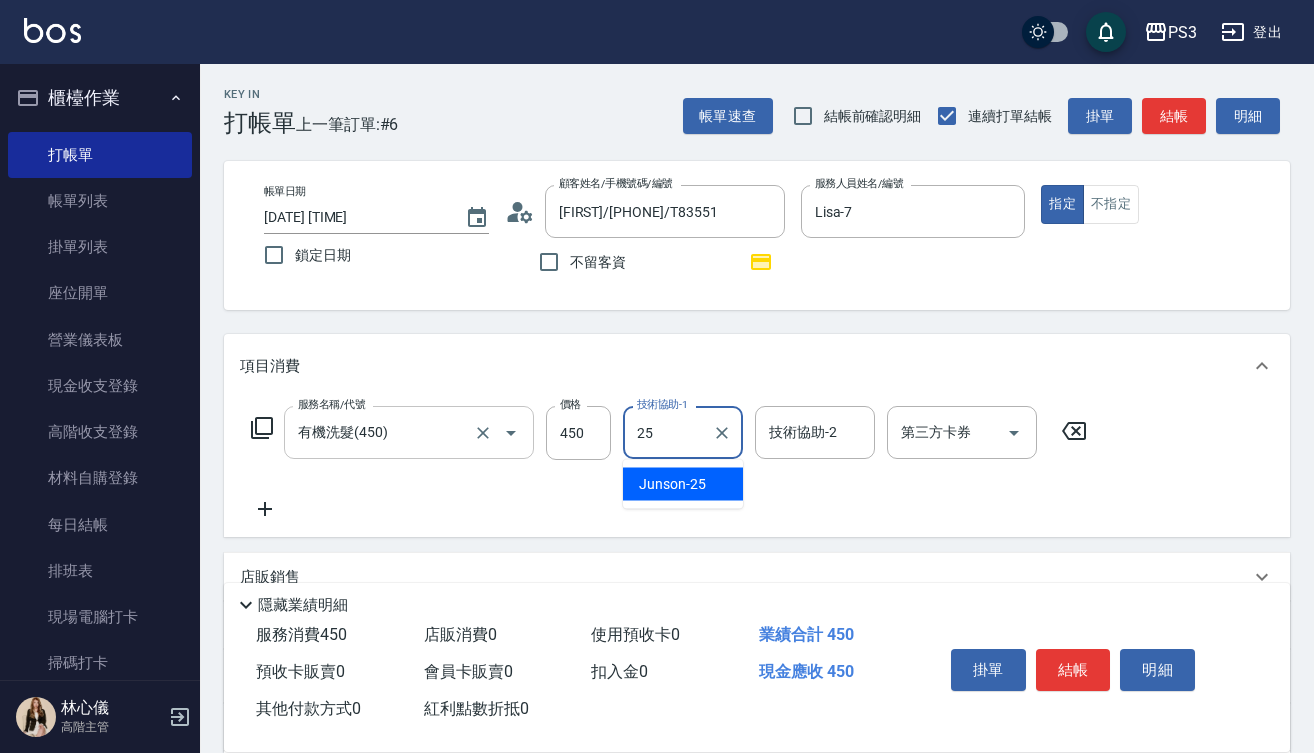 type on "Junson-25" 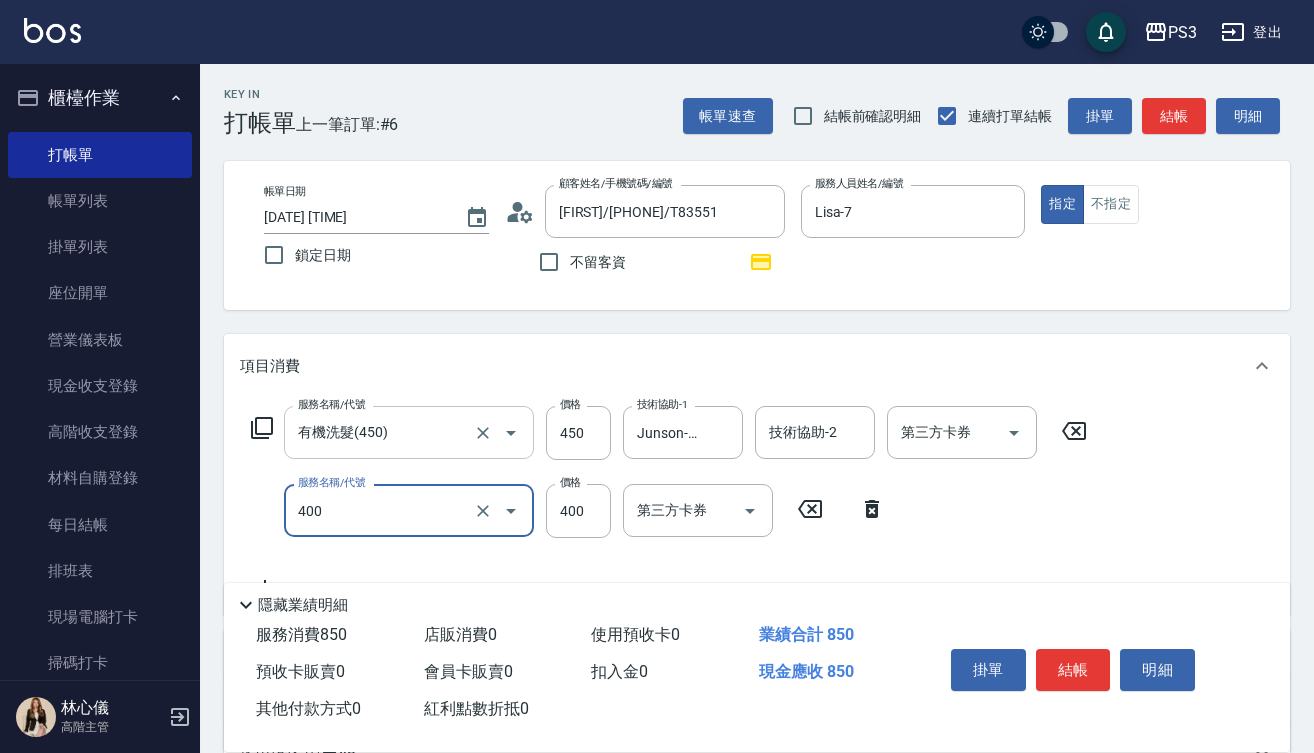 type on "剪(400)" 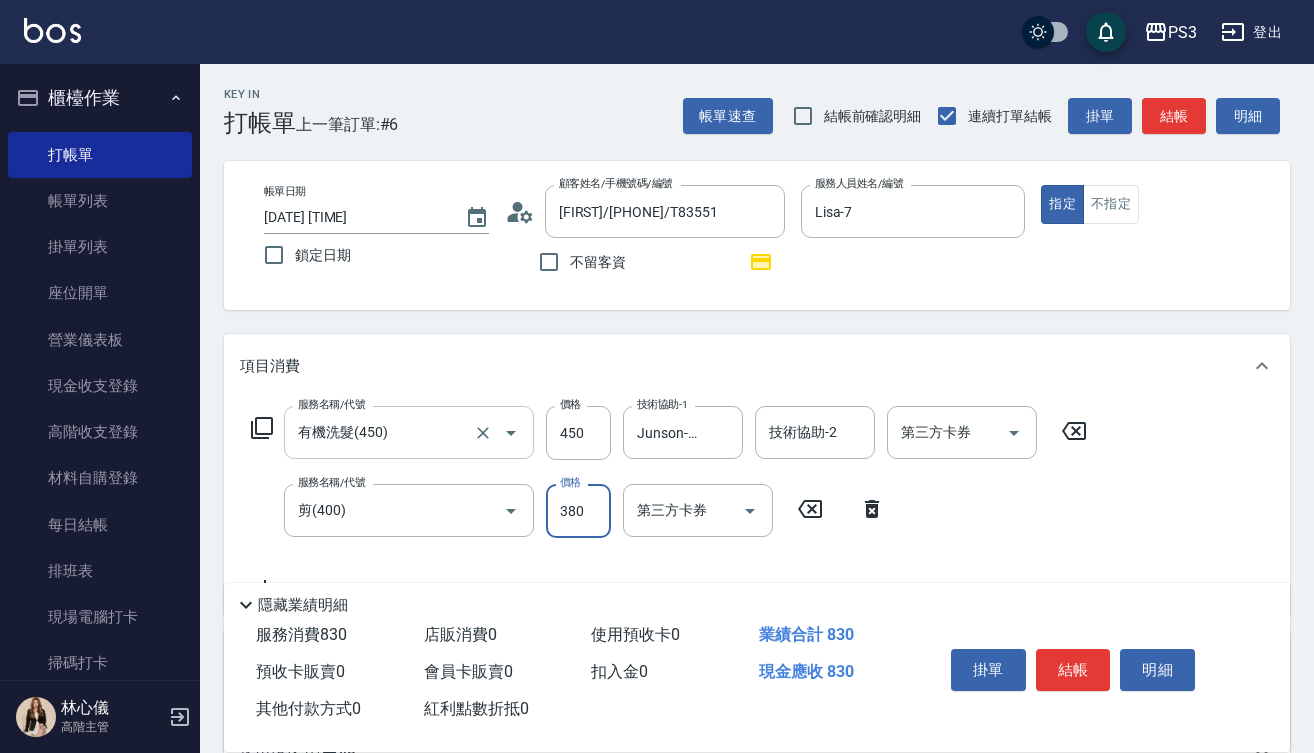 type on "380" 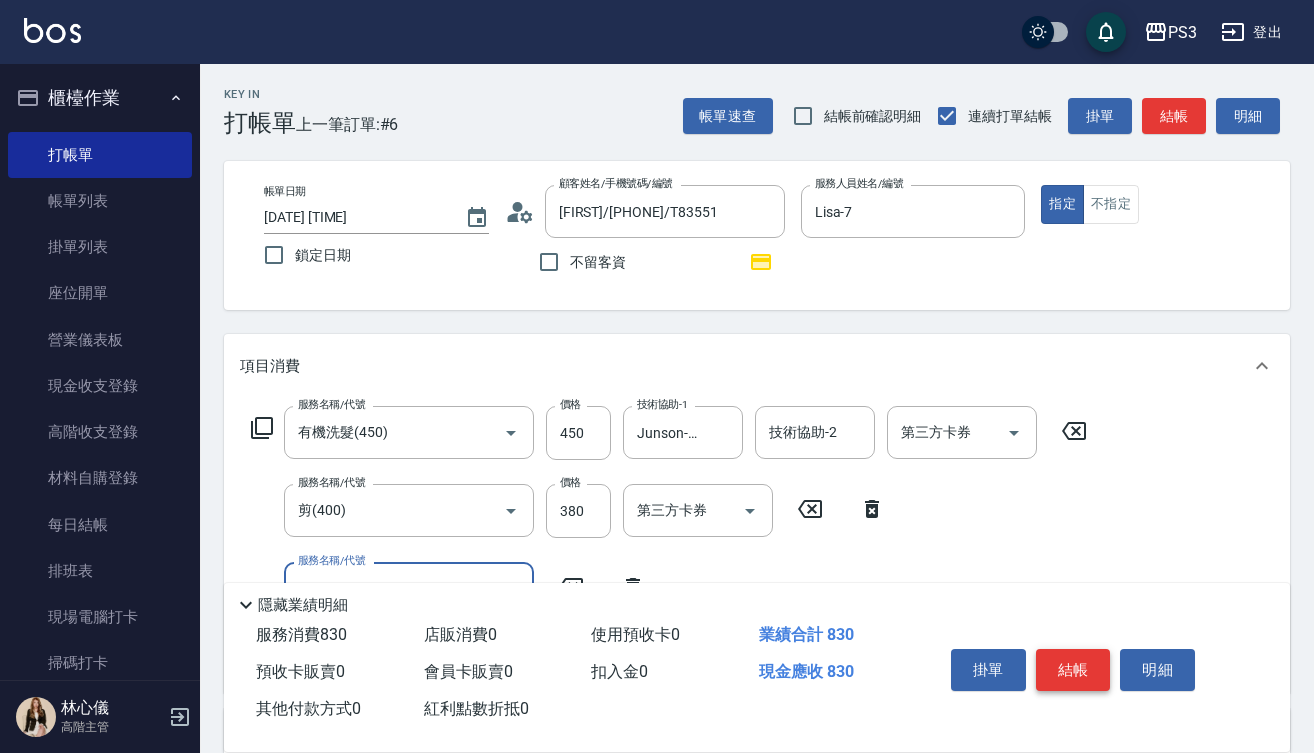 click on "結帳" at bounding box center (1073, 670) 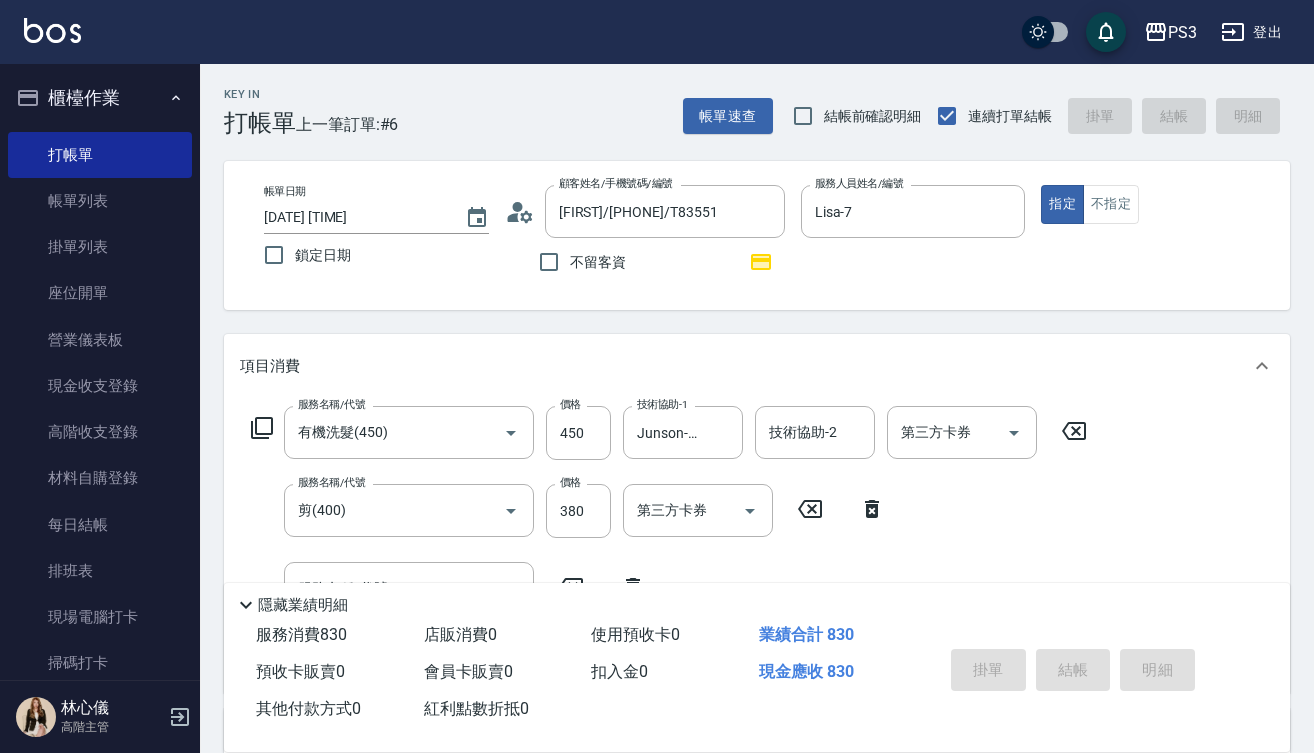 type on "[DATE] [TIME]" 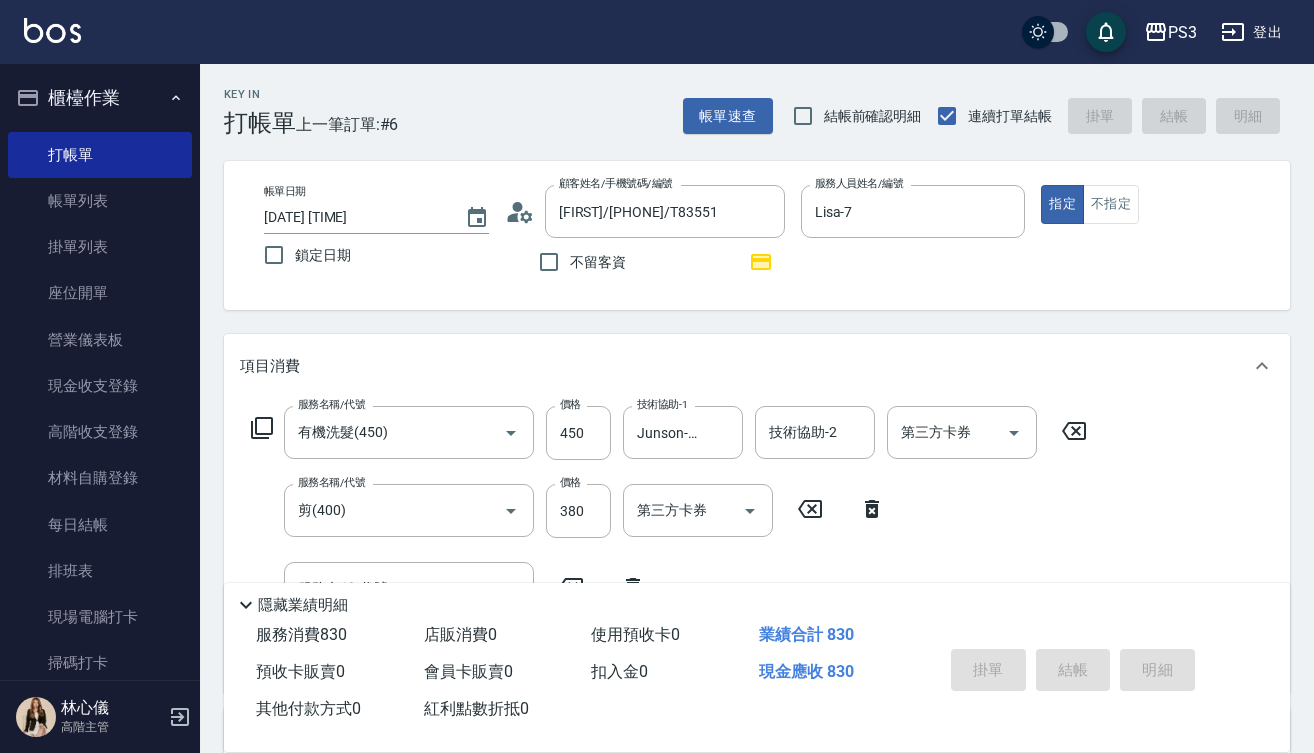 type 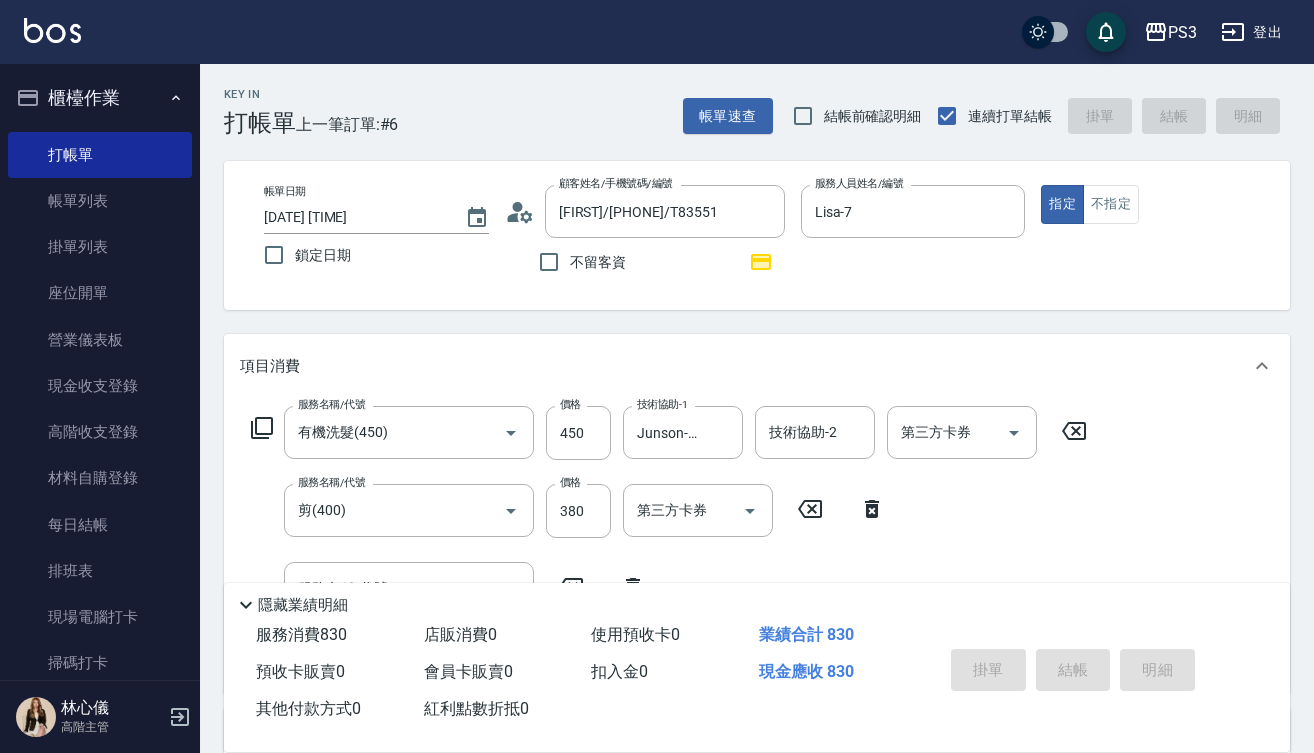 type 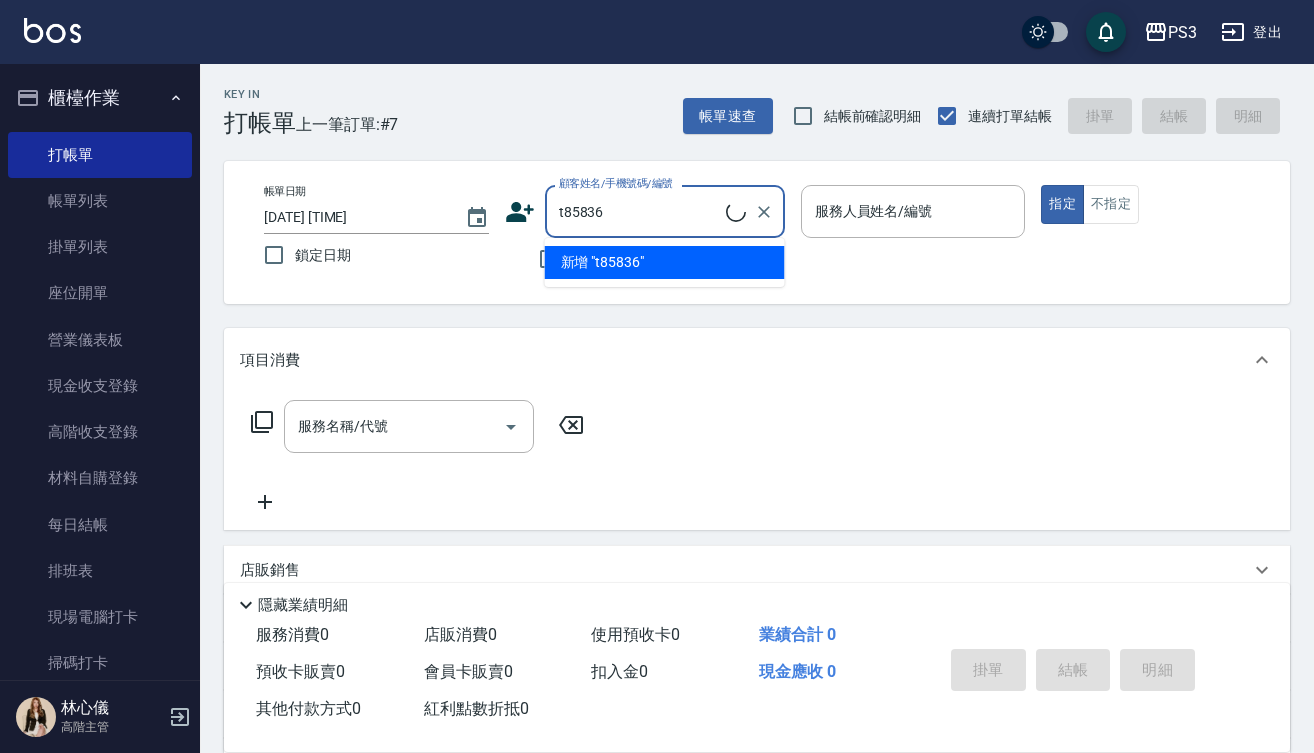 type on "[FIRST]/[PHONE]/t85836" 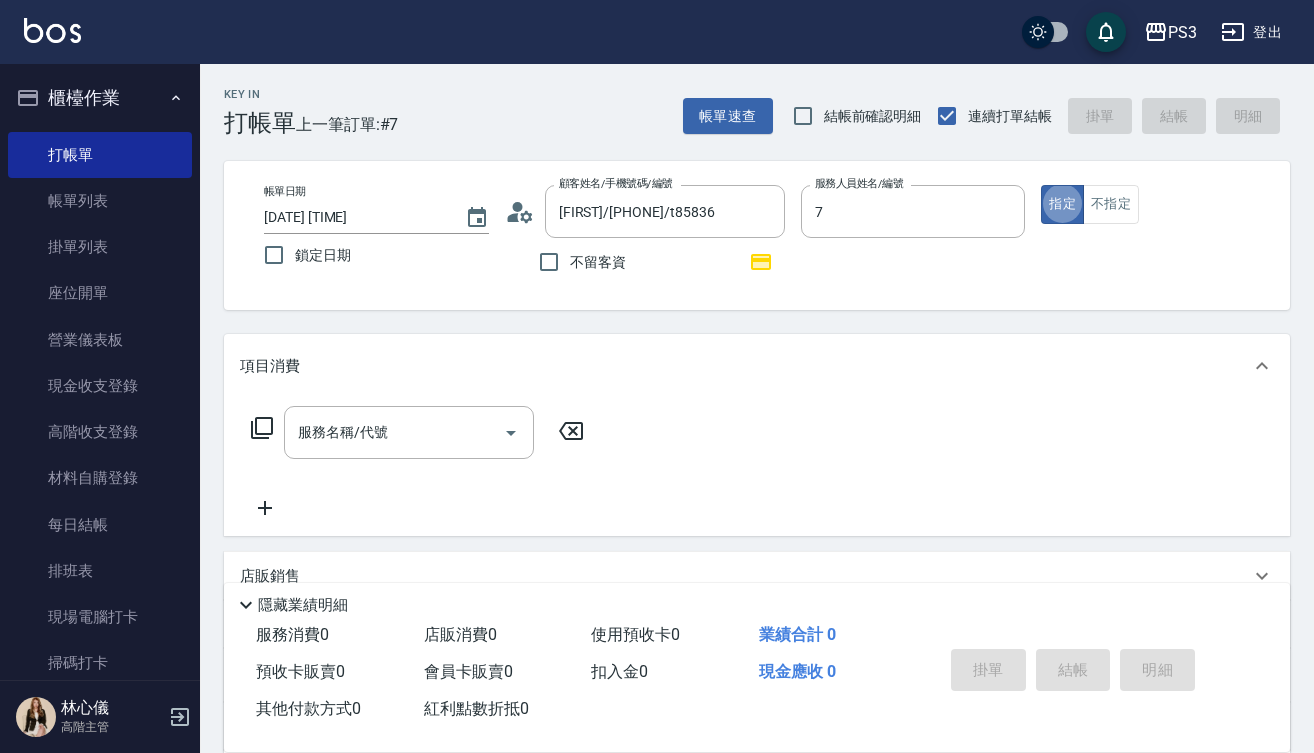 type on "Lisa-7" 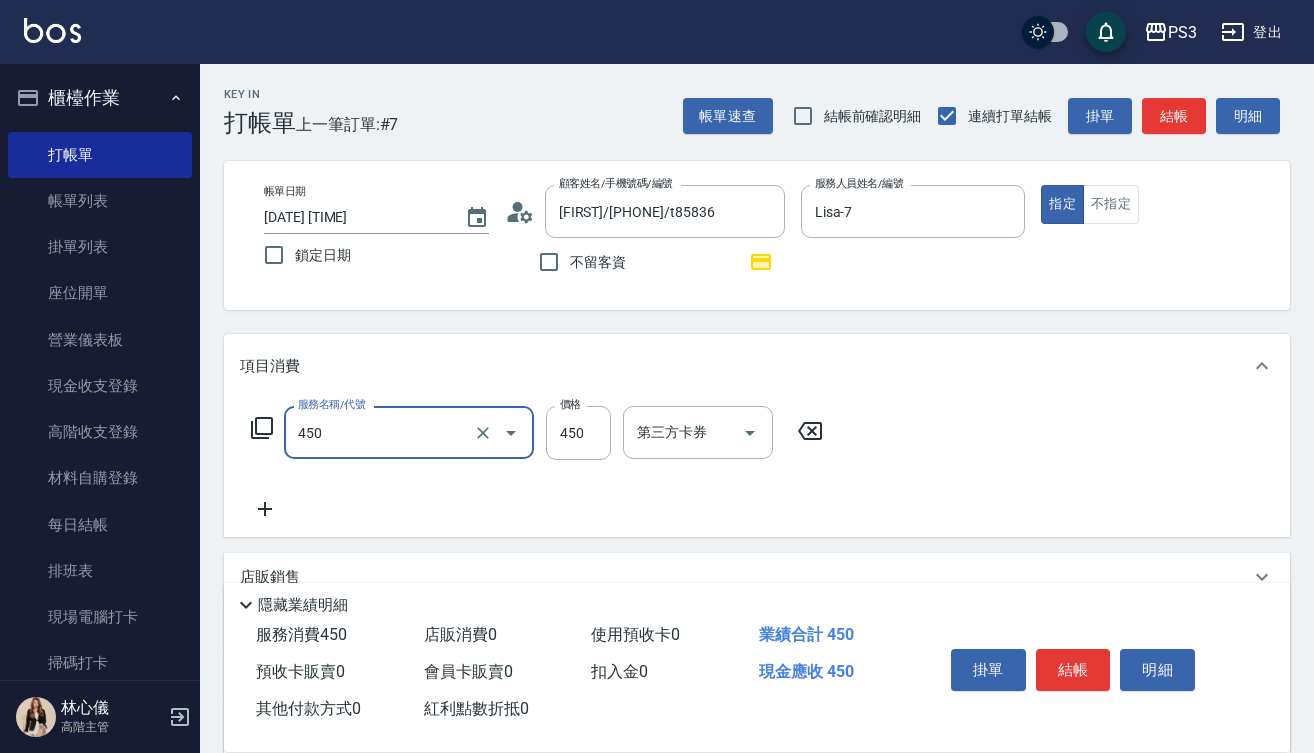 type on "有機洗髮(450)" 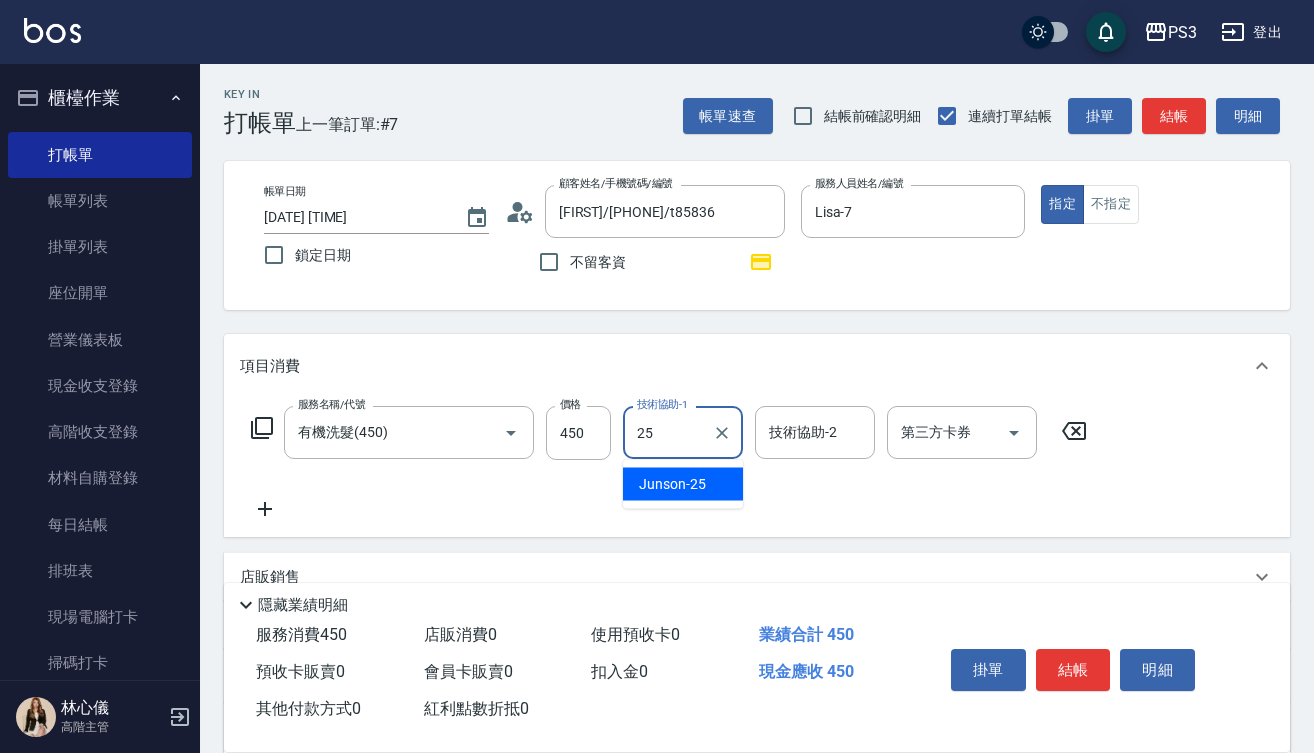 type on "Junson-25" 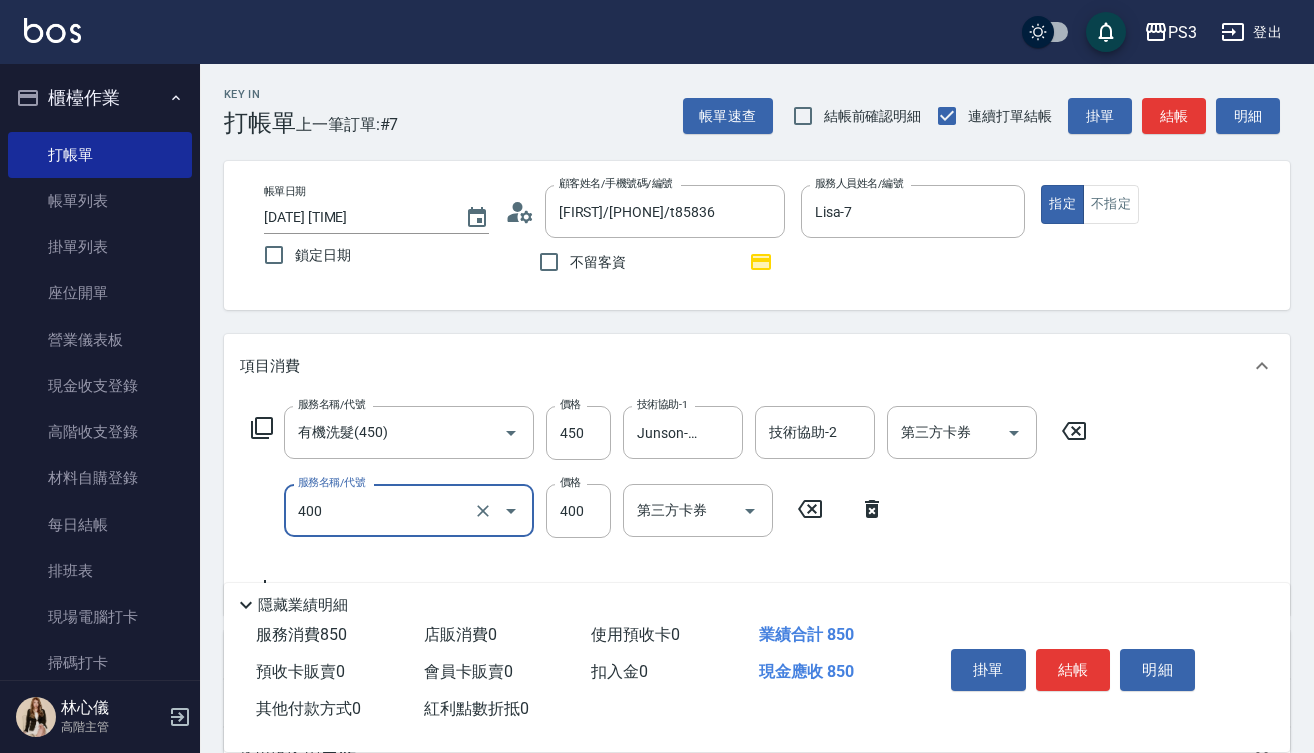 type on "剪(400)" 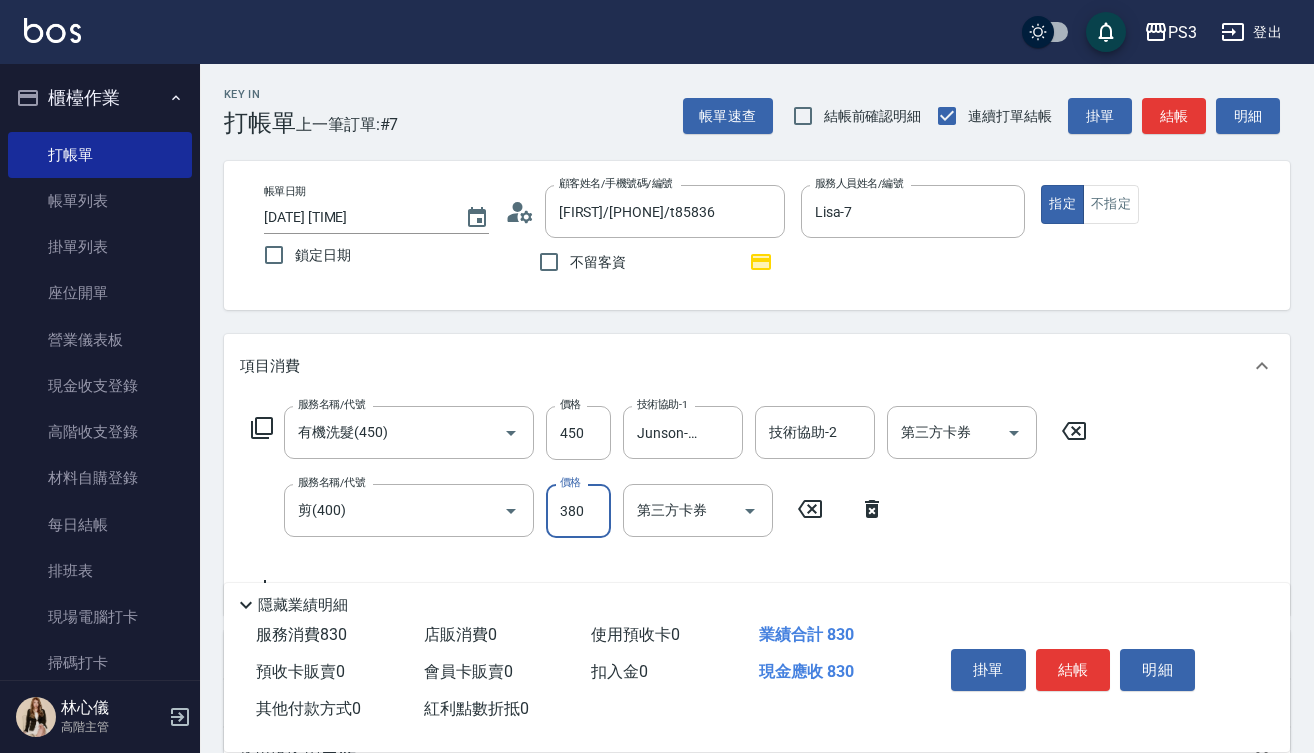 type on "380" 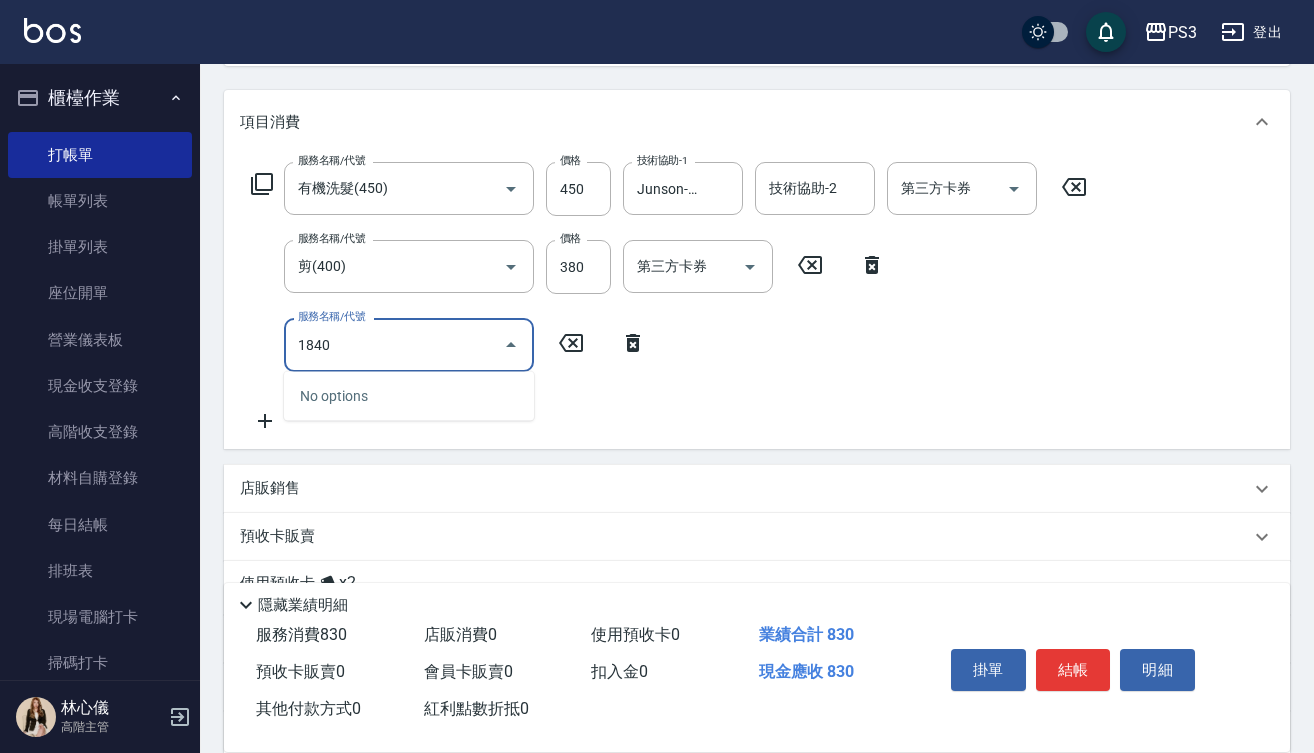 scroll, scrollTop: 245, scrollLeft: 0, axis: vertical 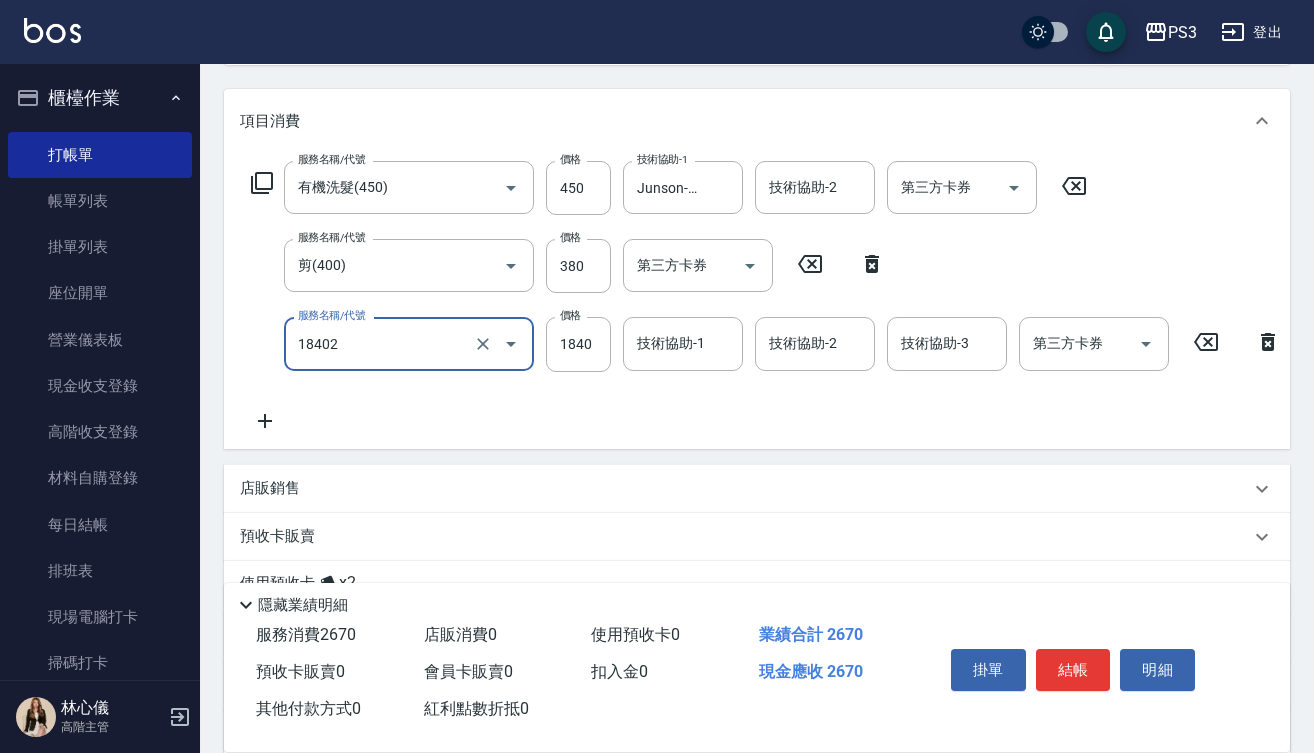 type on "染XL(18402)" 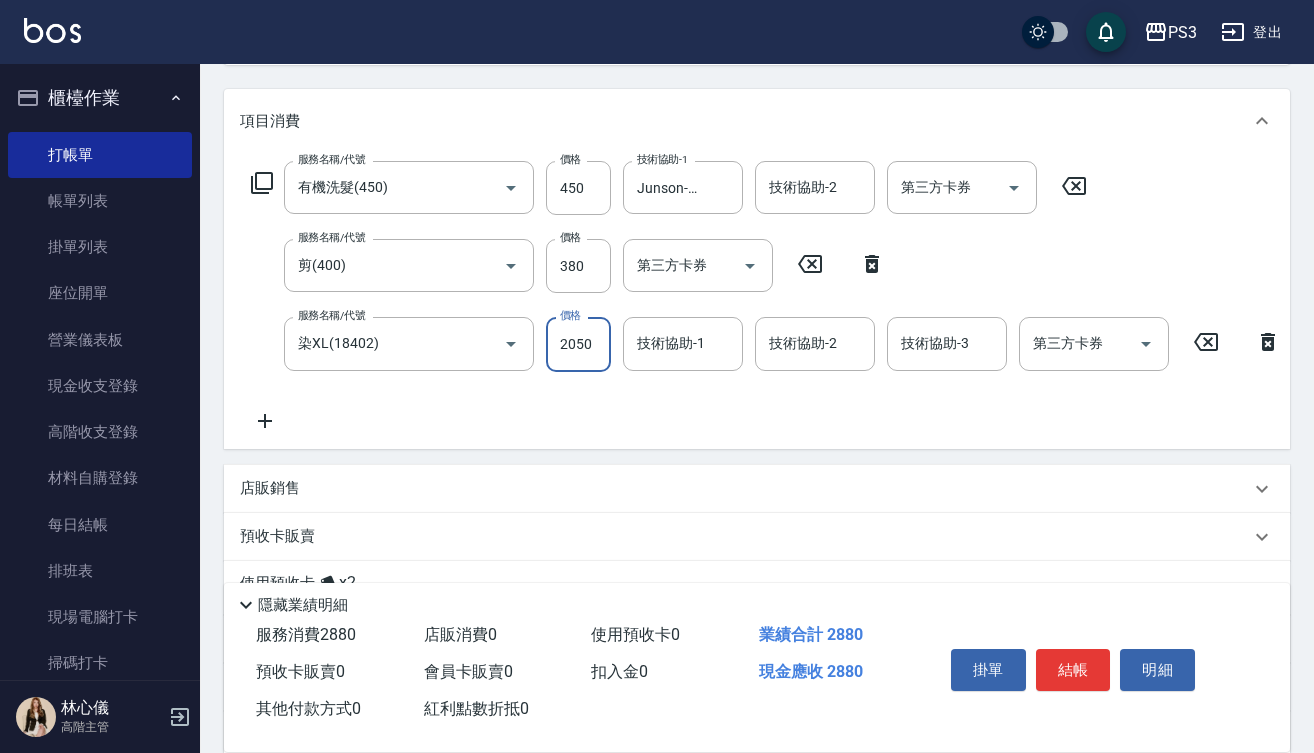 type on "2050" 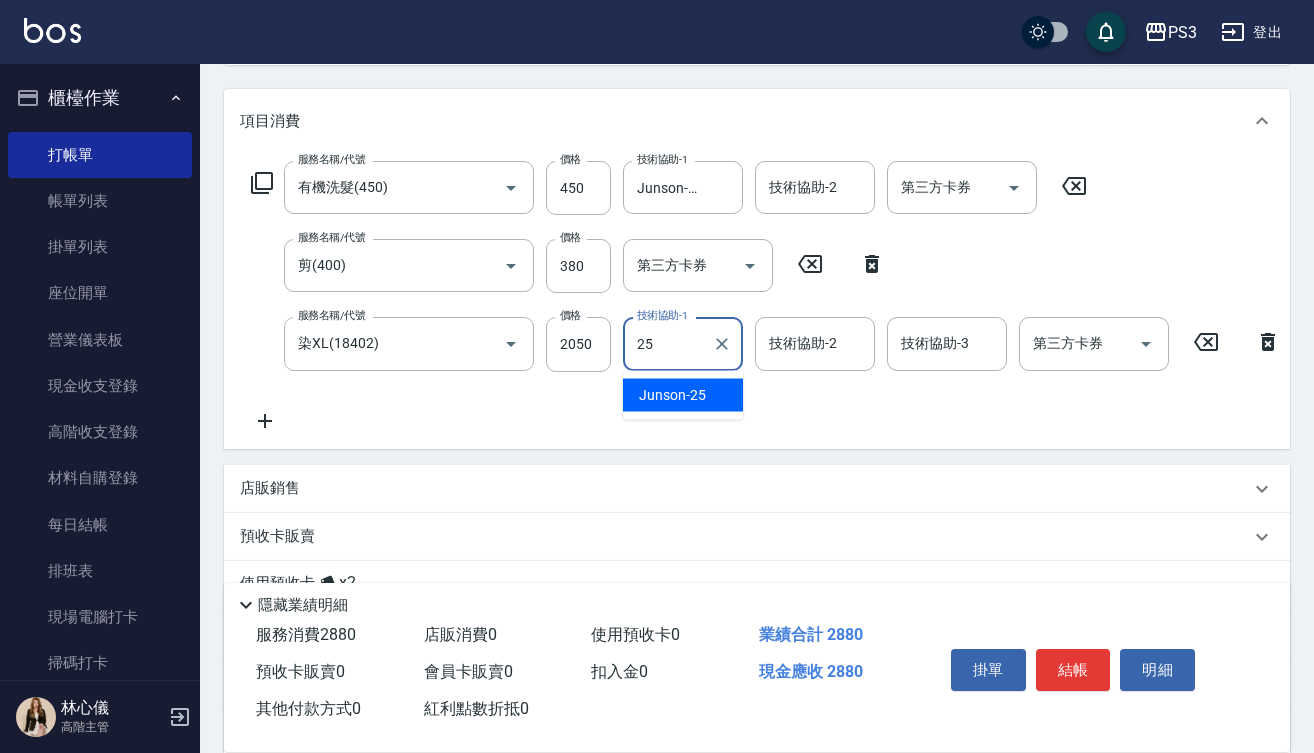 type on "Junson-25" 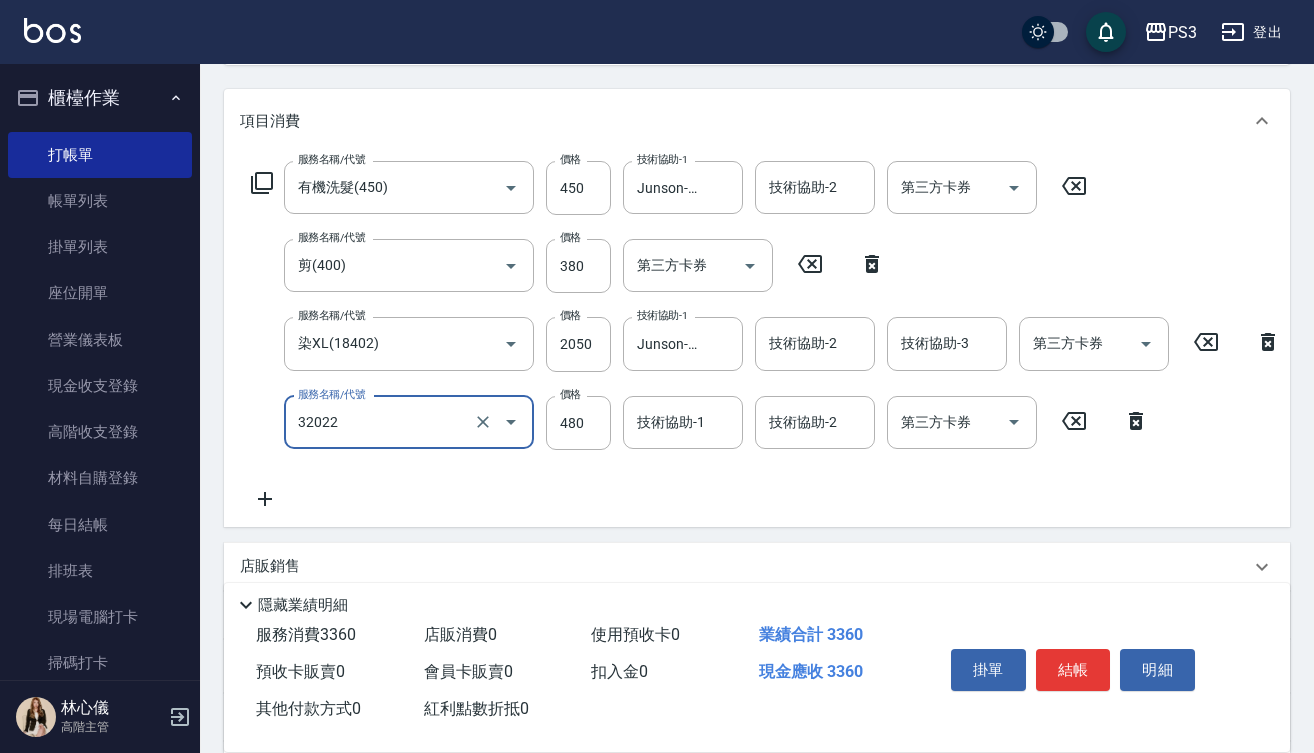 type on "頭隔+隔離(32022)" 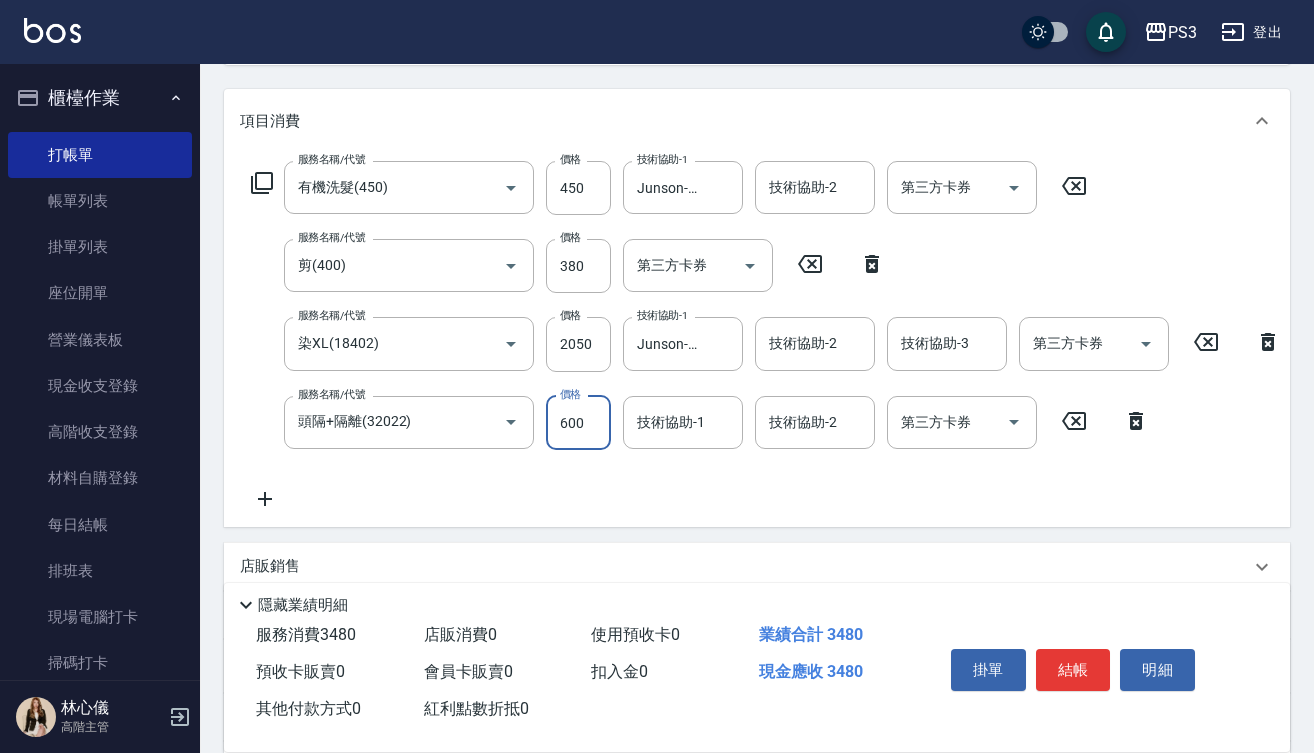 type on "600" 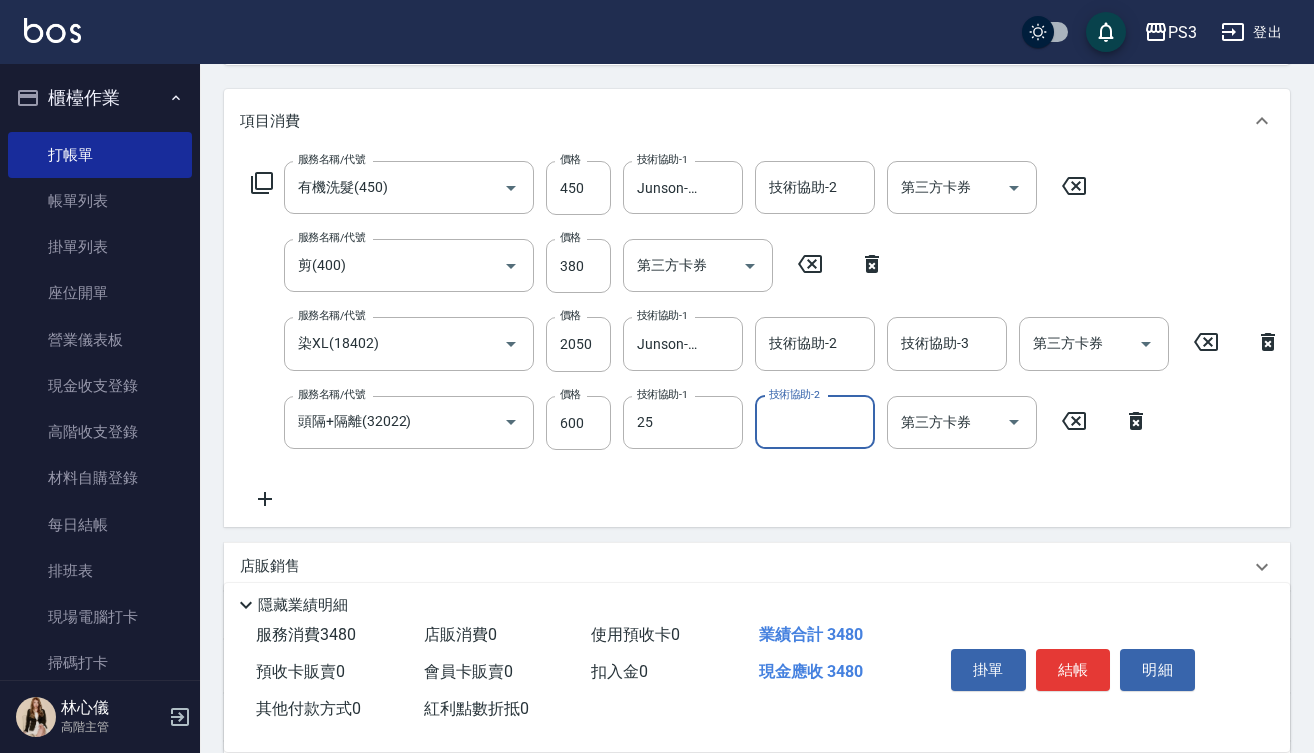 type on "Junson-25" 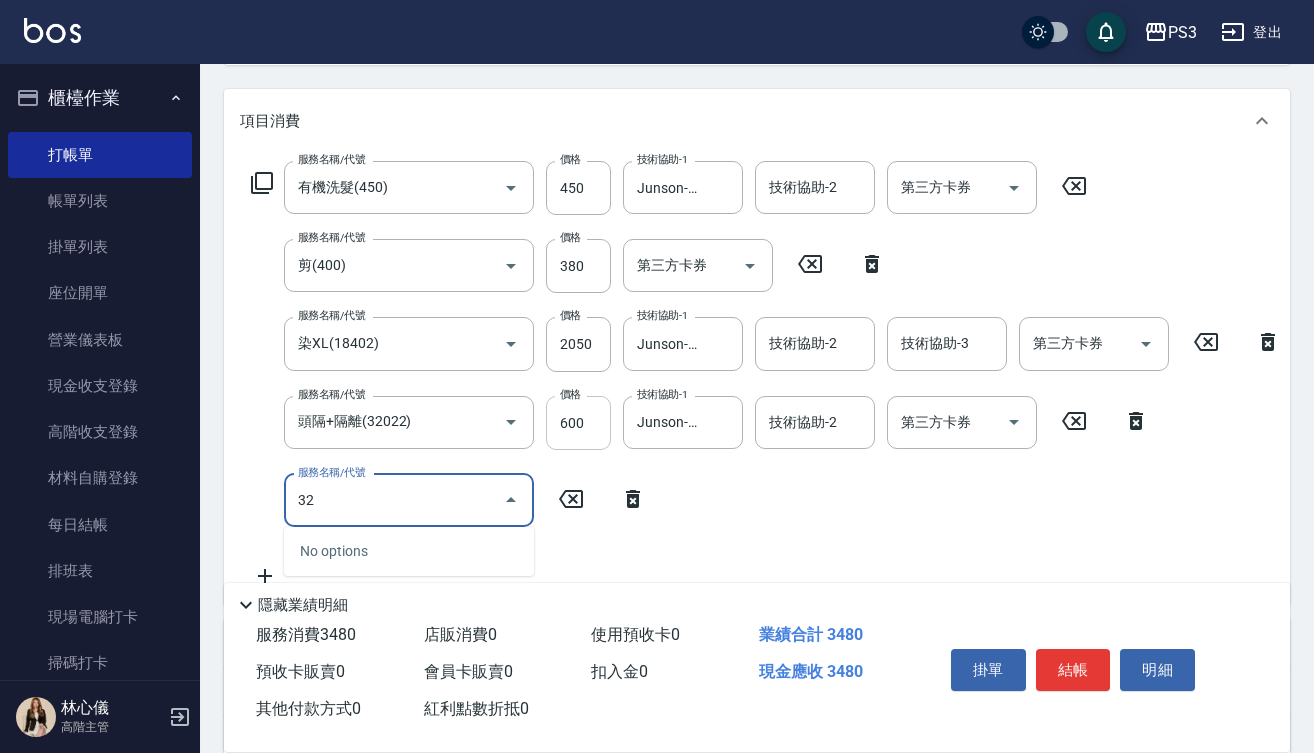 type on "32" 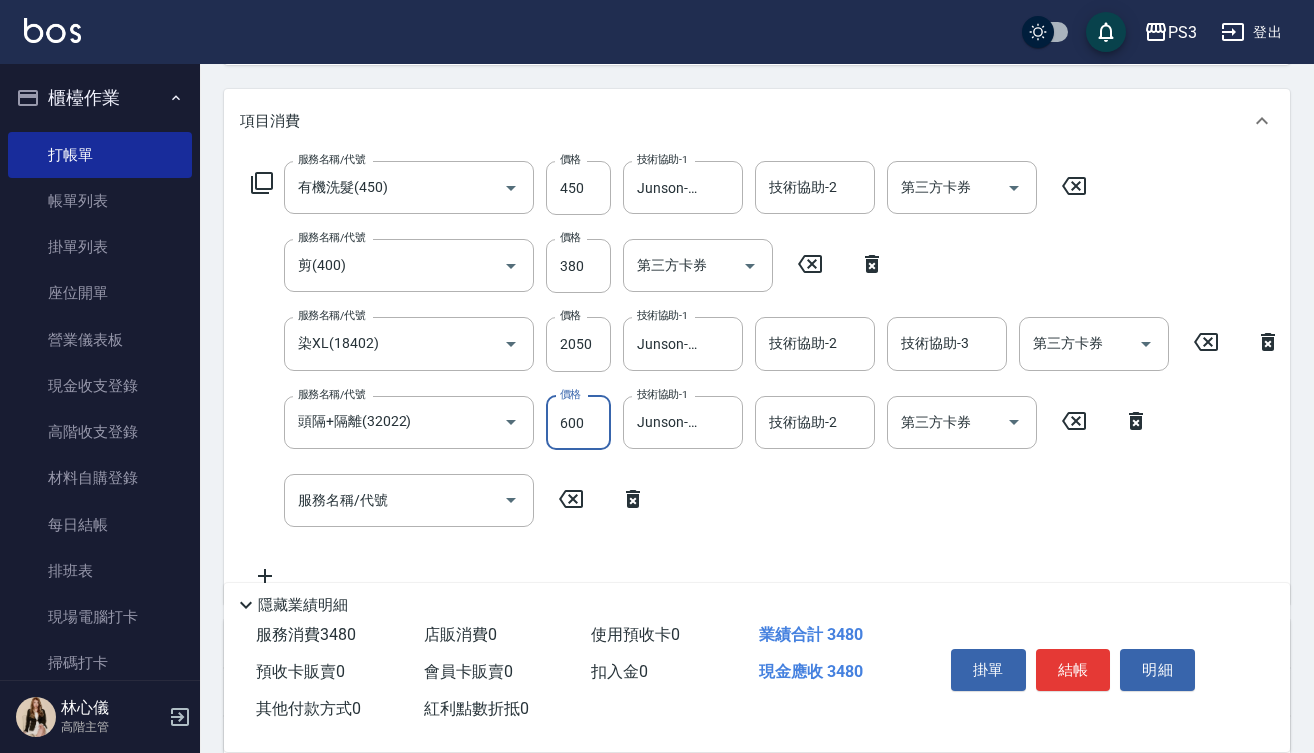 click on "600" at bounding box center [578, 423] 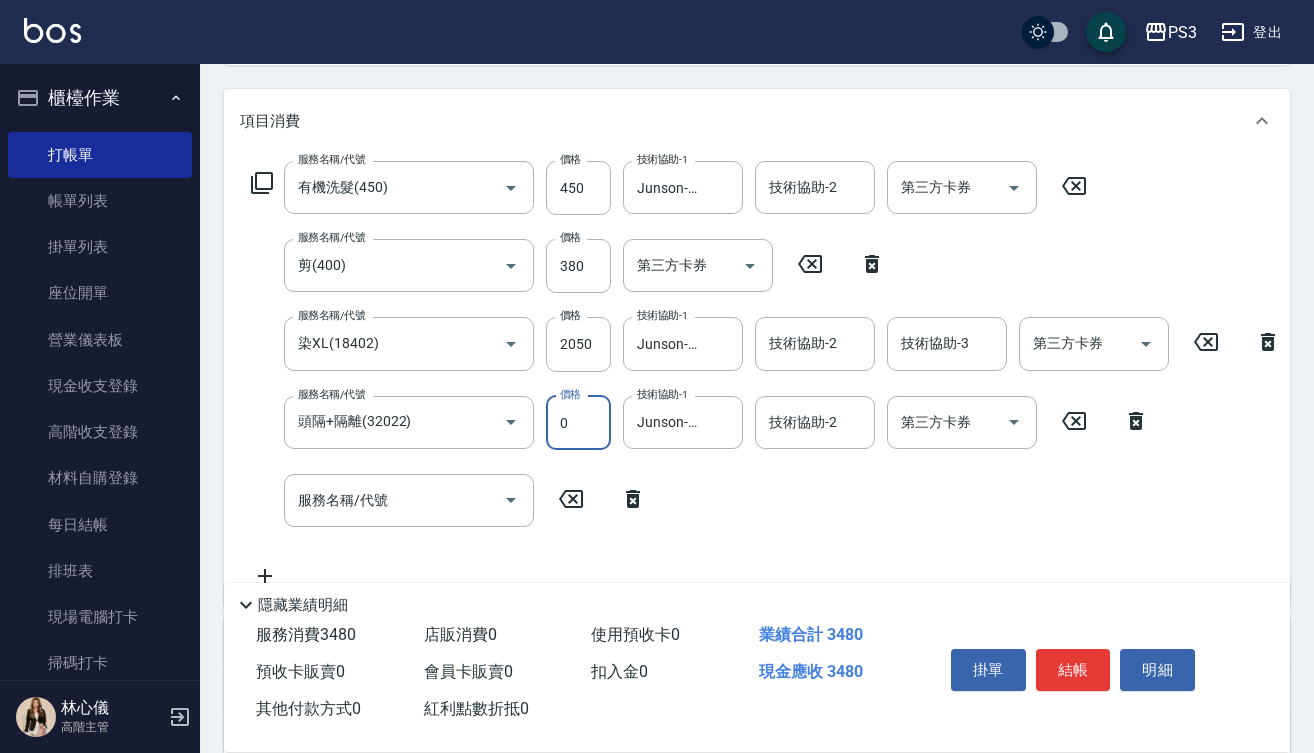 type on "0" 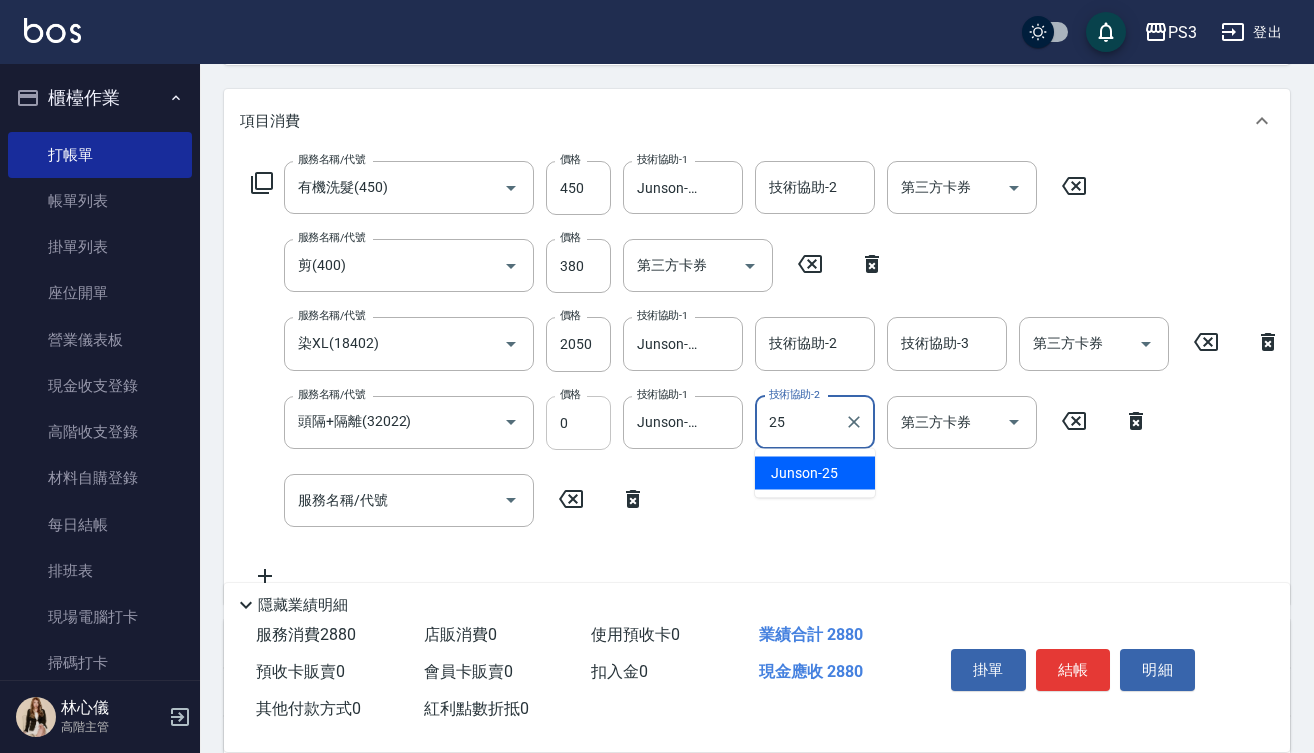 type on "Junson-25" 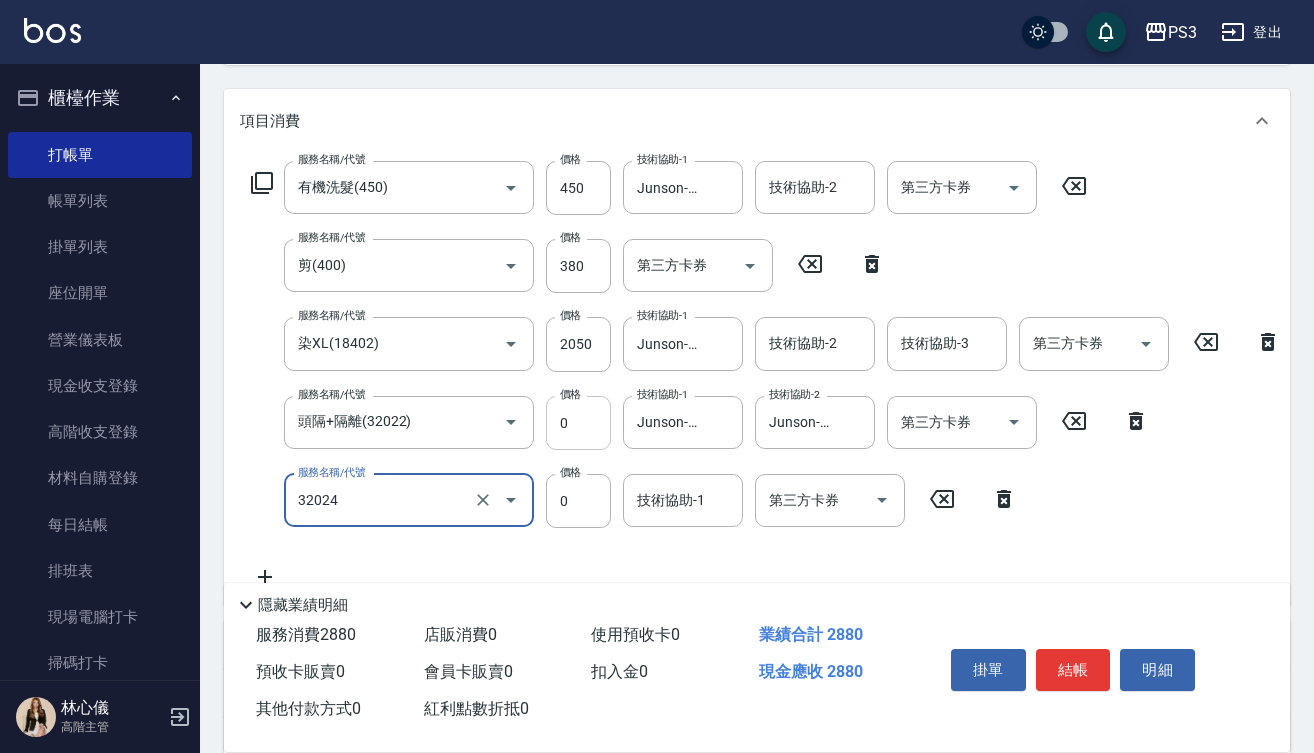 type on "隔離加礦物染(32024)" 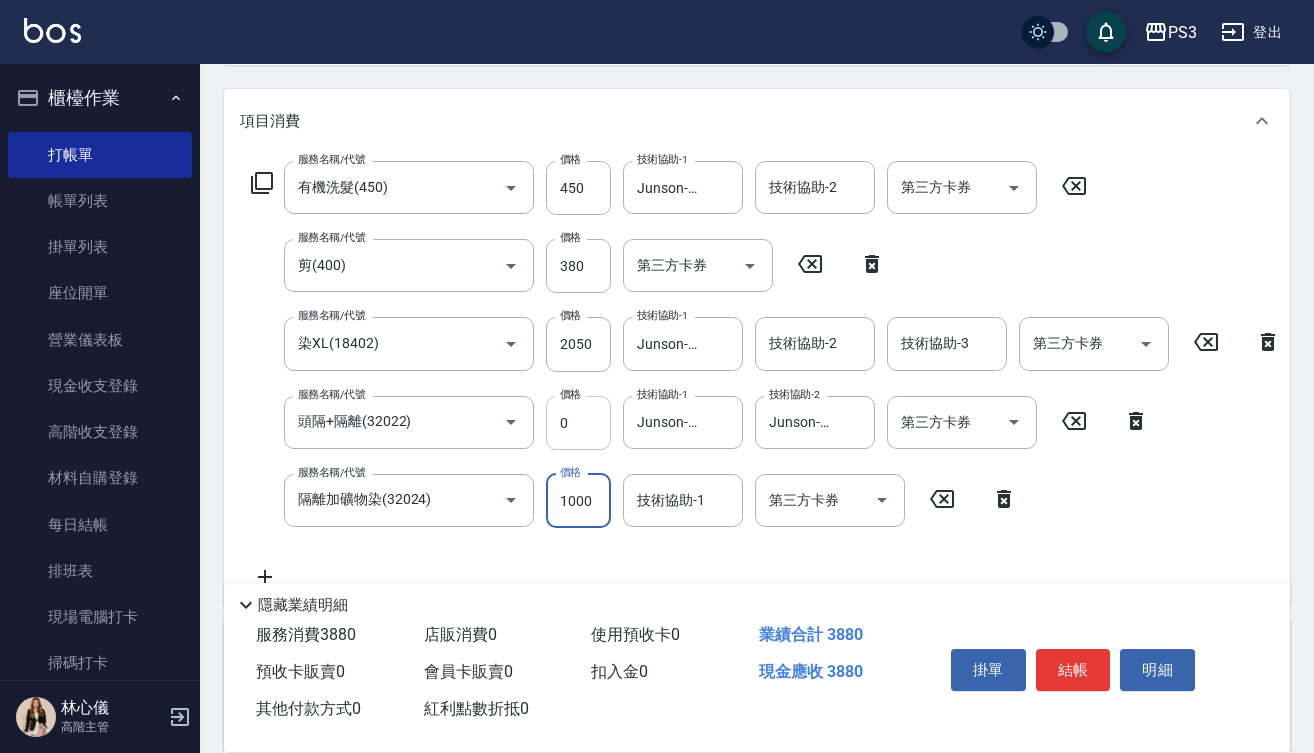 click on "0" at bounding box center (578, 423) 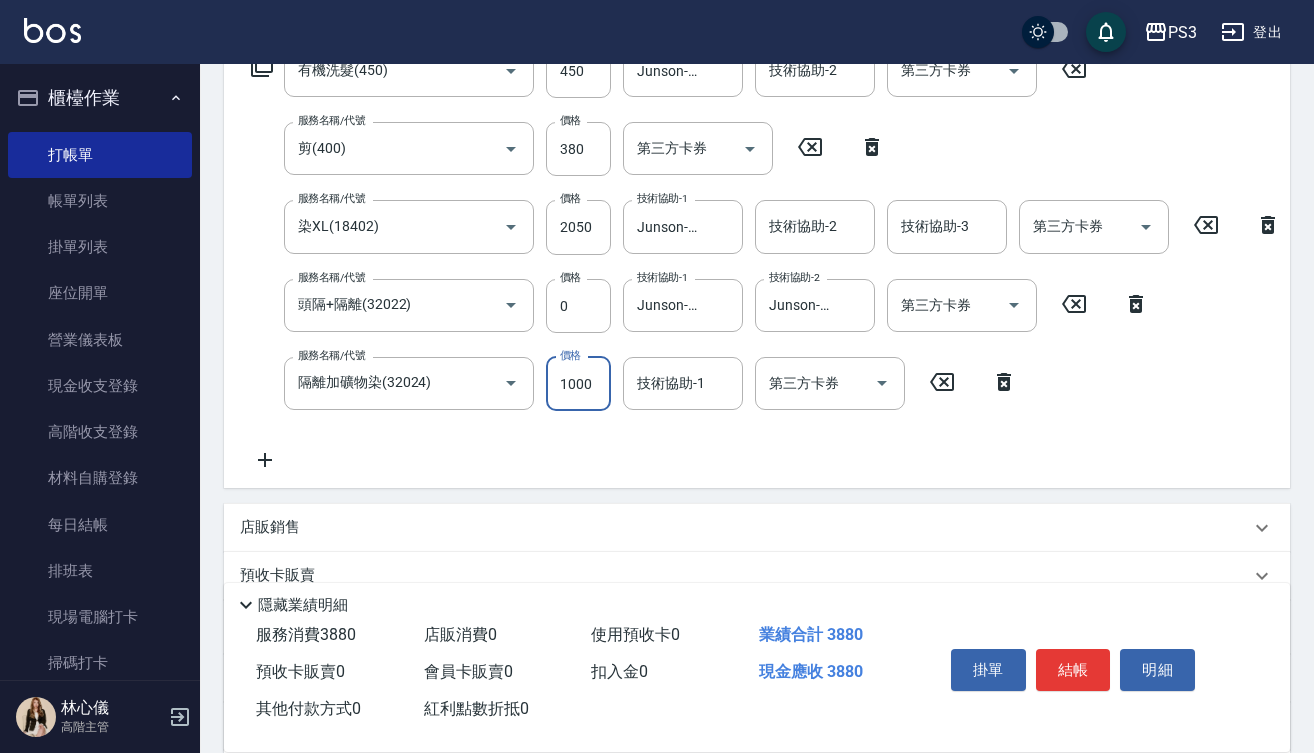 scroll, scrollTop: 362, scrollLeft: 0, axis: vertical 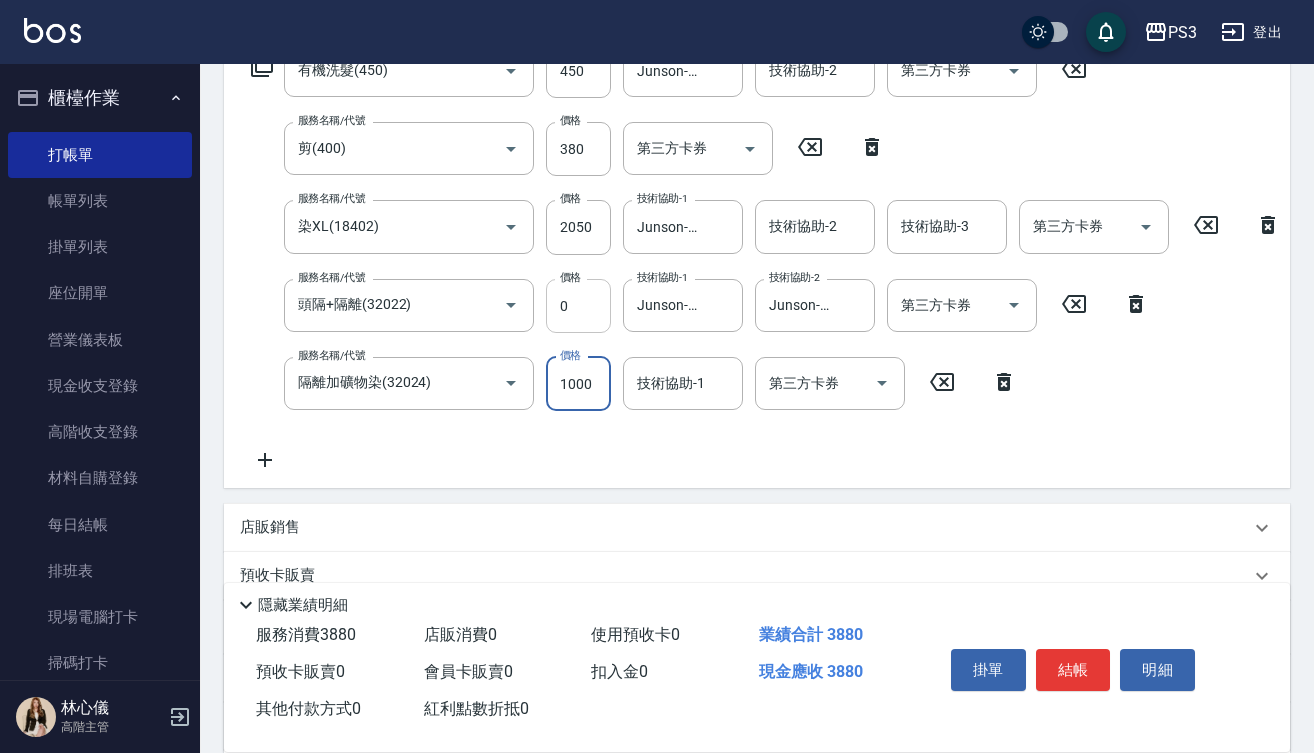 type on "1000" 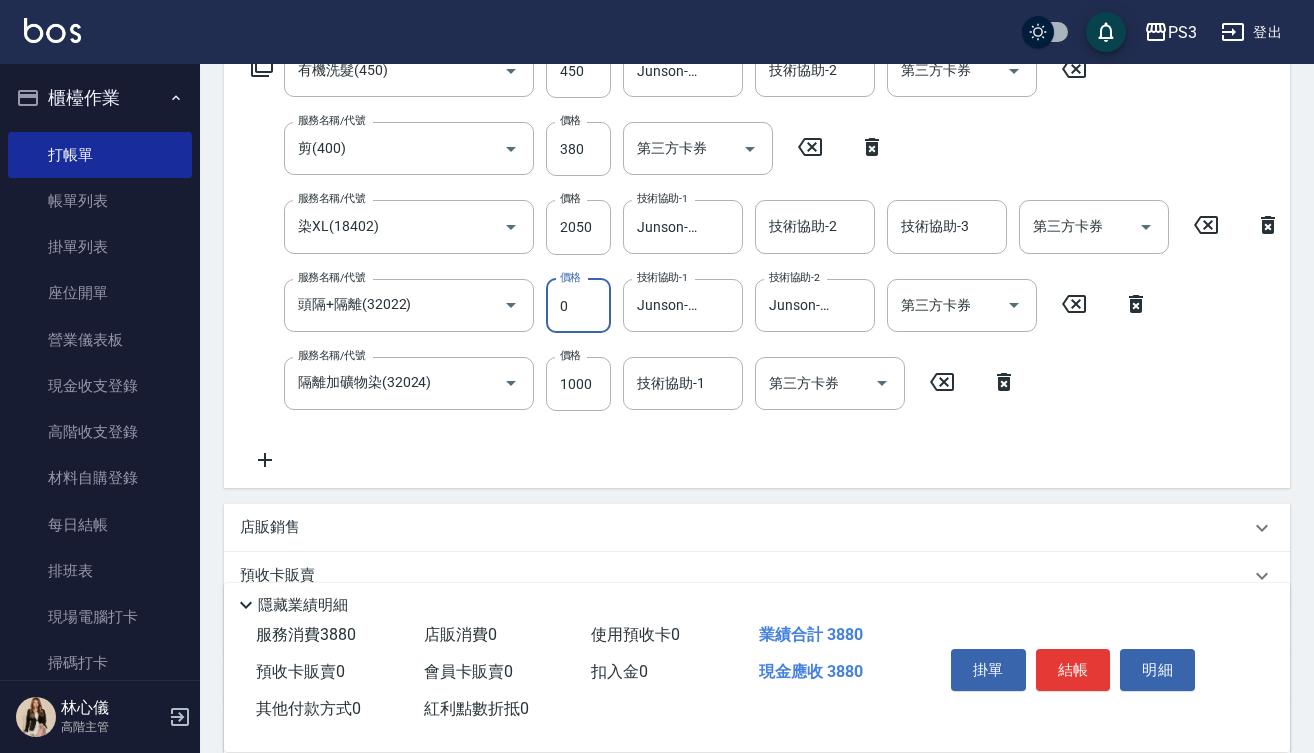 click on "0" at bounding box center (578, 306) 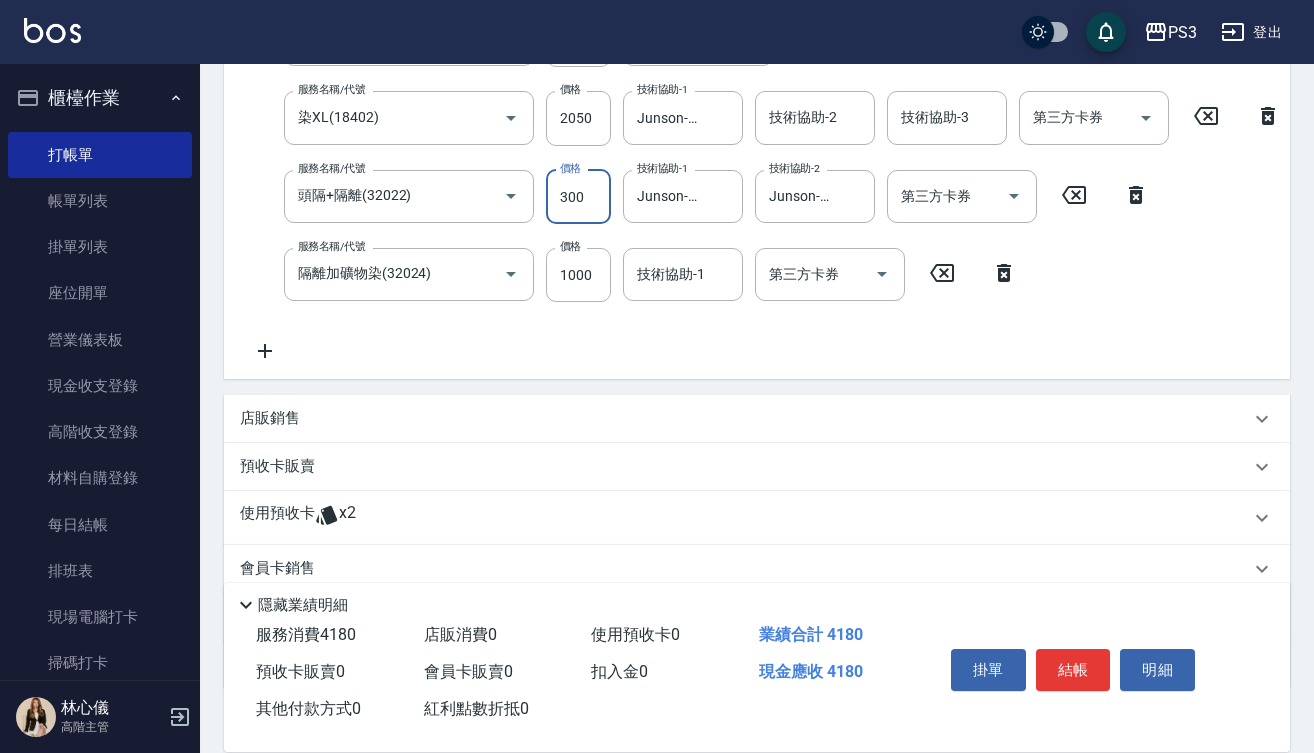 scroll, scrollTop: 546, scrollLeft: 0, axis: vertical 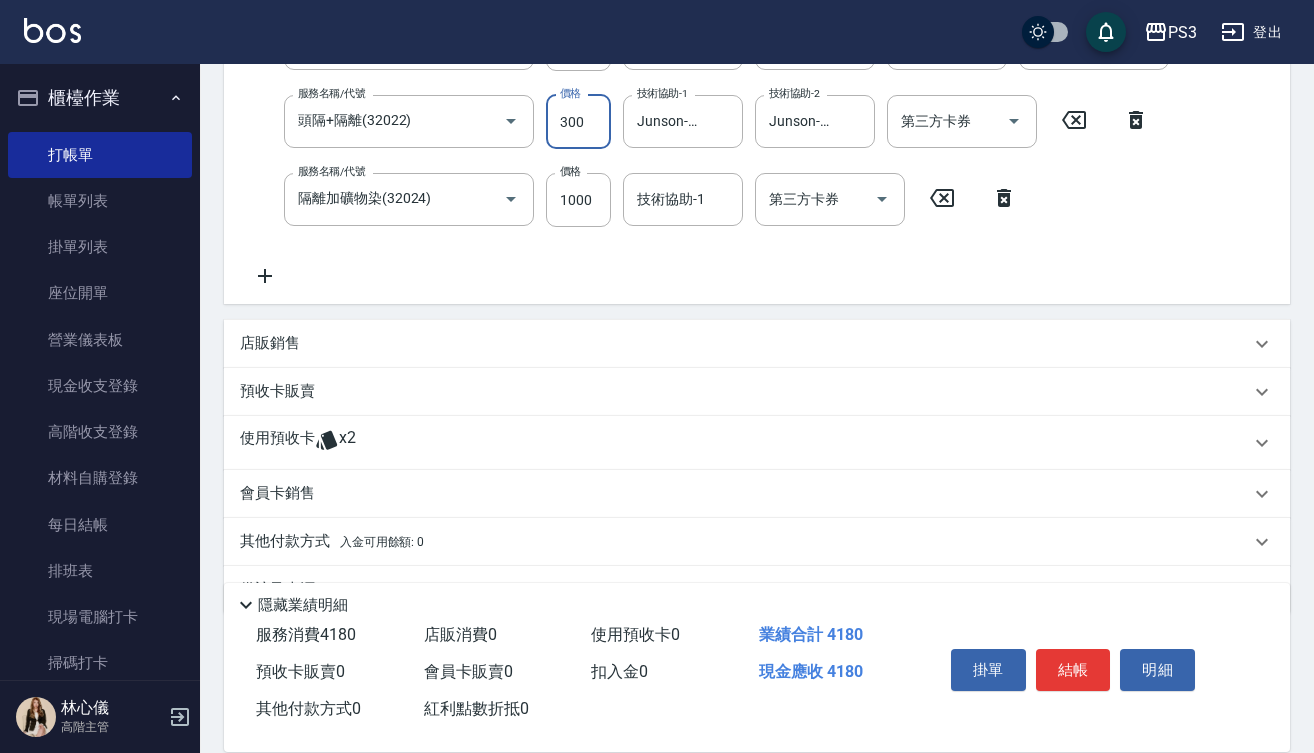 type on "300" 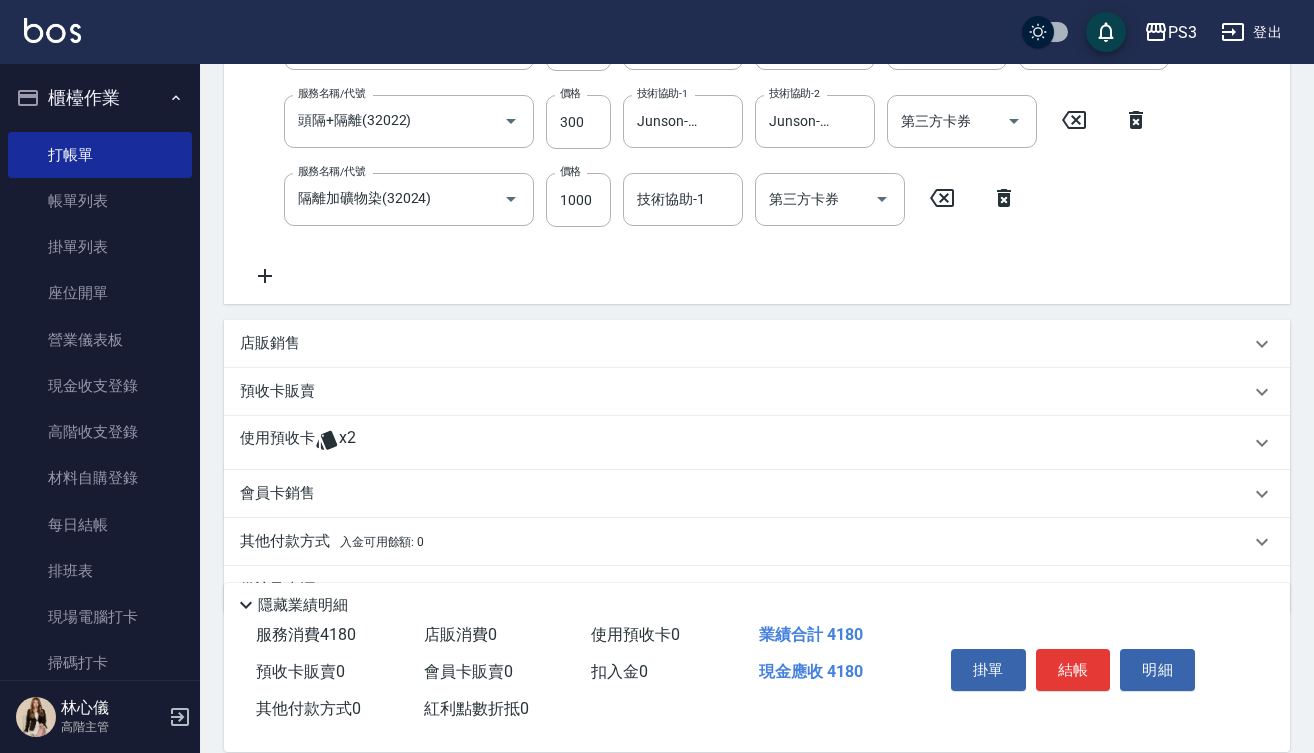 click on "店販銷售" at bounding box center [745, 343] 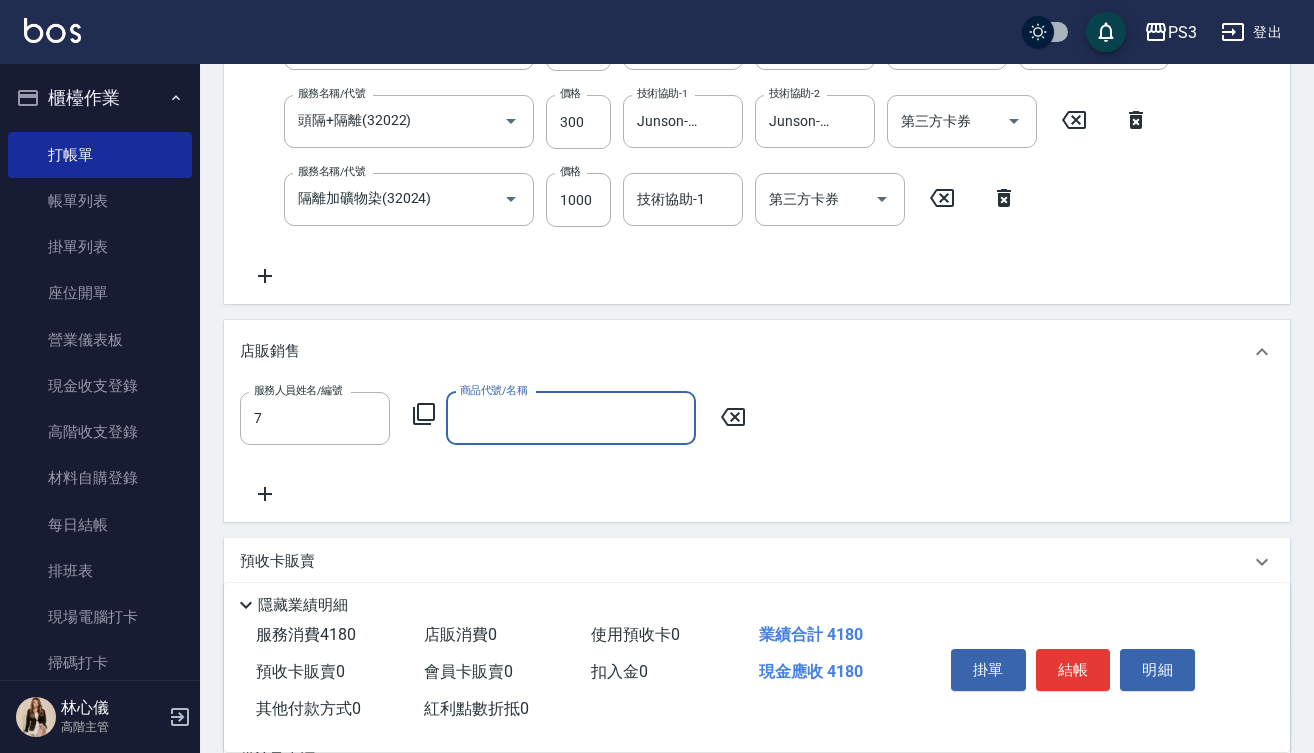 type on "Lisa-7" 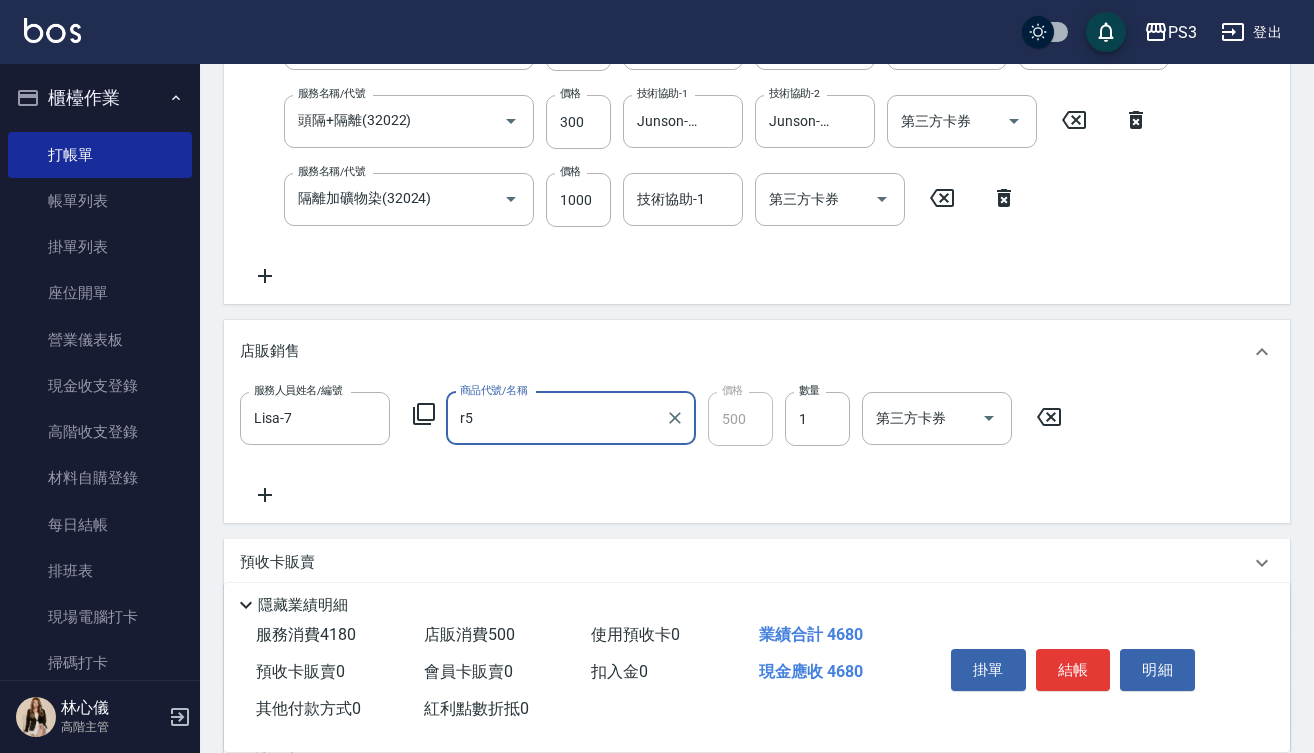 type on "結構染" 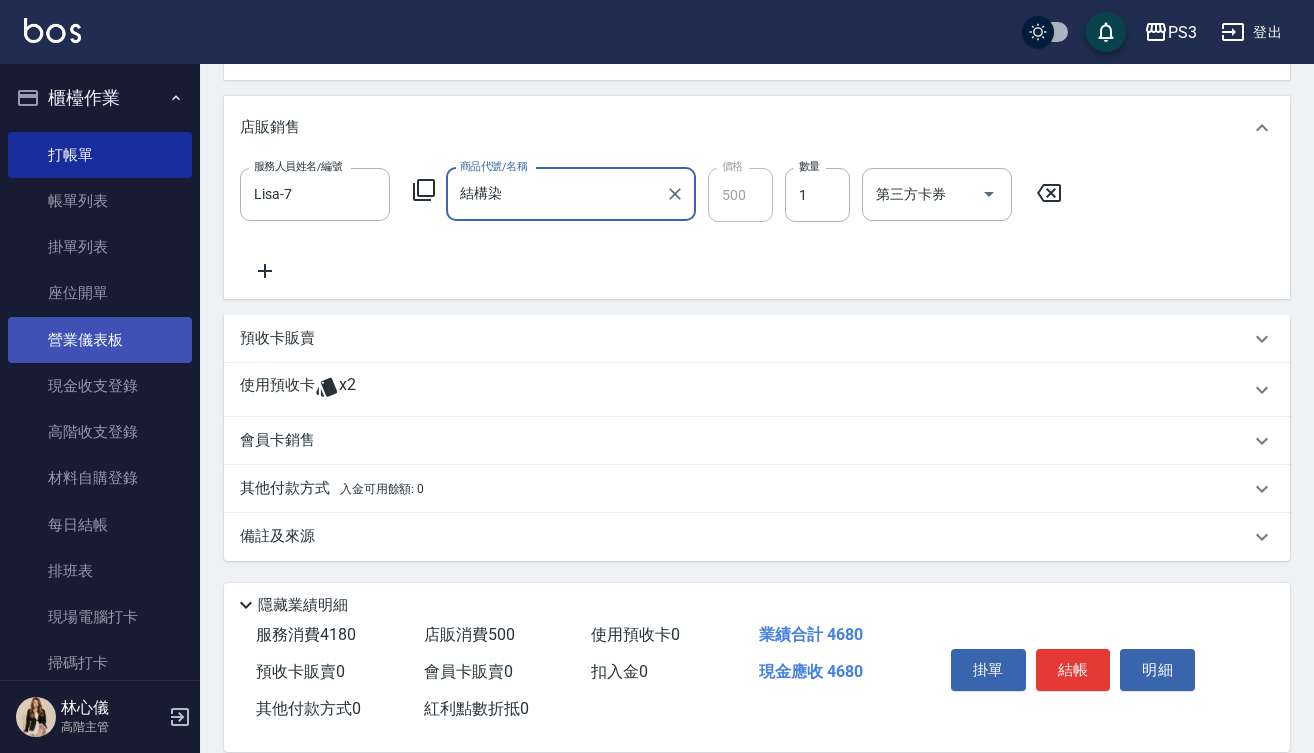 scroll, scrollTop: 786, scrollLeft: 0, axis: vertical 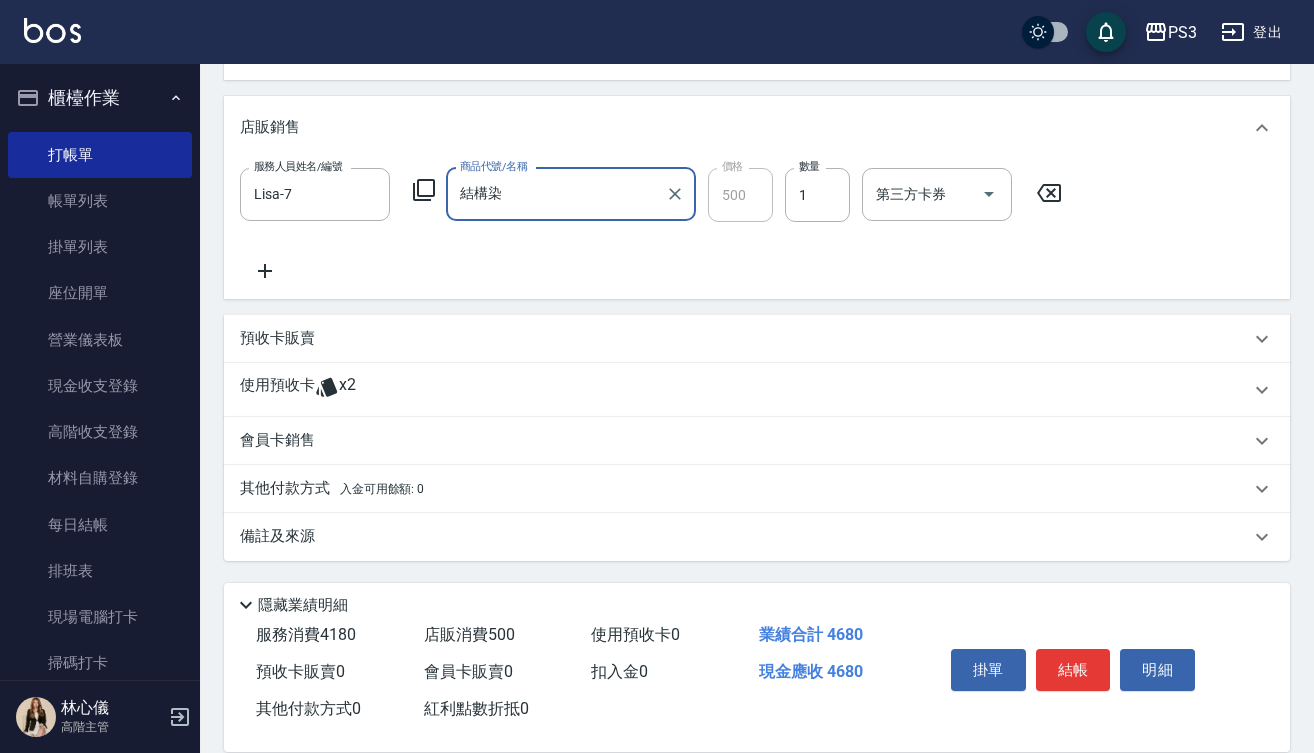 click on "使用預收卡 x2" at bounding box center (757, 390) 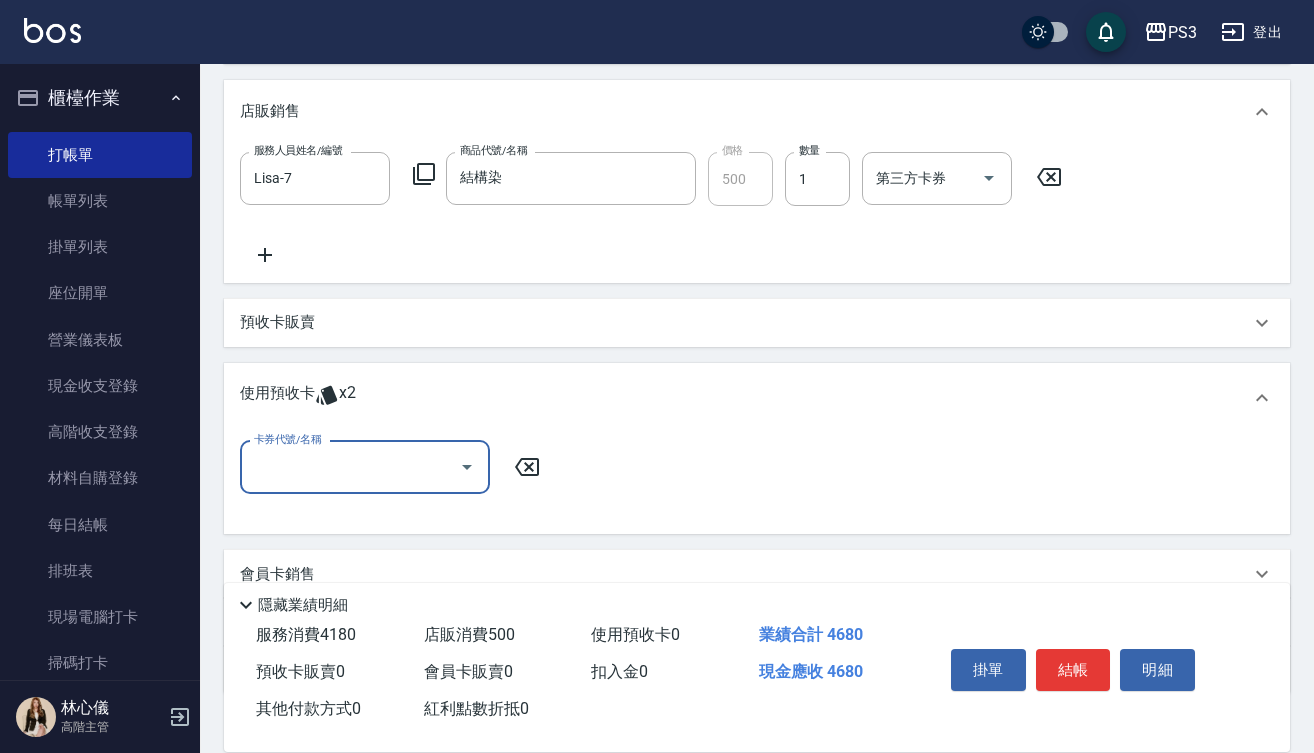 click on "卡券代號/名稱" at bounding box center (350, 467) 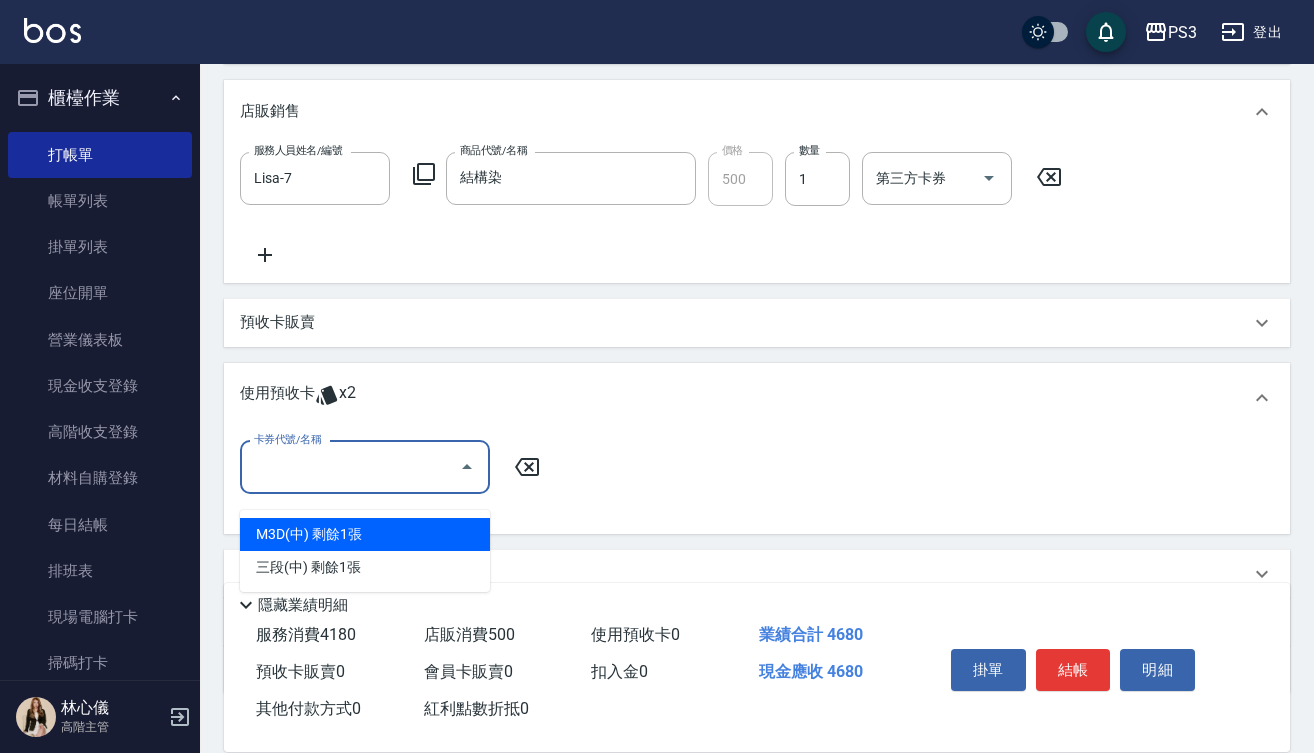 click on "M3D(中) 剩餘1張" at bounding box center [365, 534] 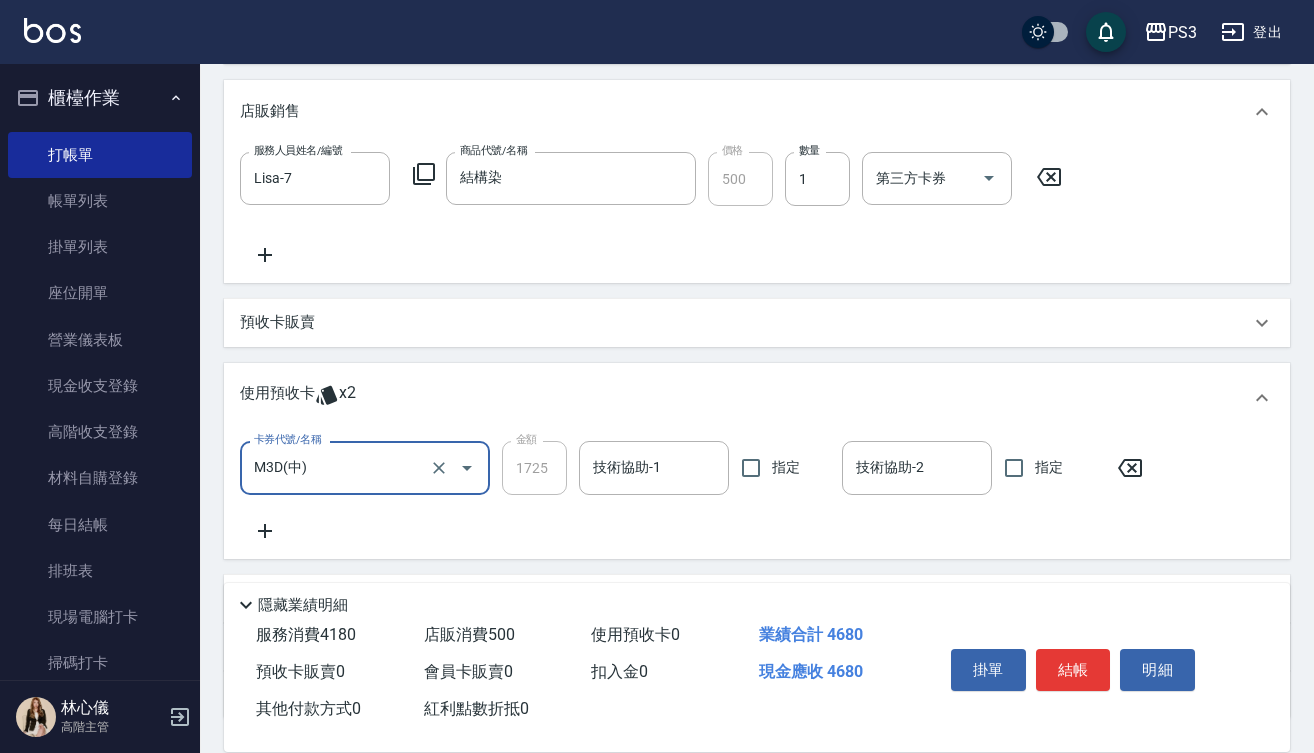 type on "M3D(中)" 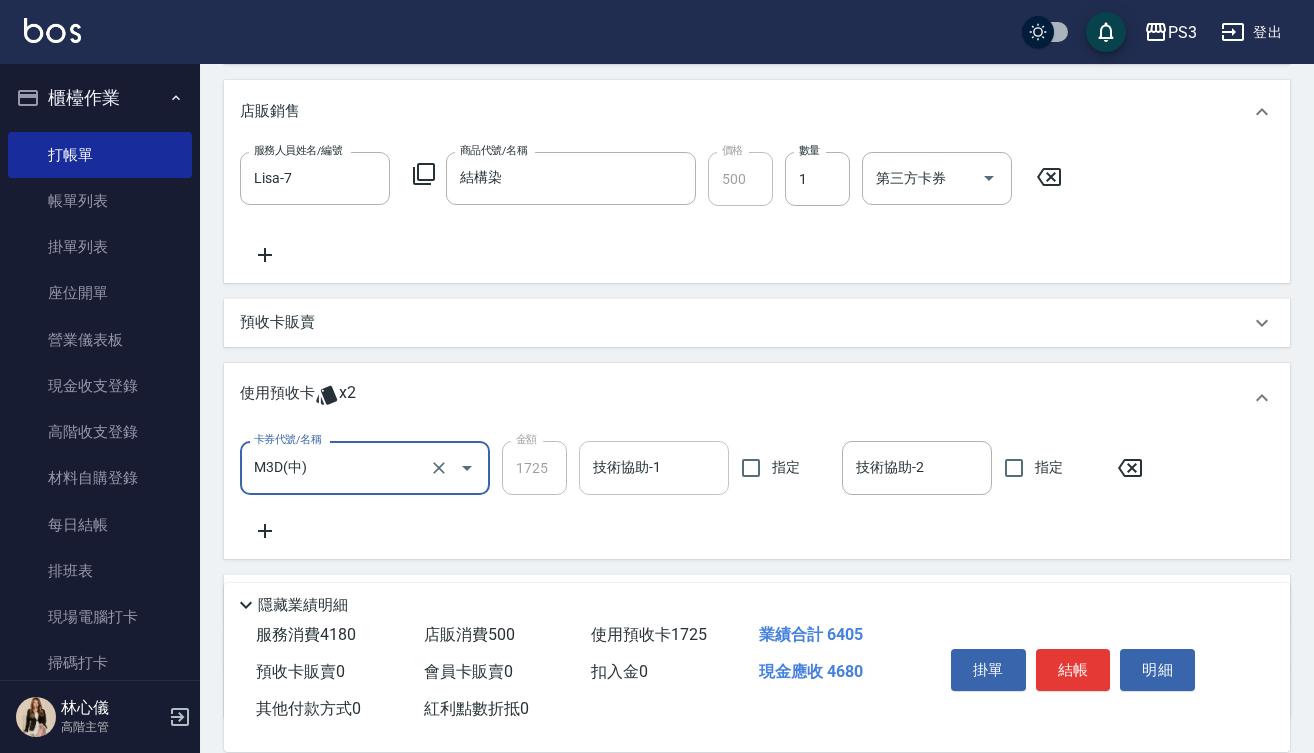 click on "技術協助-1" at bounding box center [654, 467] 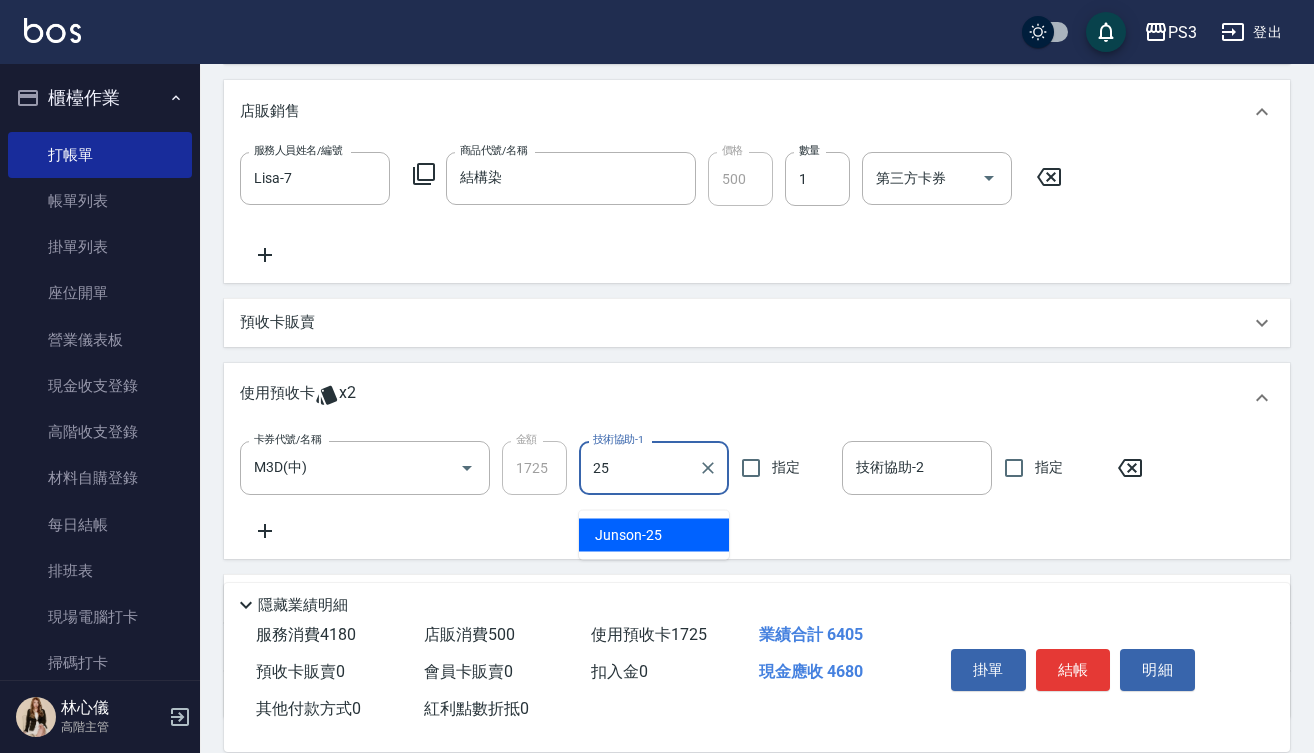 type on "Junson-25" 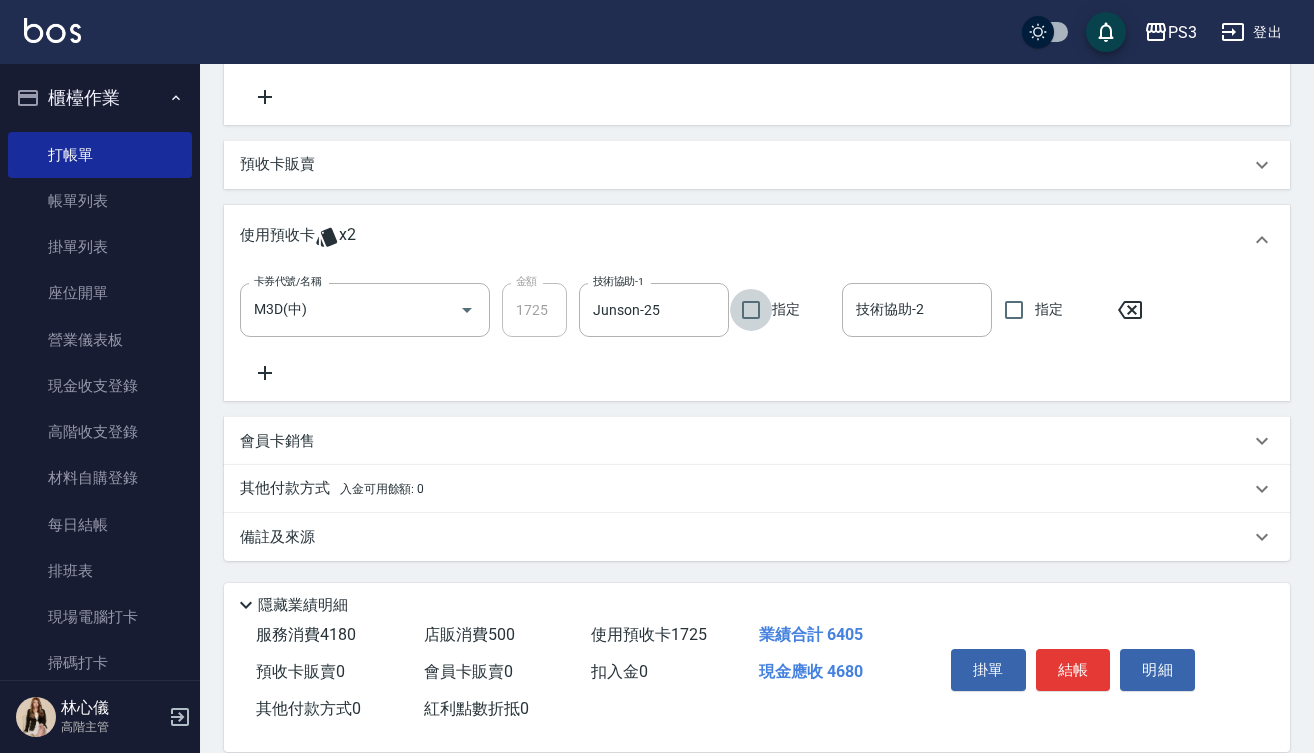 scroll, scrollTop: 960, scrollLeft: 0, axis: vertical 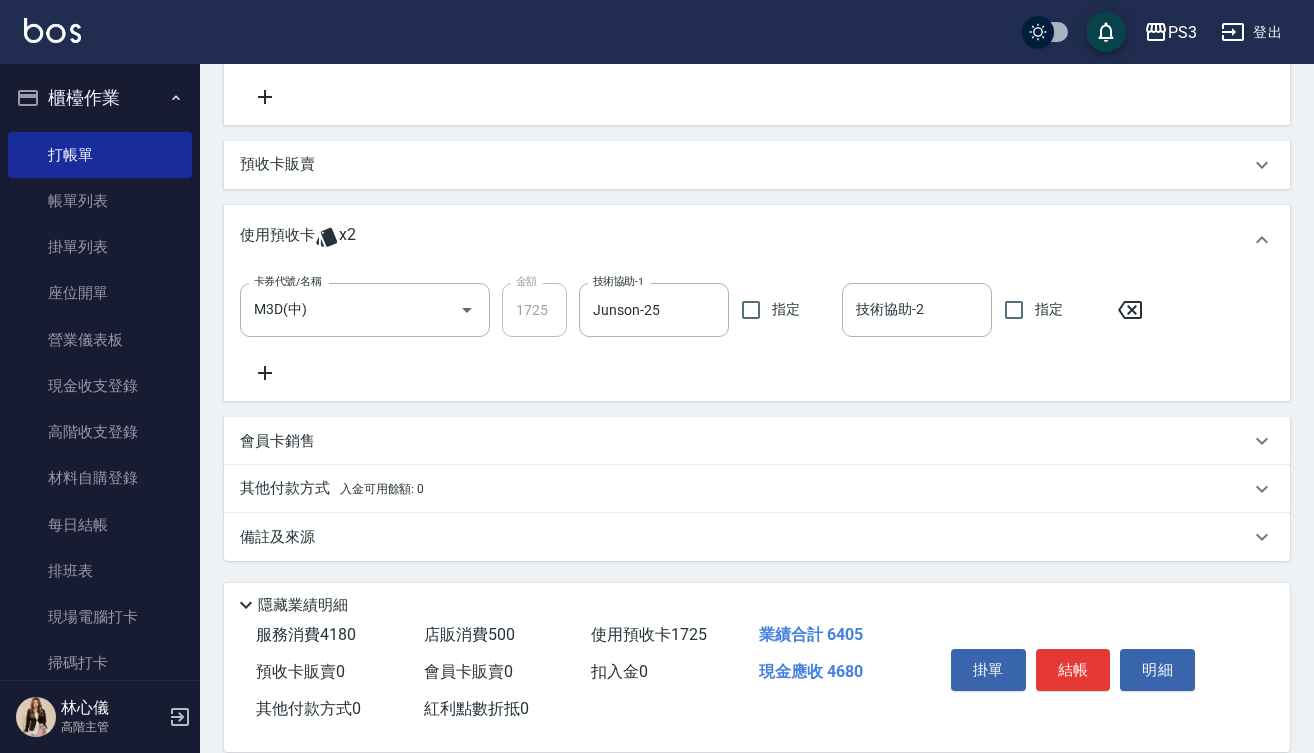 click on "預收卡販賣" at bounding box center (277, 164) 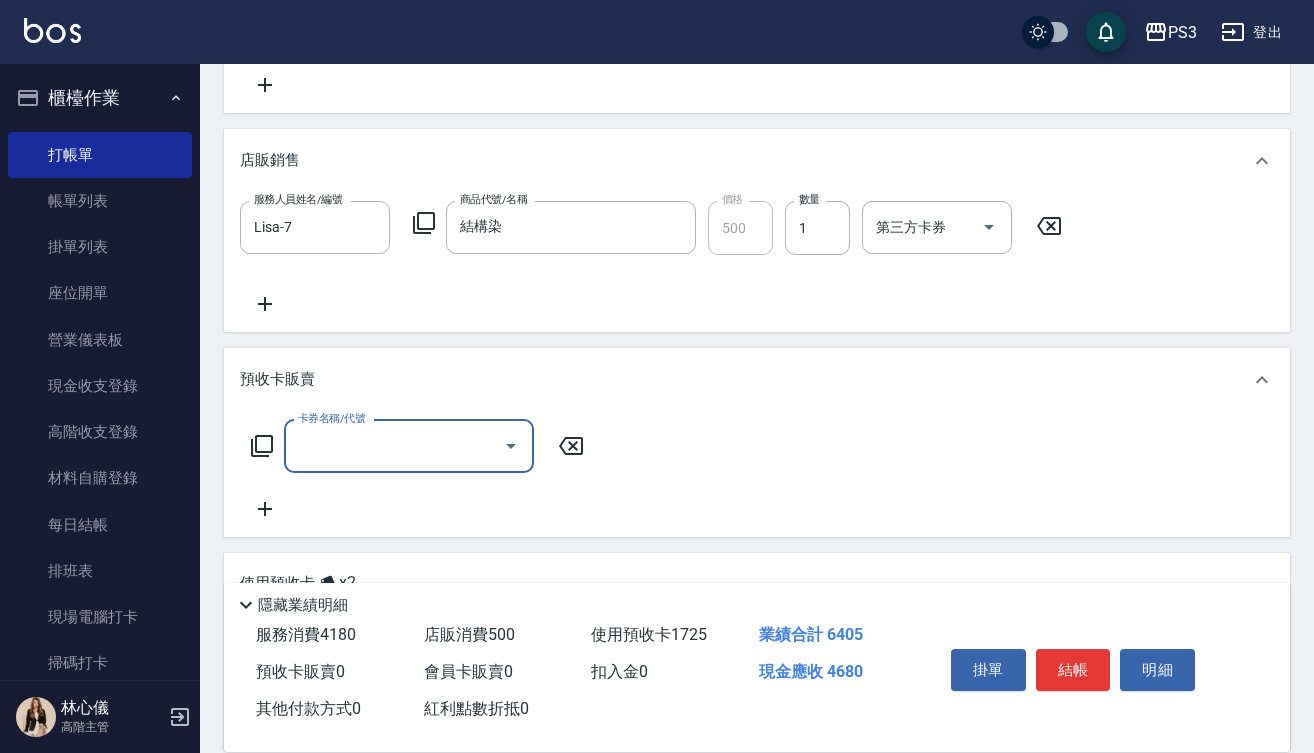 scroll, scrollTop: 738, scrollLeft: 0, axis: vertical 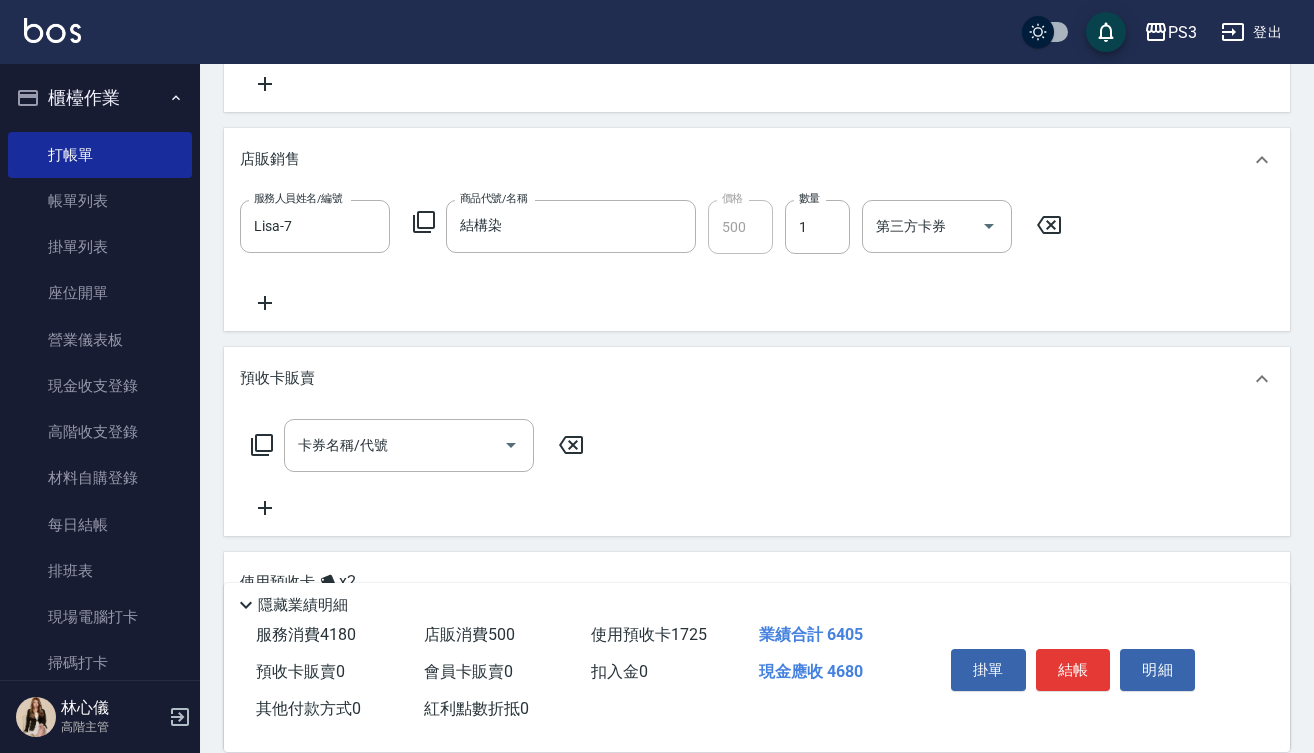 click 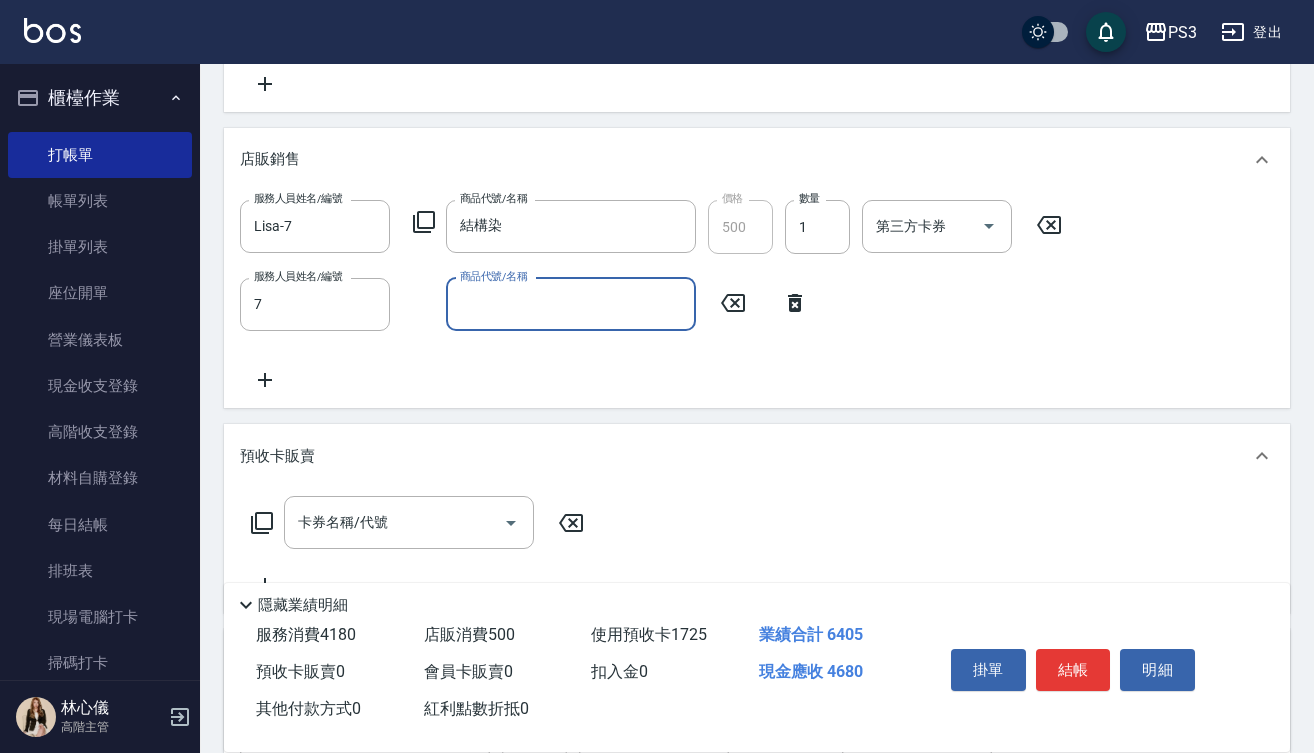 type on "Lisa-7" 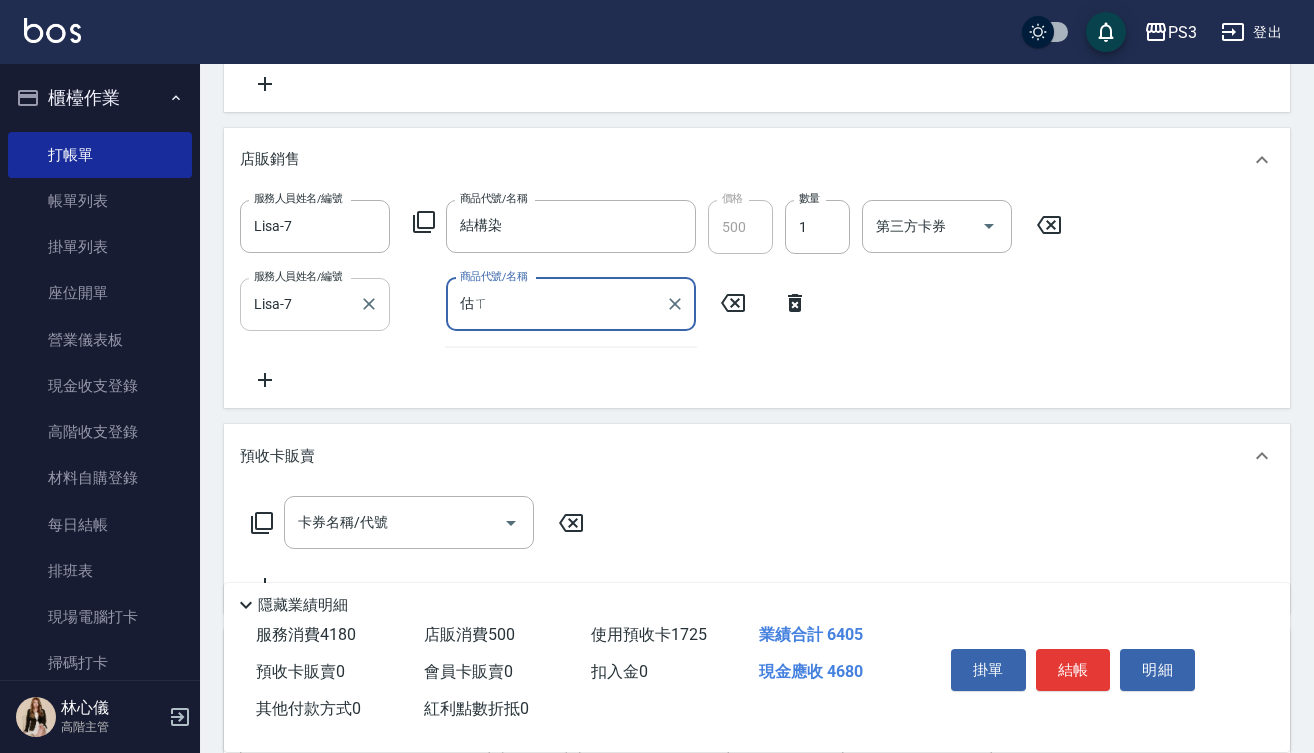 type on "估" 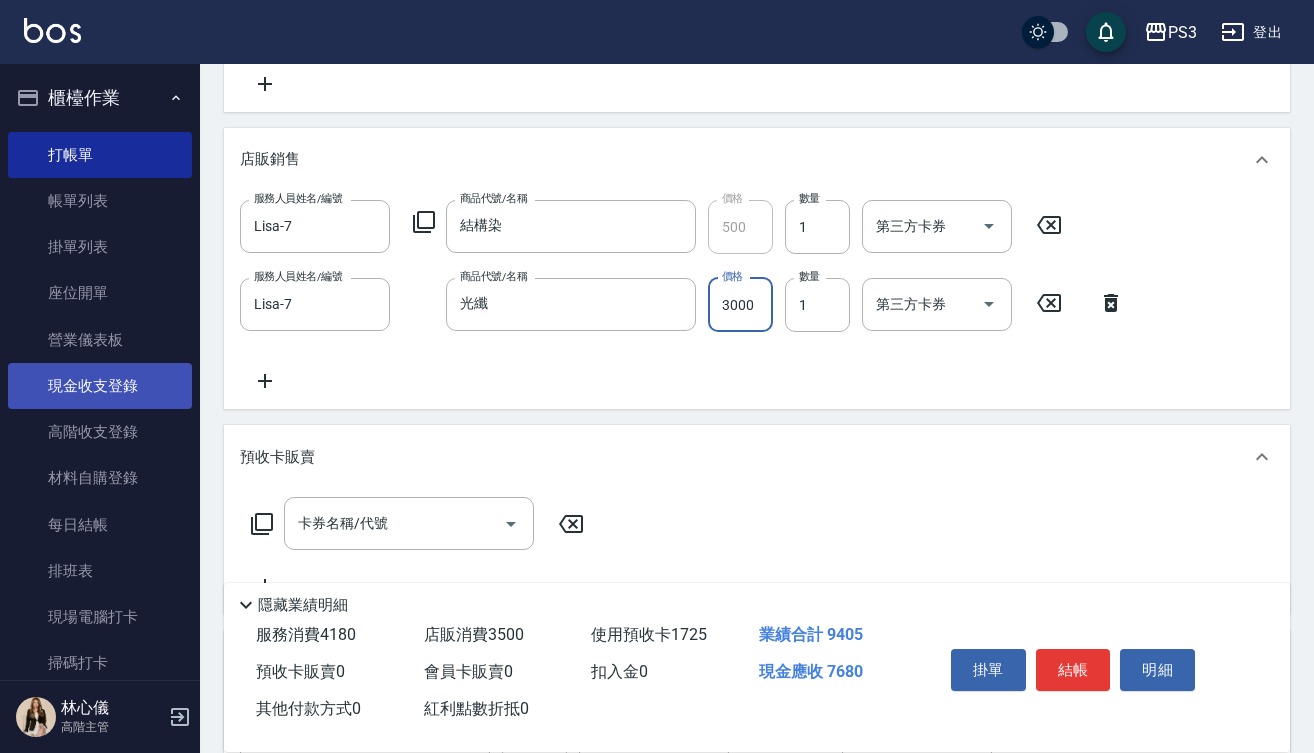 type on "非靈  光纖  450ml" 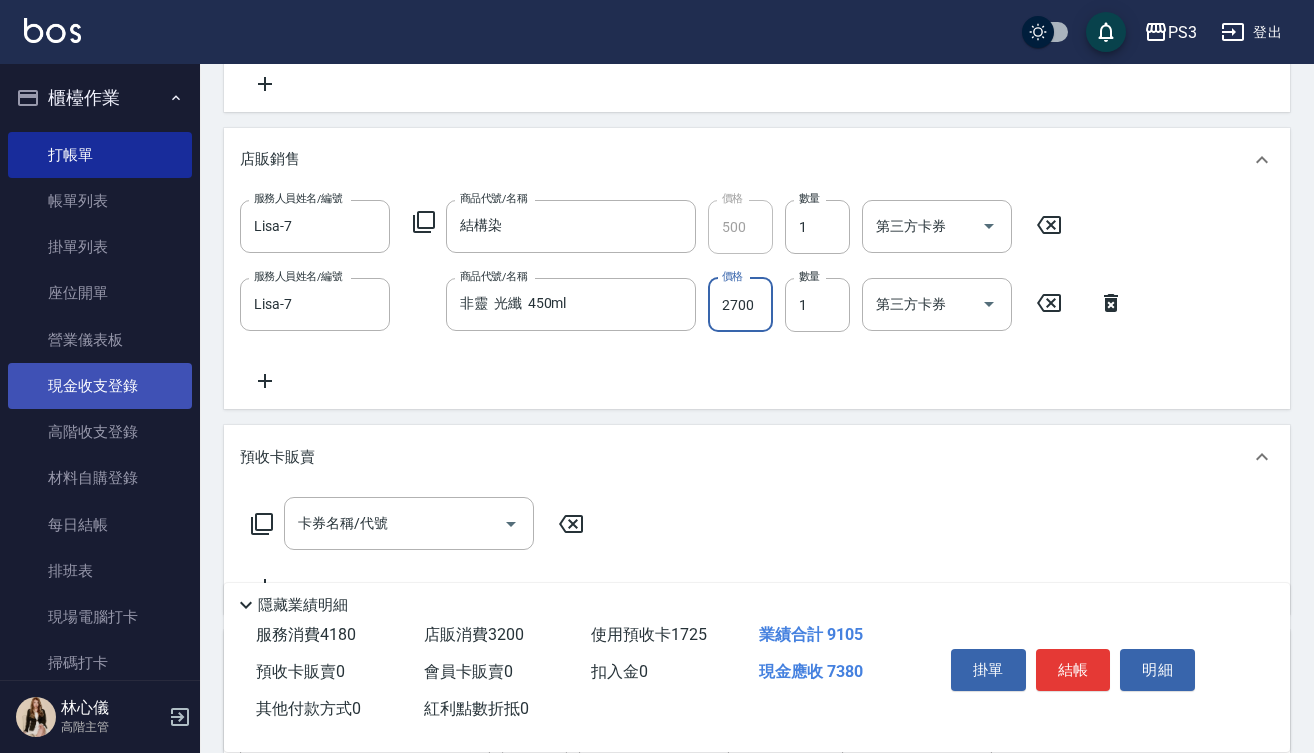 type on "2700" 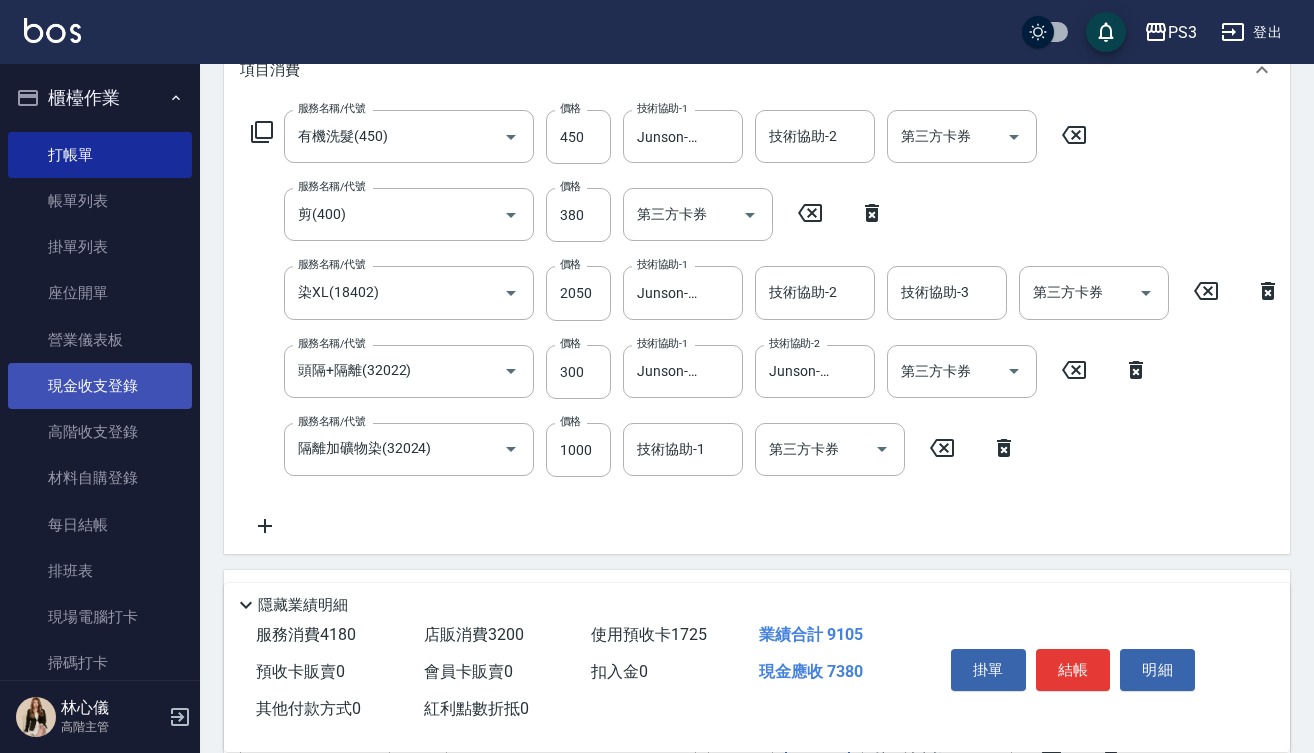 scroll, scrollTop: 252, scrollLeft: 0, axis: vertical 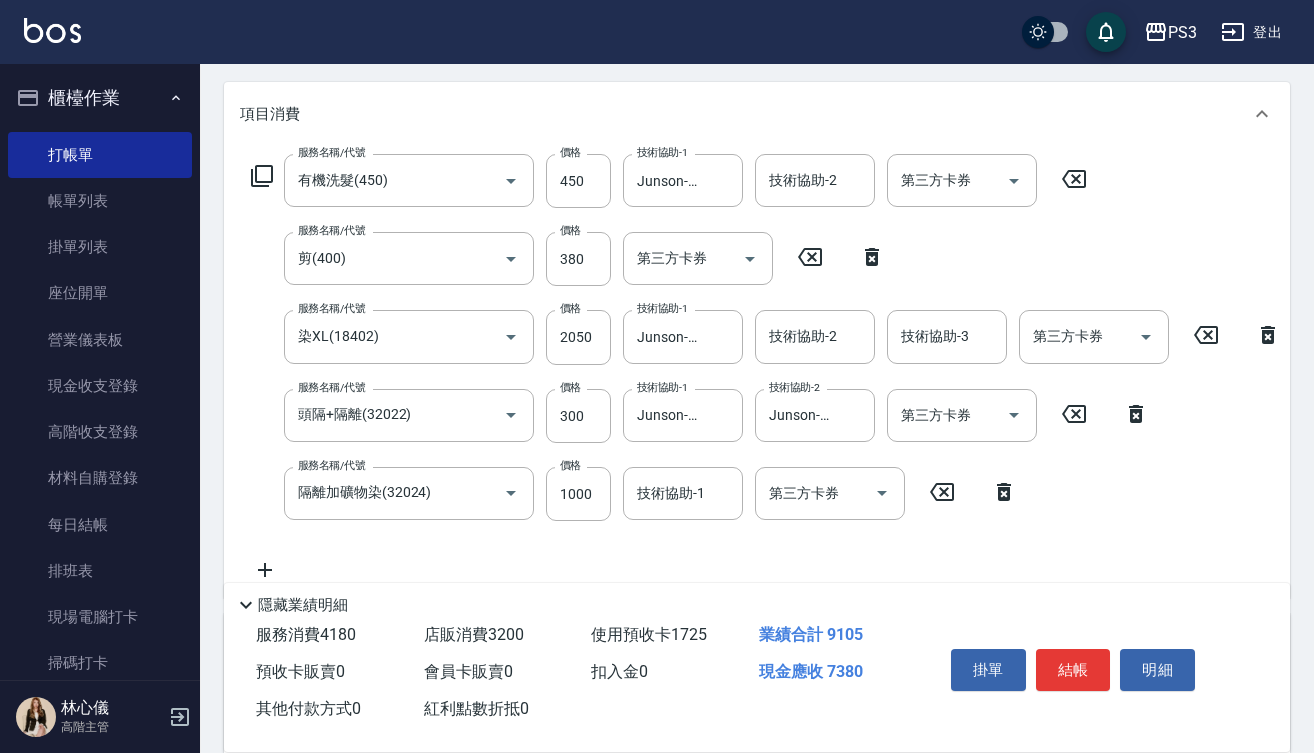 click 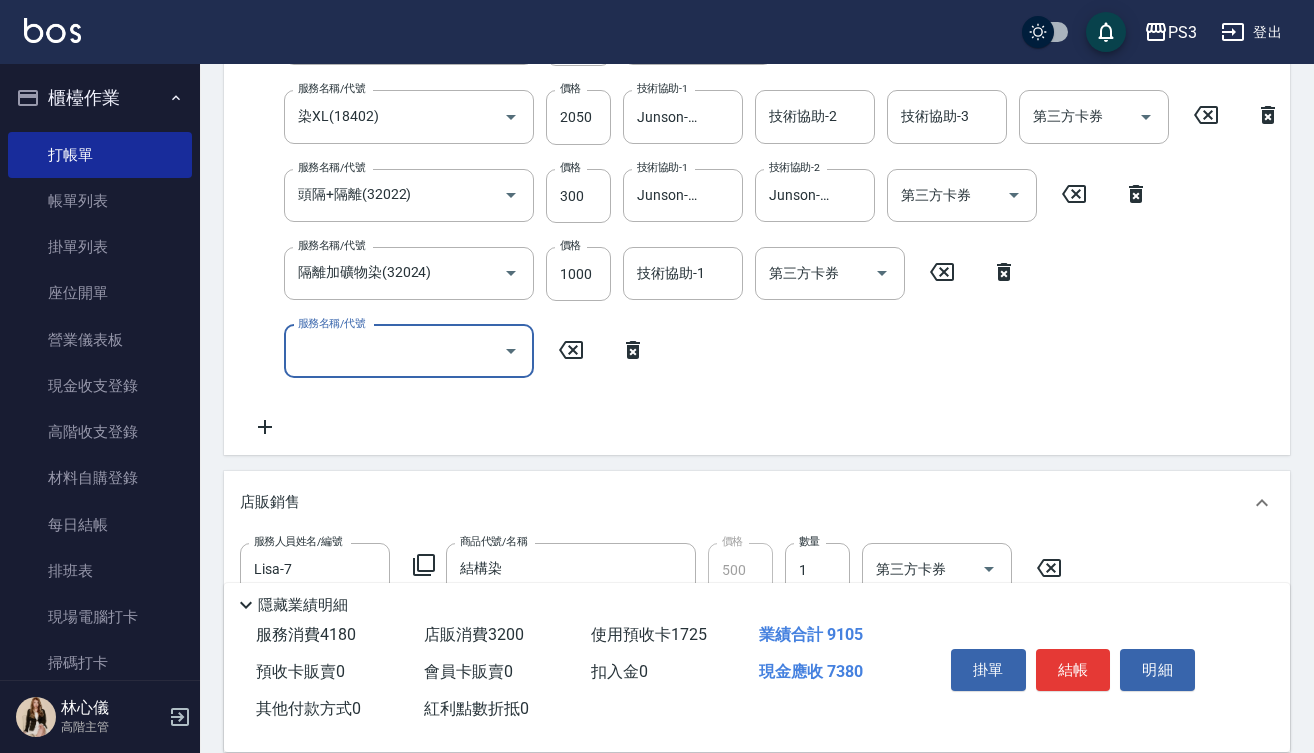 scroll, scrollTop: 475, scrollLeft: 0, axis: vertical 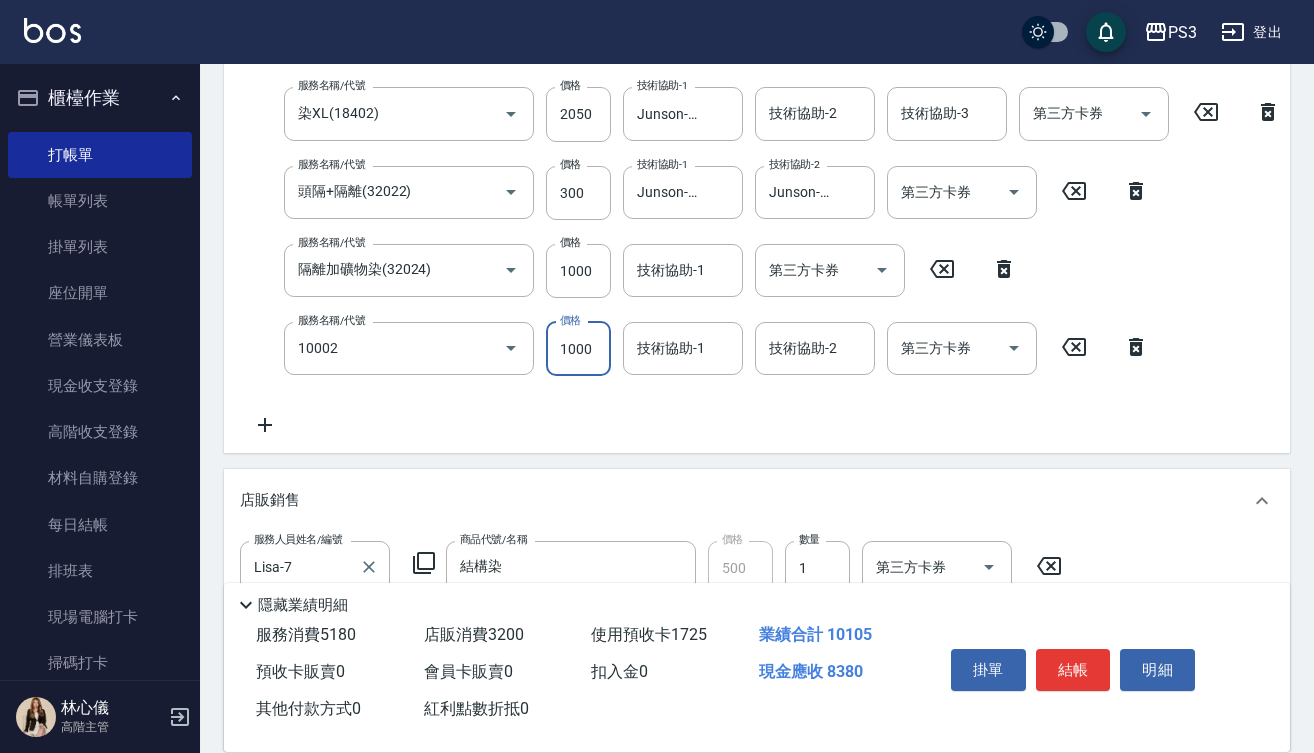 type on "去色中(10002)" 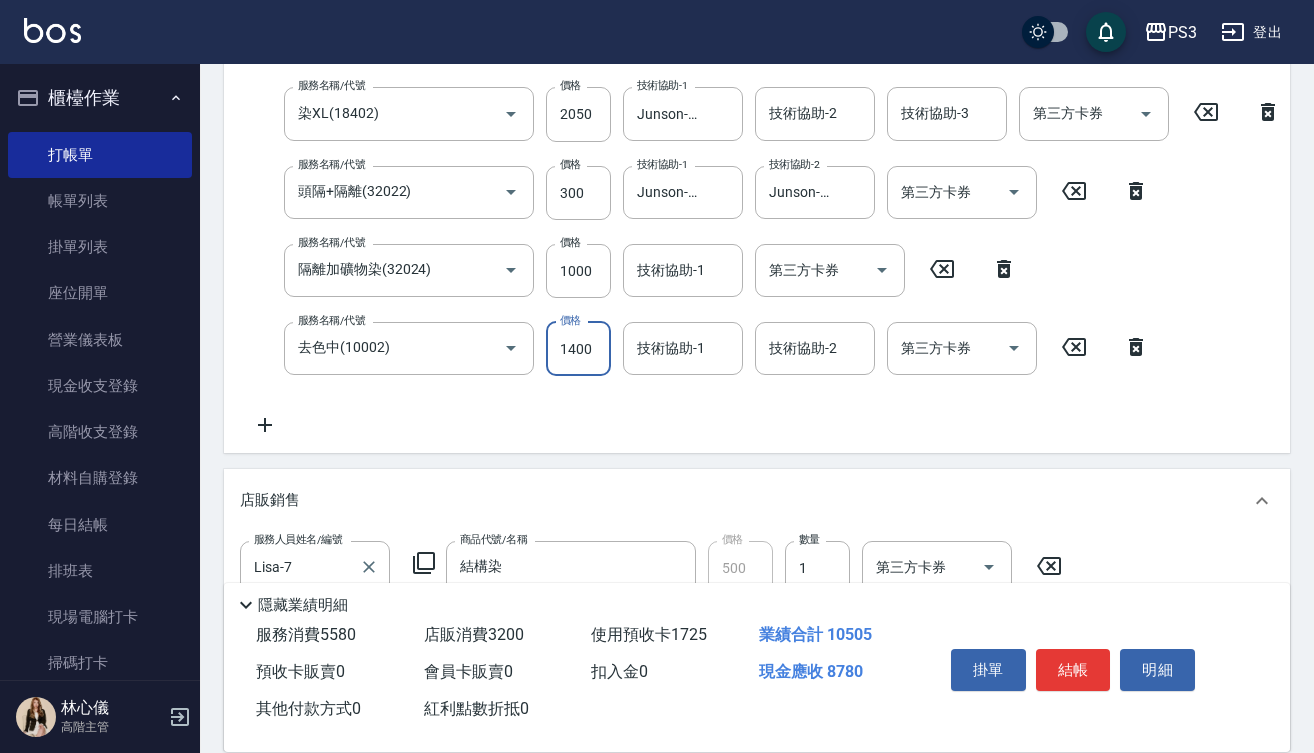 type on "1400" 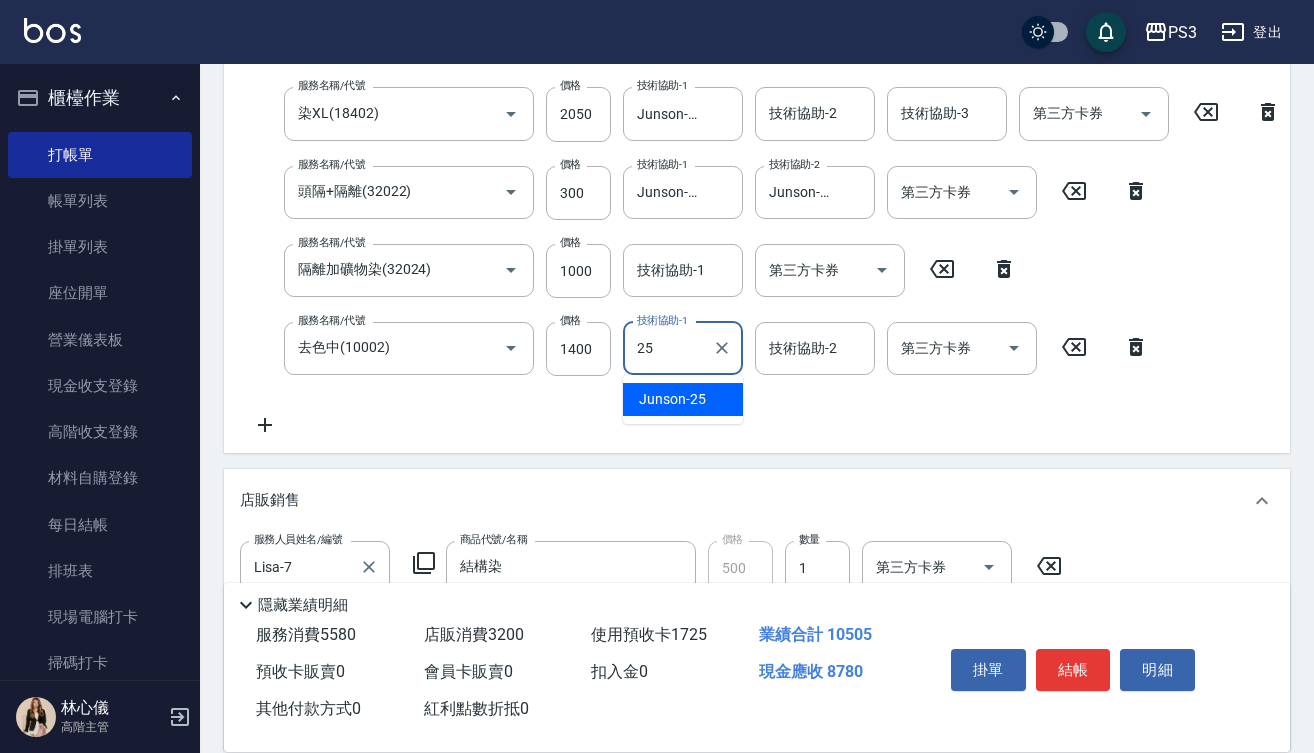 type on "Junson-25" 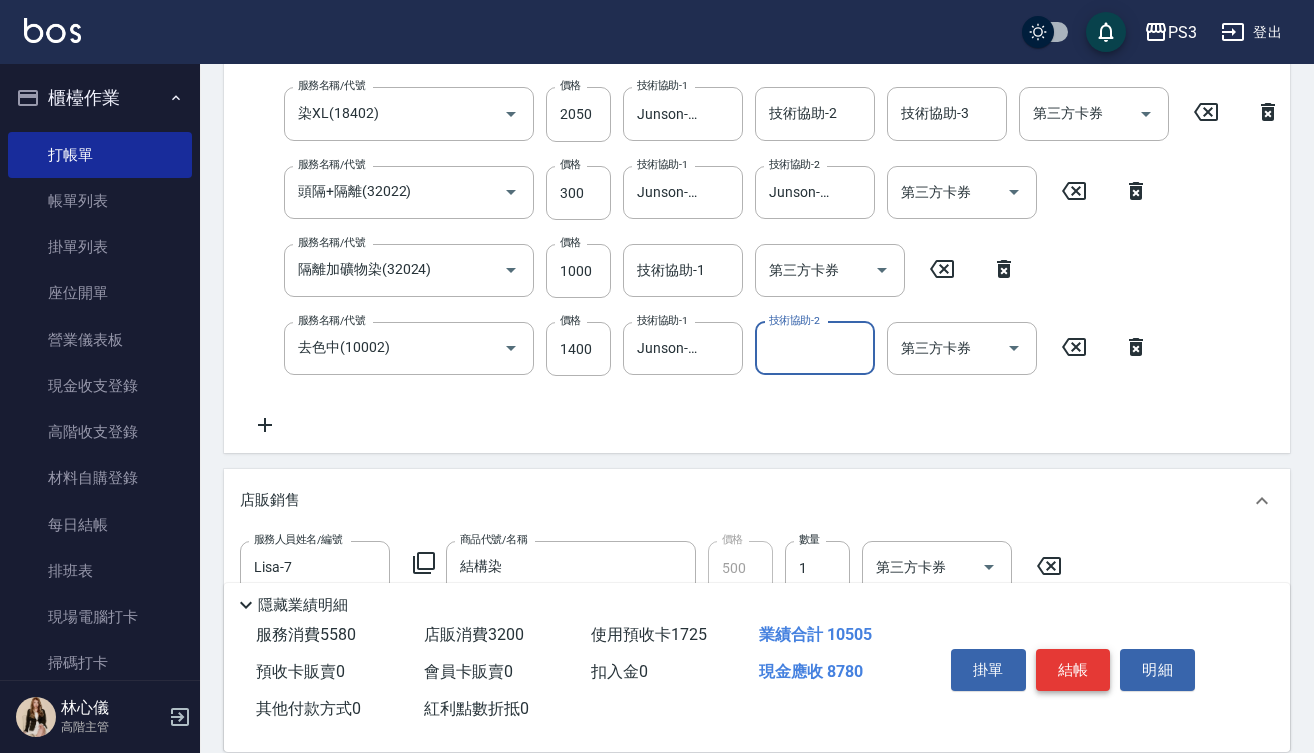 click on "結帳" at bounding box center (1073, 670) 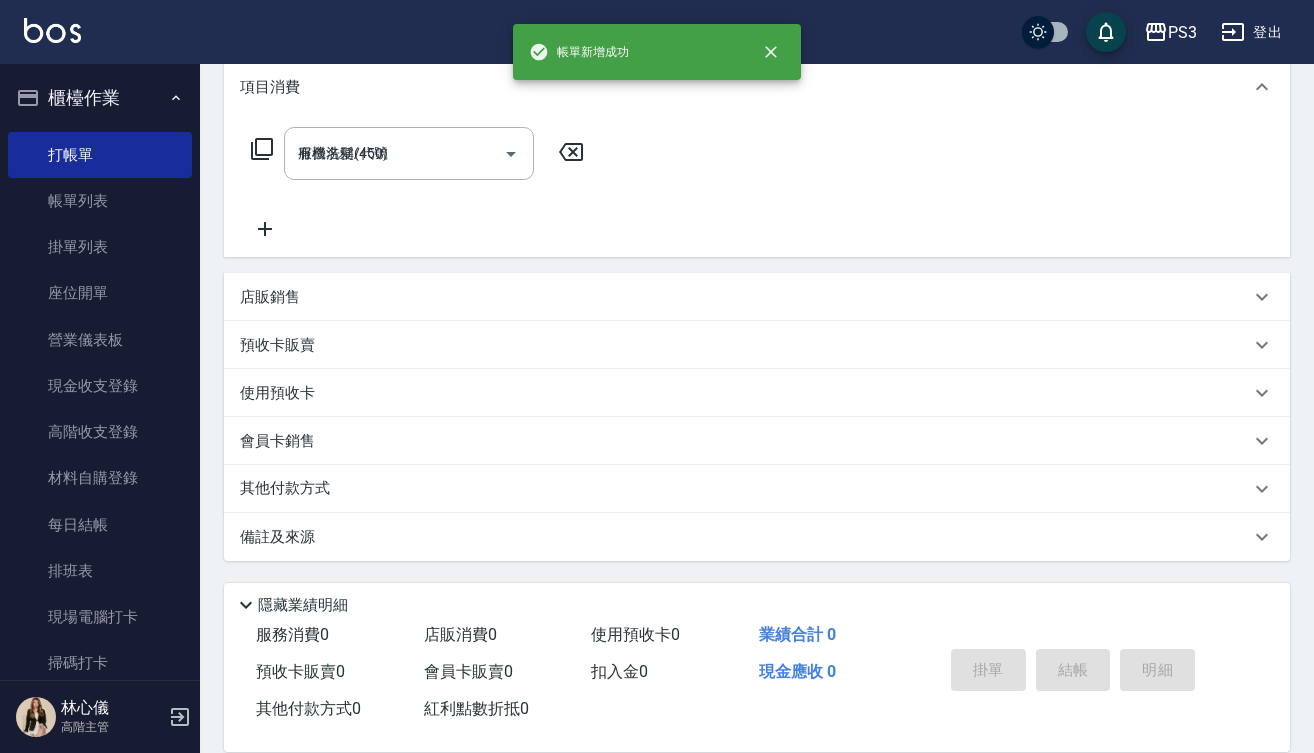 type on "2025/08/06 20:11" 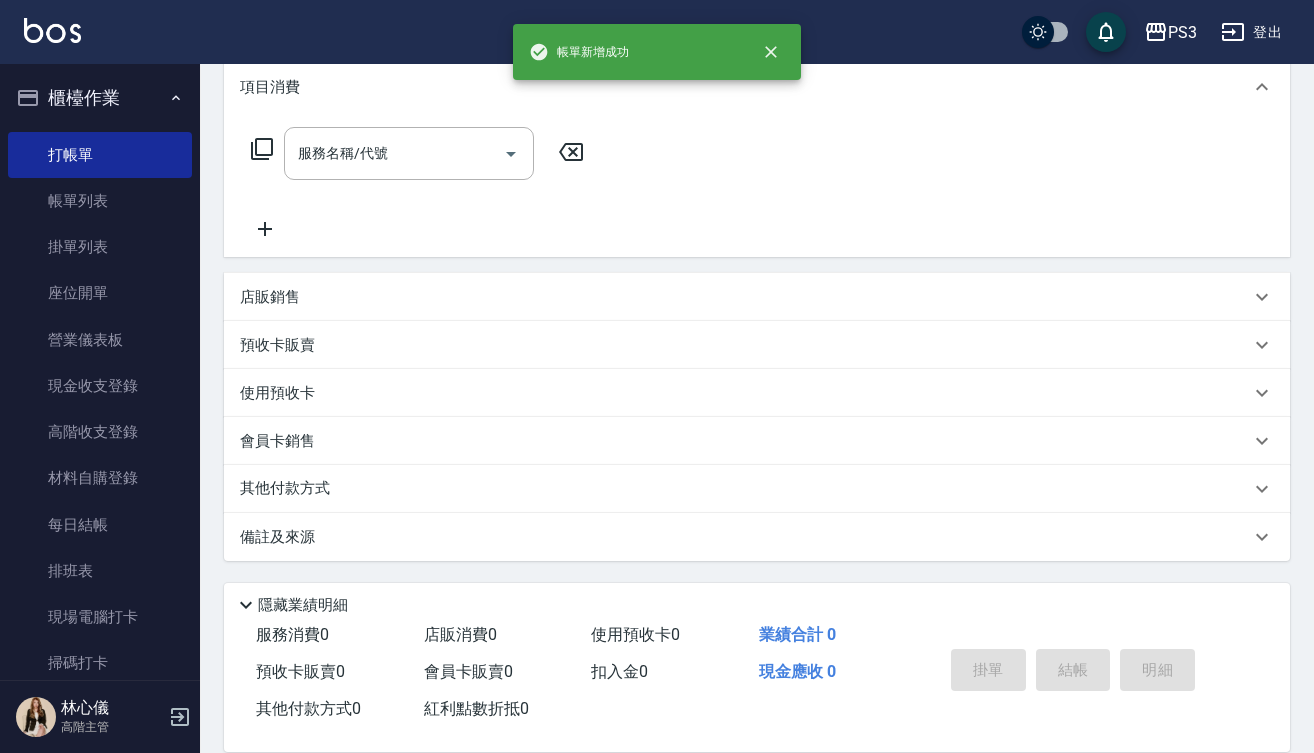 scroll, scrollTop: 0, scrollLeft: 0, axis: both 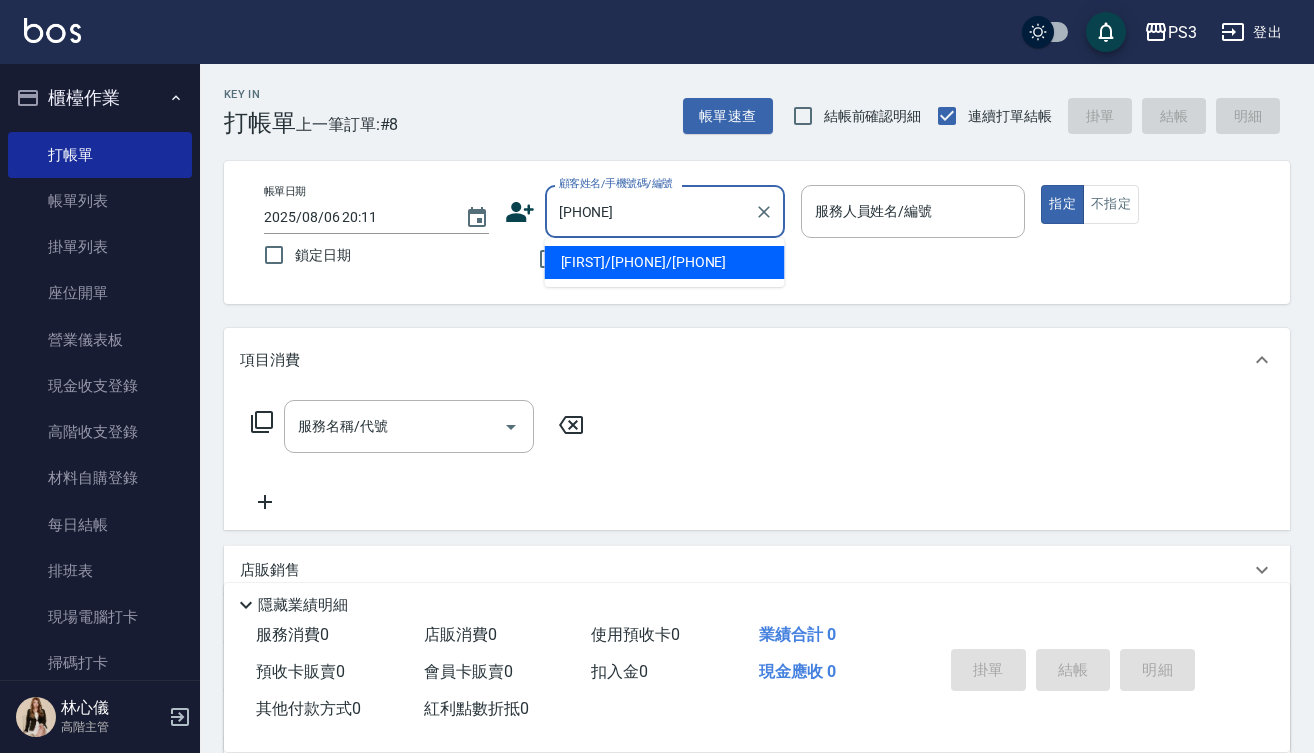 type on "[FIRST]/[PHONE]/[PHONE]" 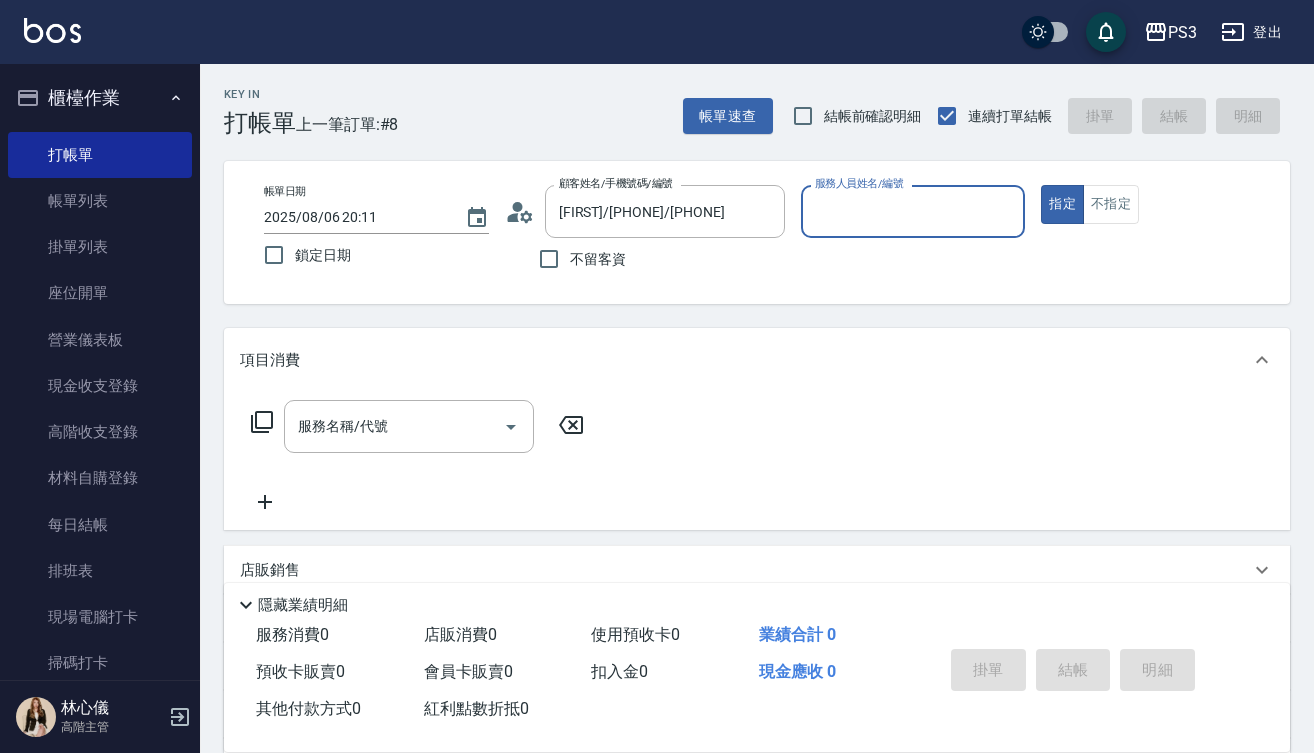 type on "Eva-1" 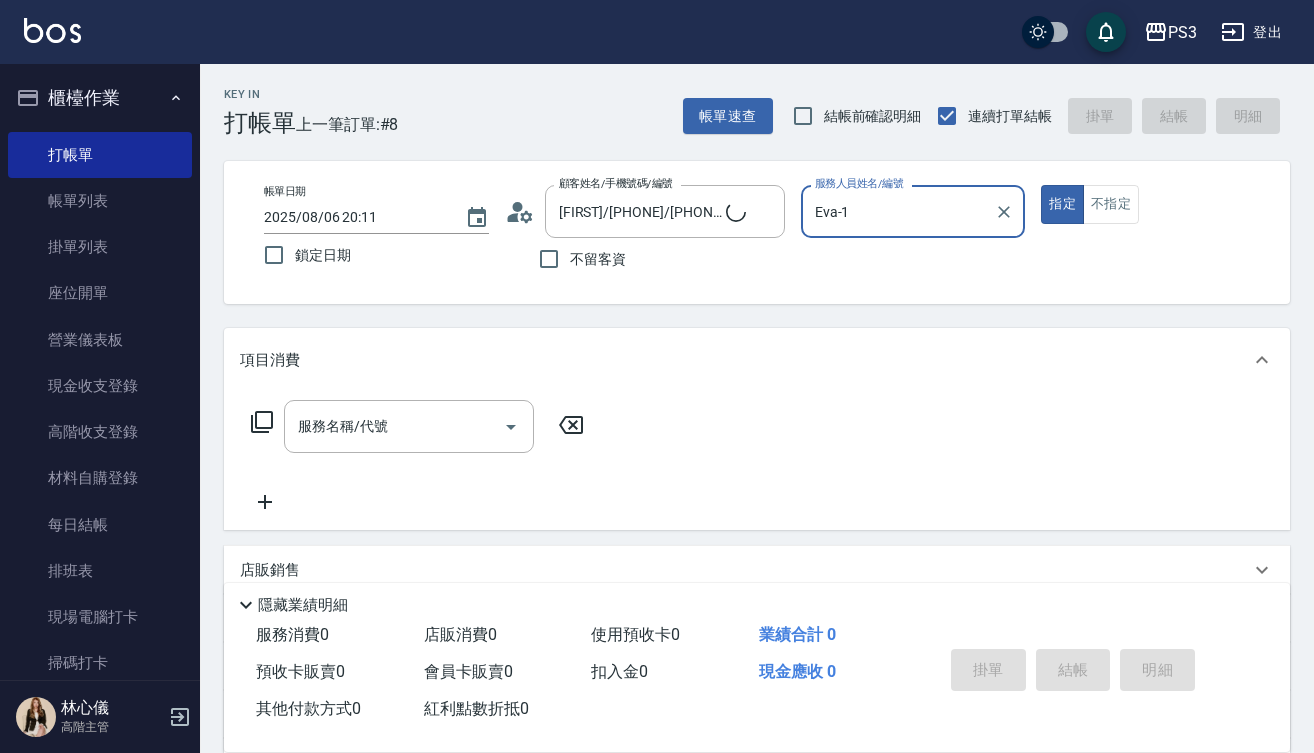 click on "指定" at bounding box center [1062, 204] 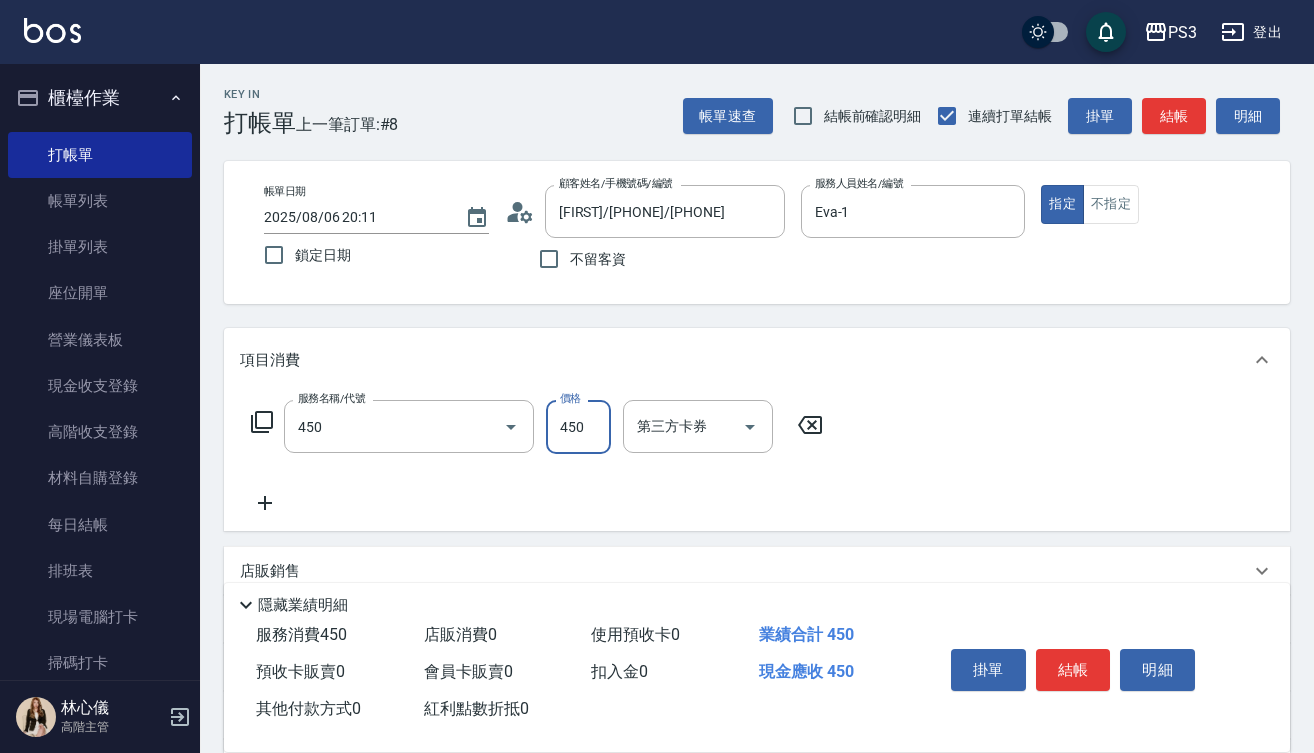 type on "有機洗髮(450)" 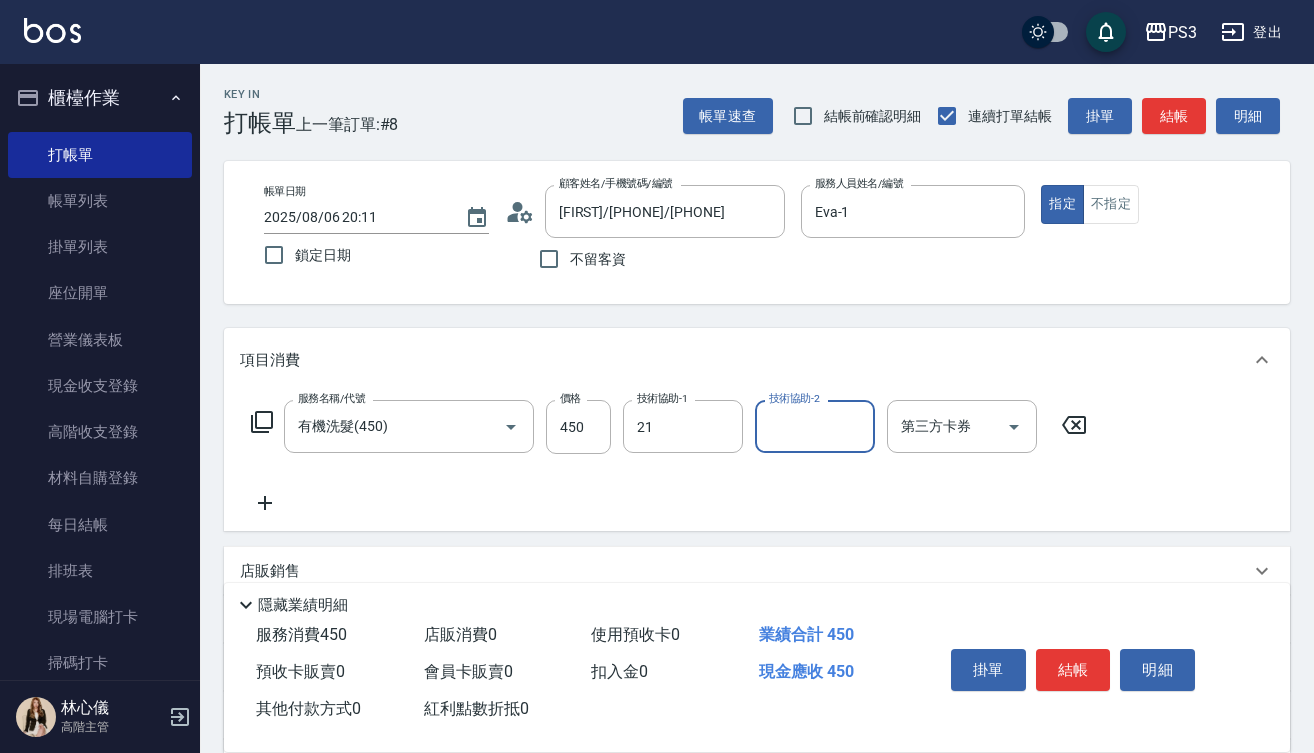 type on "Ashly-21" 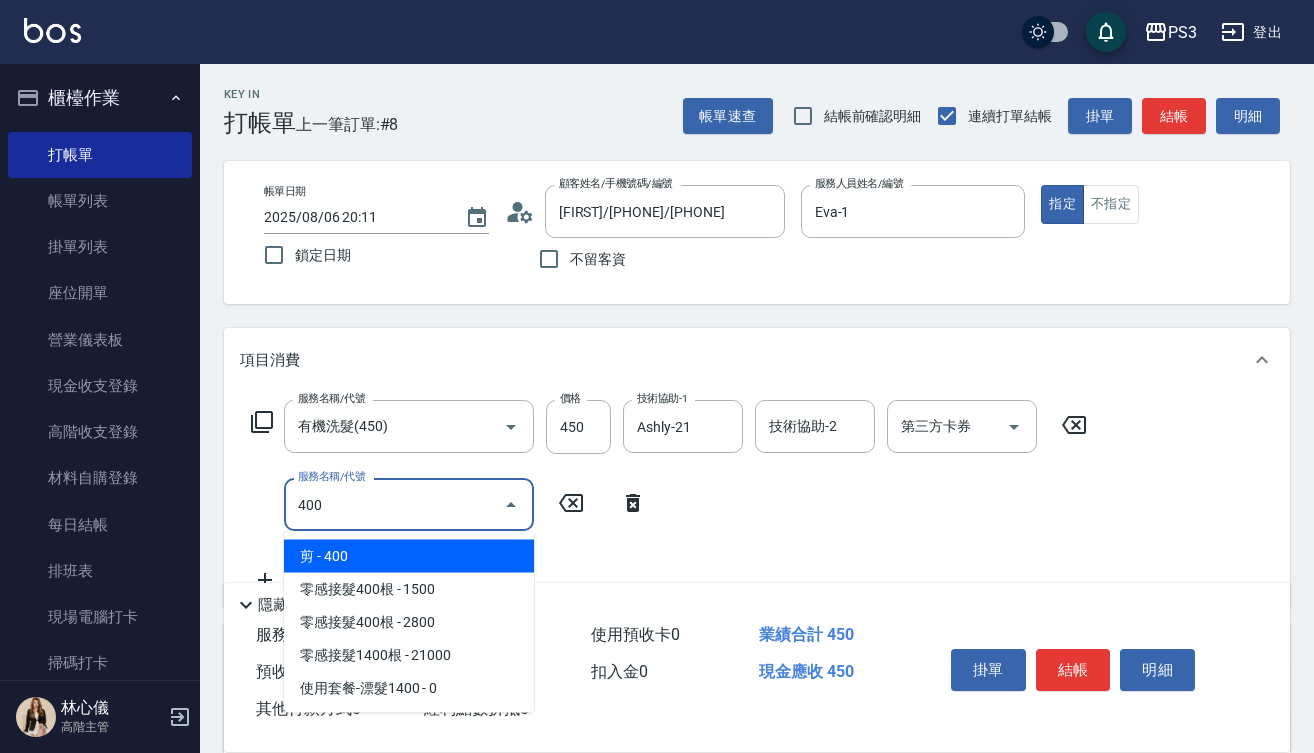 type on "剪(400)" 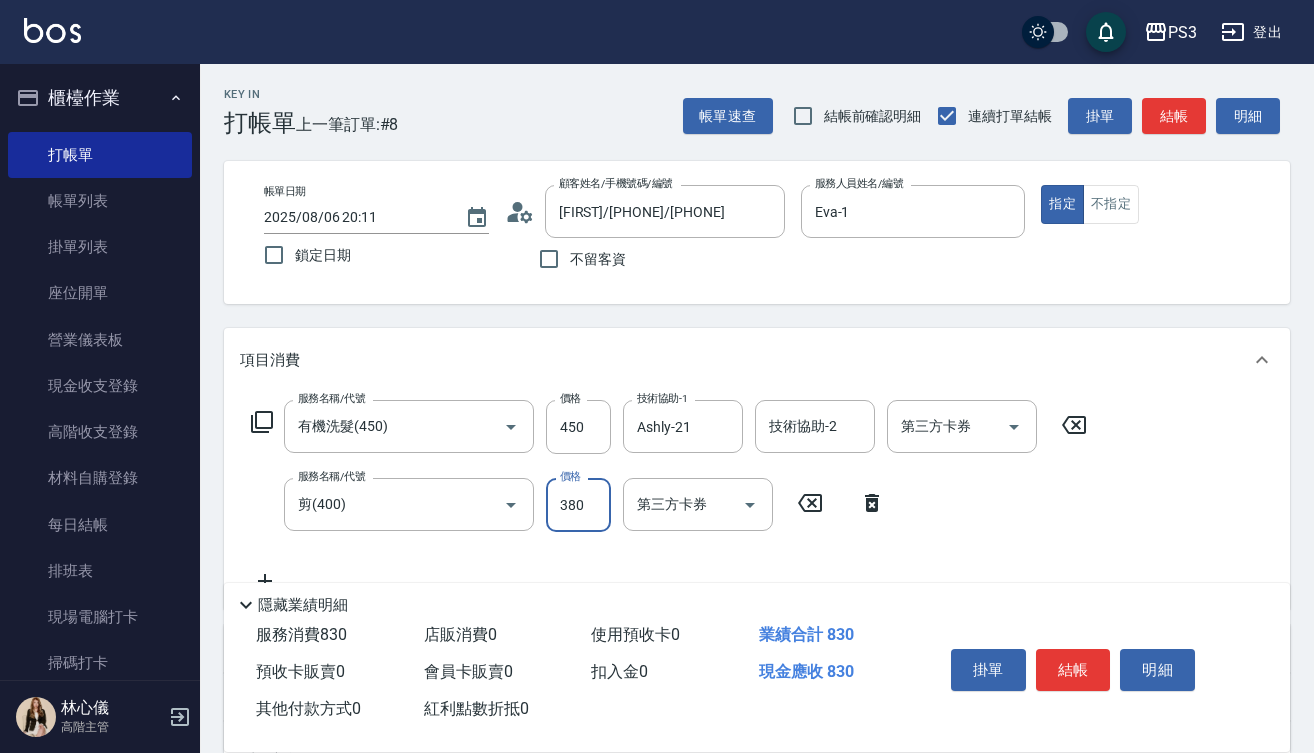 type on "380" 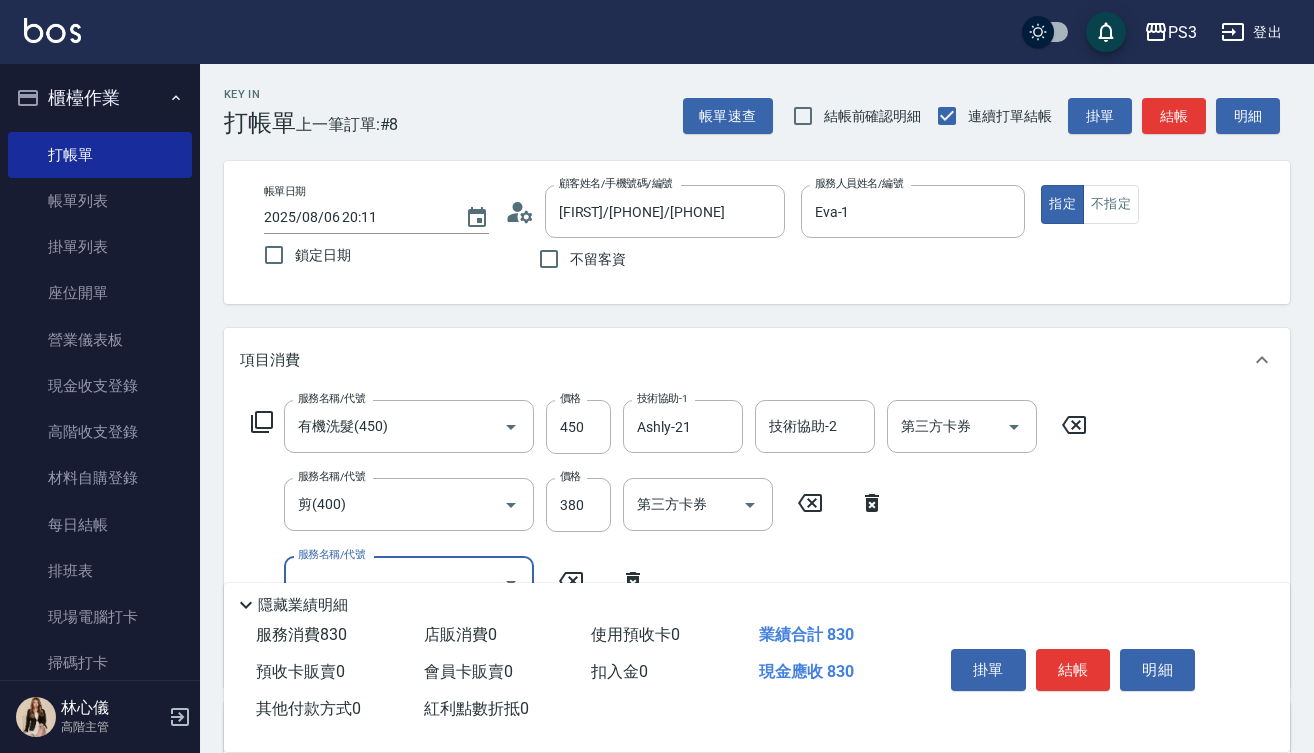 type on "1" 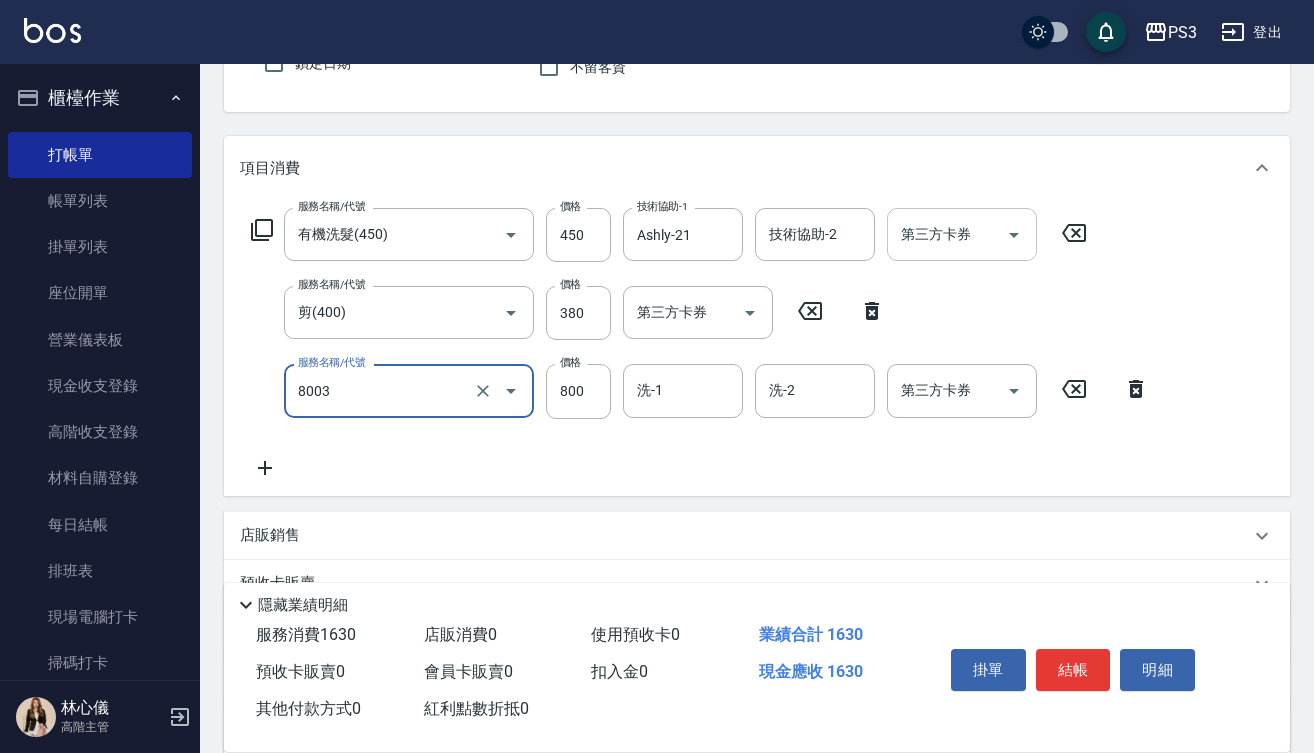 scroll, scrollTop: 202, scrollLeft: 0, axis: vertical 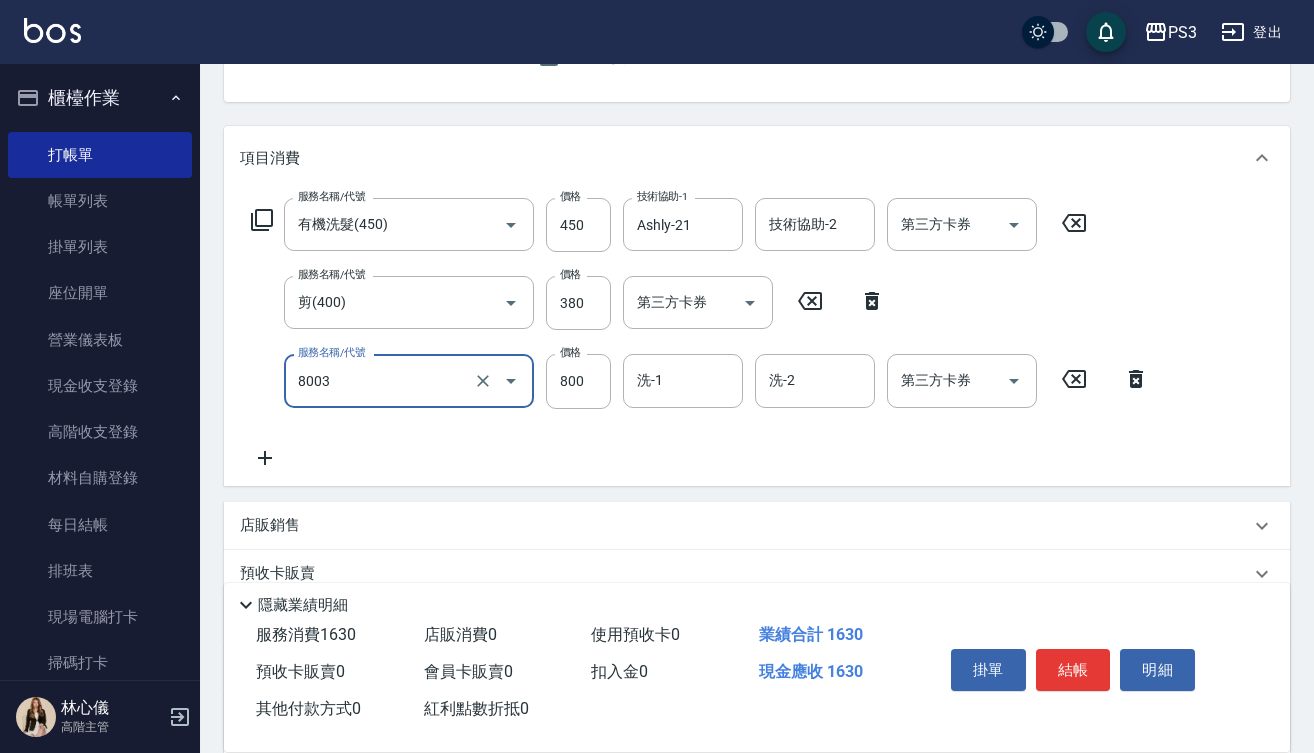 type on "MUYO頭皮(8003)" 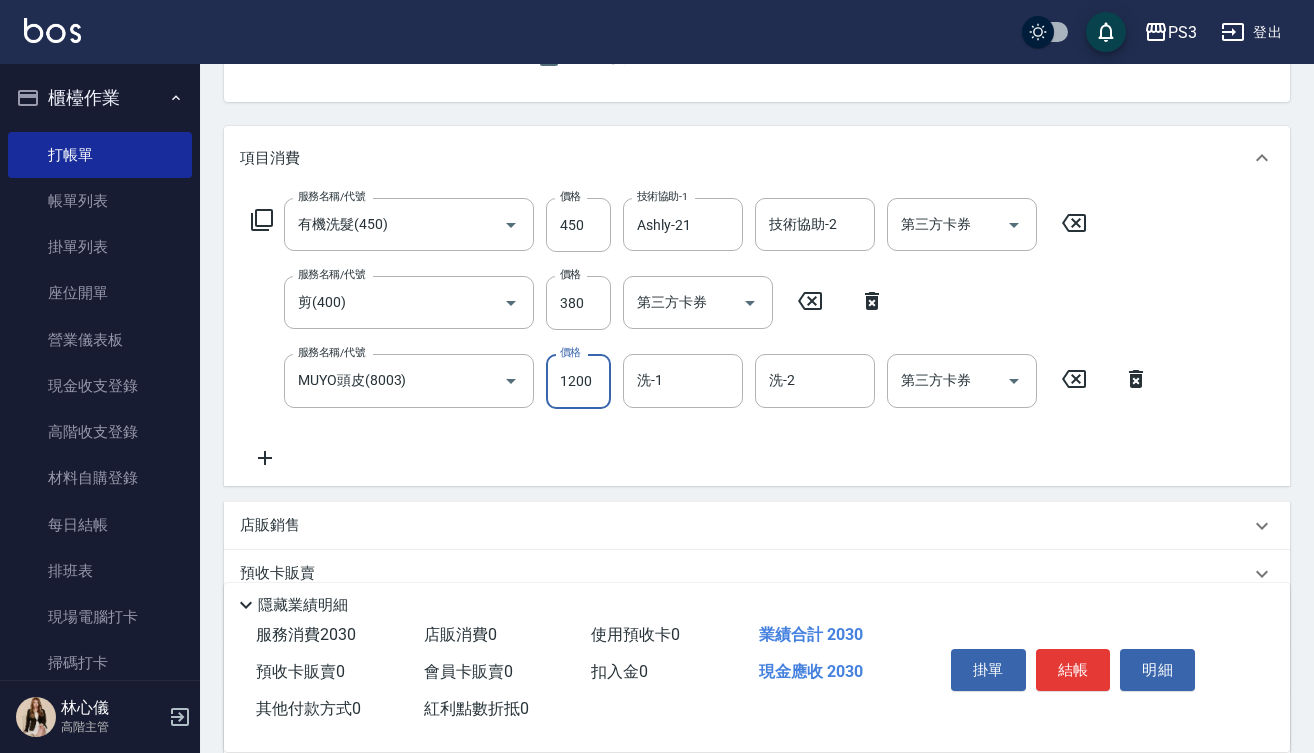 type on "1200" 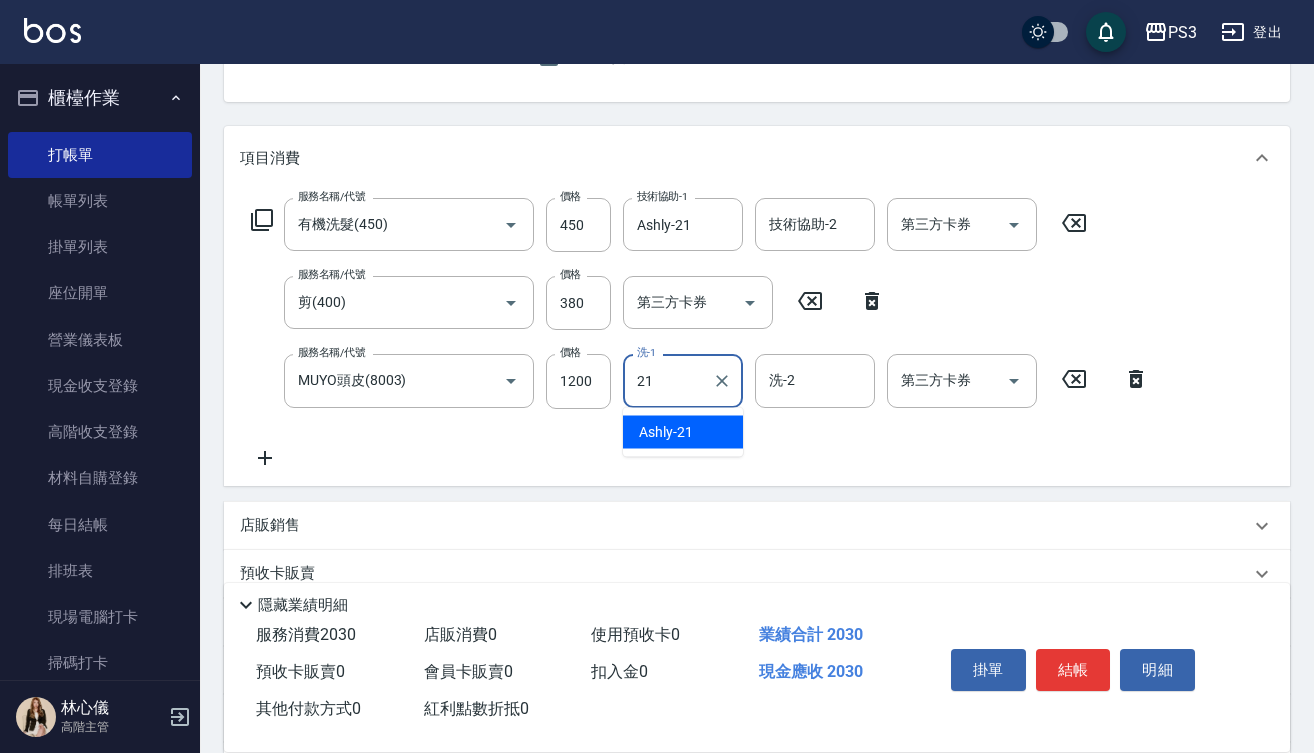 type on "Ashly-21" 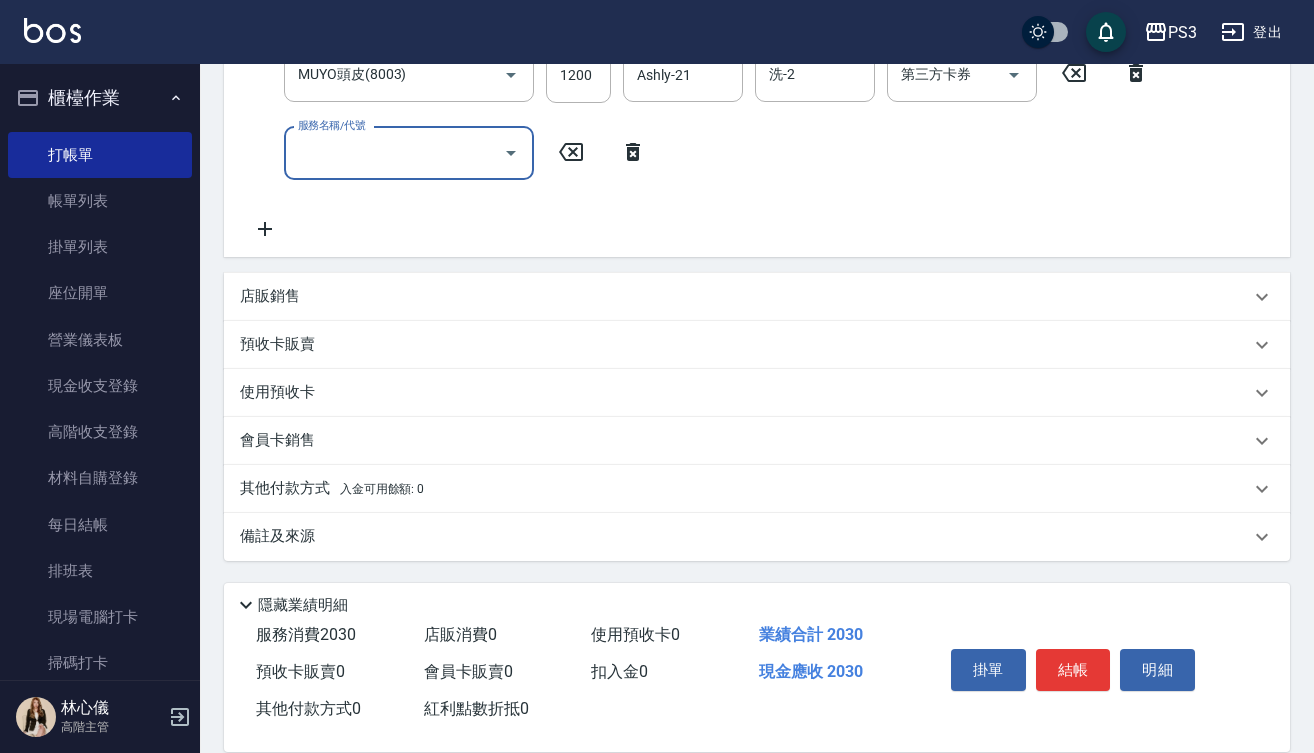 scroll, scrollTop: 508, scrollLeft: 0, axis: vertical 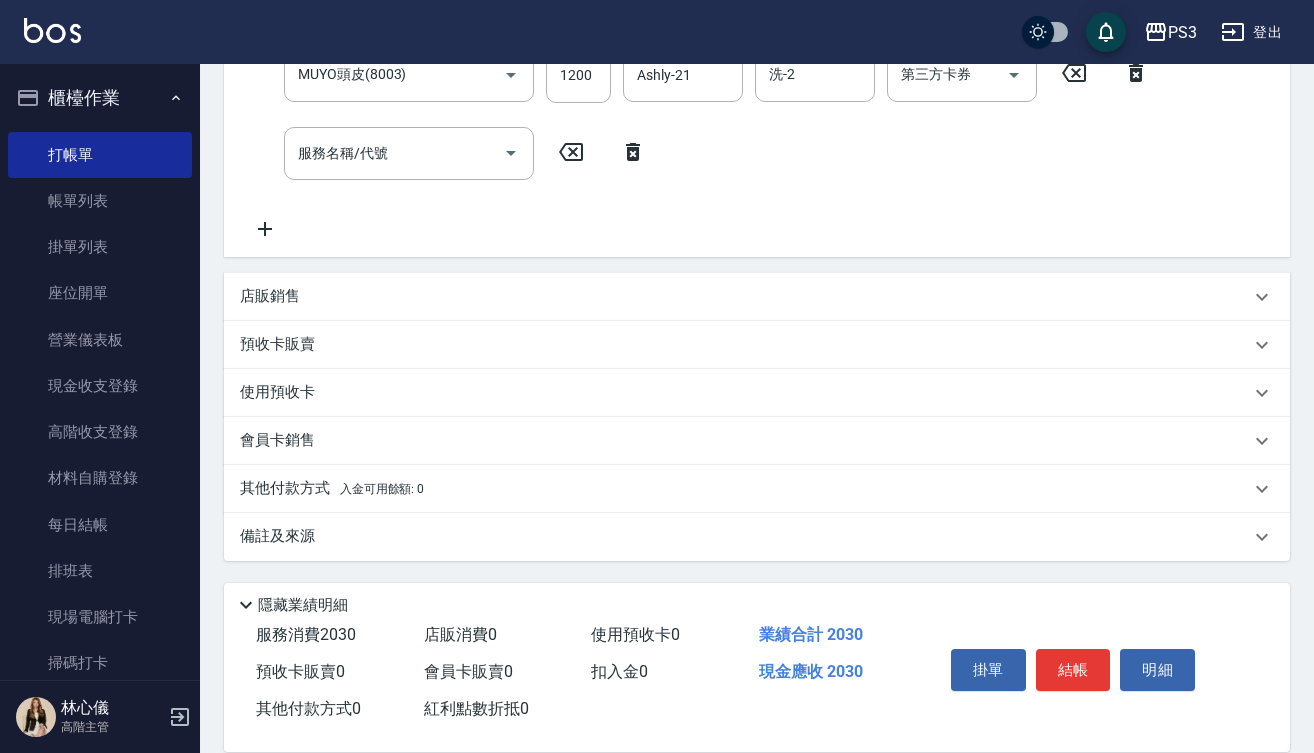 click on "店販銷售" at bounding box center (757, 297) 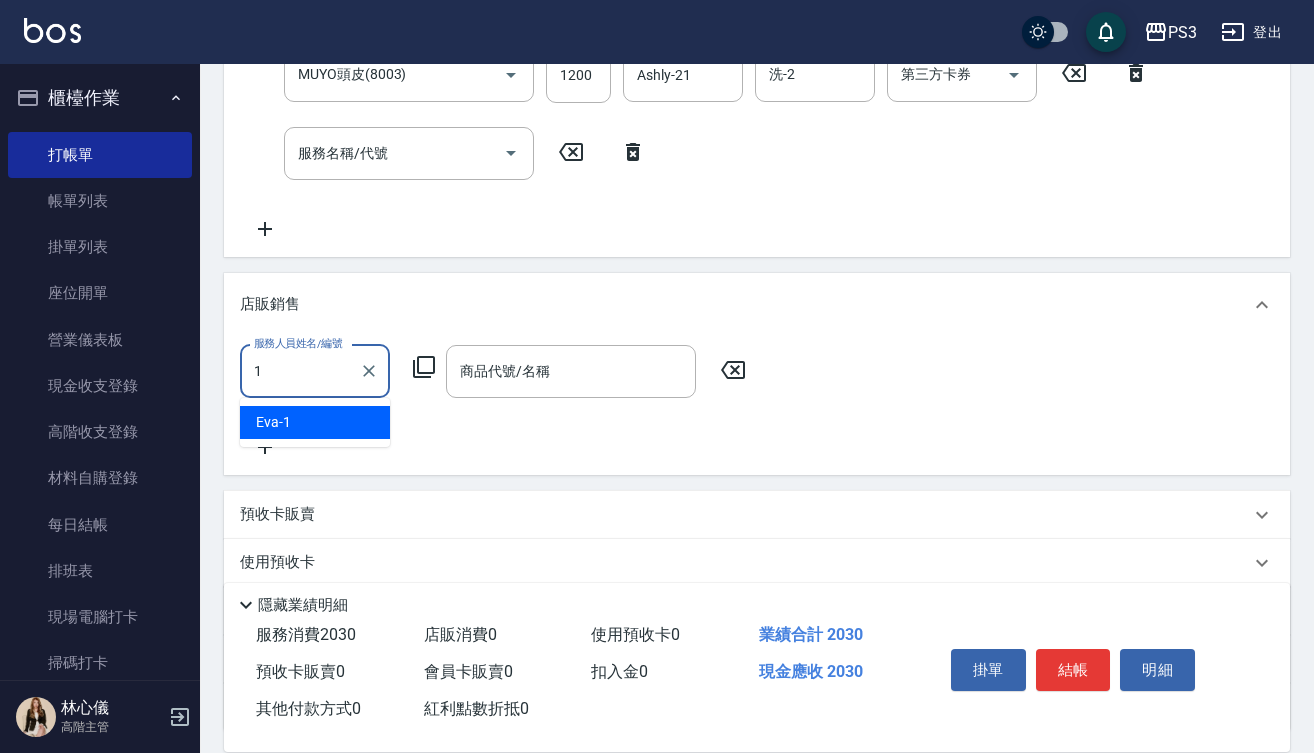 type on "Eva-1" 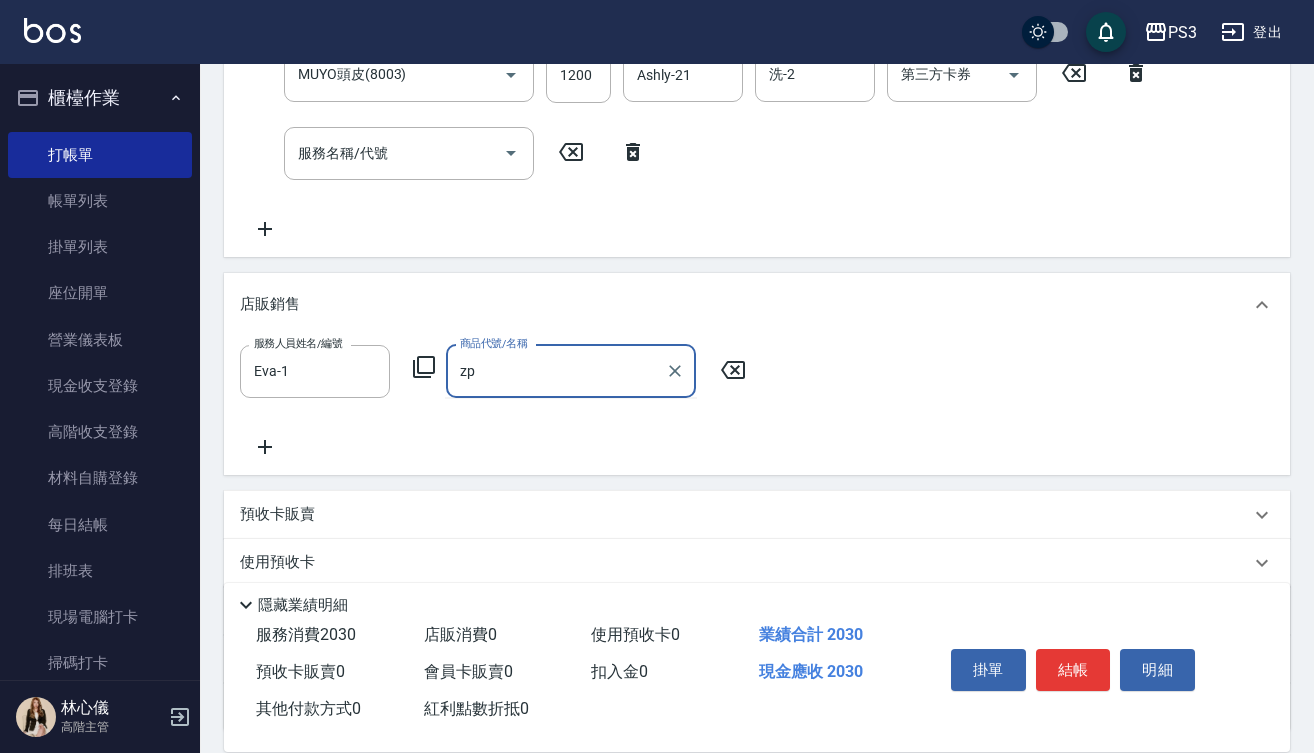 type on "z" 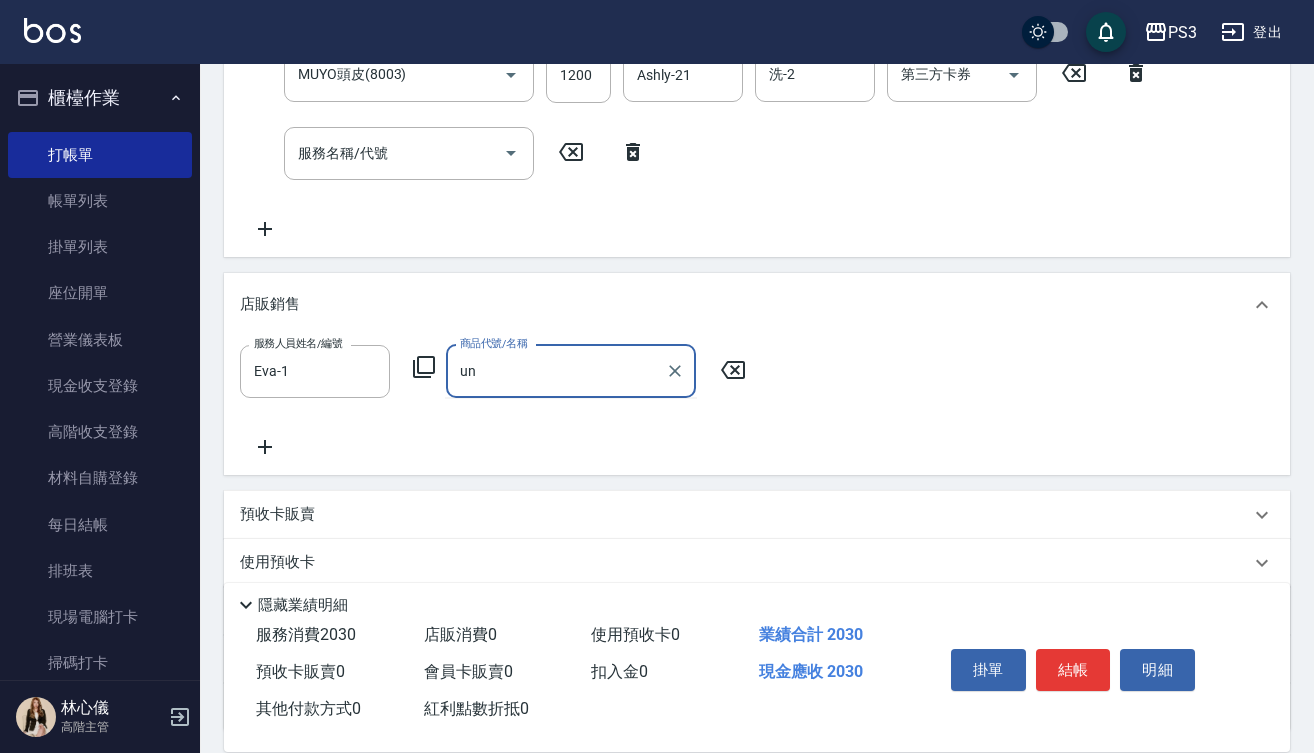 type on "u" 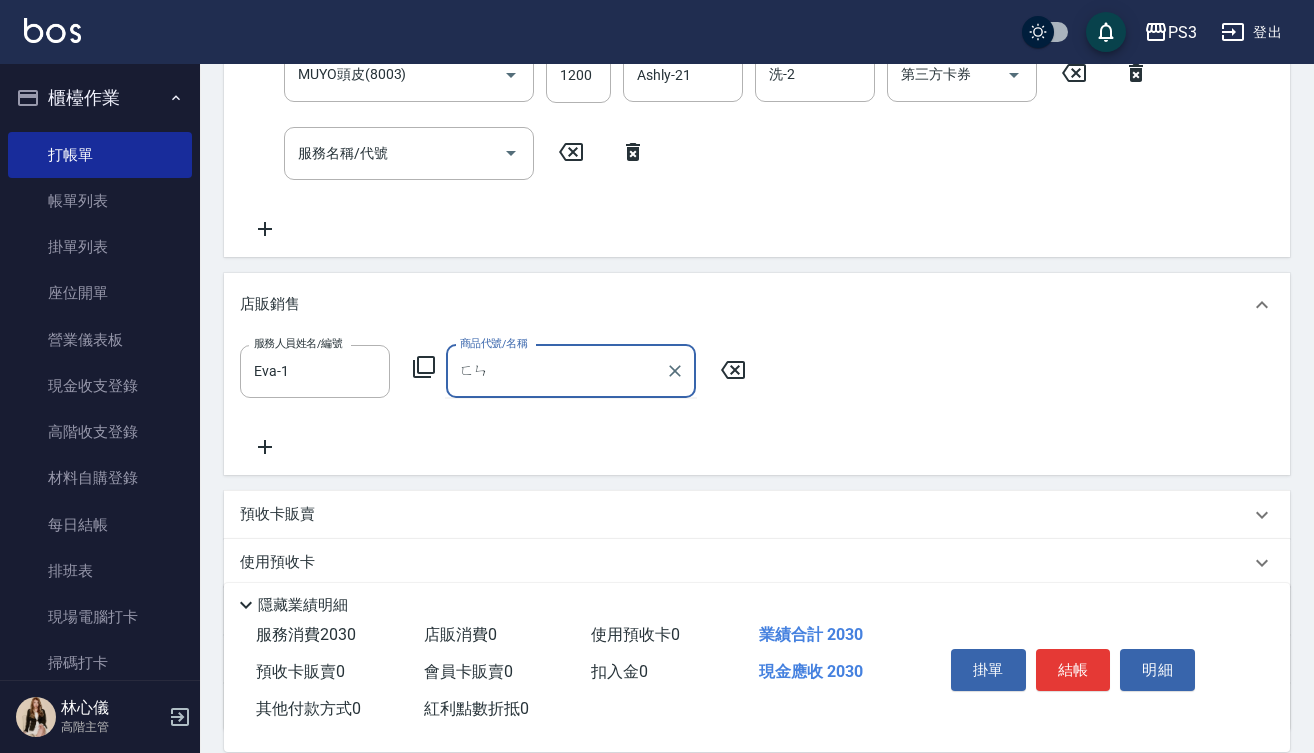 type on "粉" 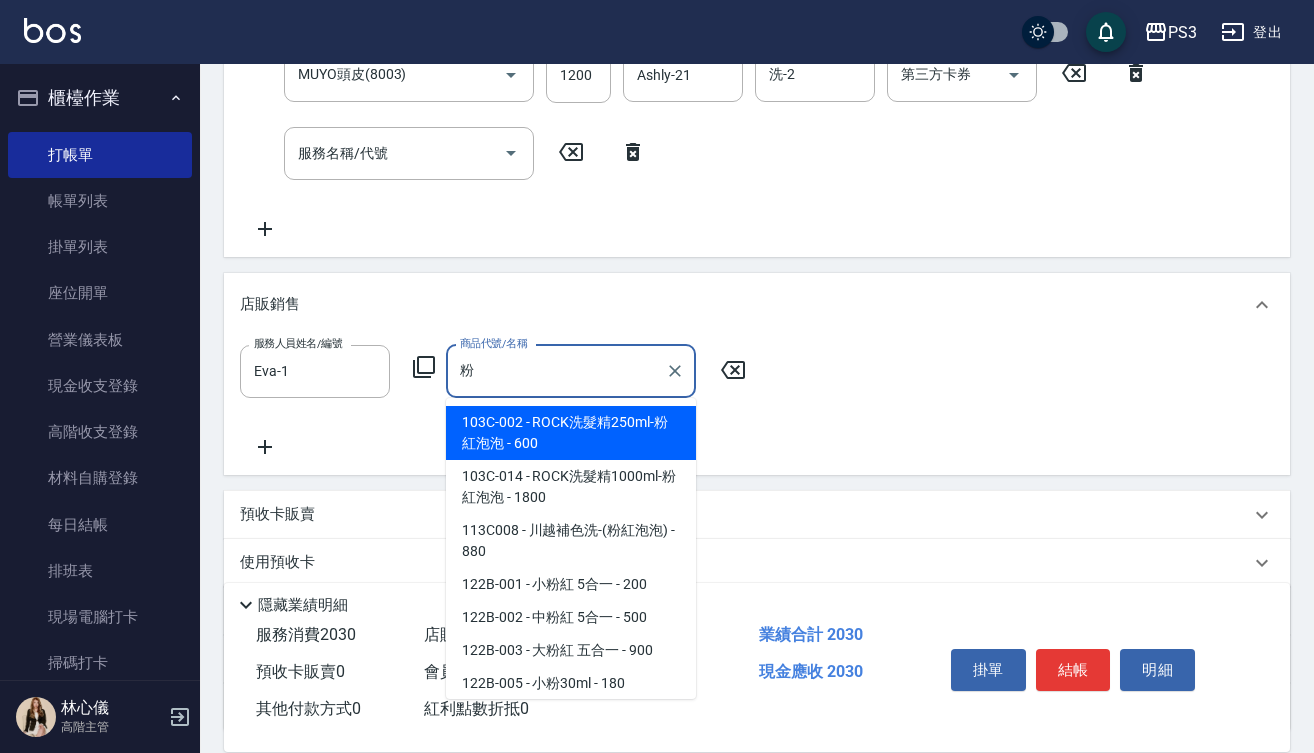scroll, scrollTop: 0, scrollLeft: 0, axis: both 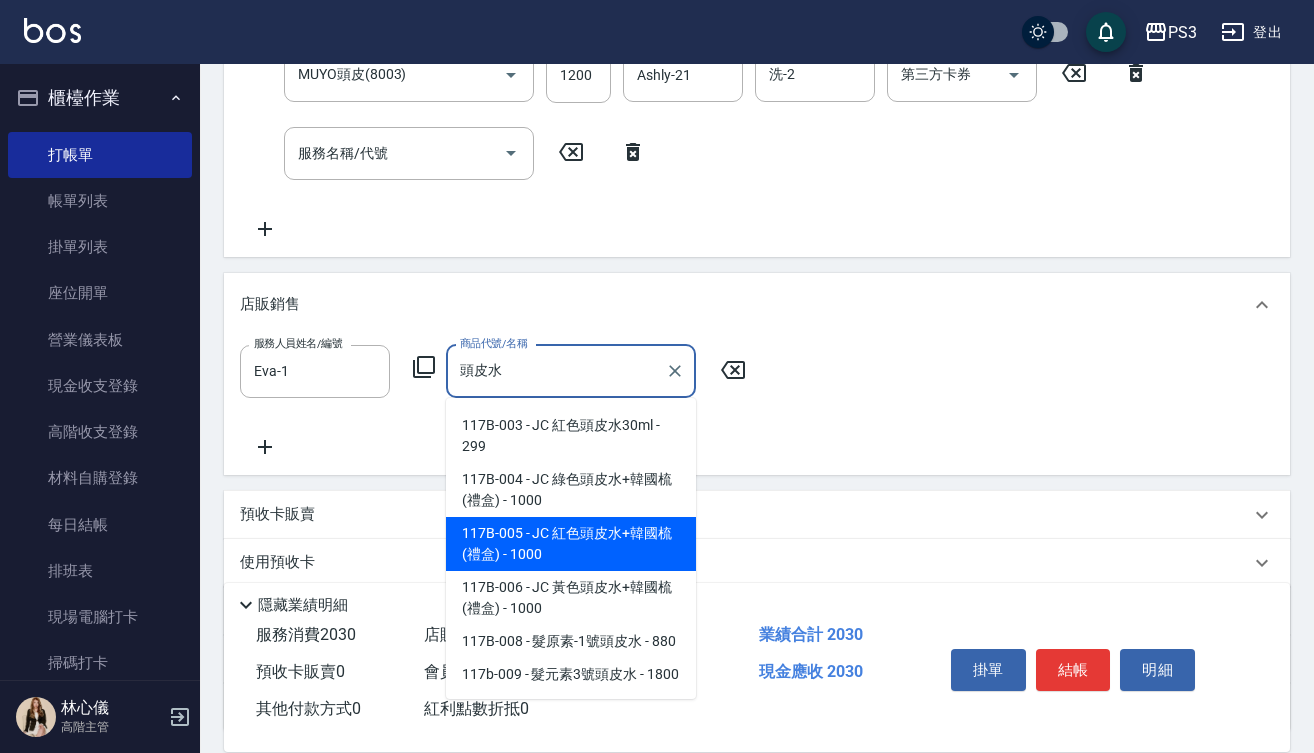 click on "117B-003 - JC 紅色頭皮水30ml - 299" at bounding box center (571, 436) 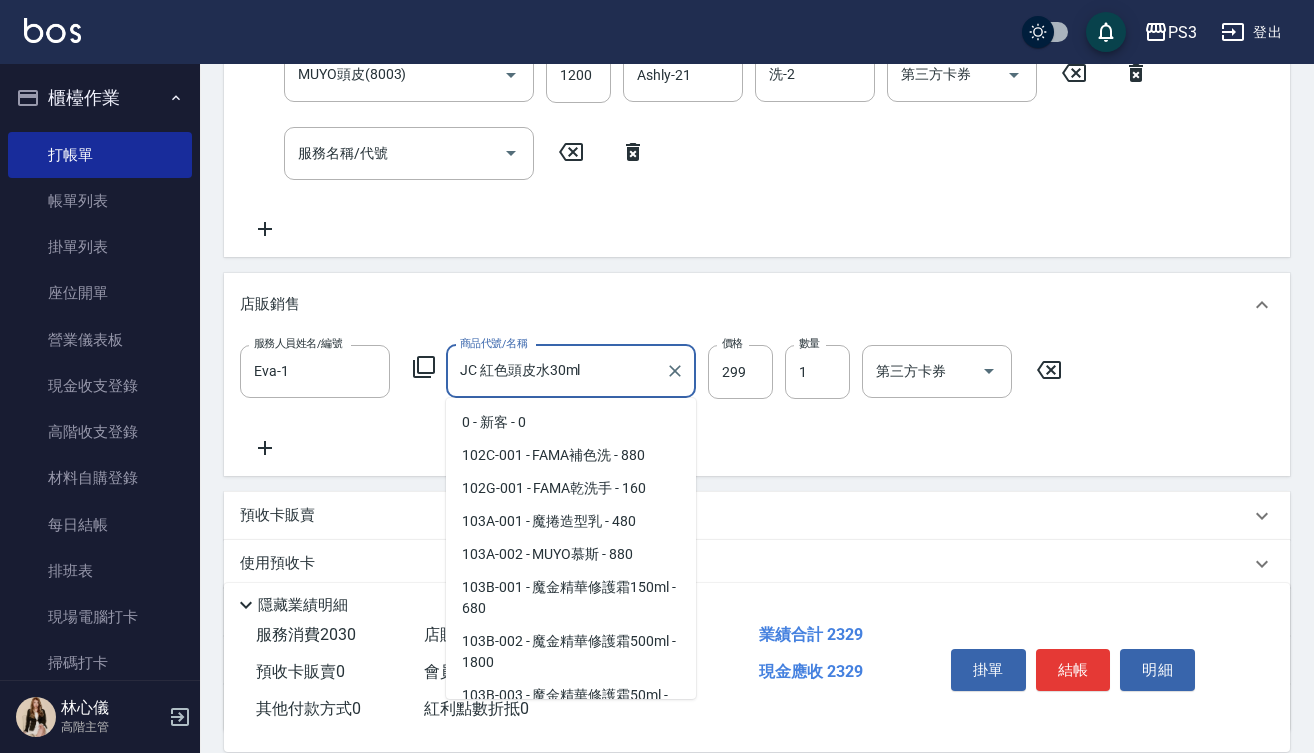click on "JC 紅色頭皮水30ml" at bounding box center (556, 371) 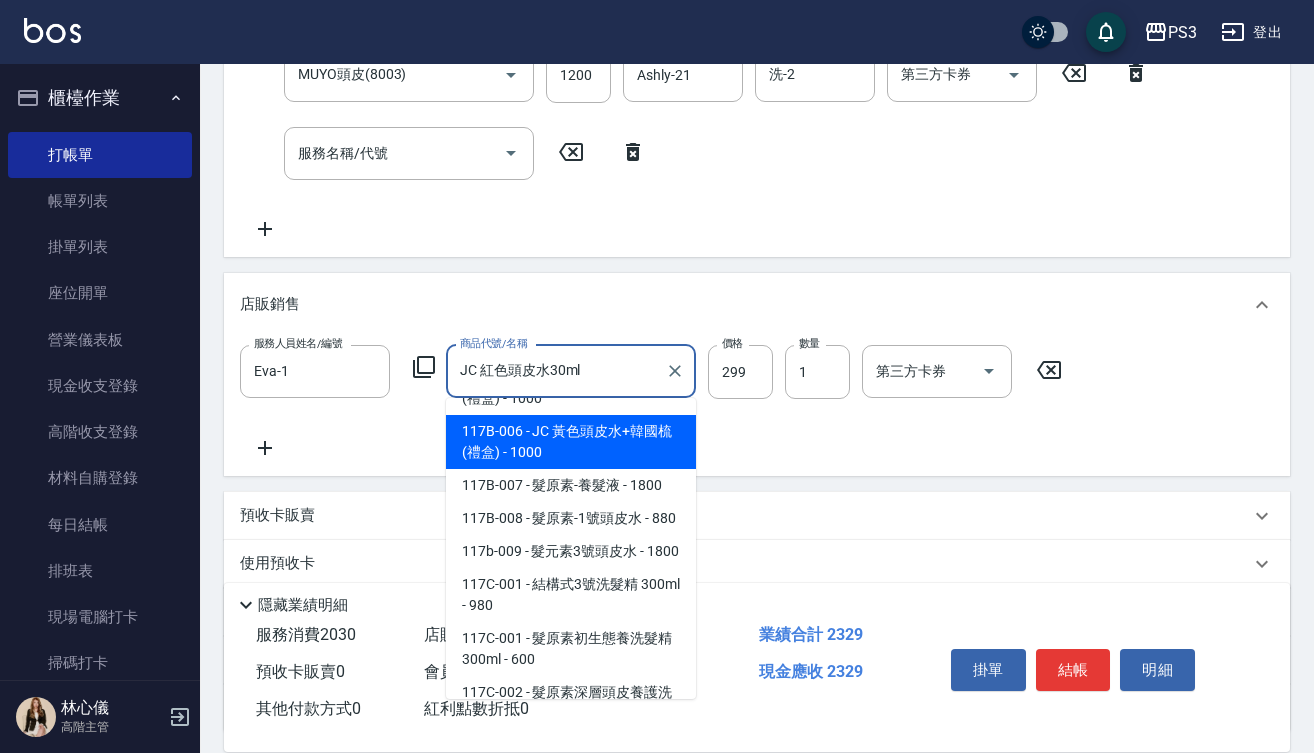 scroll, scrollTop: 5783, scrollLeft: 0, axis: vertical 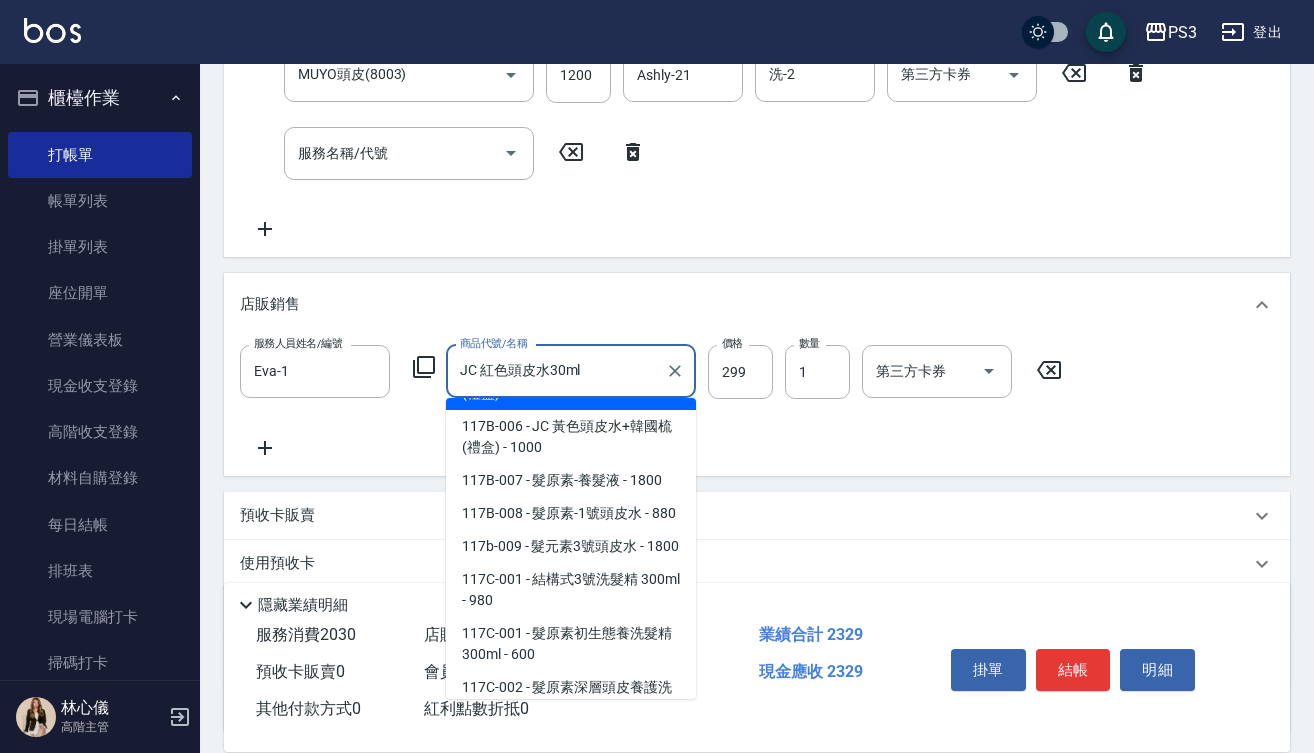 click on "117B-005 - JC 紅色頭皮水+韓國梳(禮盒) - 1000" at bounding box center [571, 383] 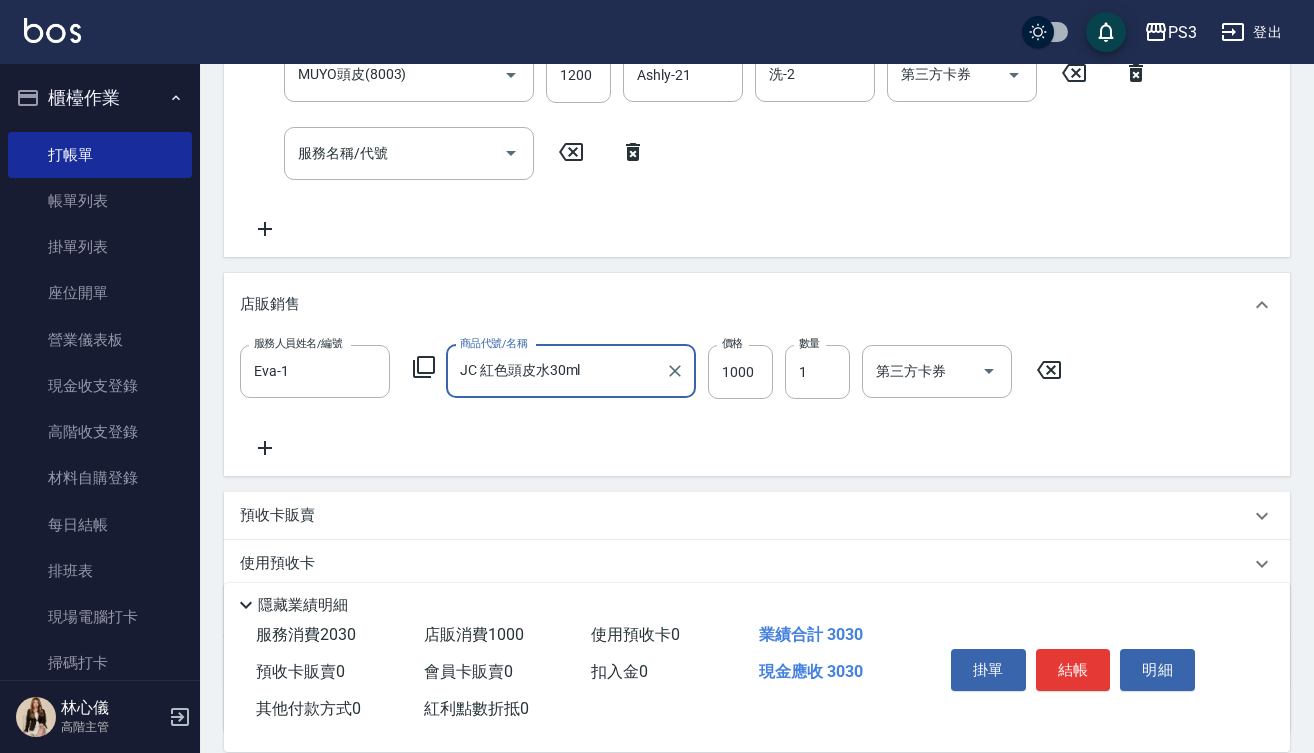 type on "JC 紅色頭皮水+韓國梳(禮盒)" 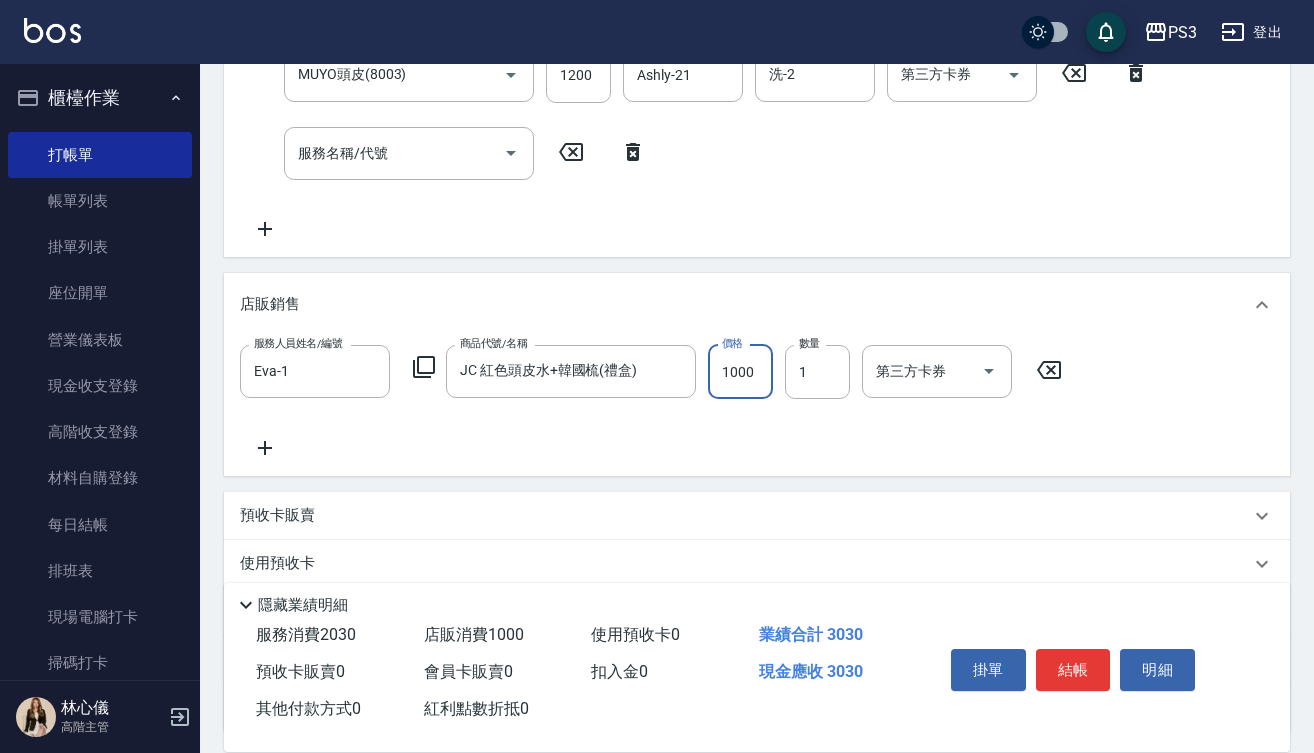 click on "1000" at bounding box center (740, 372) 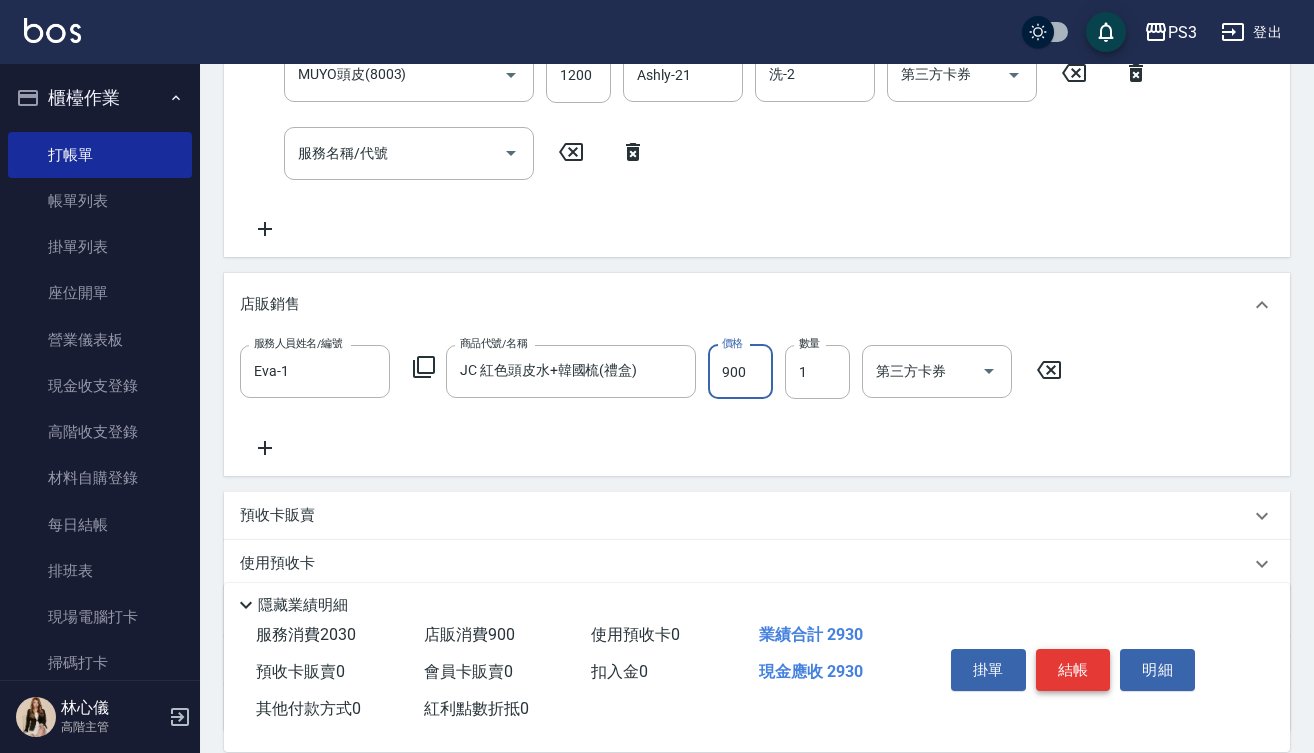 type on "900" 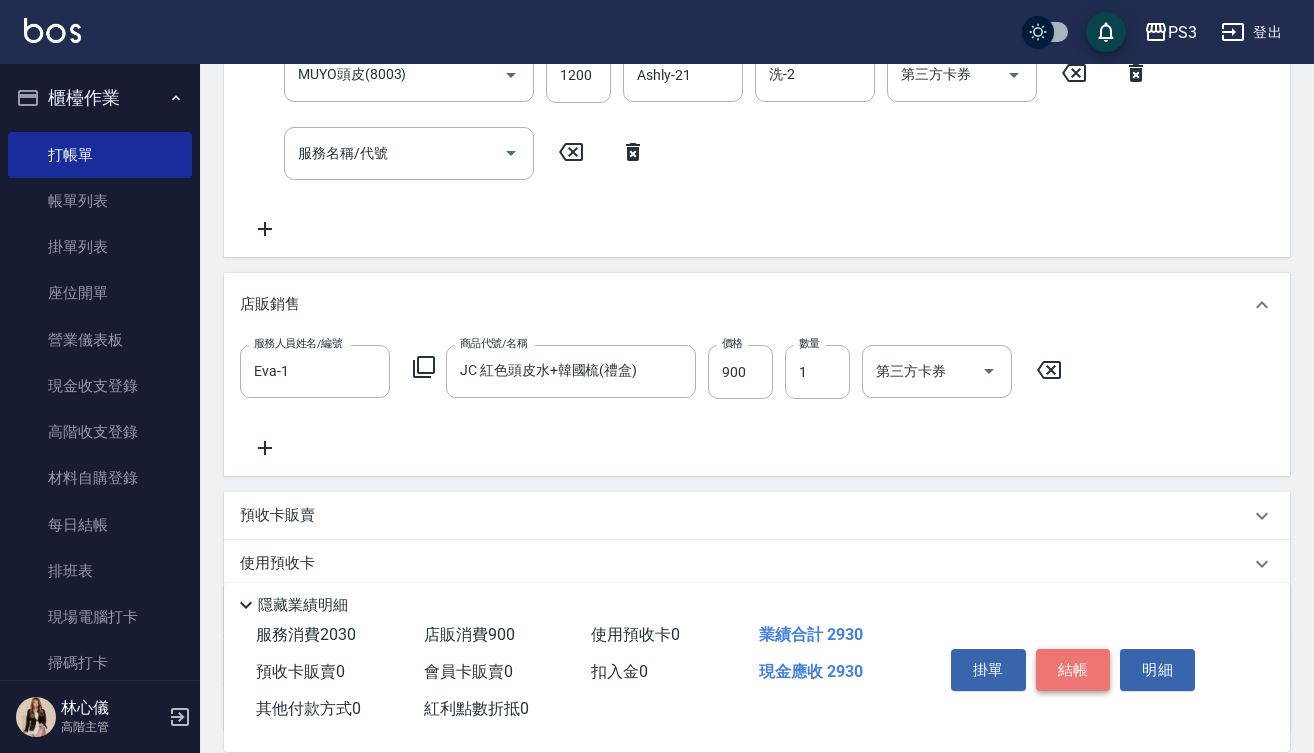 click on "結帳" at bounding box center (1073, 670) 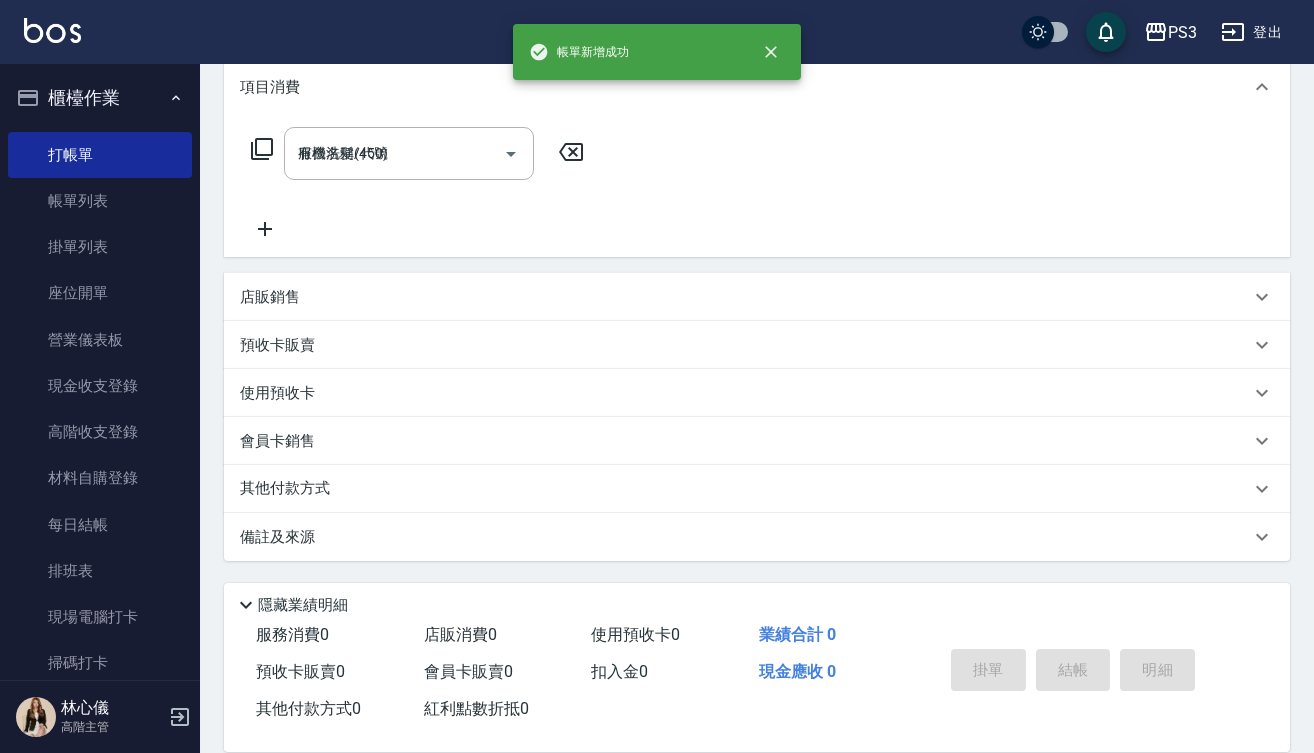 type on "2025/08/06 20:12" 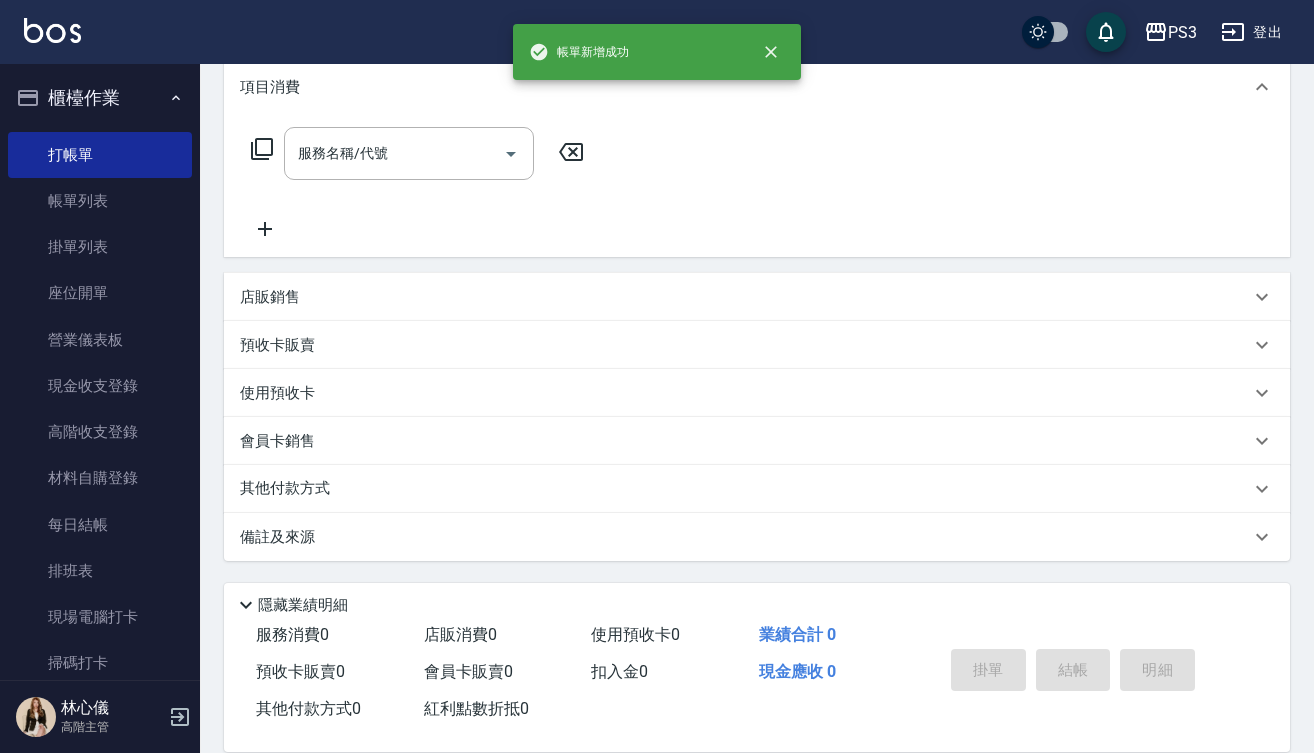 scroll, scrollTop: 0, scrollLeft: 0, axis: both 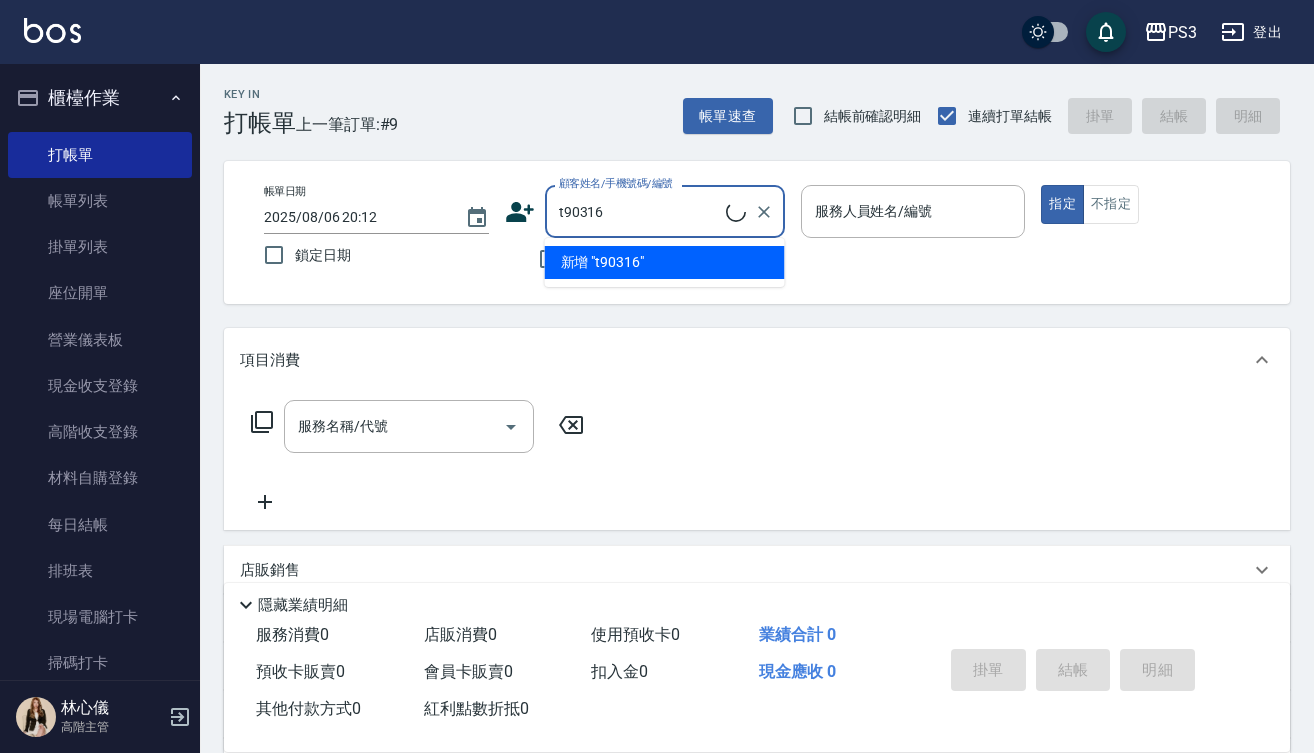 type on "[FIRST]/[PHONE]/t90316" 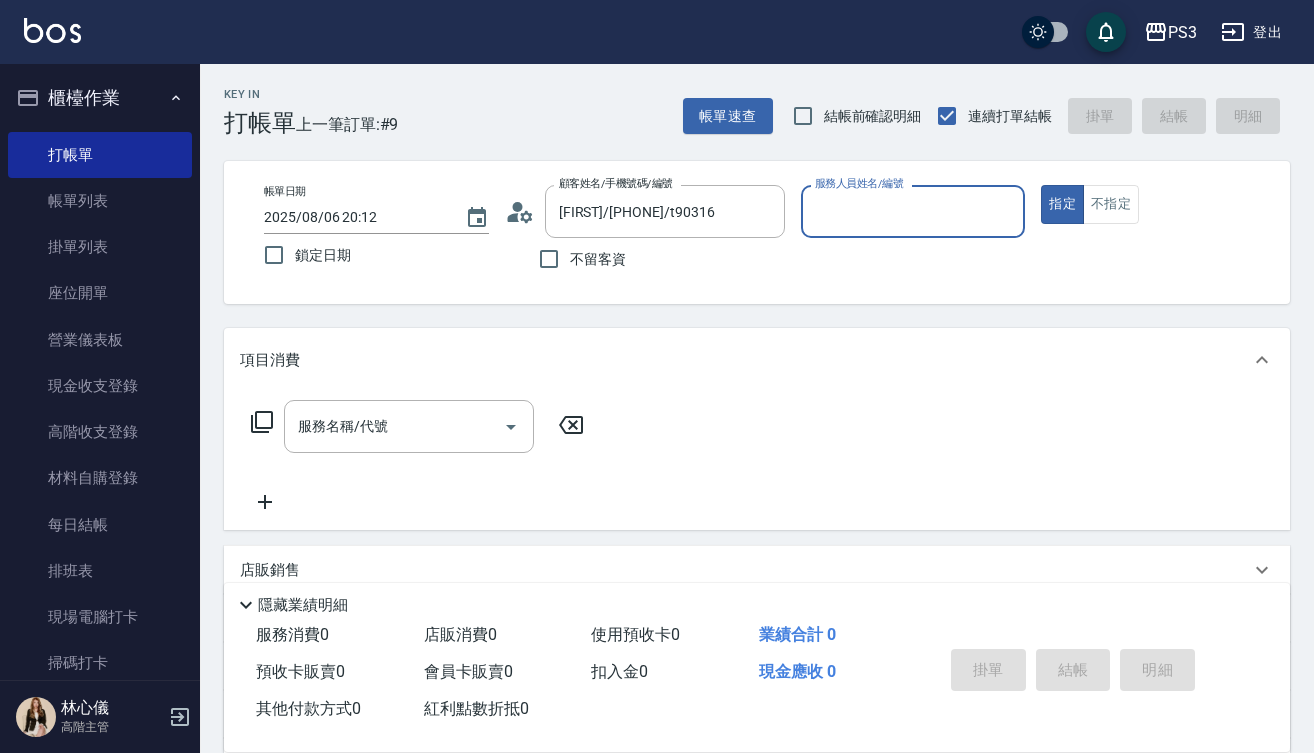 type on "Lisa-7" 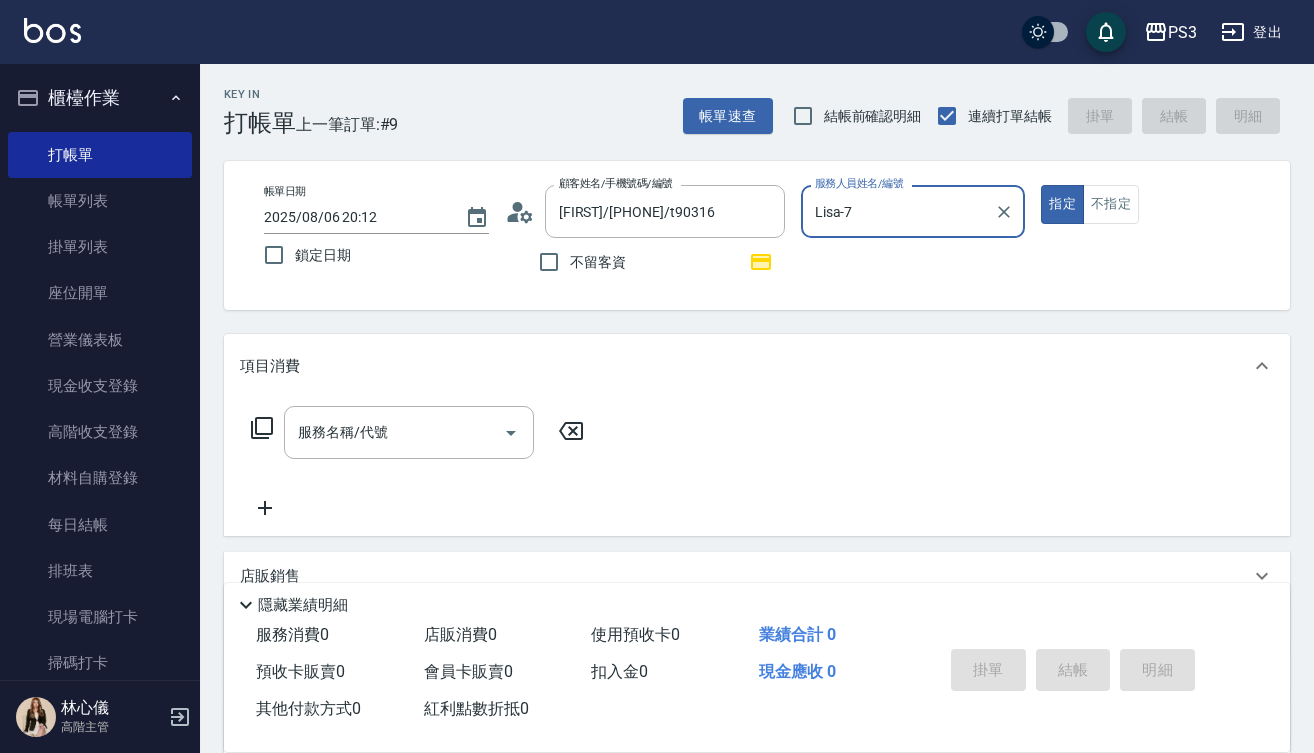 click on "指定" at bounding box center (1062, 204) 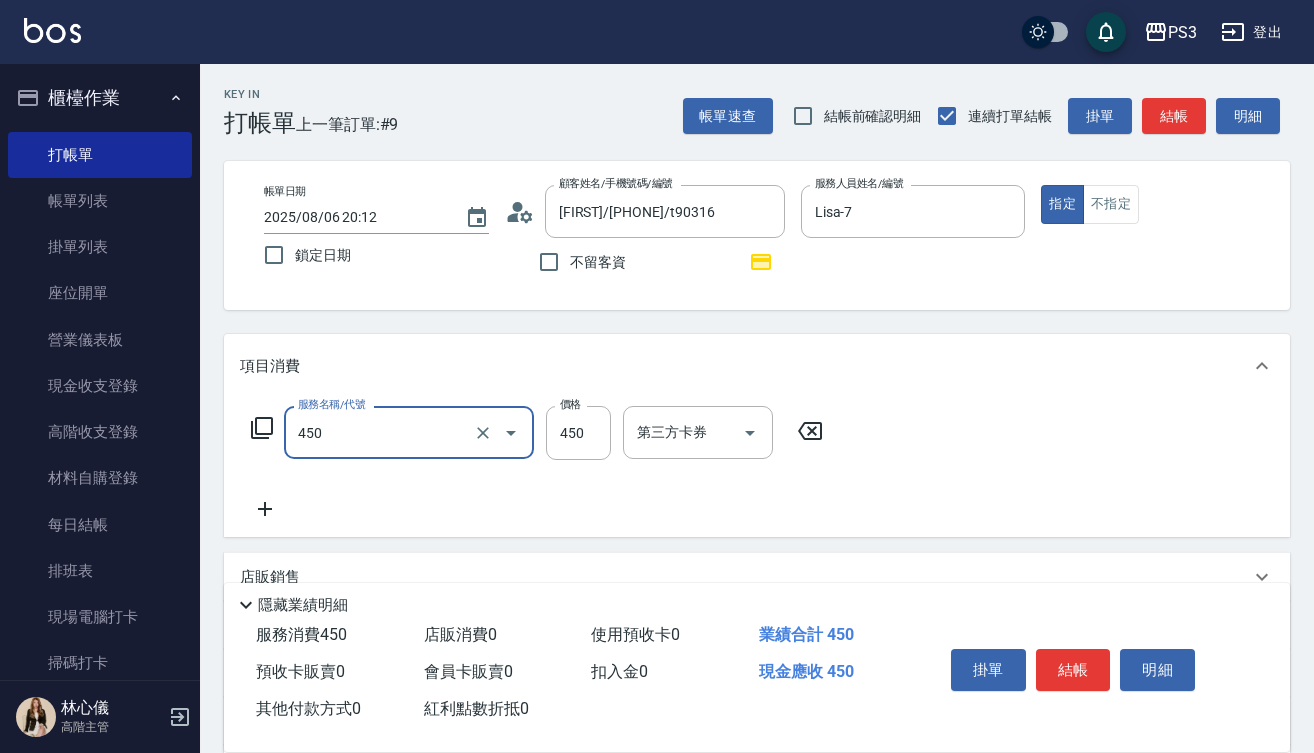 type on "有機洗髮(450)" 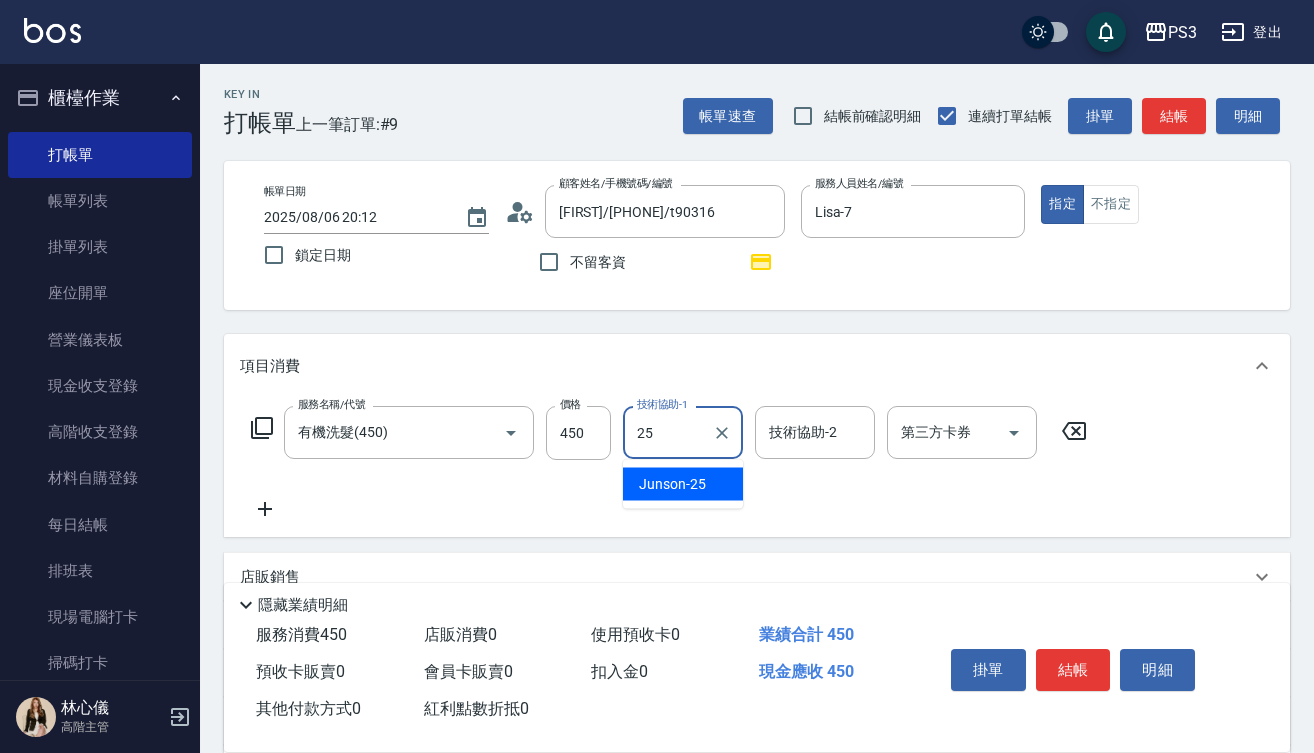 type on "Junson-25" 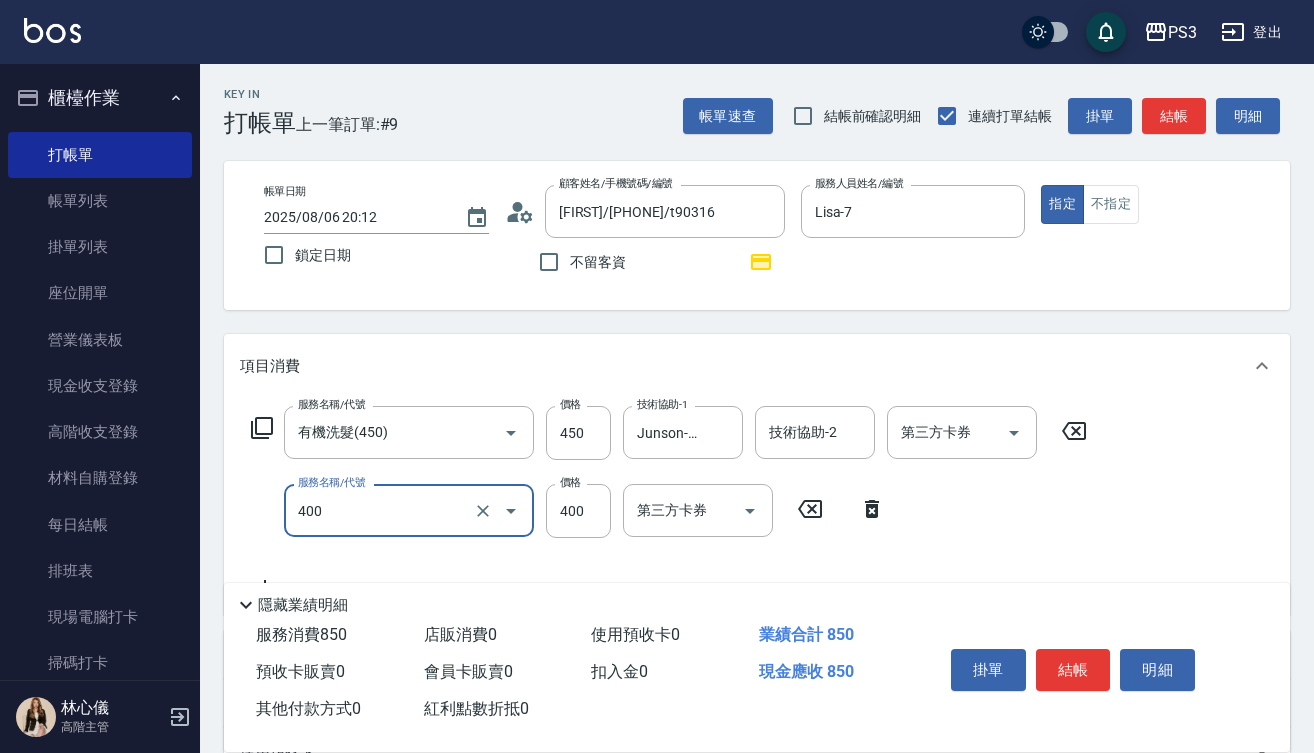 type on "剪(400)" 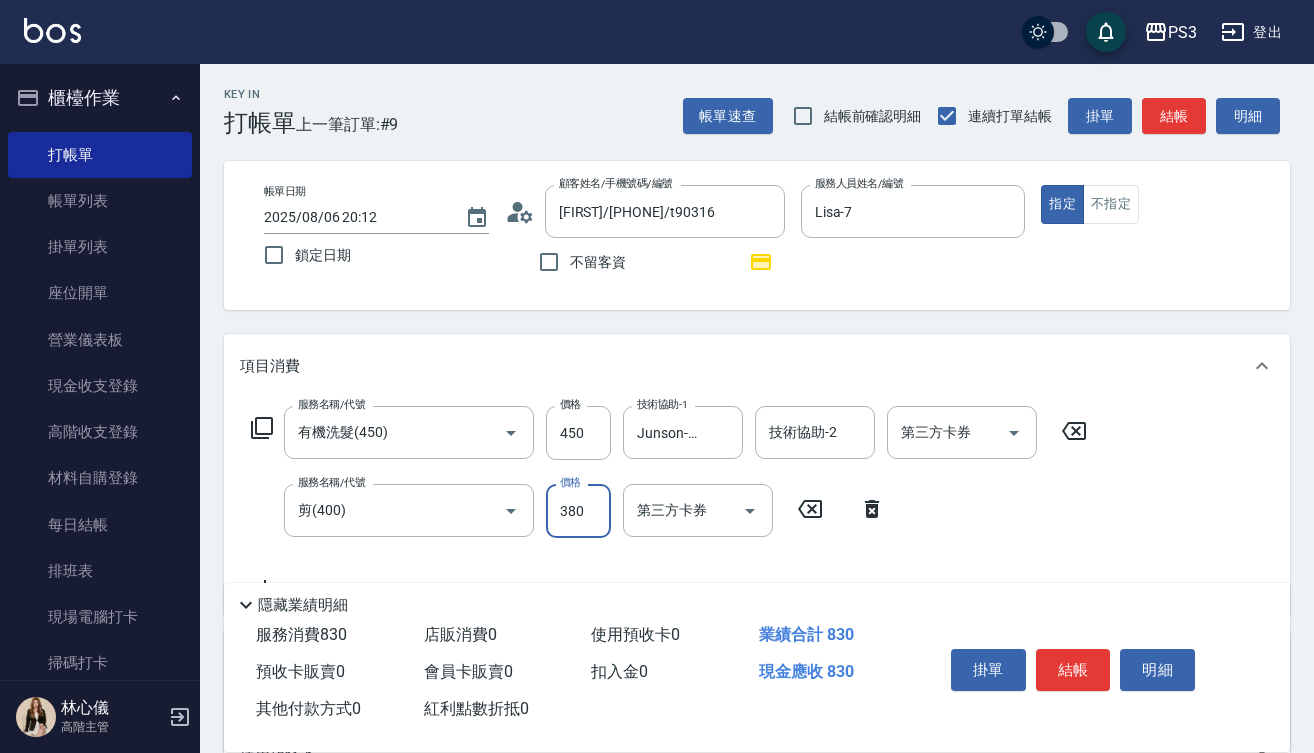 type on "380" 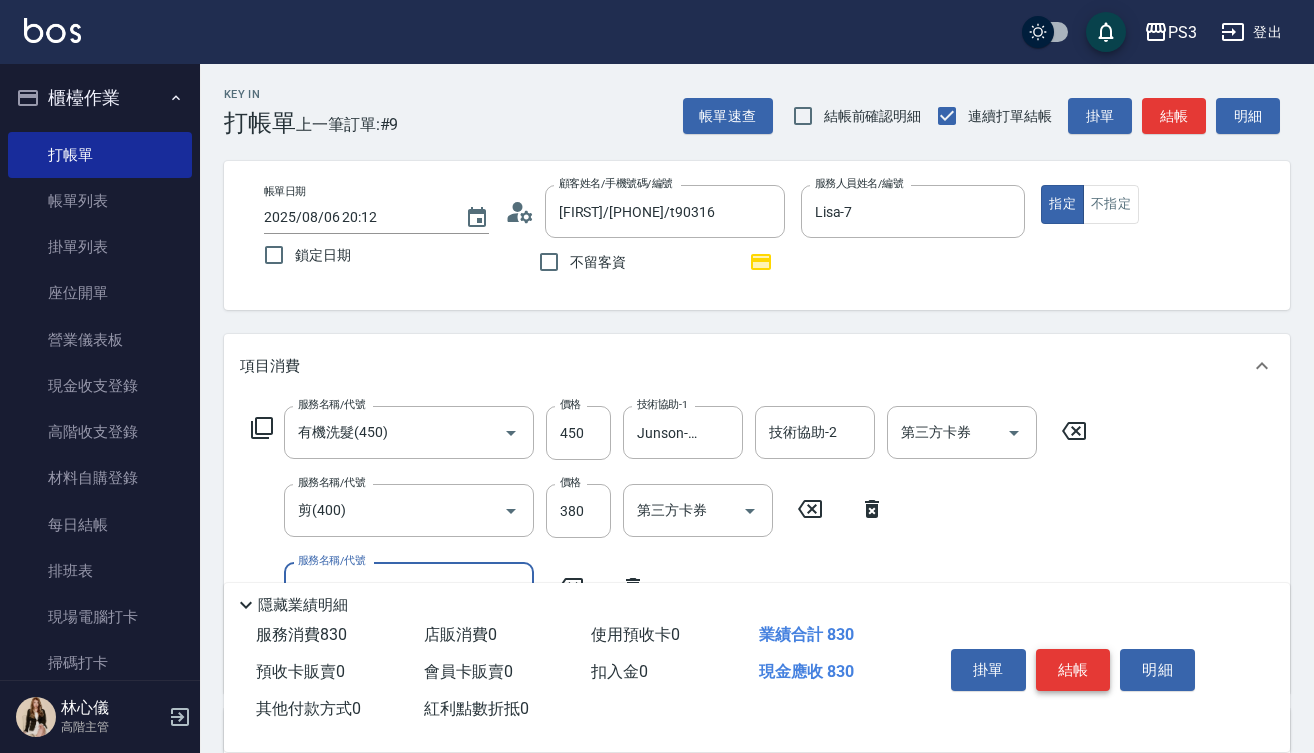 click on "結帳" at bounding box center [1073, 670] 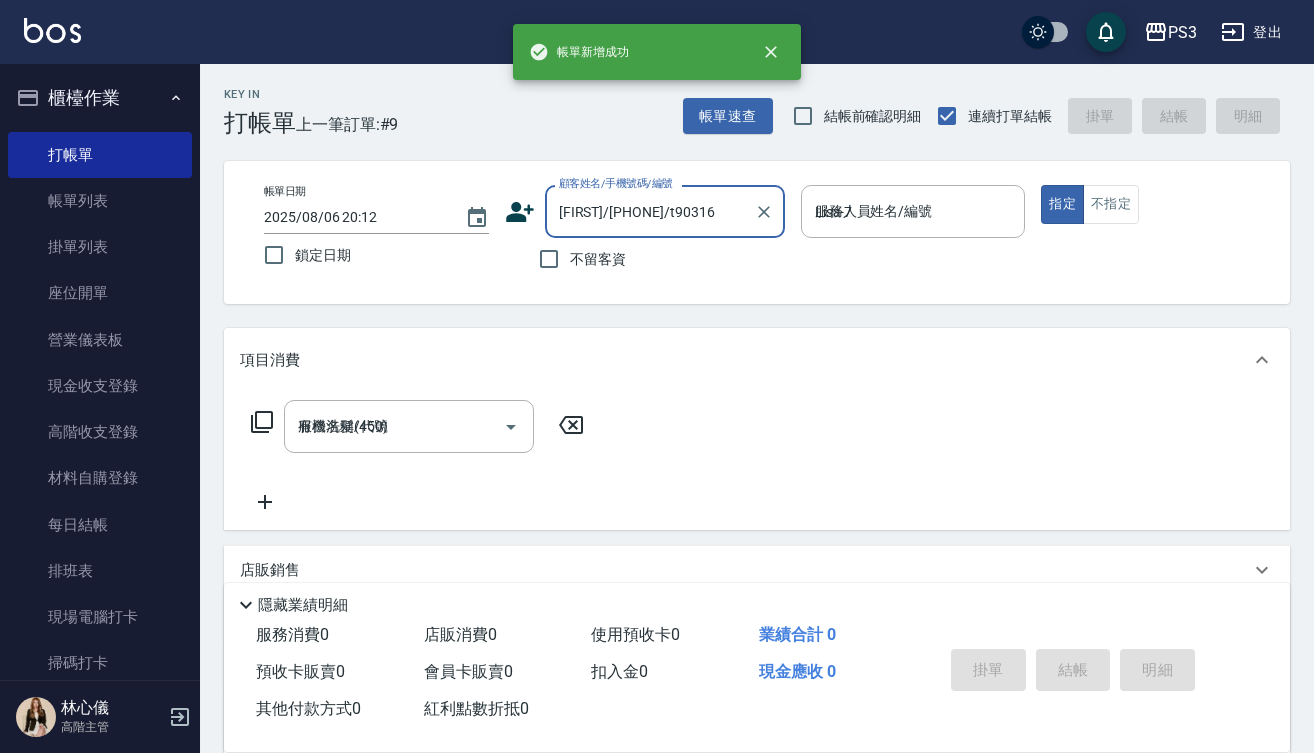 type on "2025/08/06 20:13" 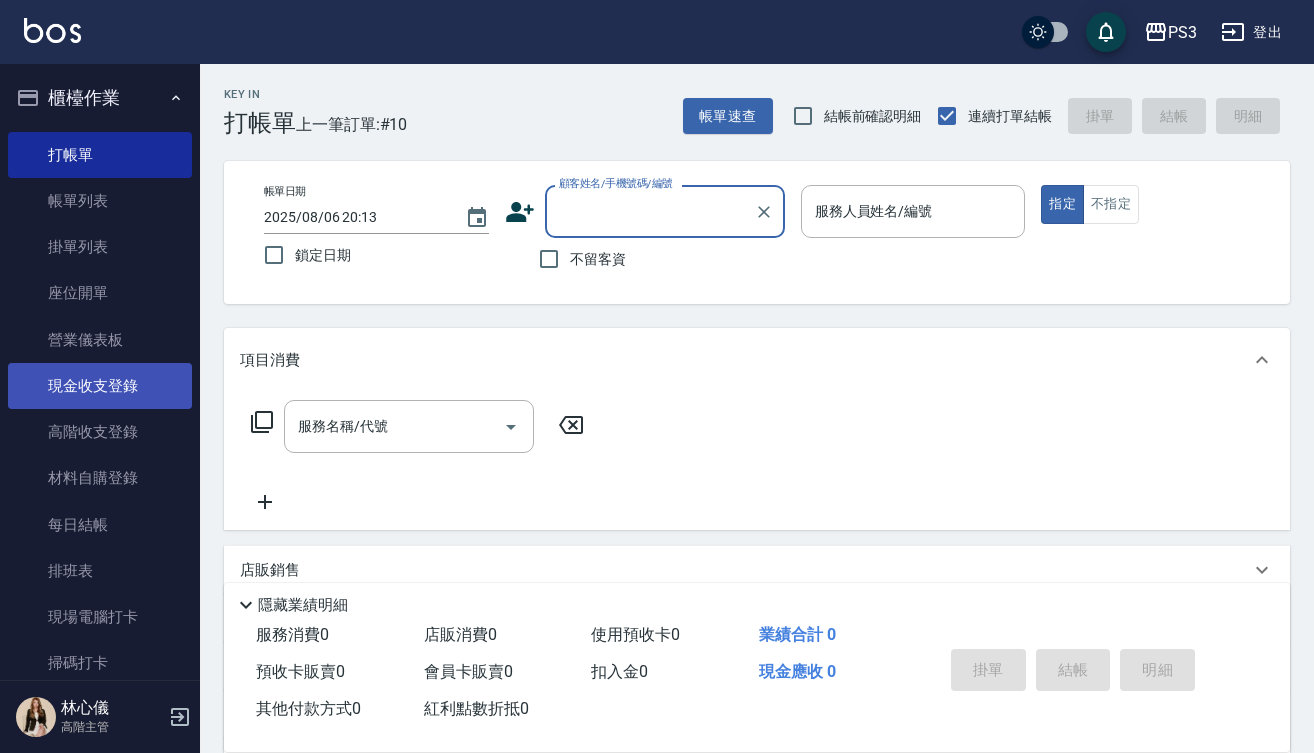 click on "現金收支登錄" at bounding box center [100, 386] 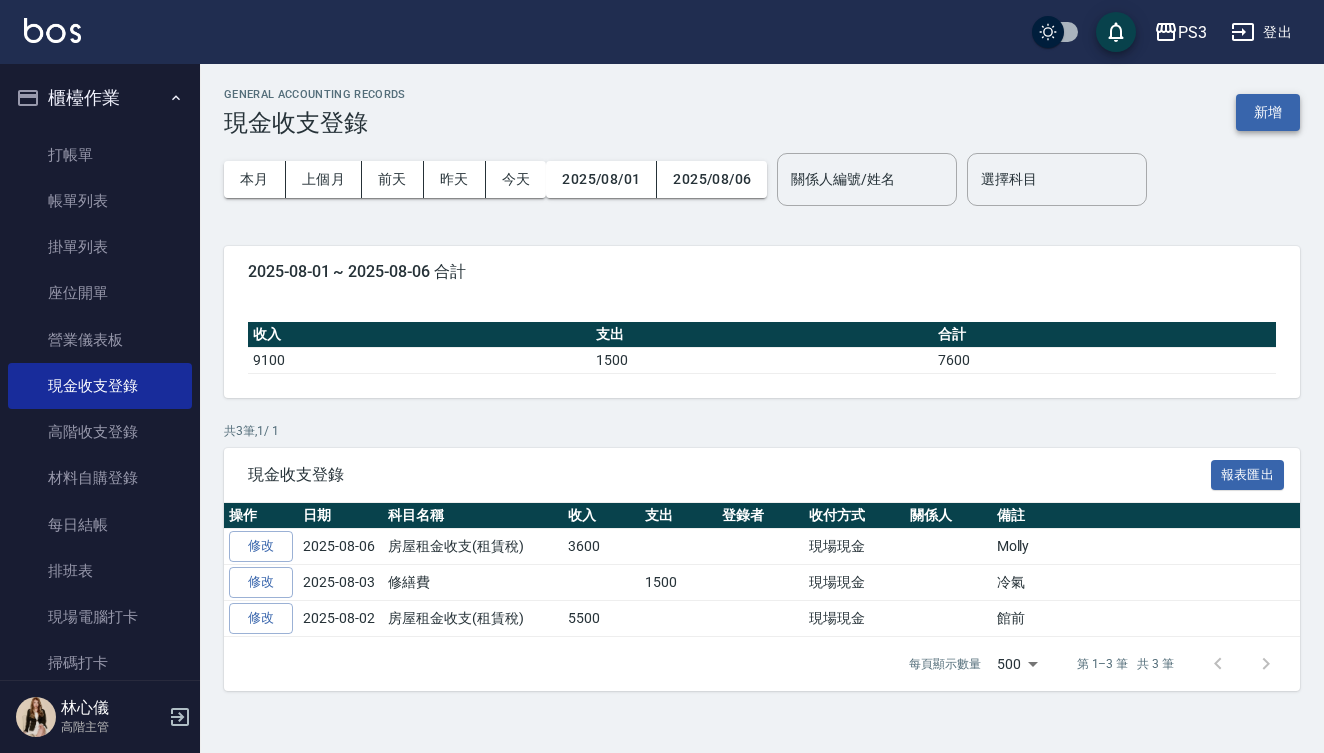 click on "新增" at bounding box center [1268, 112] 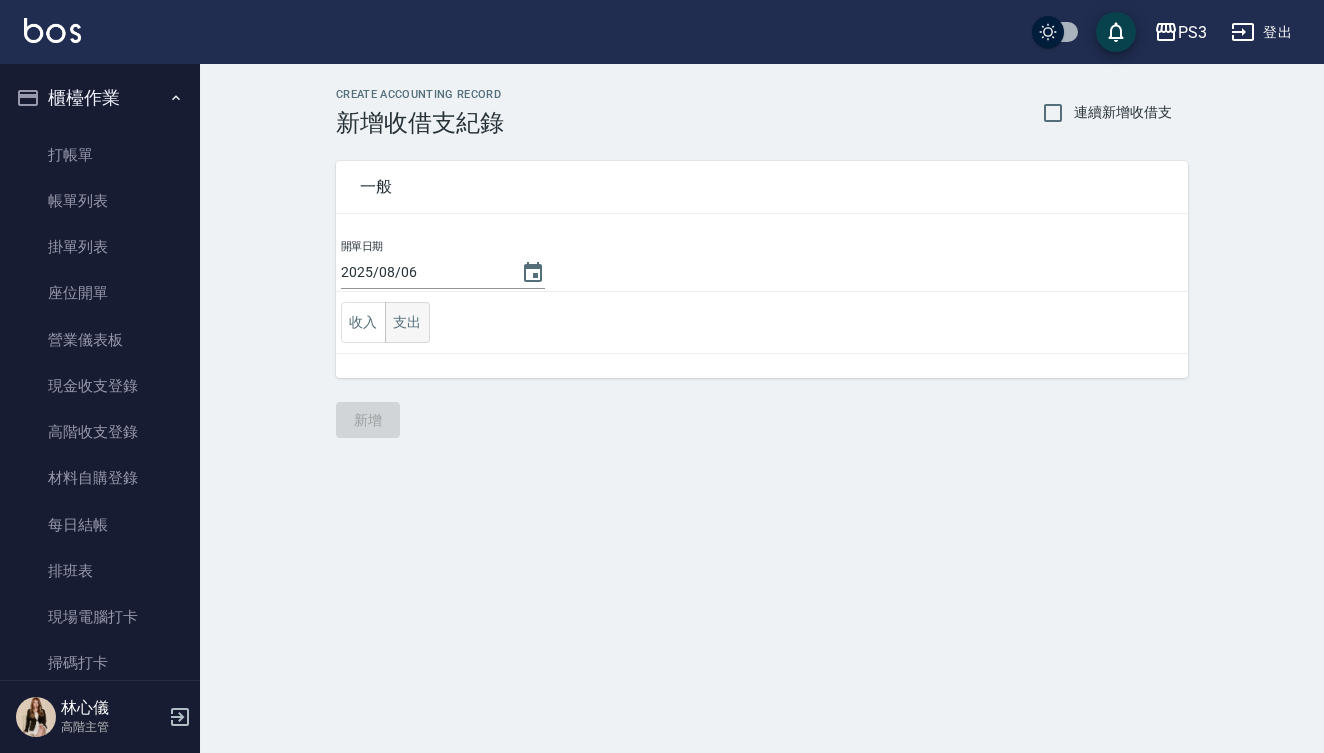 click on "支出" at bounding box center [407, 322] 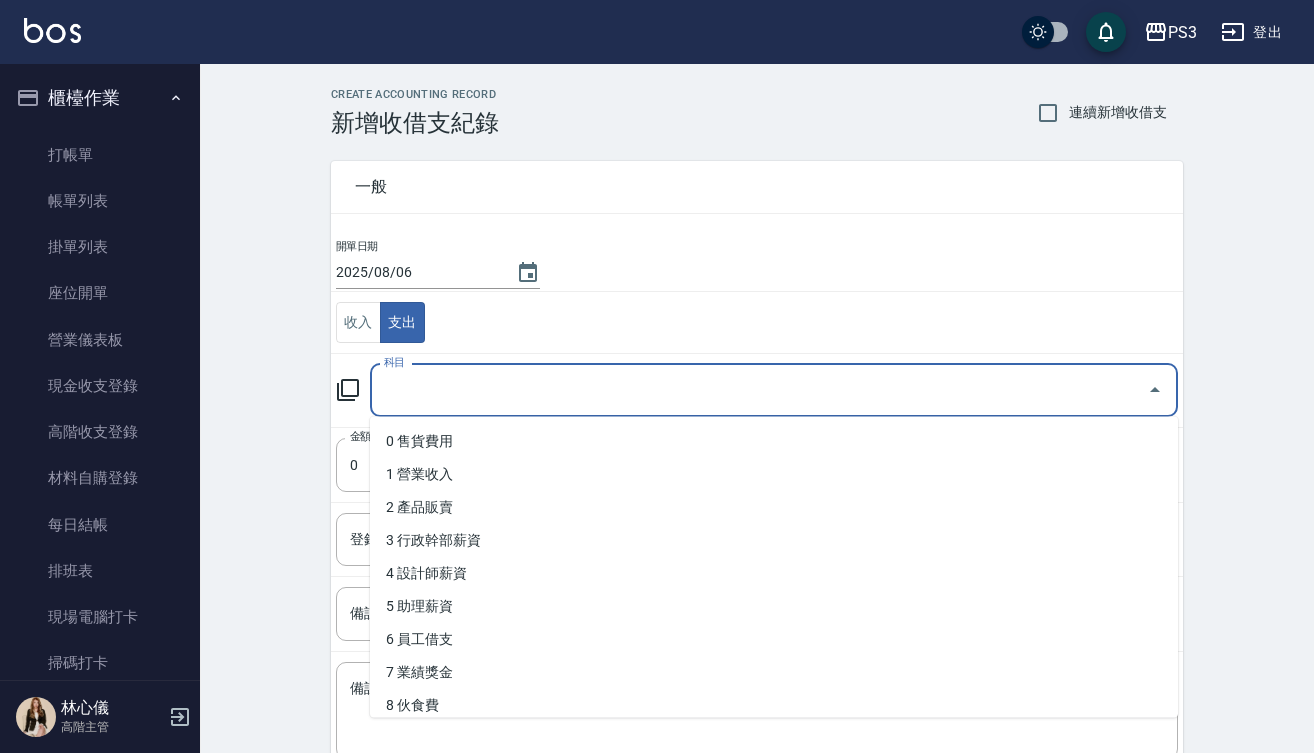 click on "科目" at bounding box center (759, 390) 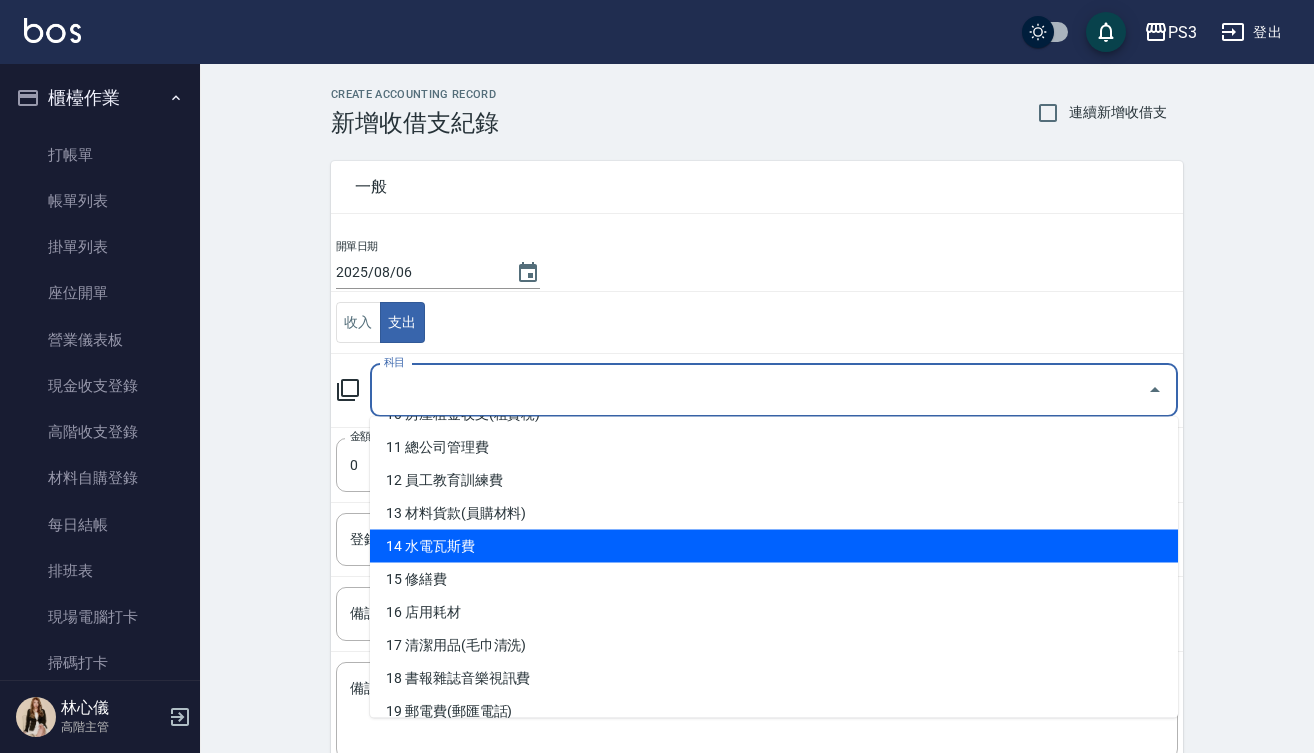 scroll, scrollTop: 359, scrollLeft: 0, axis: vertical 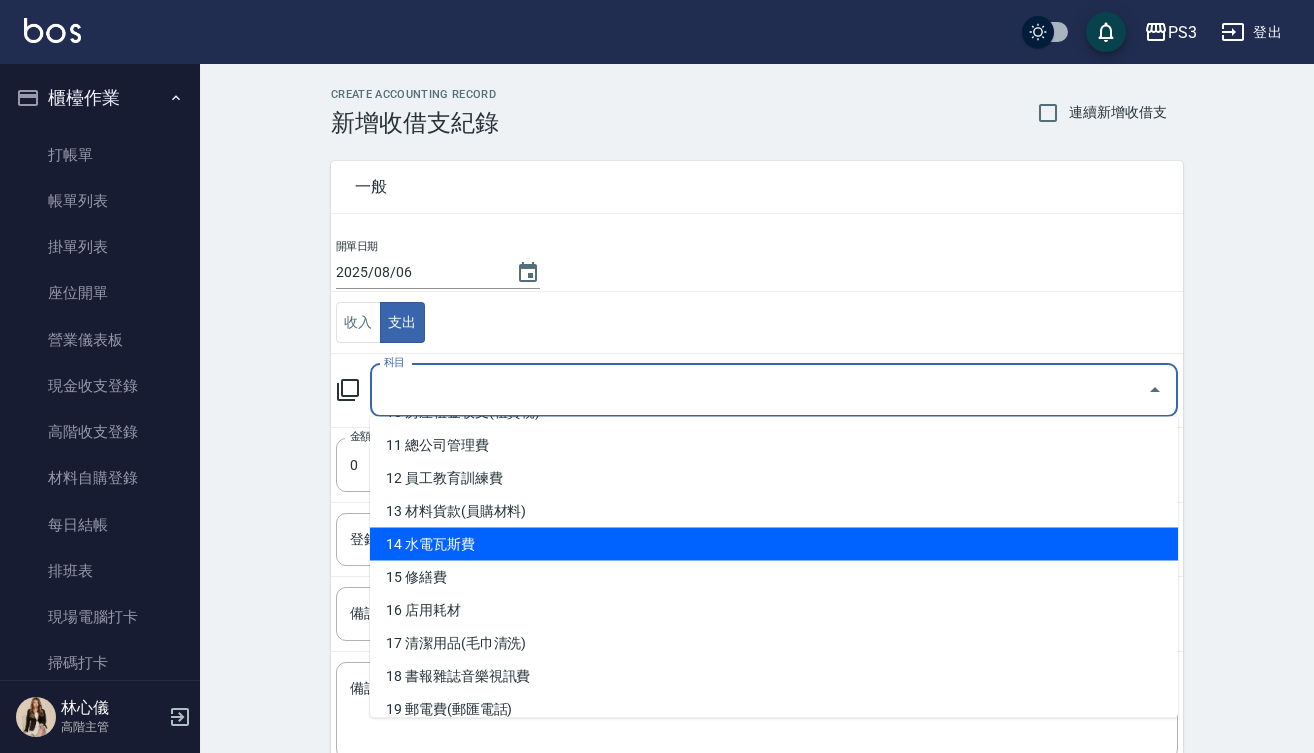 click on "14 水電瓦斯費" at bounding box center (774, 544) 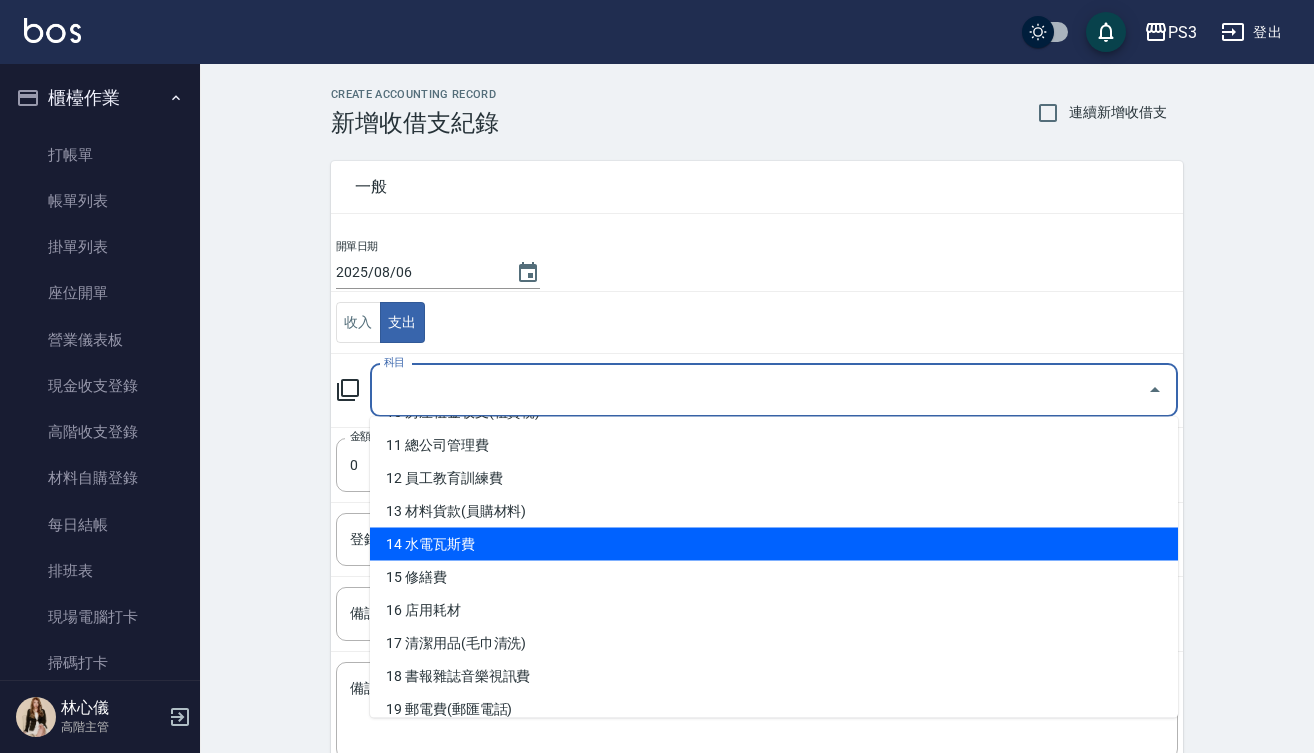 type on "14 水電瓦斯費" 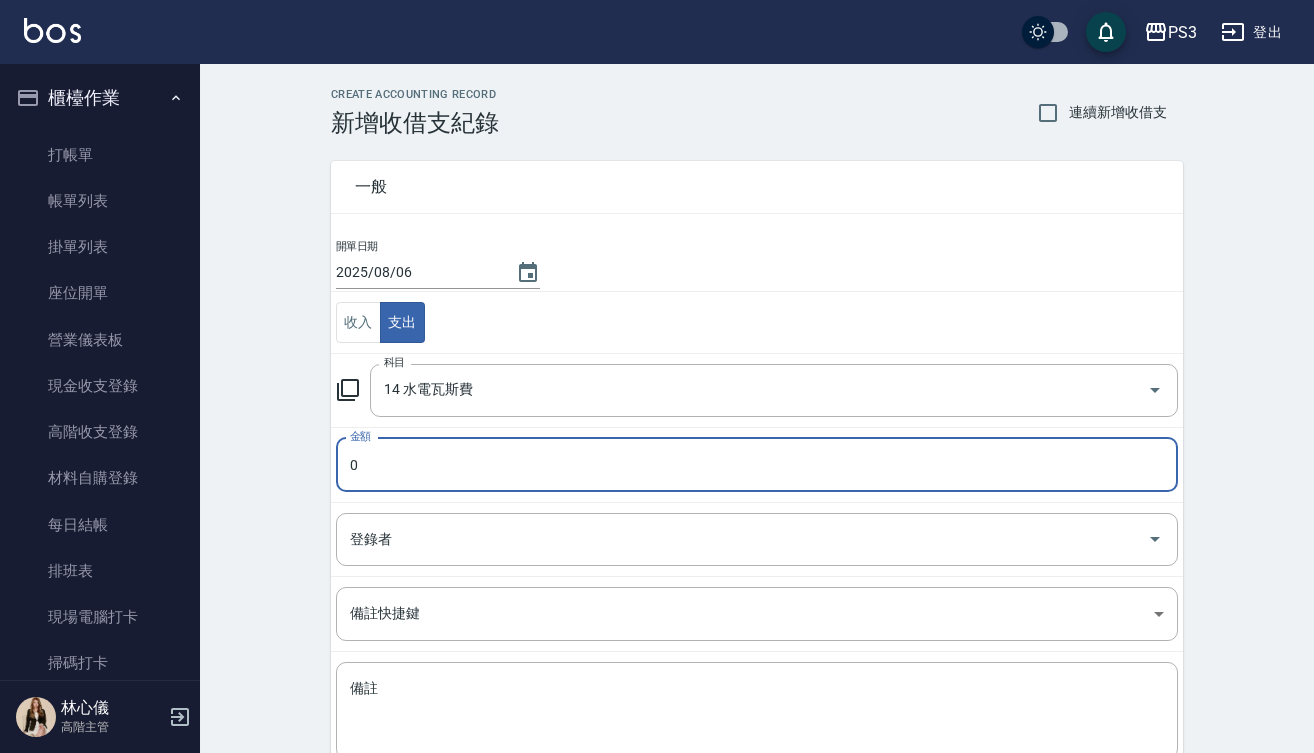 click on "0" at bounding box center [757, 465] 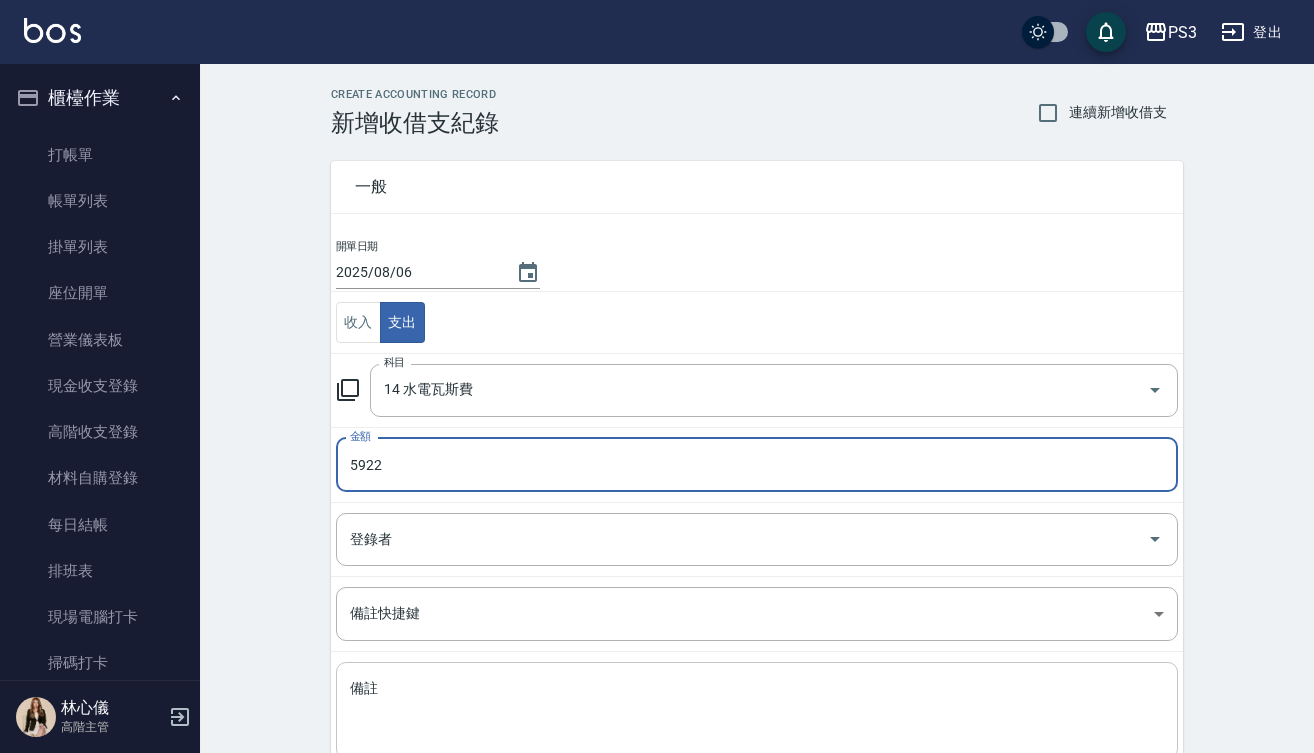 type on "5922" 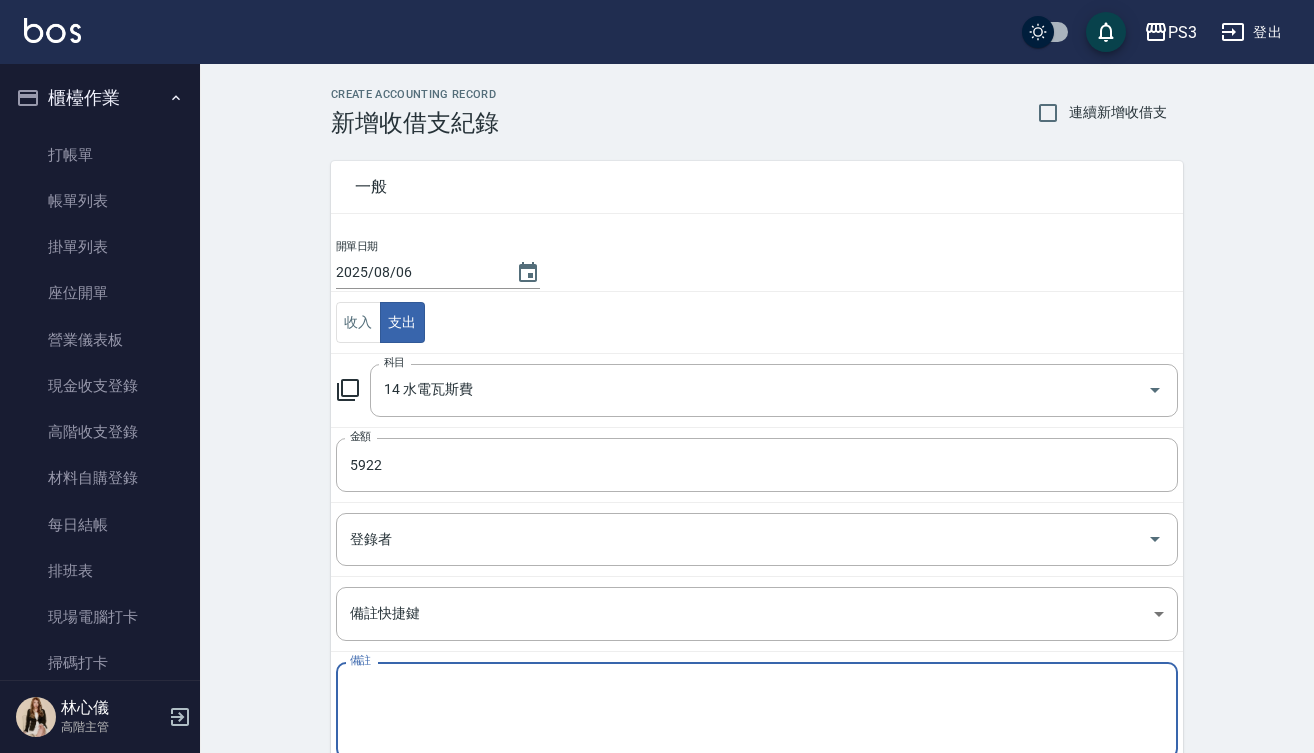 click on "備註" at bounding box center [757, 711] 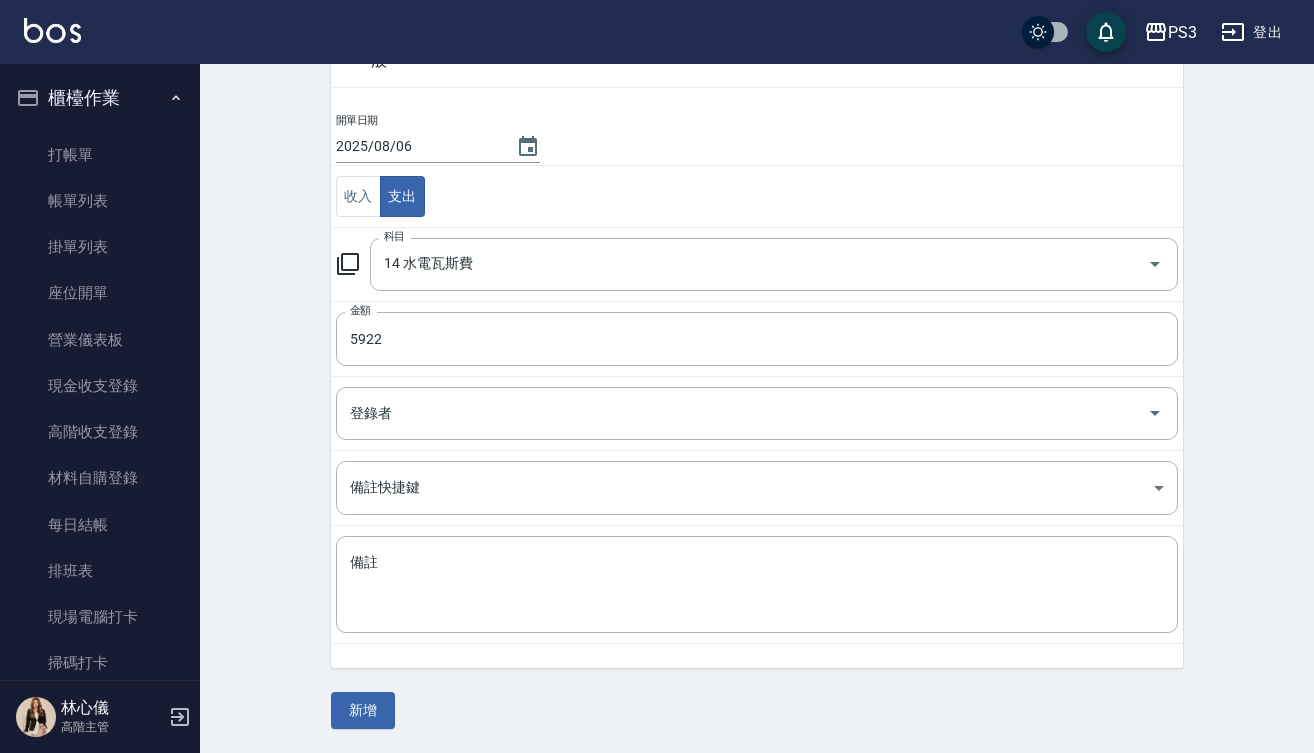 scroll, scrollTop: 125, scrollLeft: 0, axis: vertical 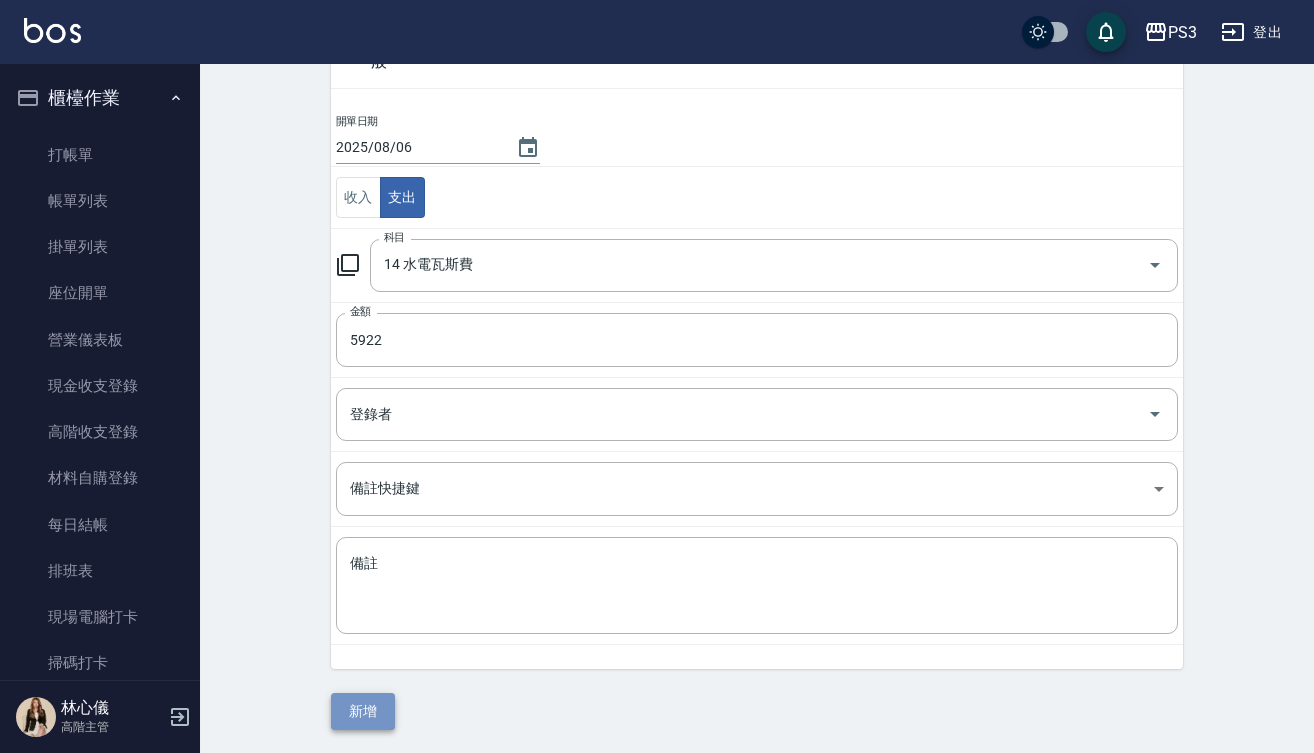click on "新增" at bounding box center [363, 711] 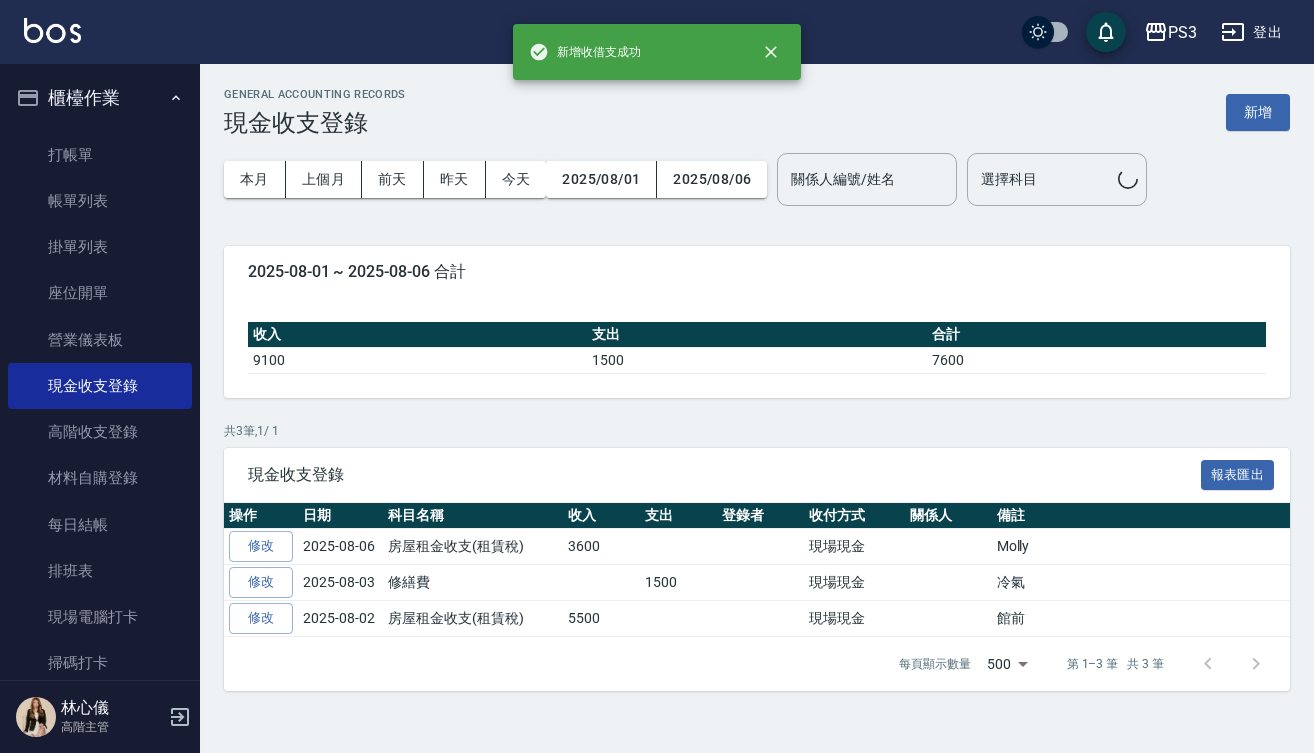 scroll, scrollTop: 0, scrollLeft: 0, axis: both 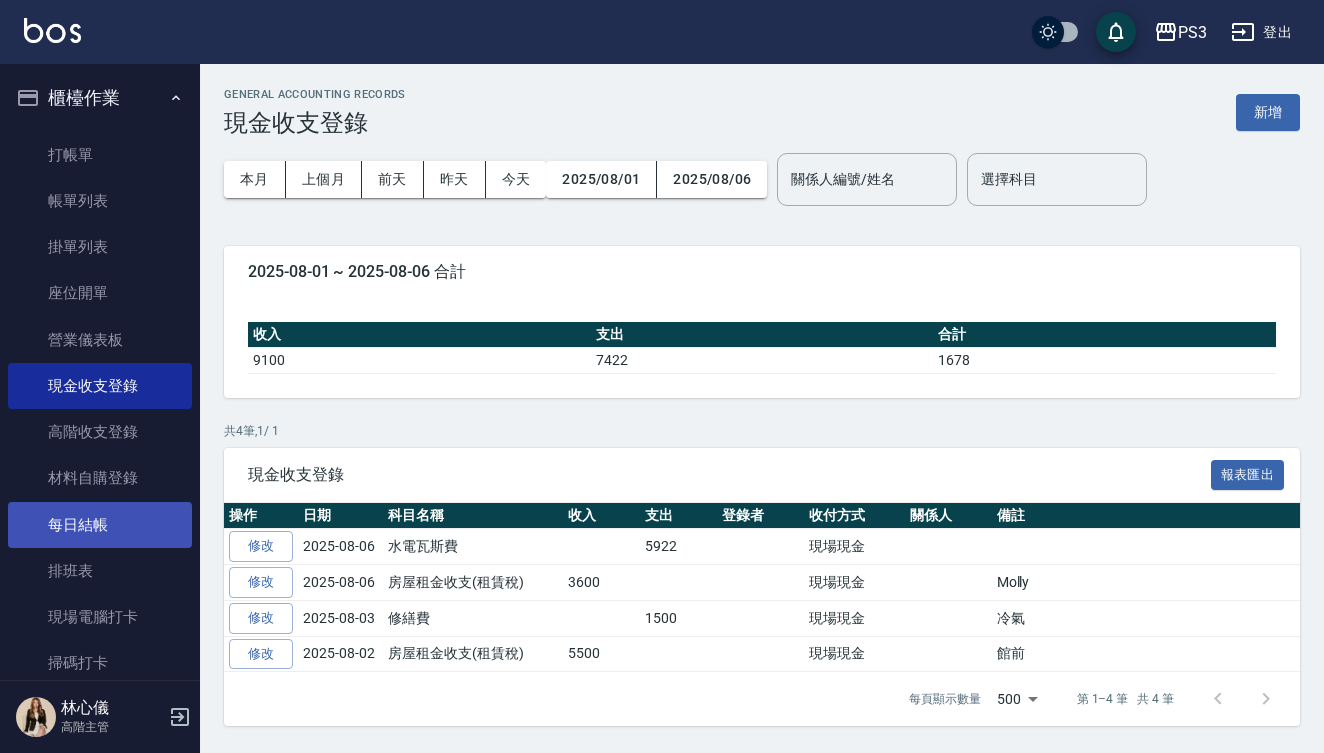 click on "每日結帳" at bounding box center [100, 525] 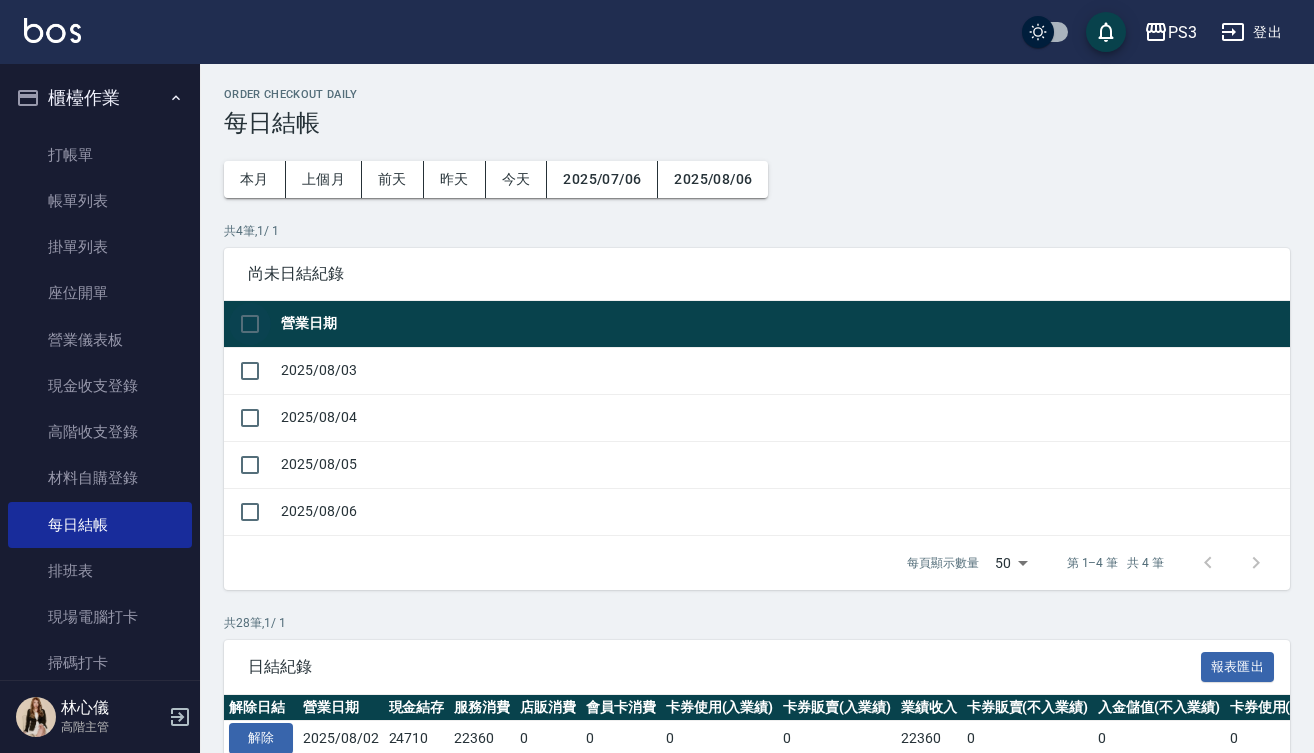 click at bounding box center [250, 324] 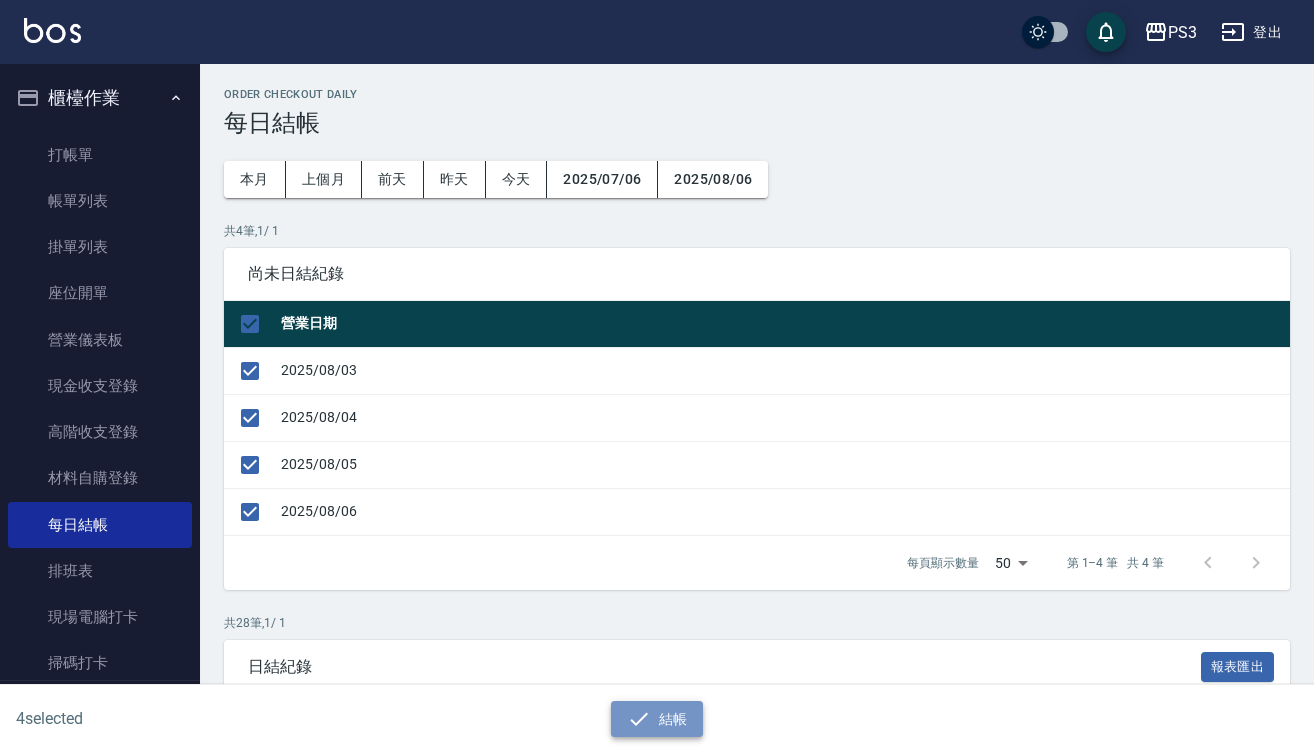 click on "結帳" at bounding box center [657, 719] 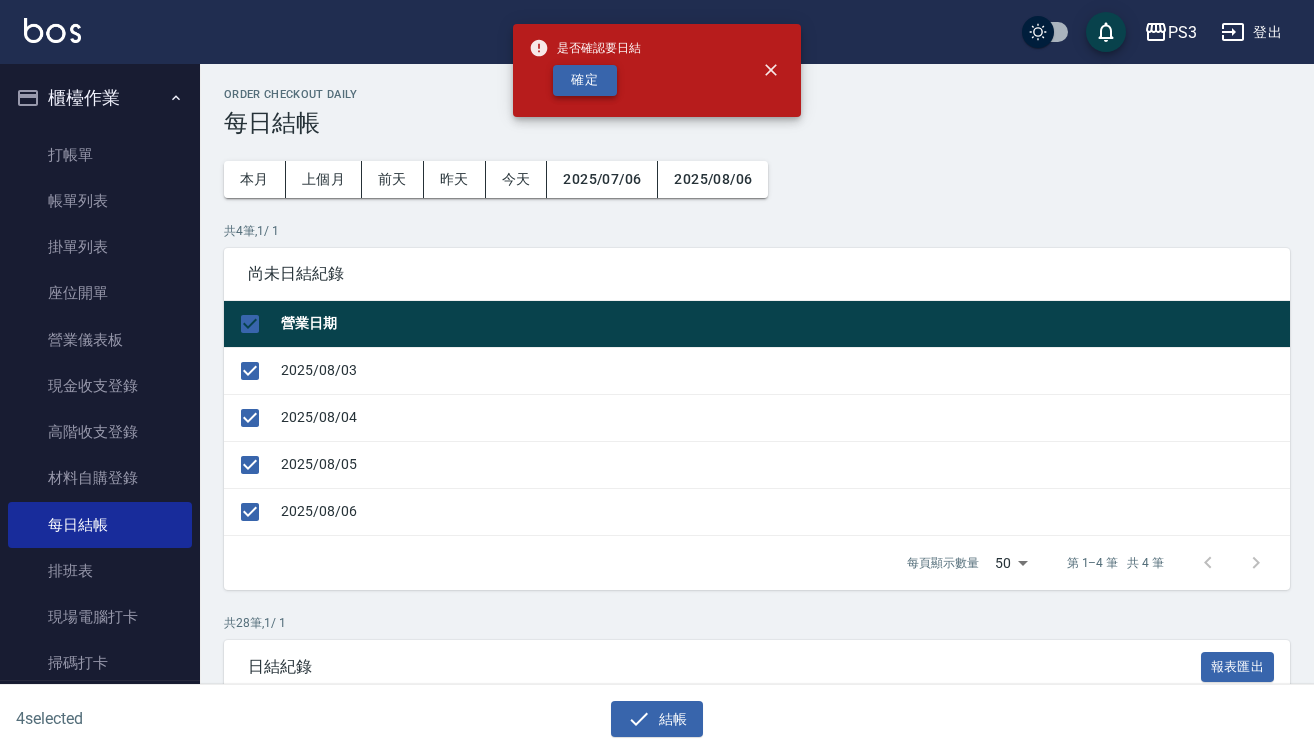 click on "確定" at bounding box center [585, 80] 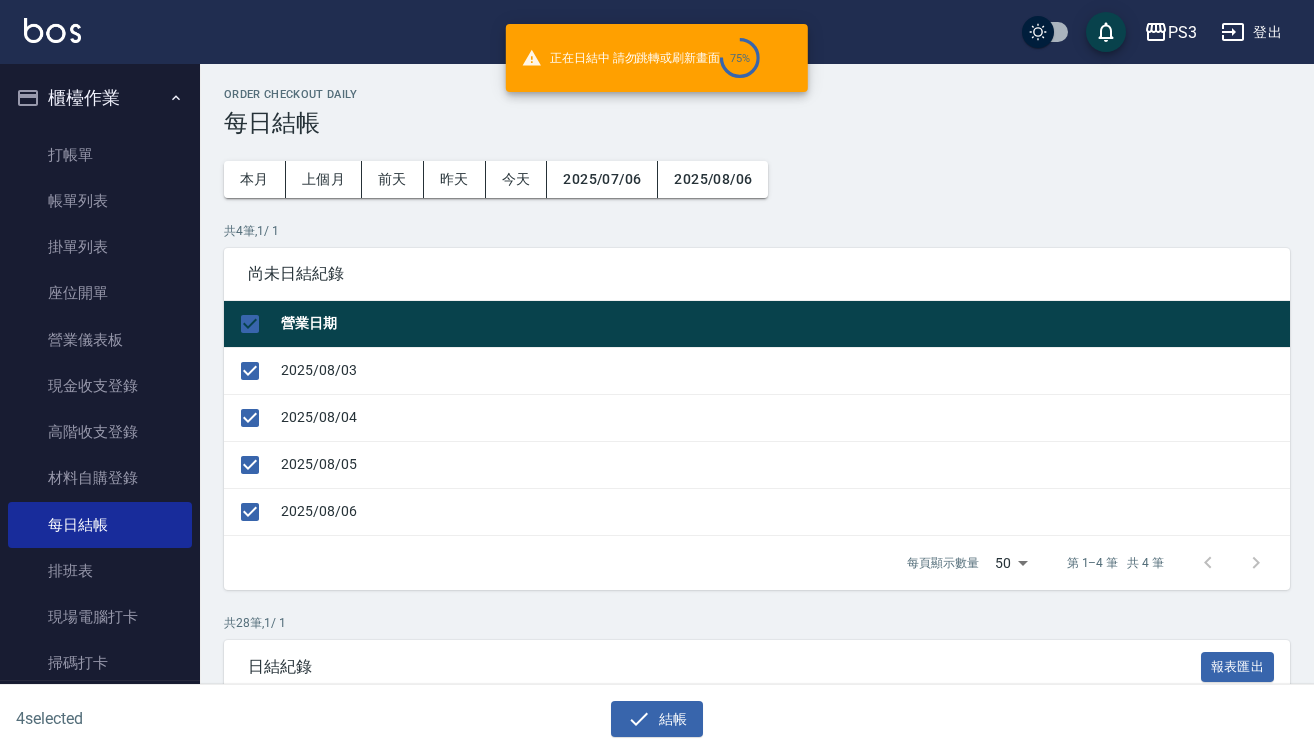 checkbox on "false" 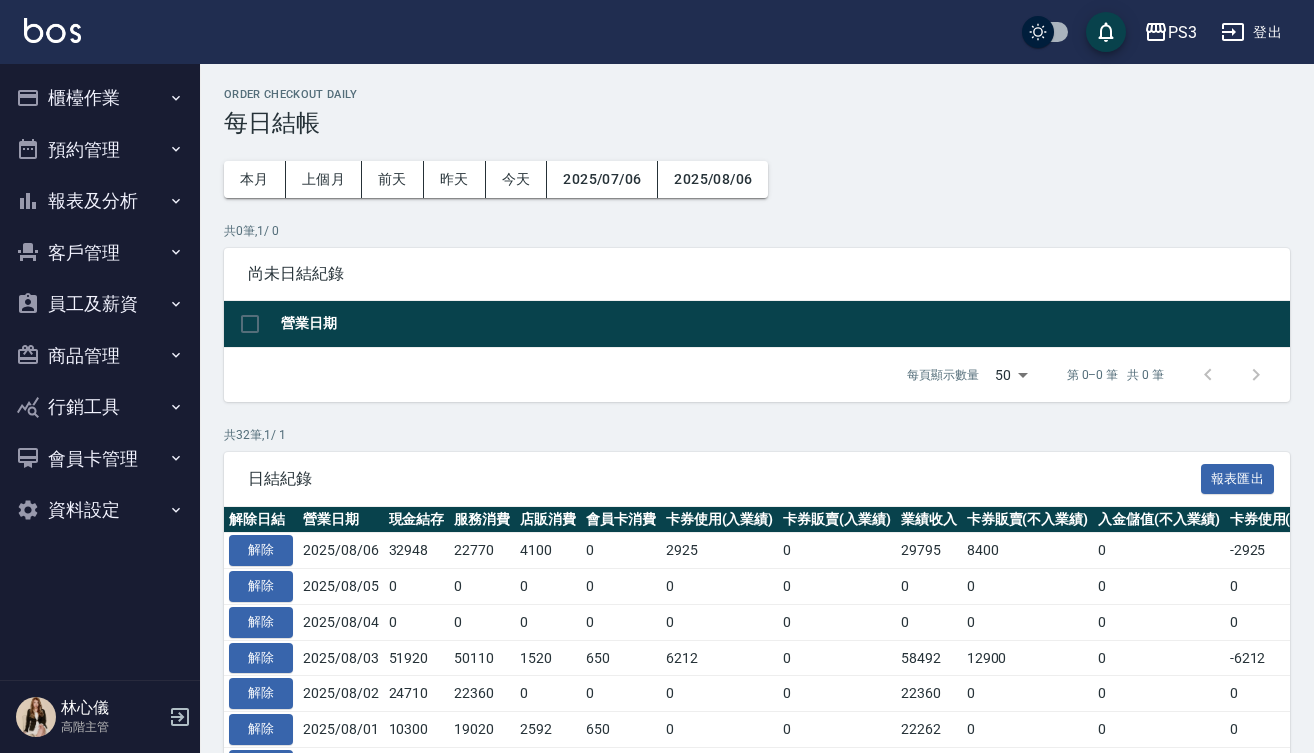 scroll, scrollTop: 0, scrollLeft: 0, axis: both 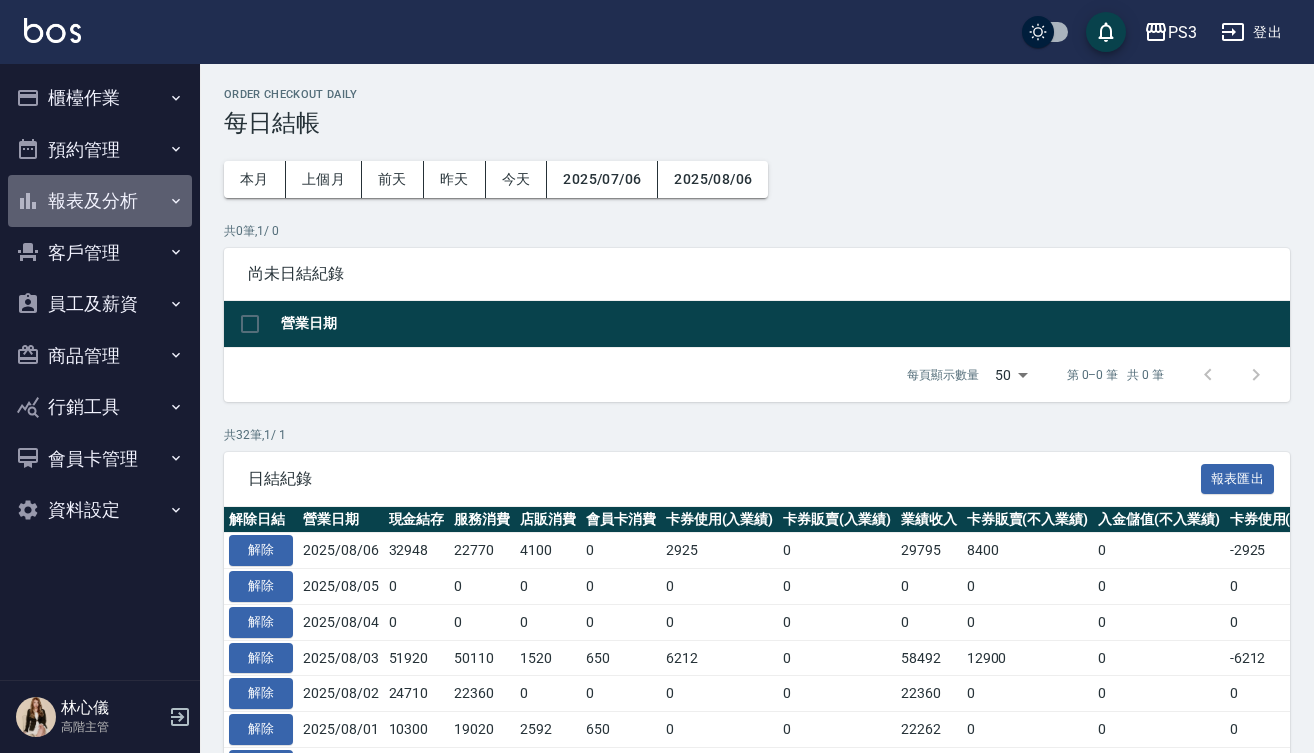 click on "報表及分析" at bounding box center [100, 201] 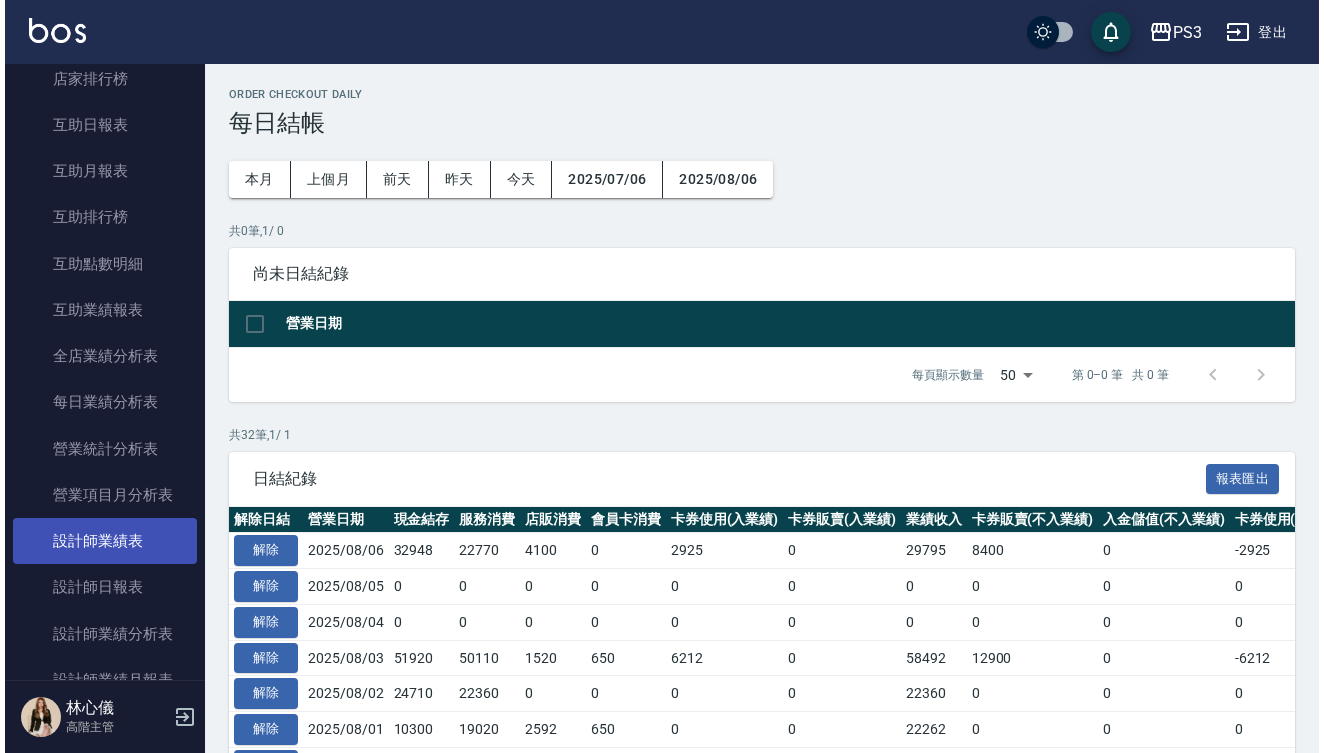 scroll, scrollTop: 517, scrollLeft: 0, axis: vertical 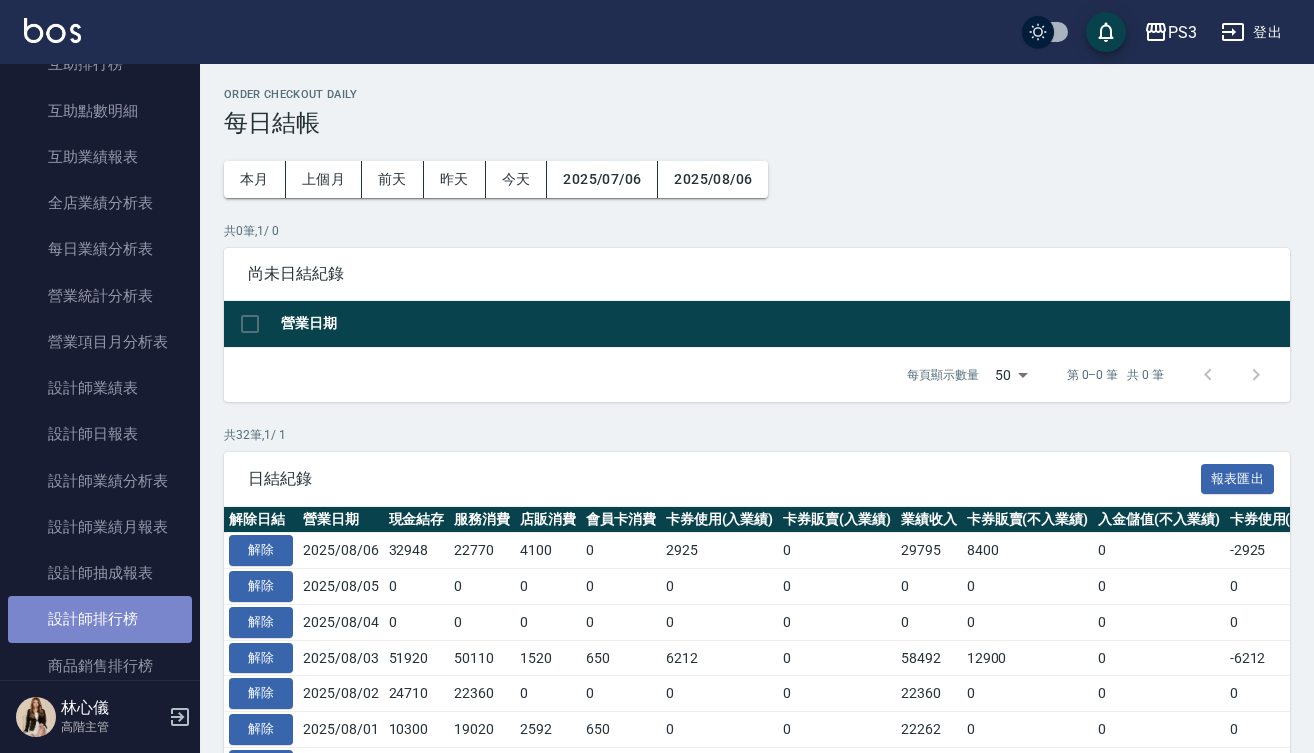 click on "設計師排行榜" at bounding box center (100, 619) 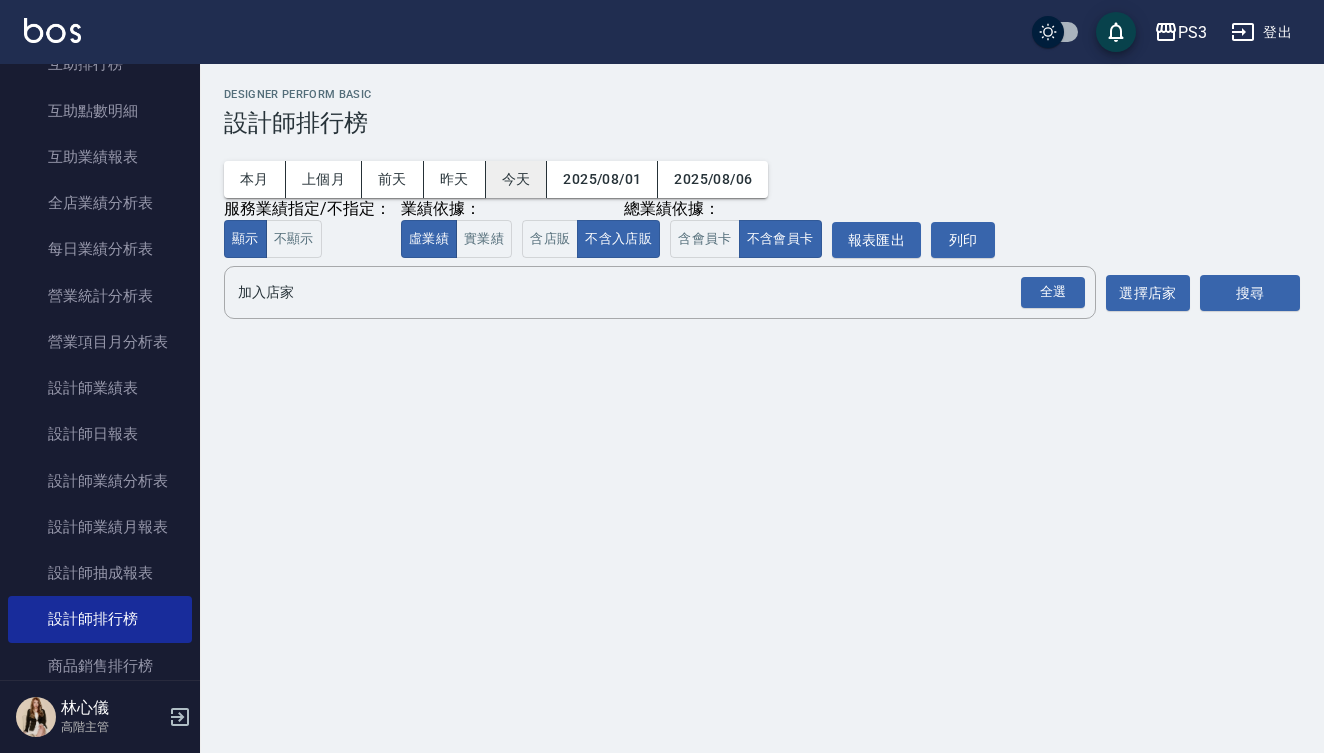 click on "今天" at bounding box center (517, 179) 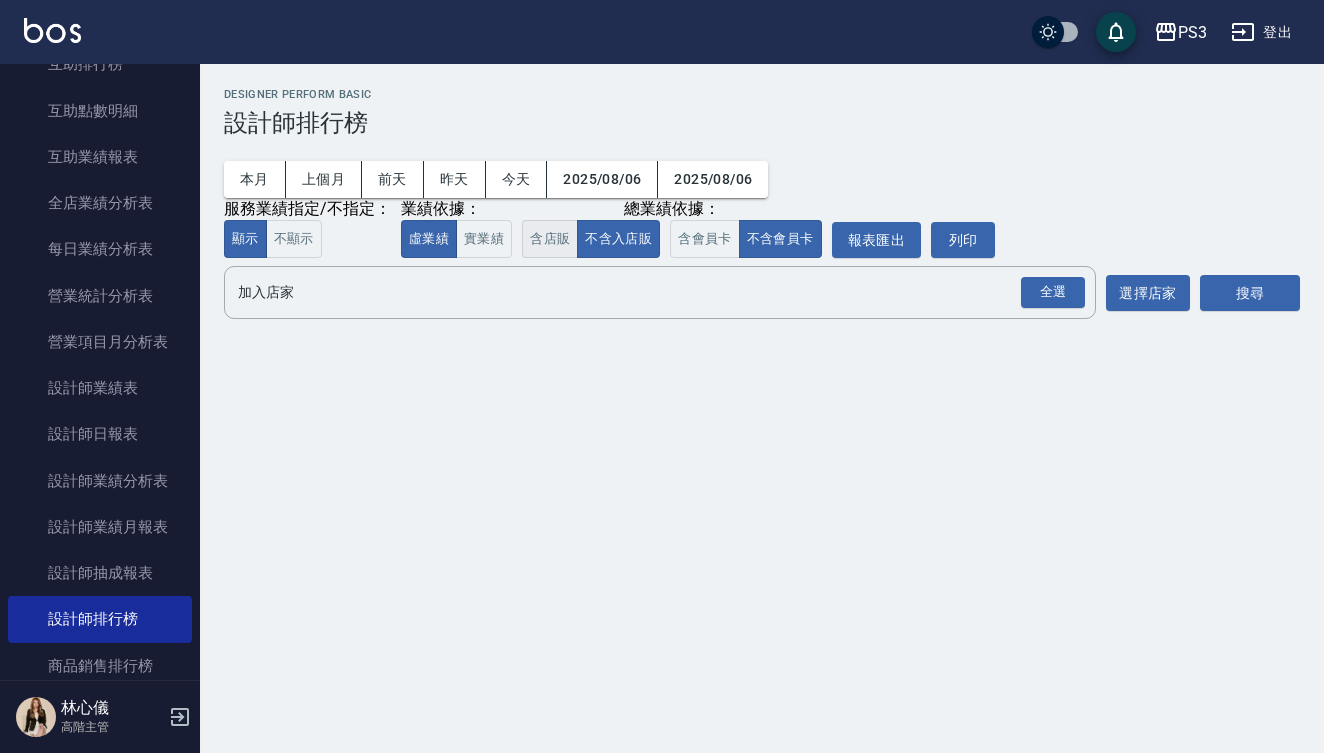 click on "含店販" at bounding box center (550, 239) 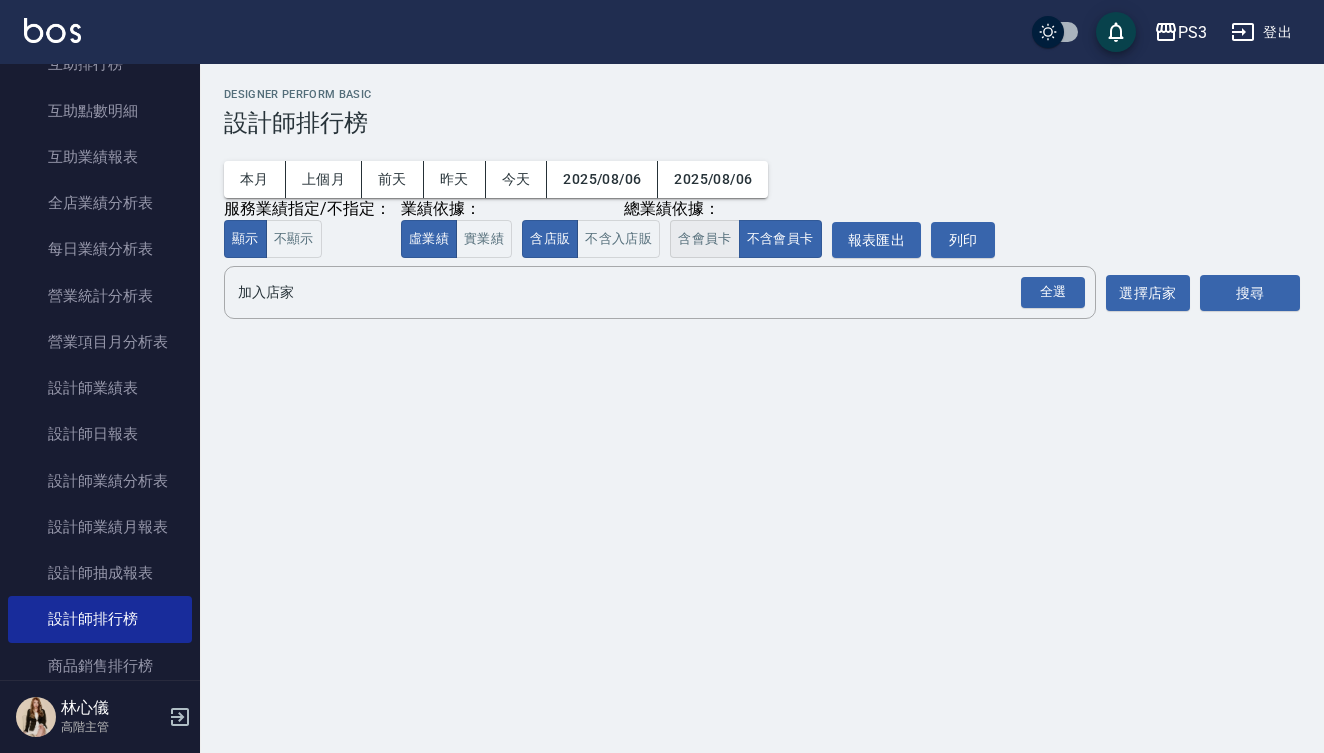 click on "含會員卡" at bounding box center (705, 239) 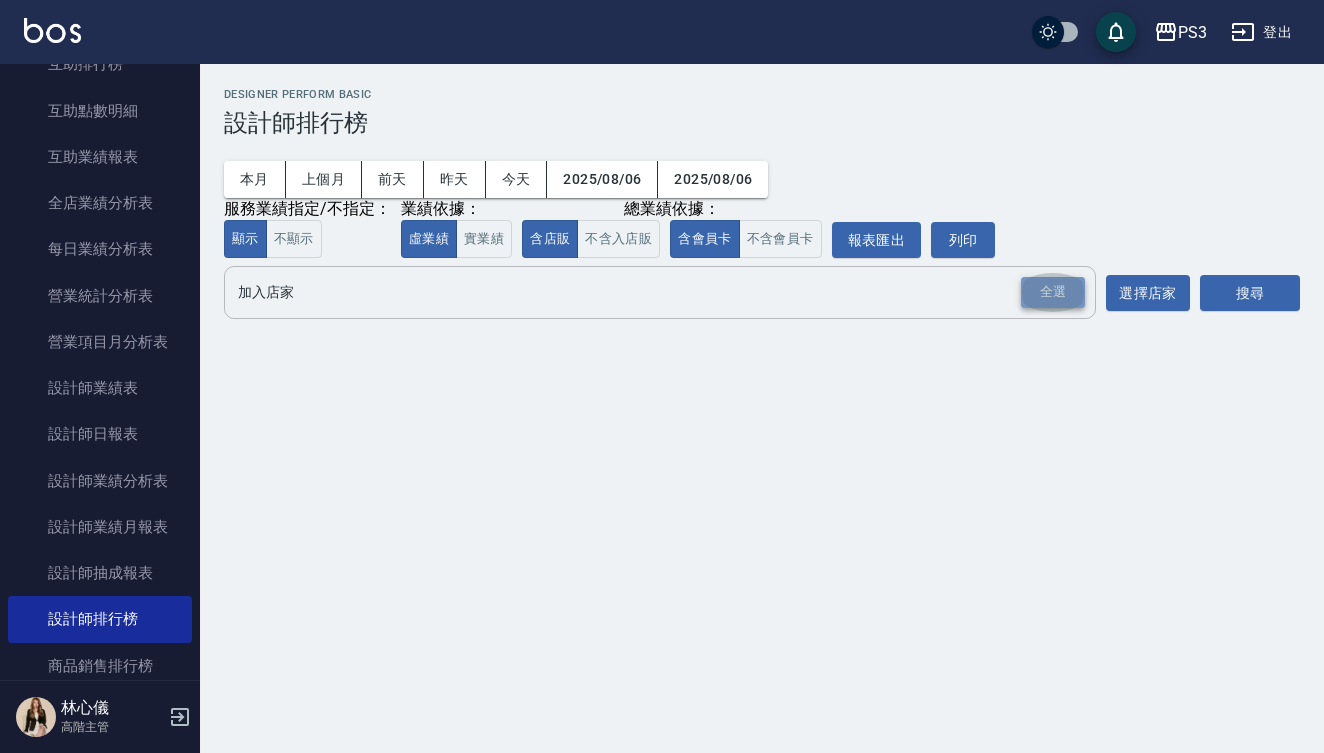 click on "全選" at bounding box center [1053, 292] 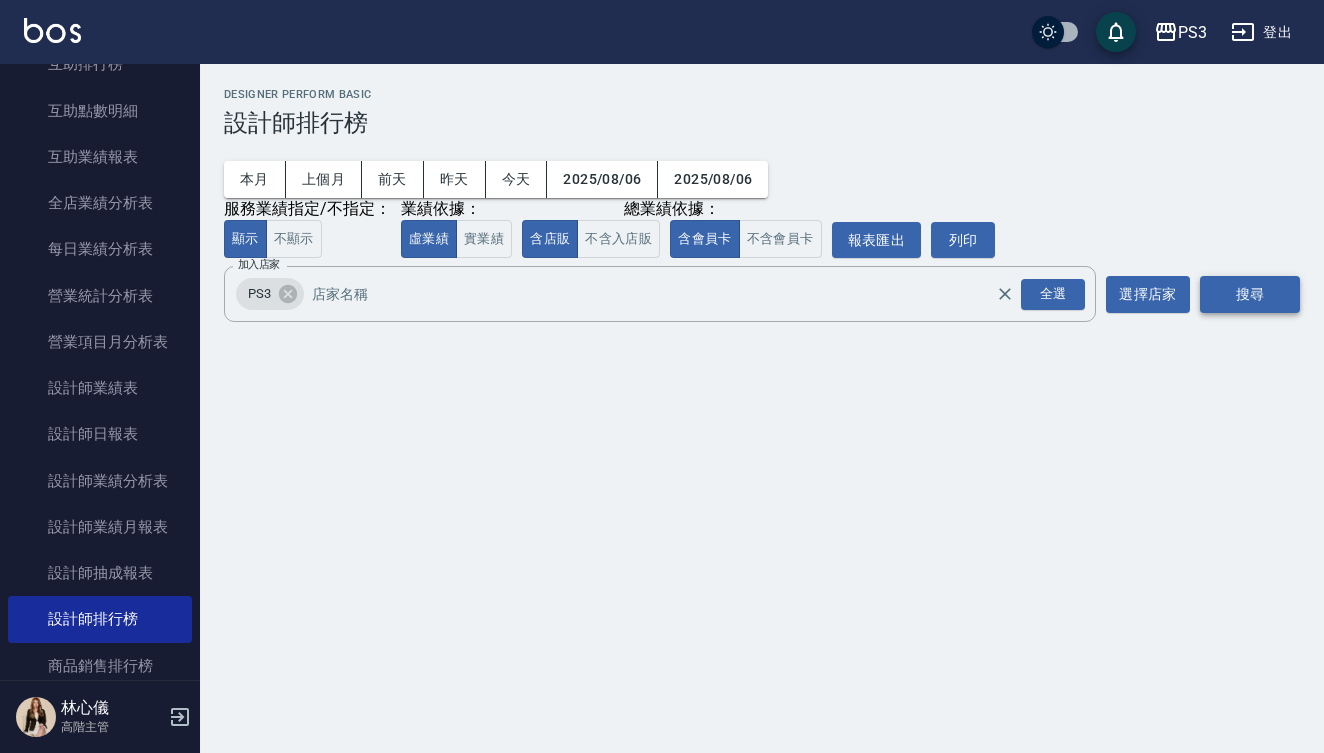 click on "搜尋" at bounding box center (1250, 294) 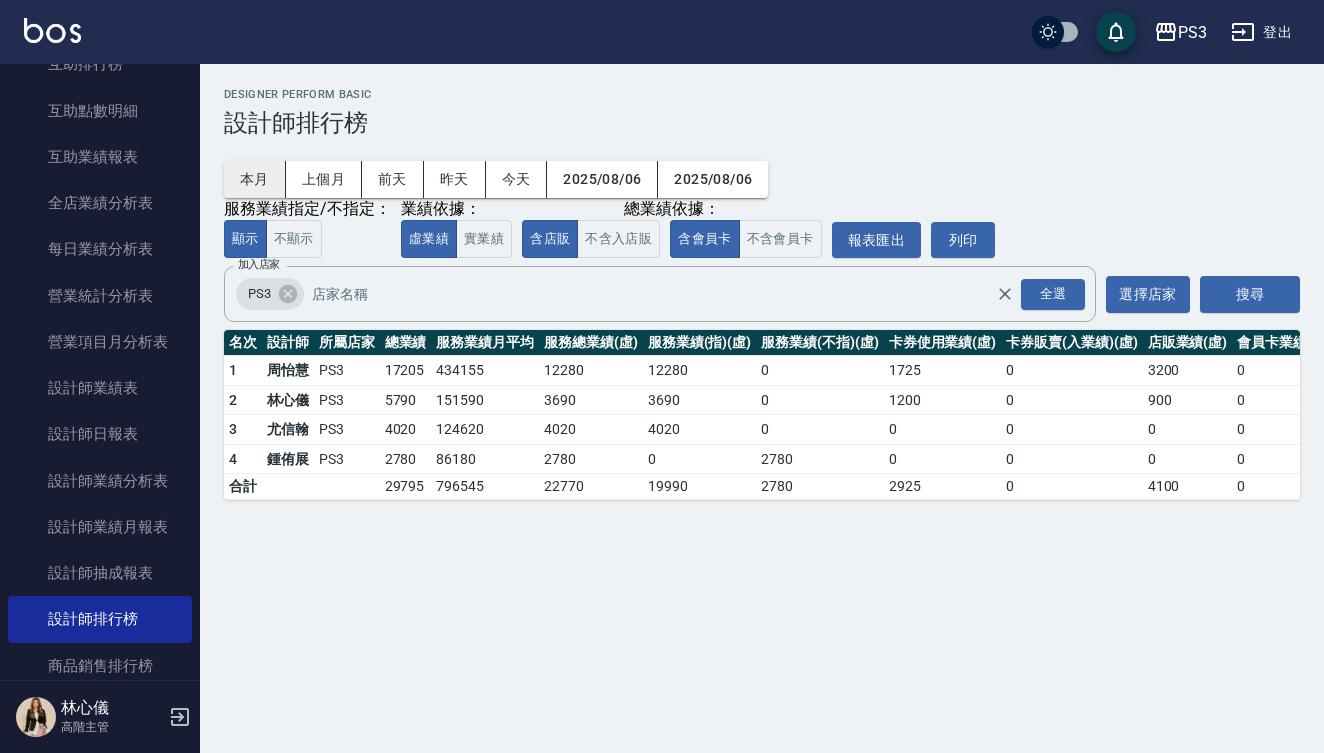 click on "本月" at bounding box center [255, 179] 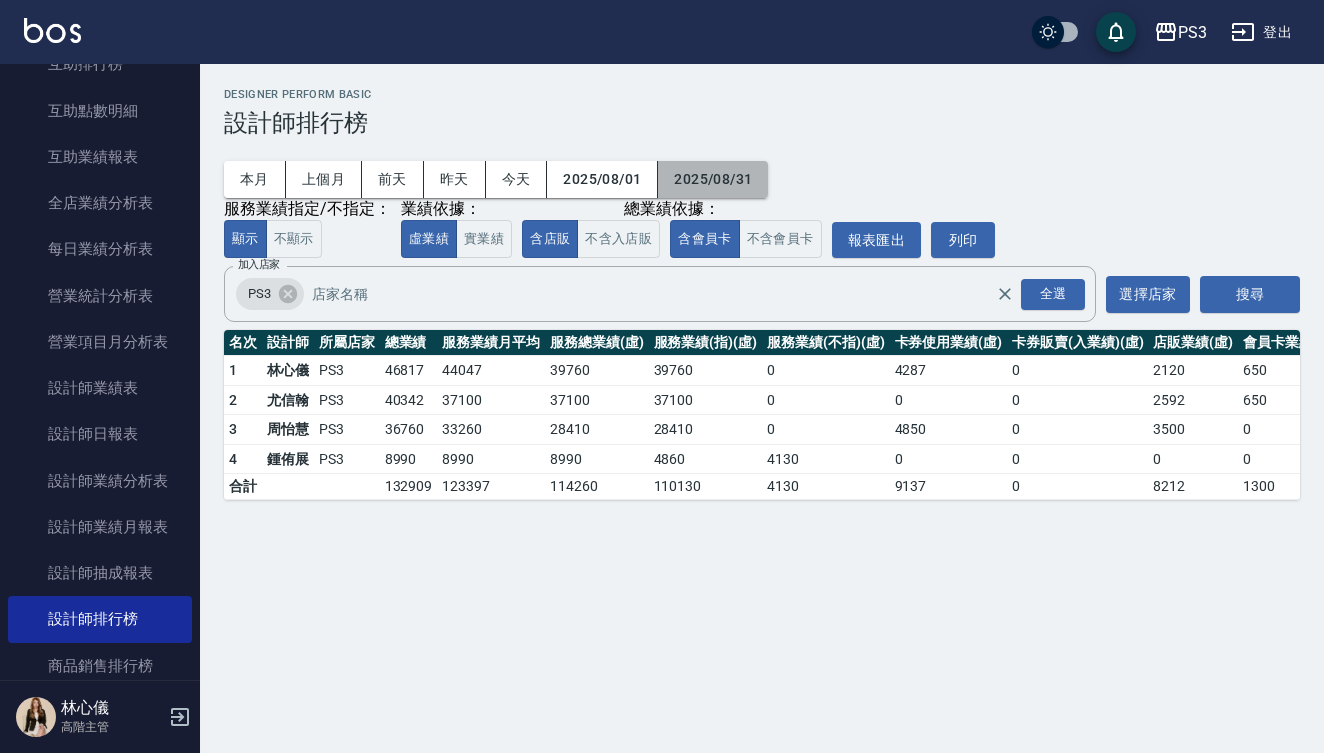 click on "2025/08/31" at bounding box center (713, 179) 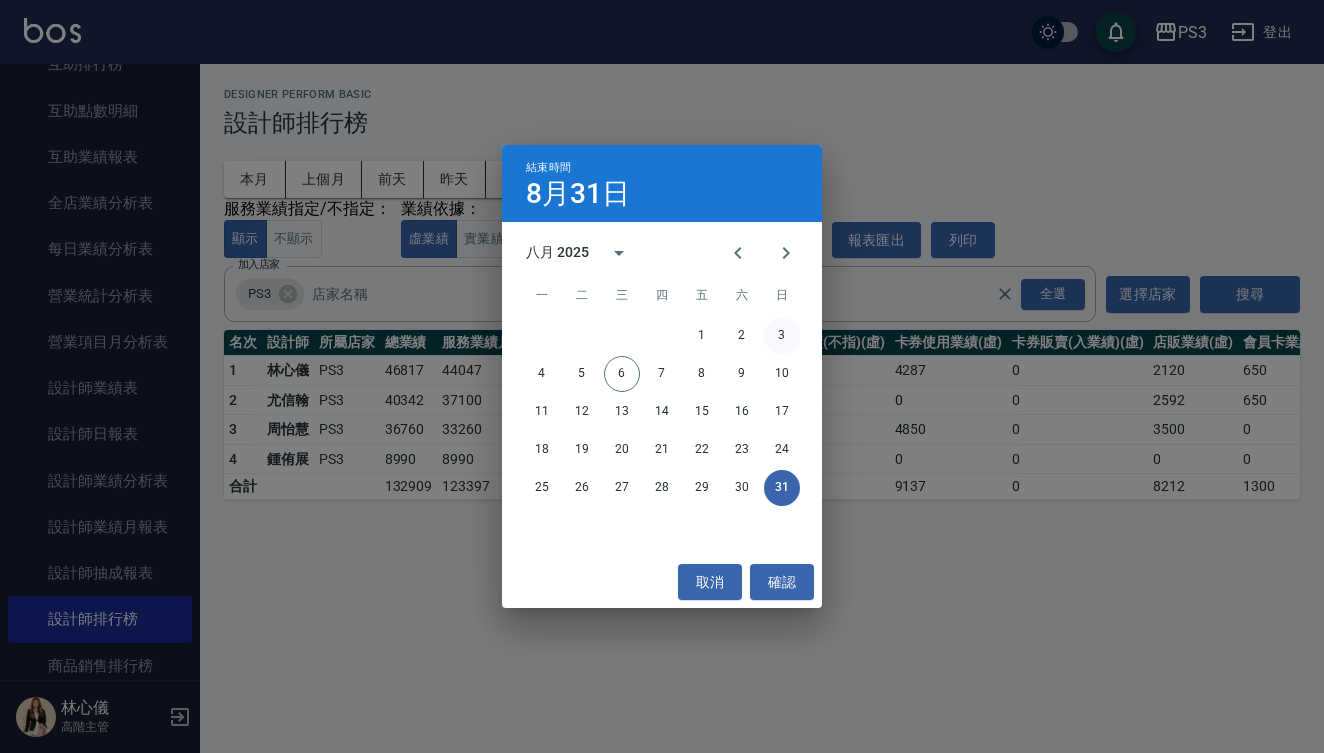 click on "3" at bounding box center [782, 336] 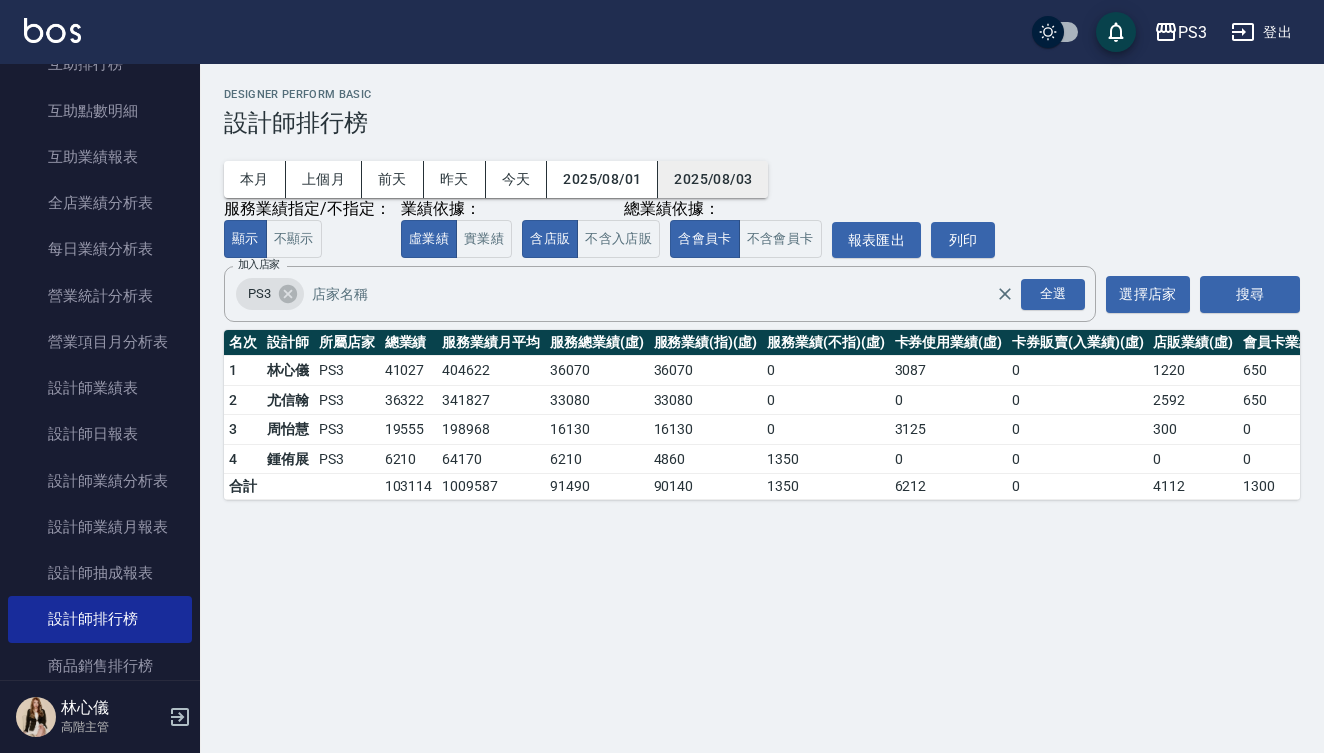 click on "2025/08/03" at bounding box center (713, 179) 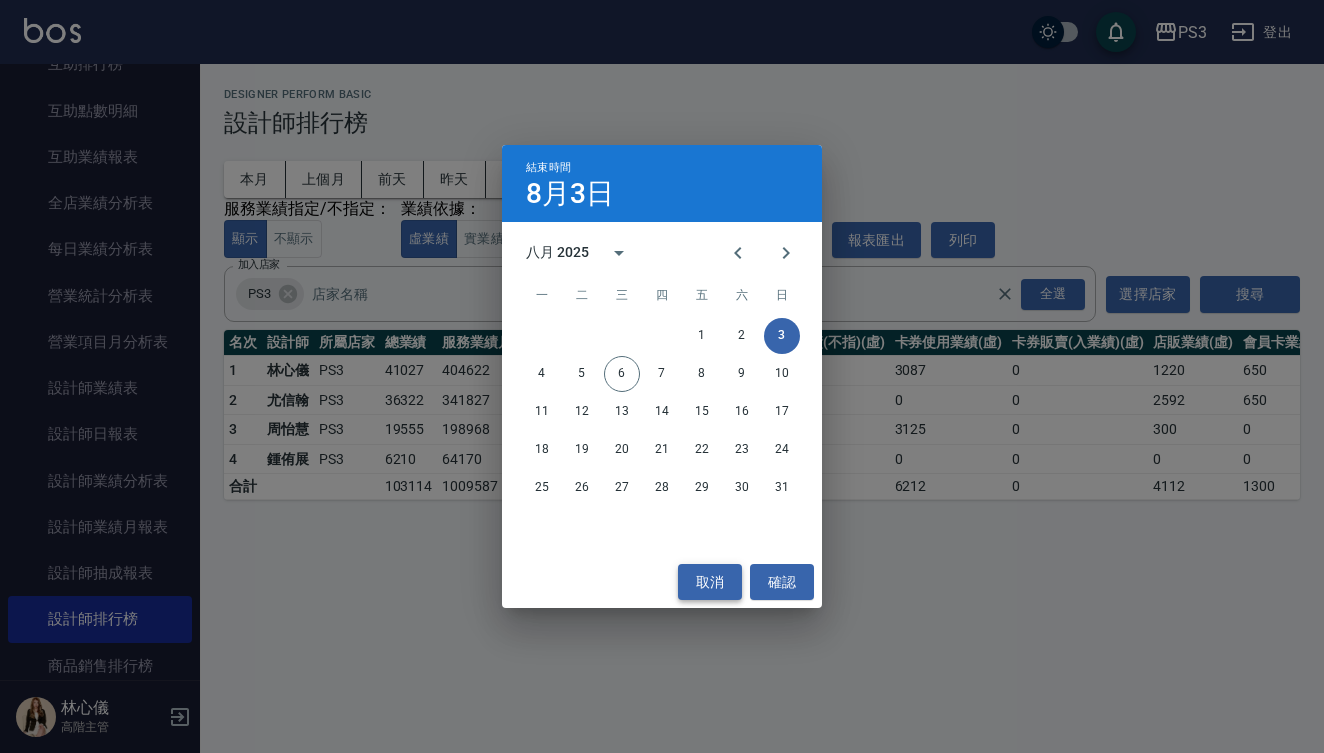 click on "取消" at bounding box center [710, 582] 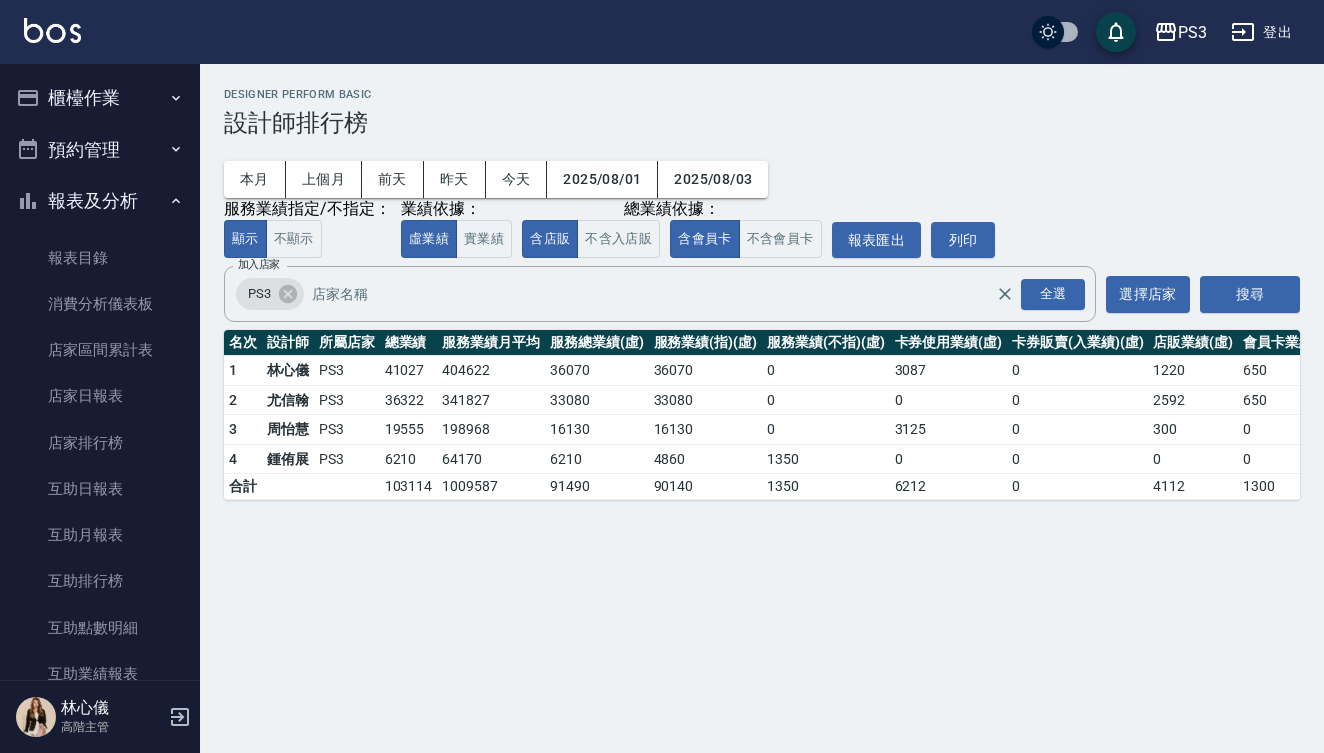 scroll, scrollTop: 0, scrollLeft: 0, axis: both 